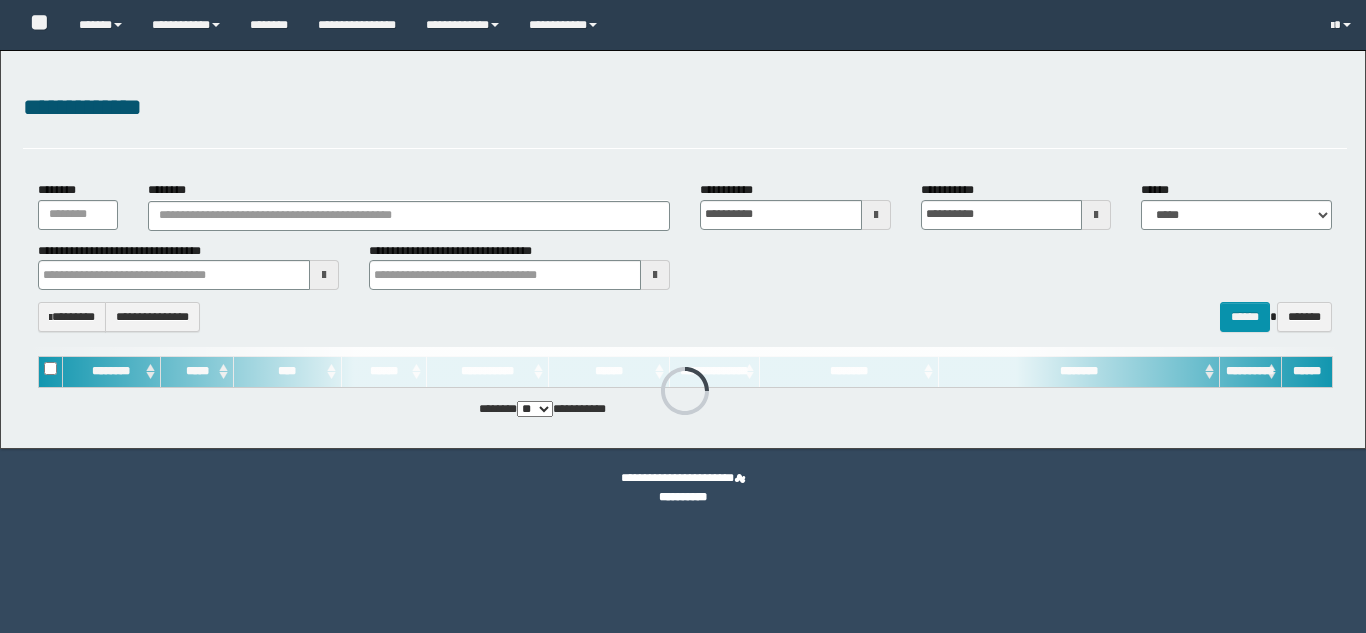type on "**********" 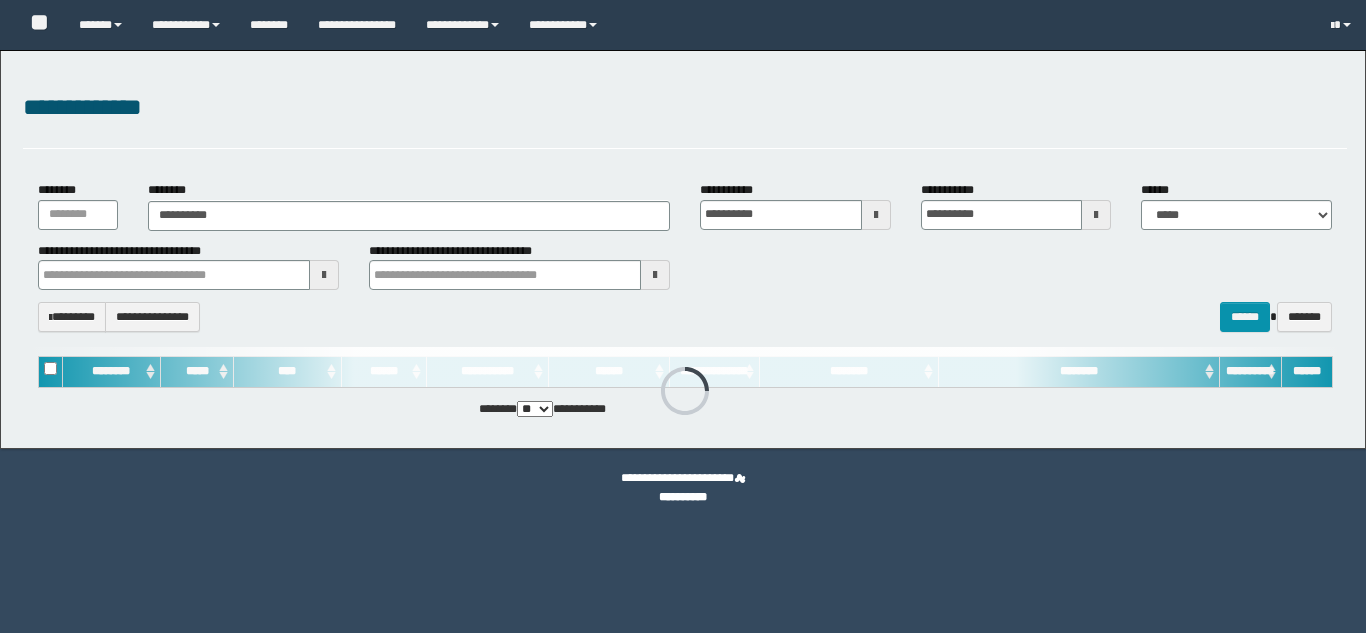 scroll, scrollTop: 0, scrollLeft: 0, axis: both 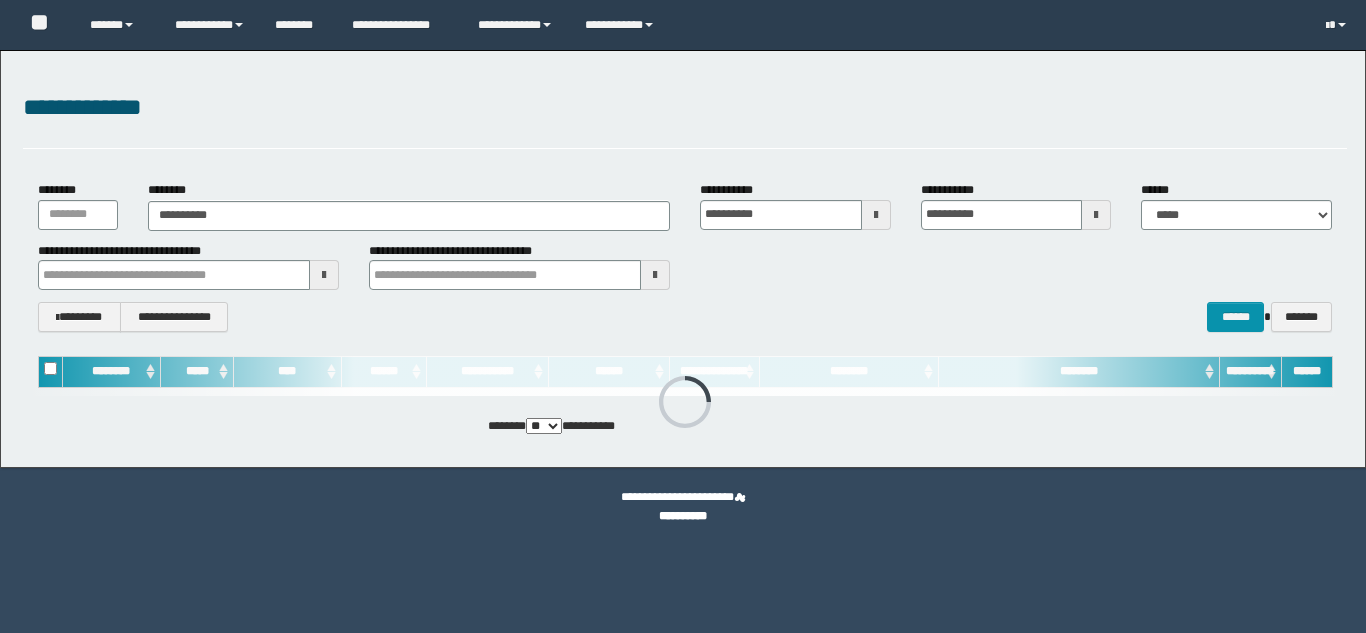 type on "**********" 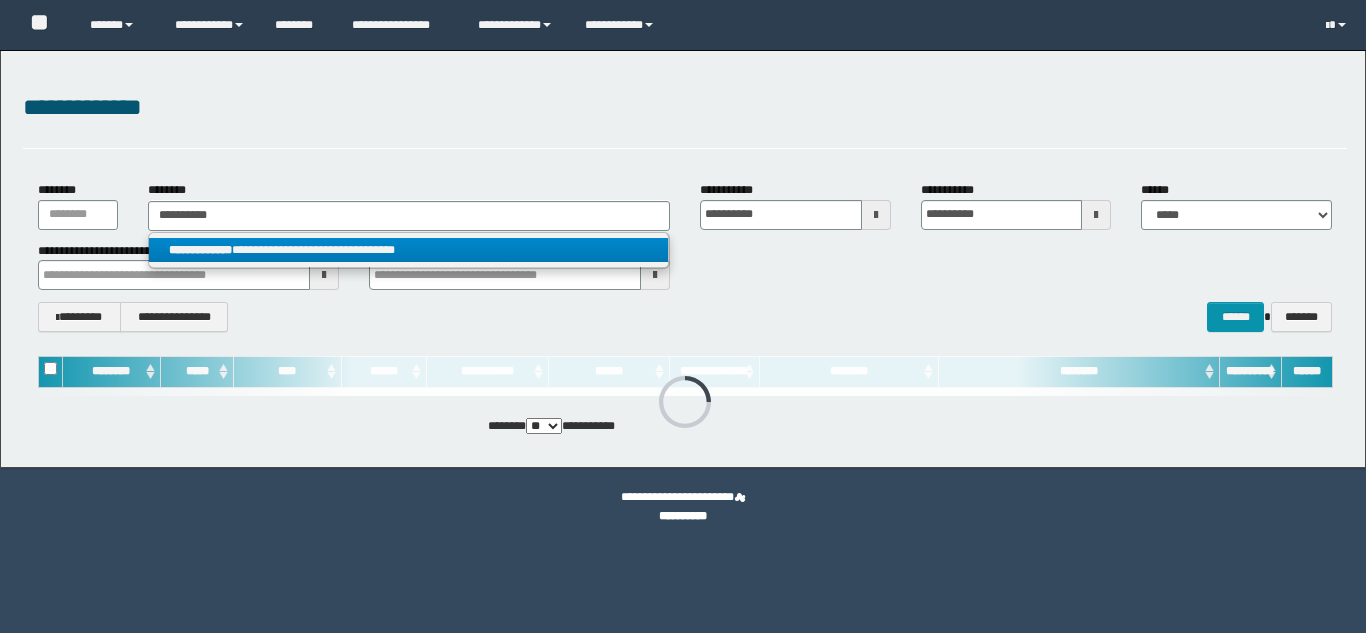 type on "**********" 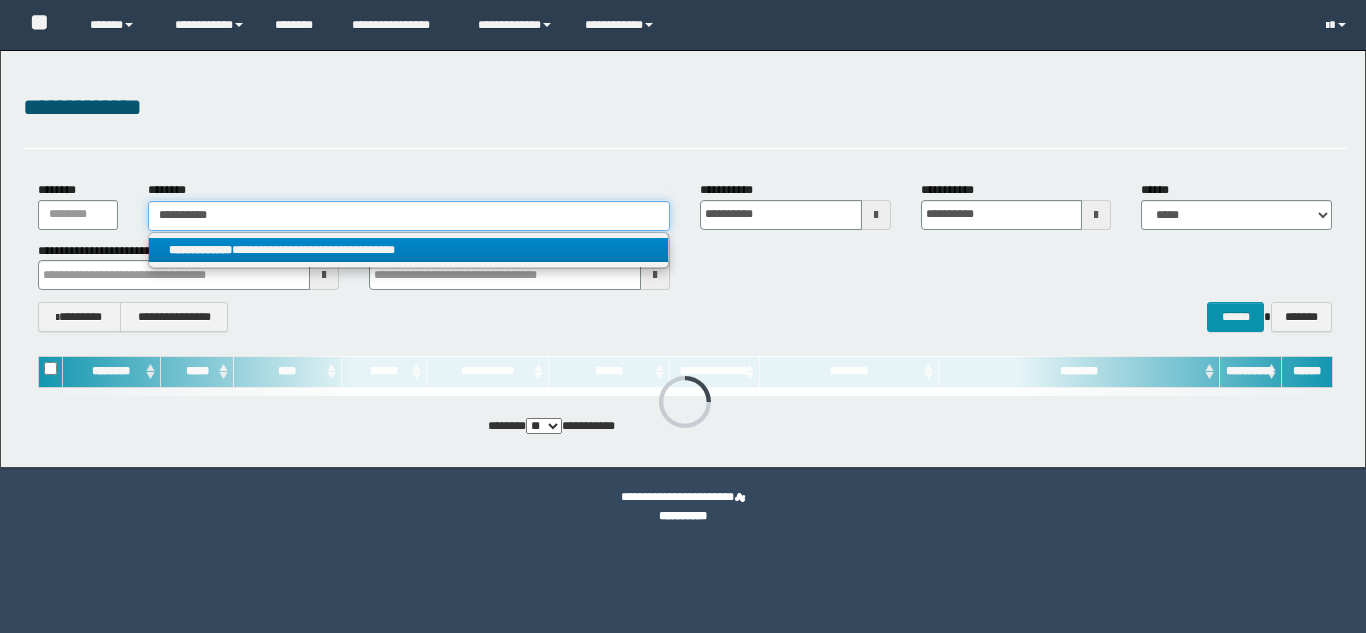 type 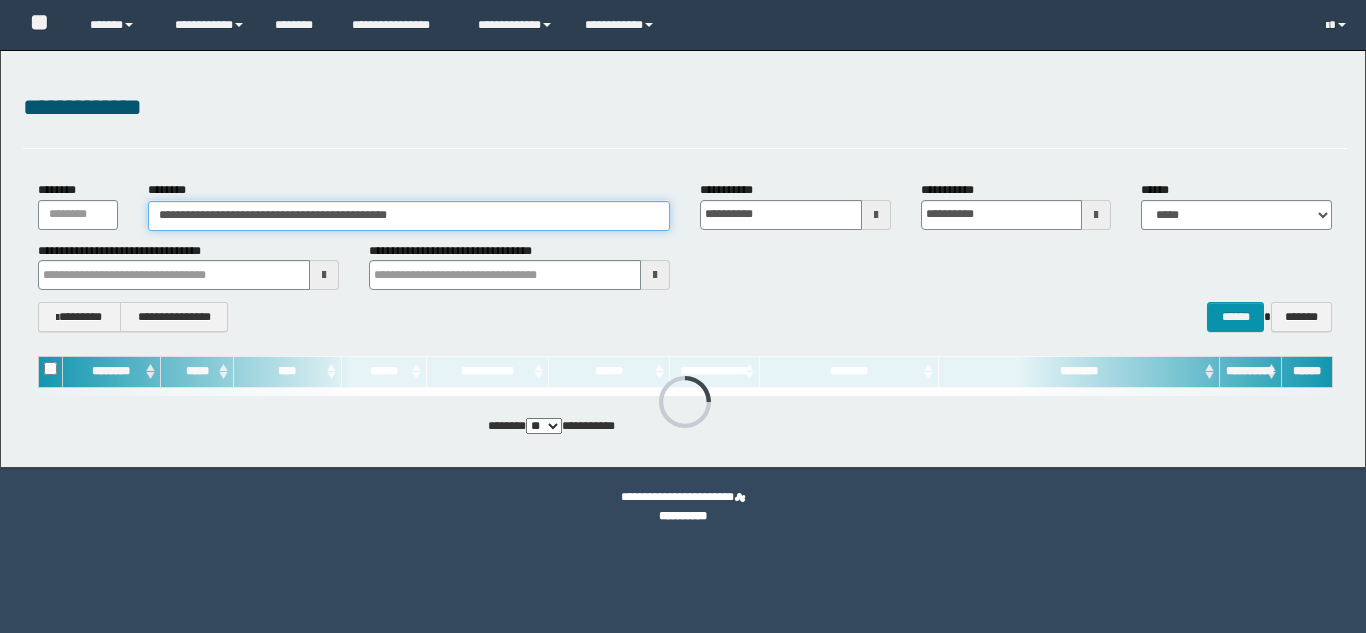scroll, scrollTop: 0, scrollLeft: 0, axis: both 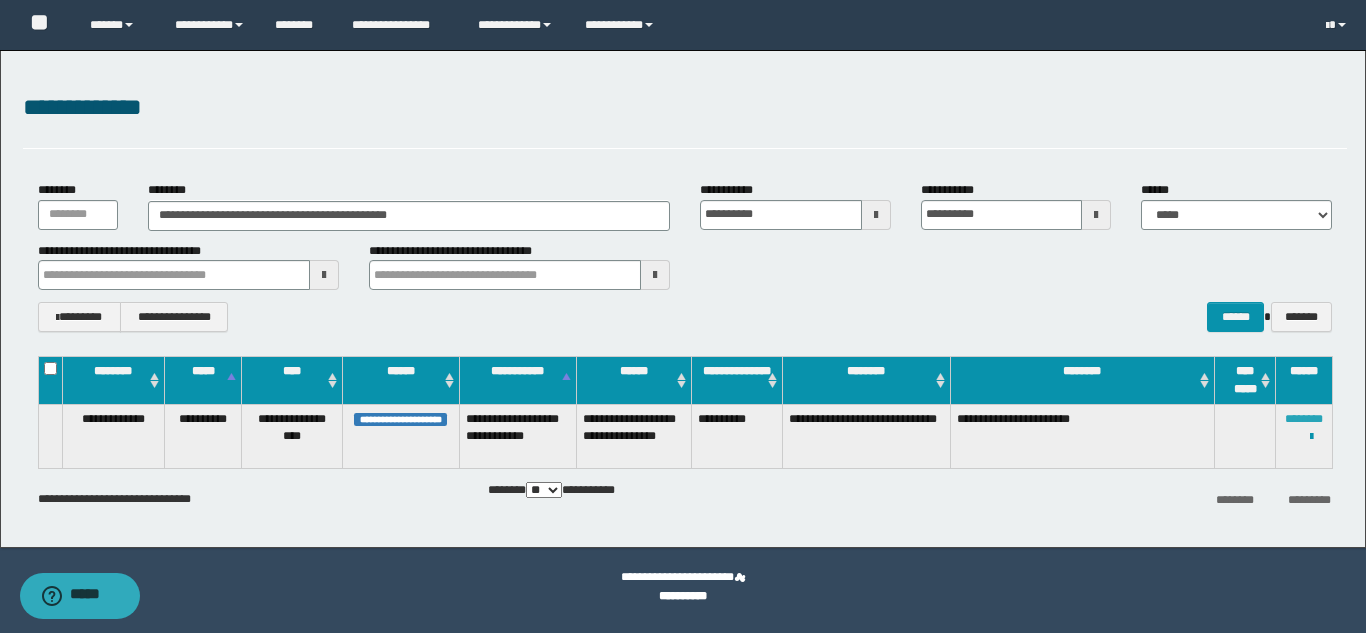 click on "********" at bounding box center (1304, 419) 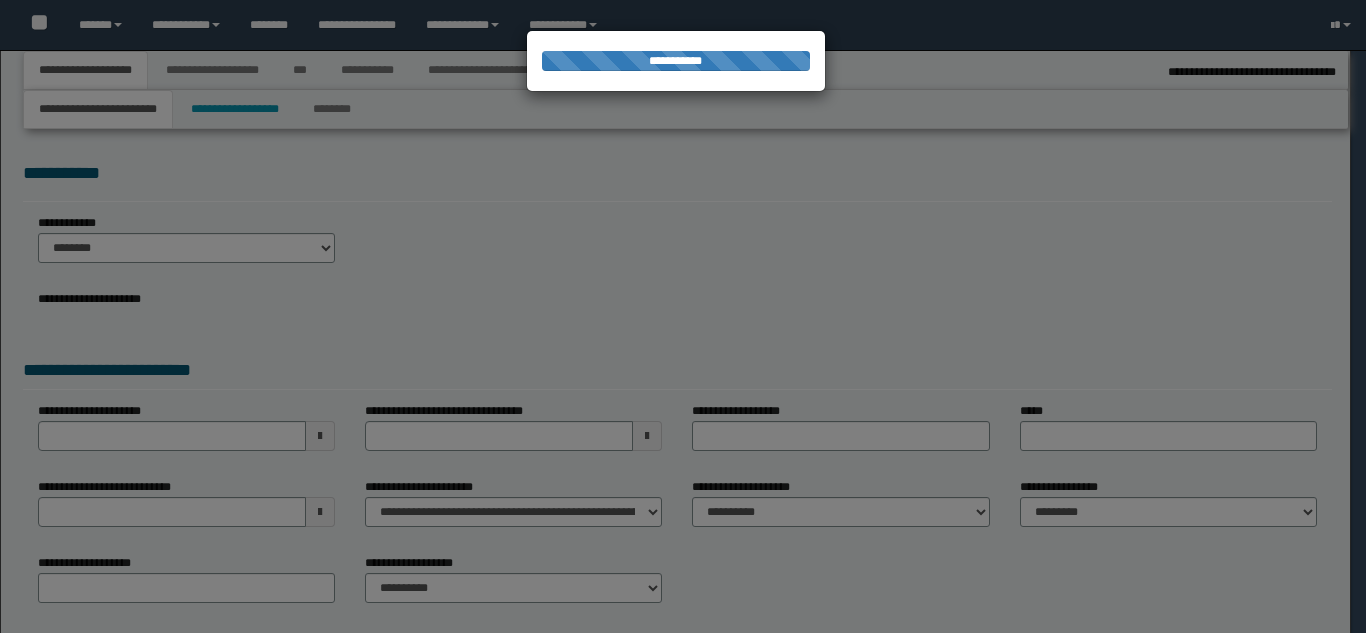 select on "*" 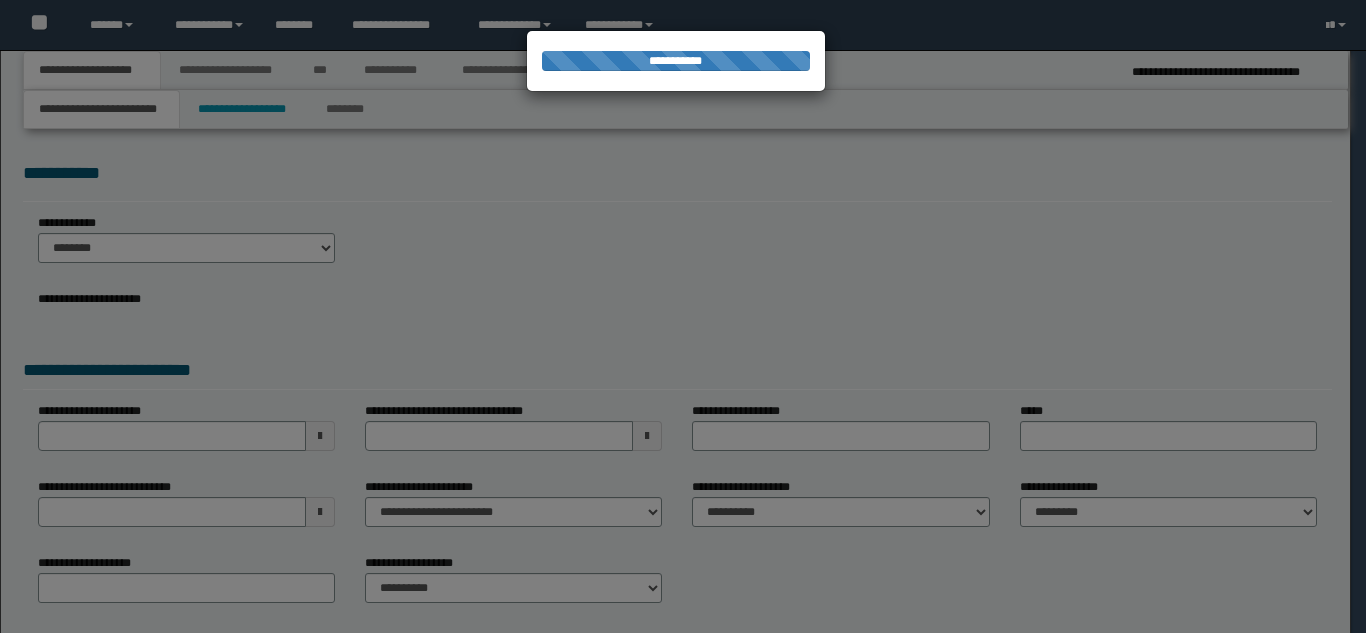 scroll, scrollTop: 0, scrollLeft: 0, axis: both 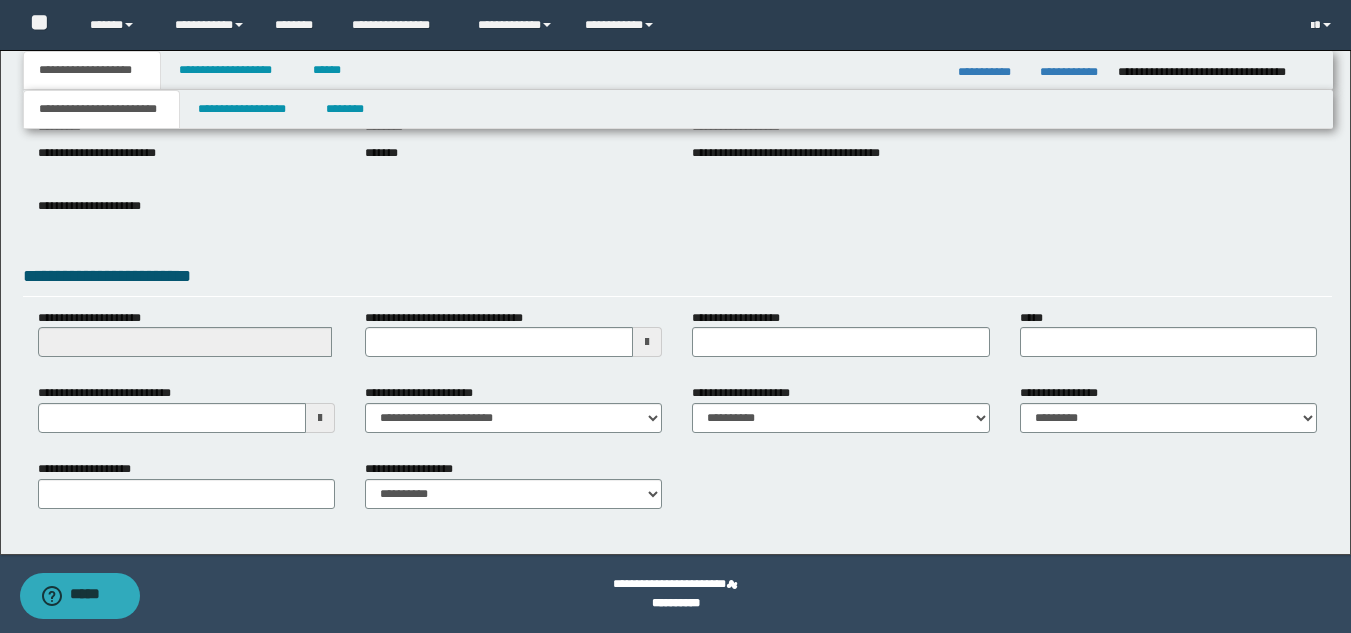 click at bounding box center [320, 418] 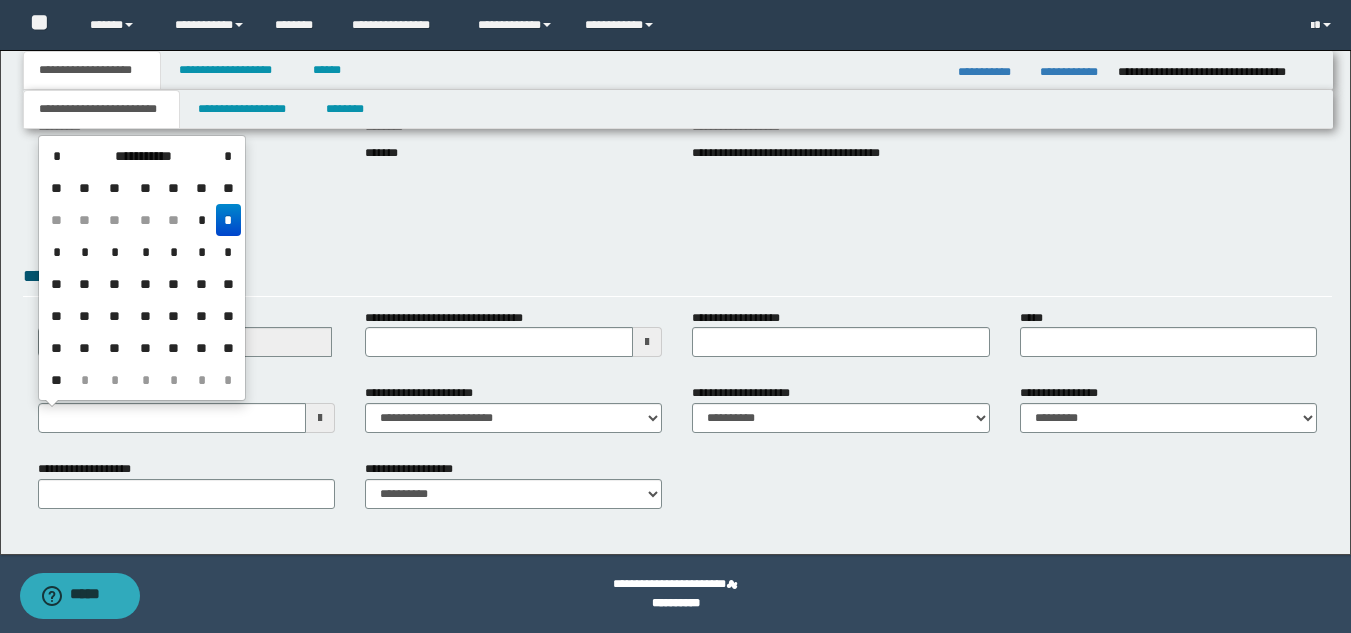 click on "**" at bounding box center (145, 348) 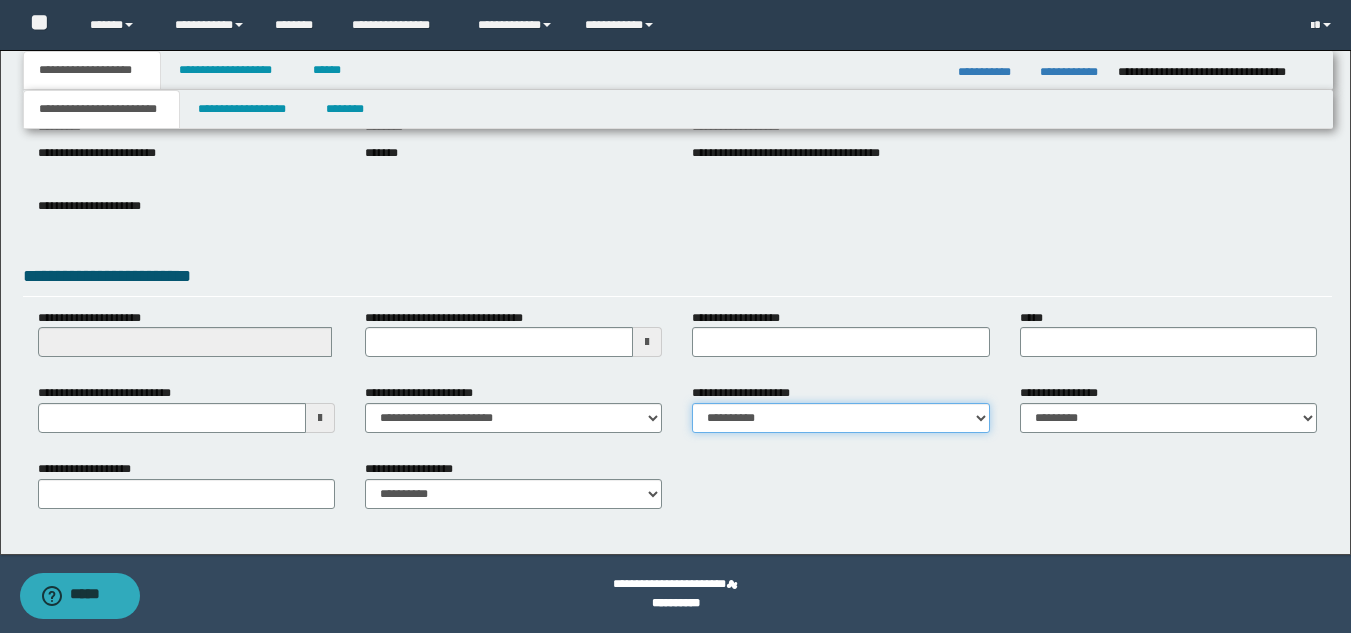 click on "**********" at bounding box center (840, 418) 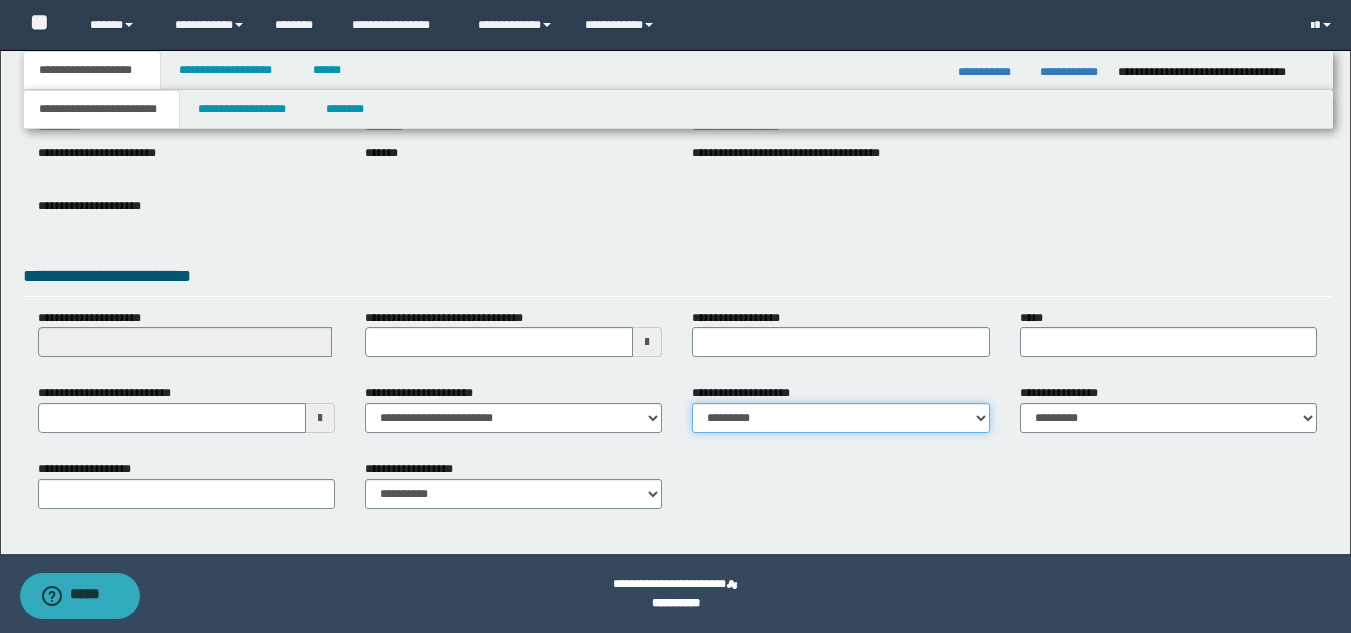 click on "**********" at bounding box center (840, 418) 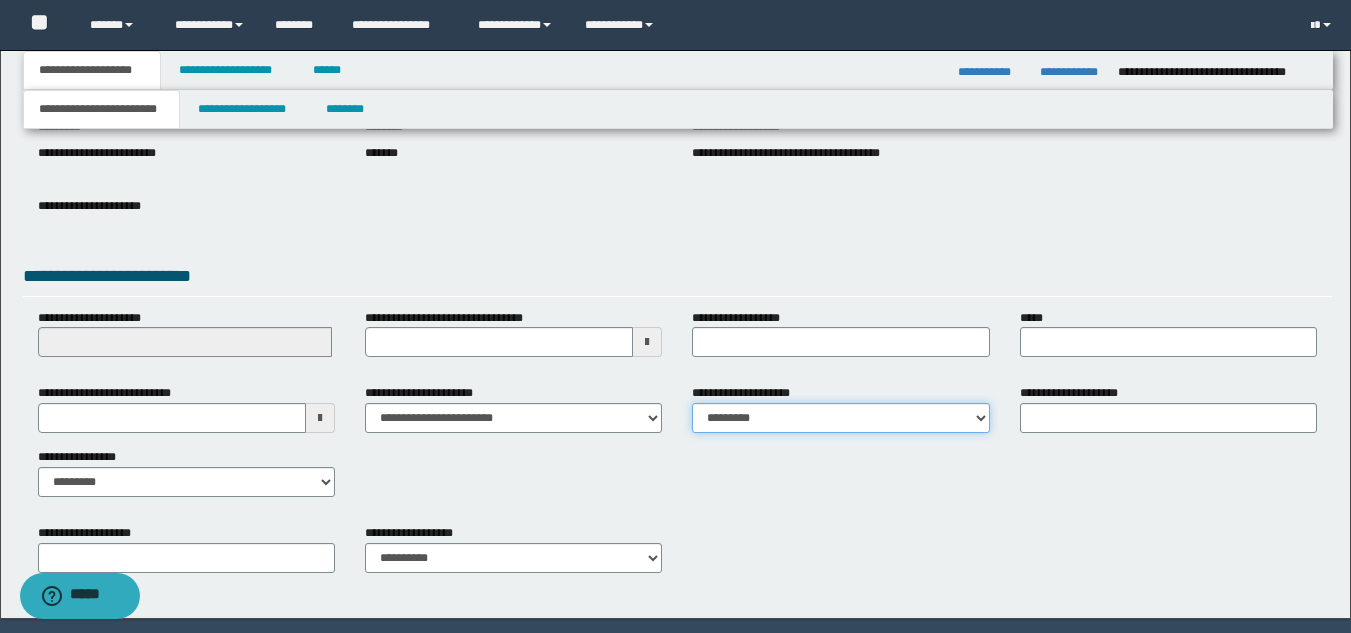 scroll, scrollTop: 315, scrollLeft: 0, axis: vertical 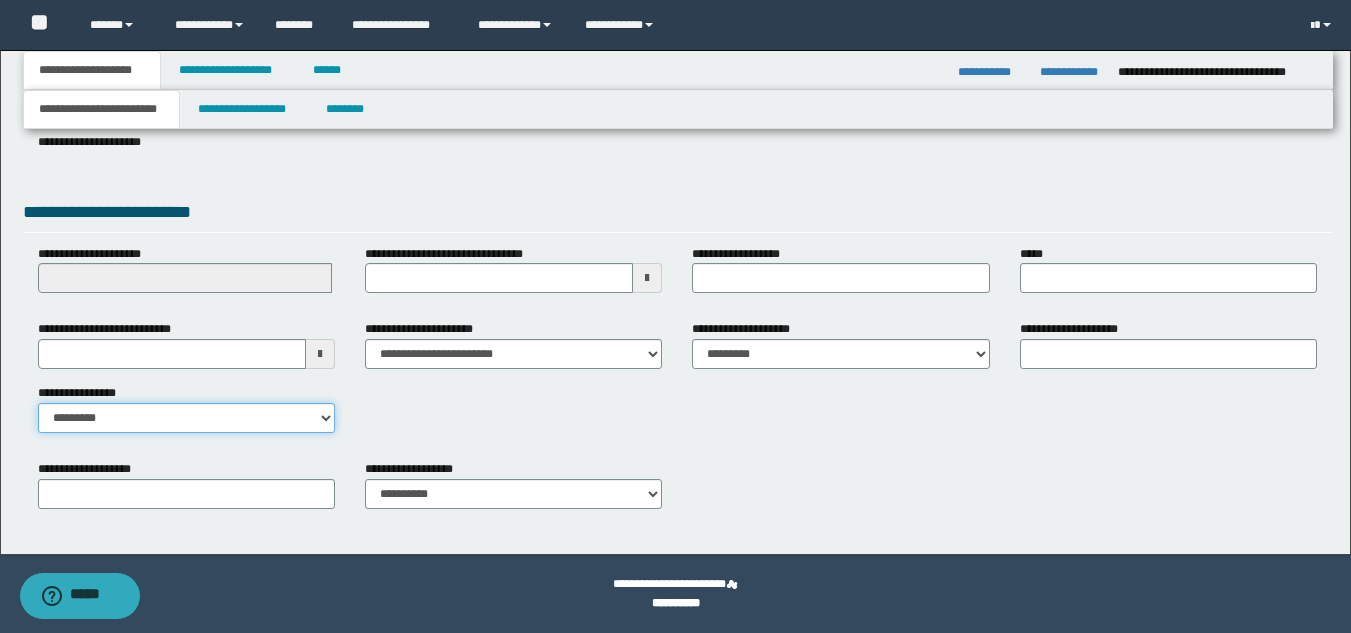 click on "**********" at bounding box center (186, 418) 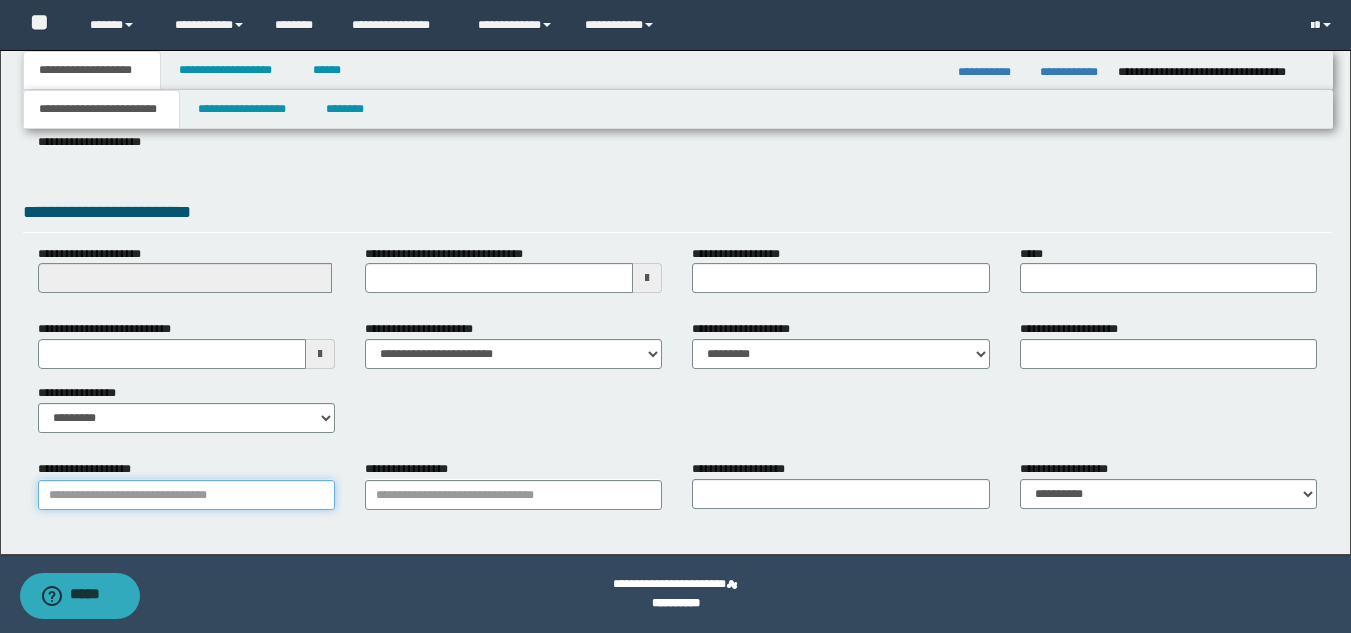 click on "**********" at bounding box center (186, 495) 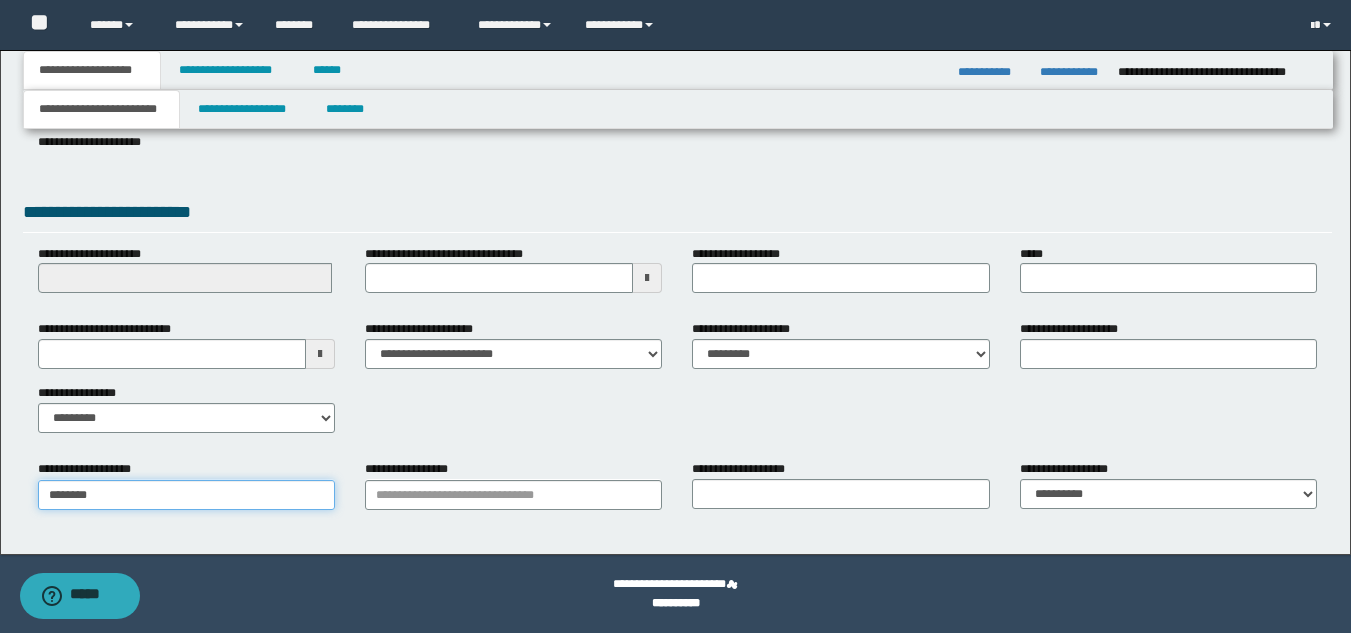 type on "*********" 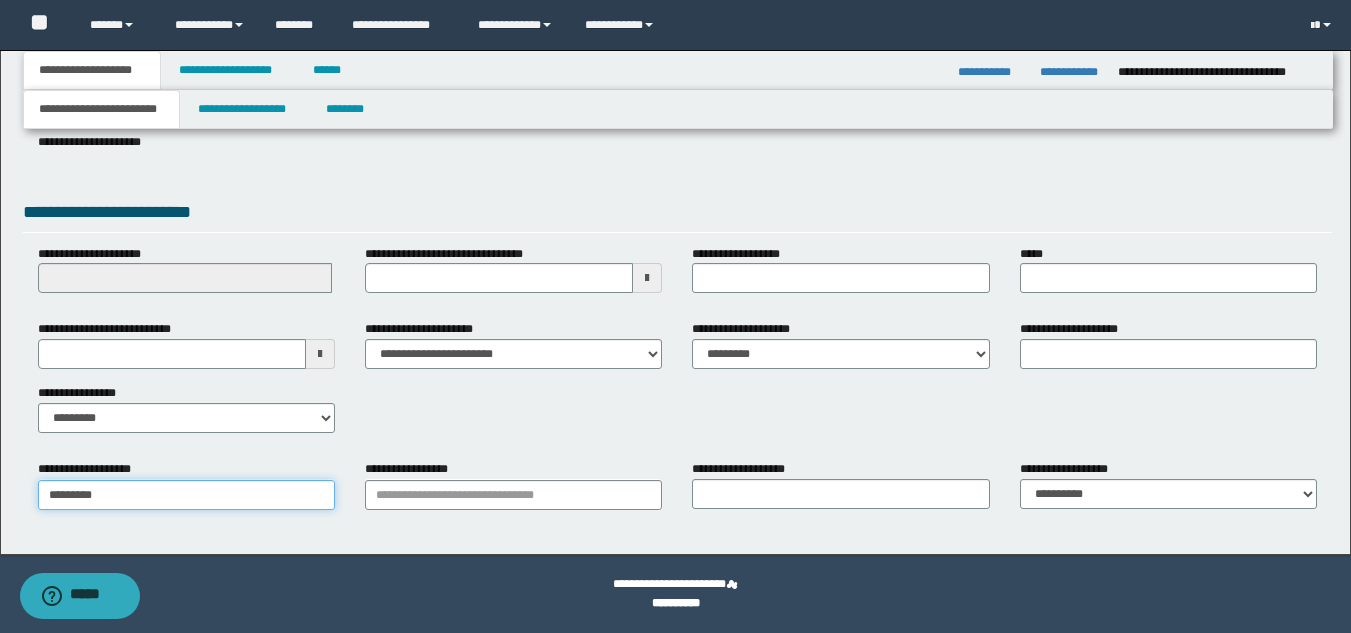 type on "*********" 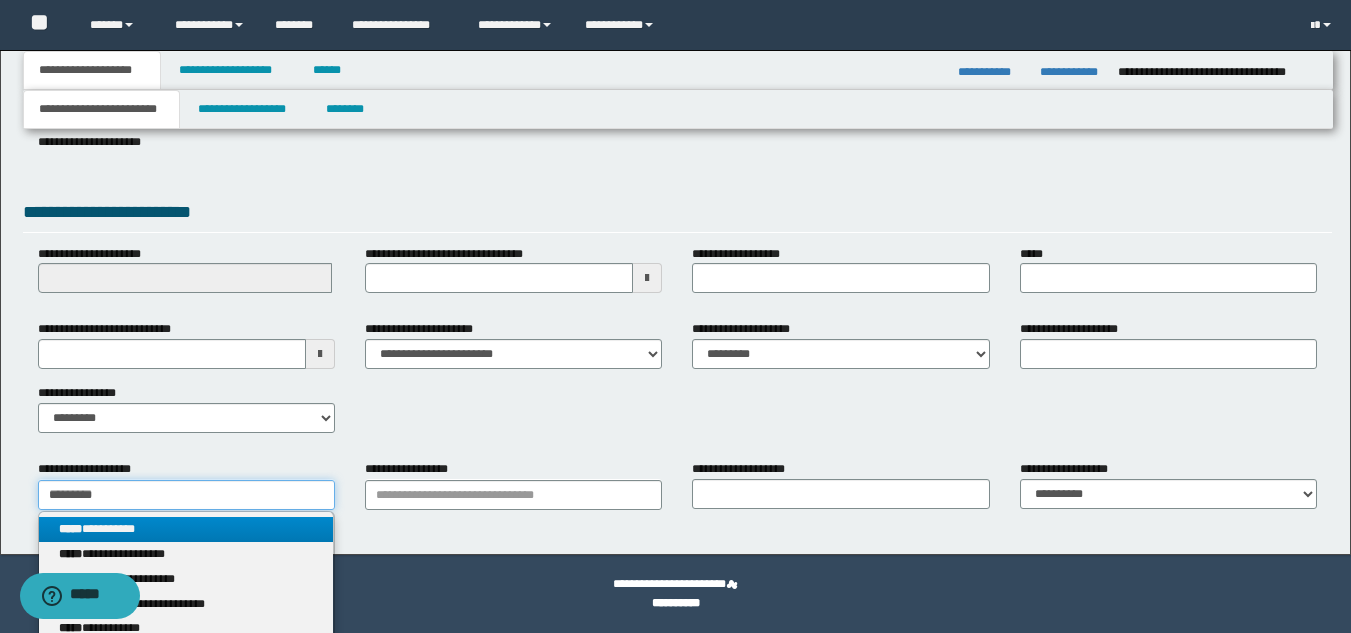 type on "*********" 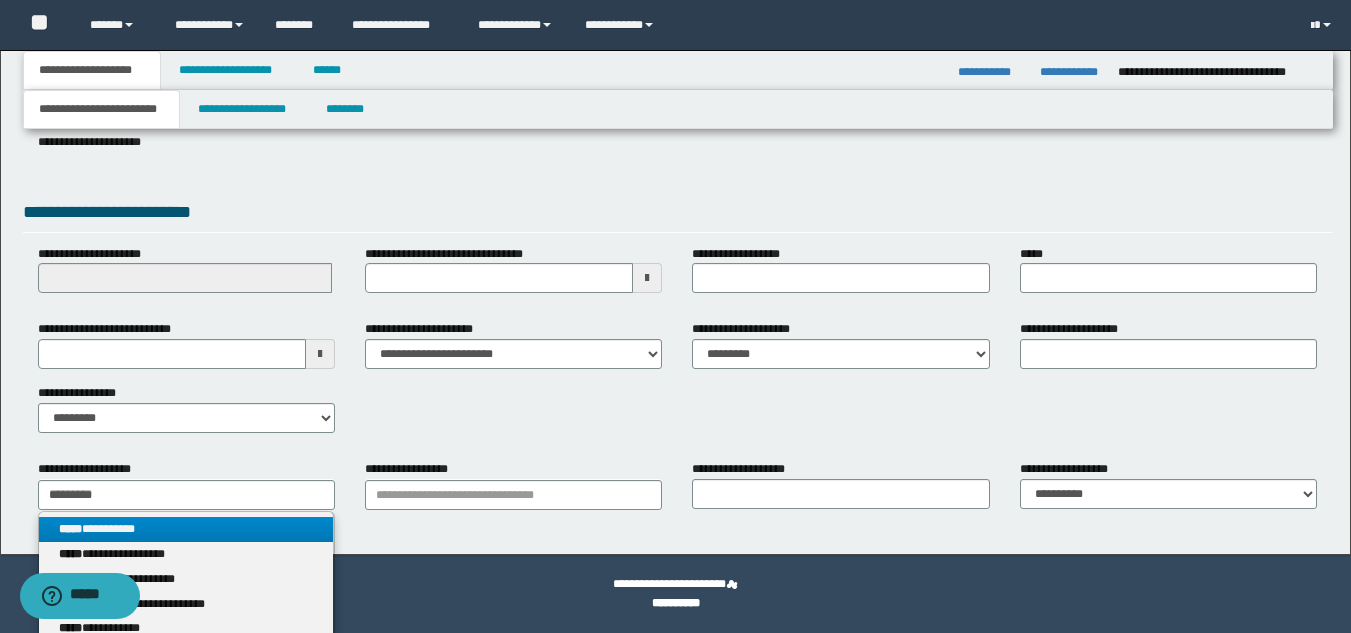 click on "**********" at bounding box center (186, 529) 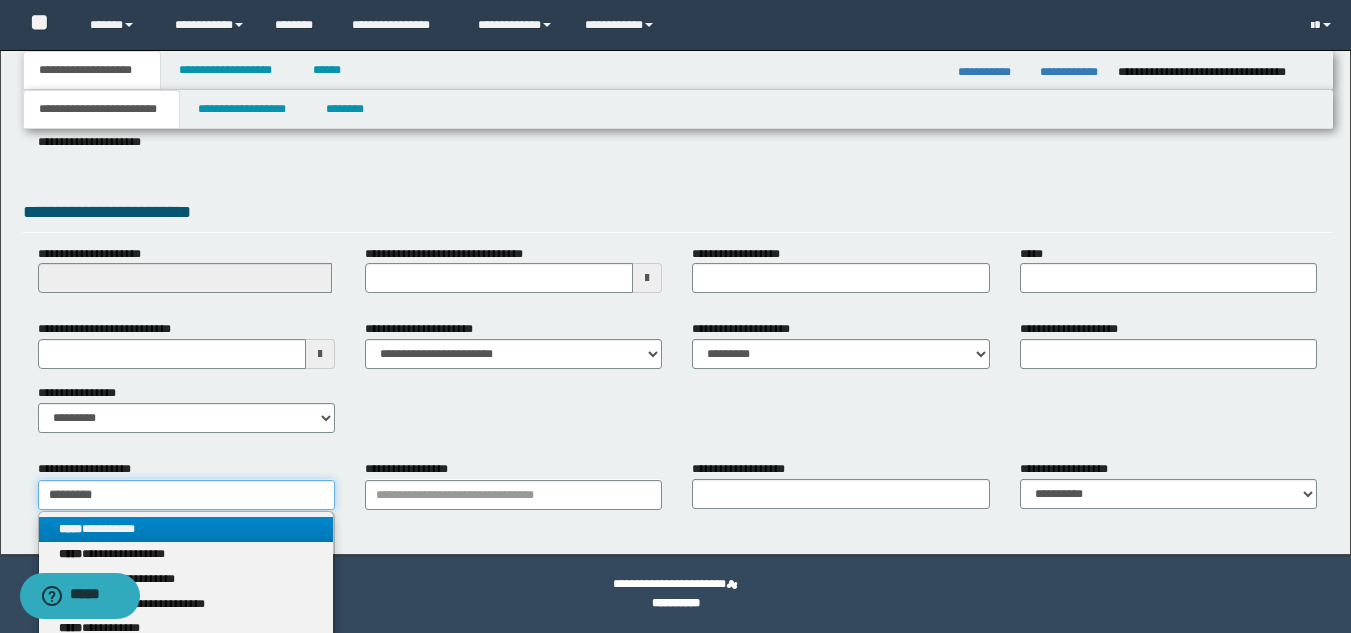 type 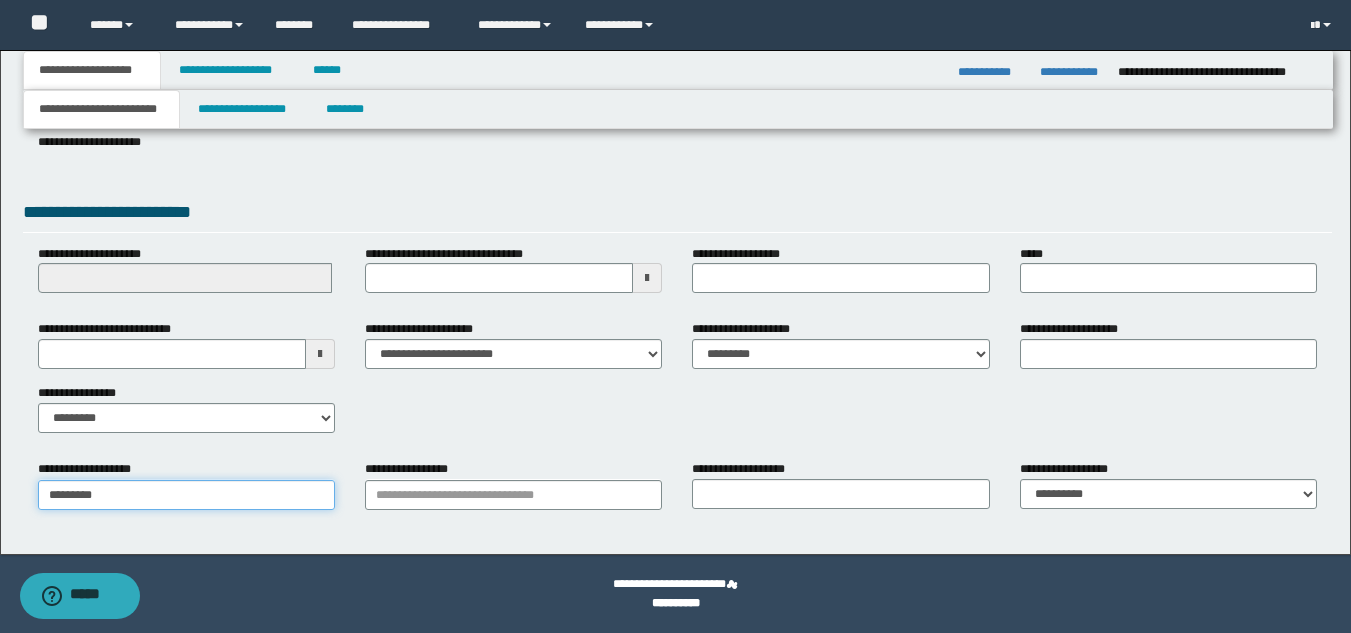 type on "*********" 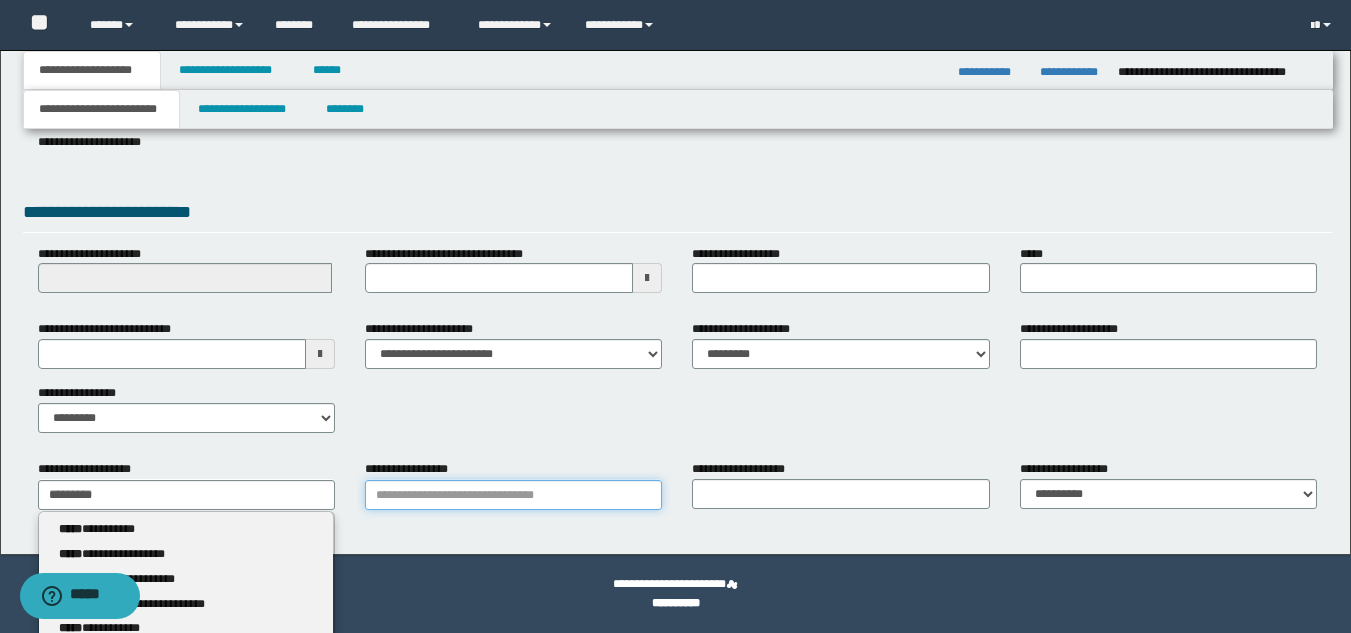 type 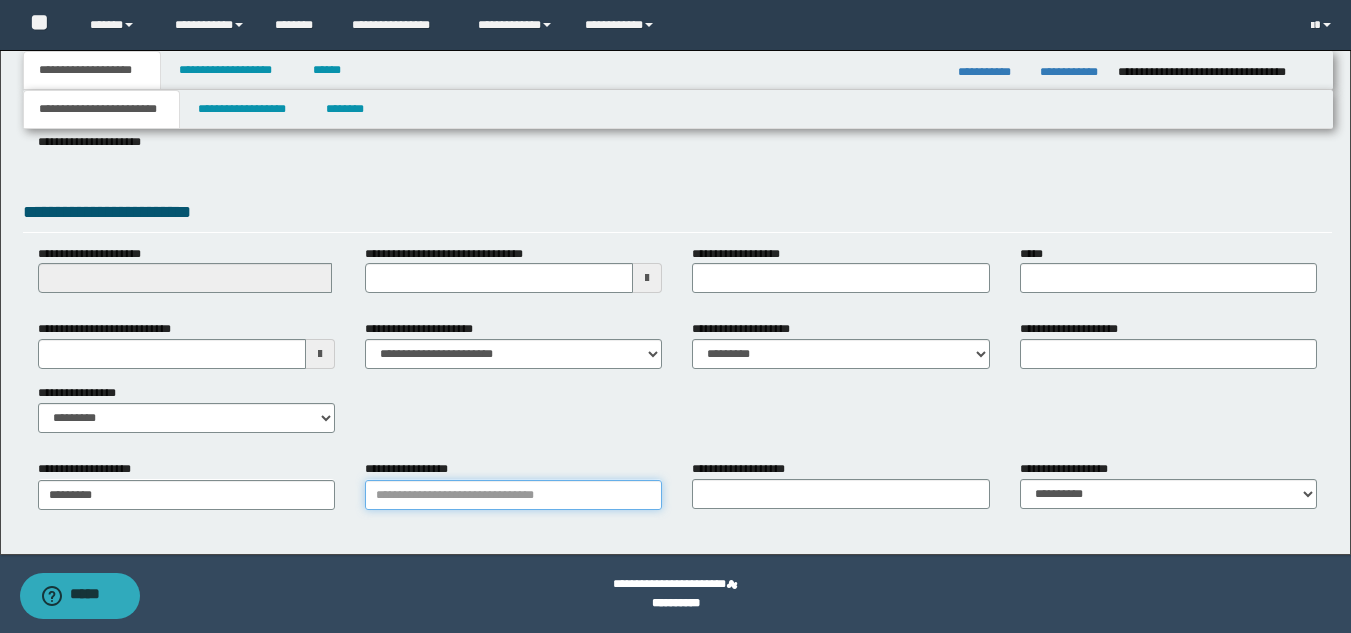 click on "**********" at bounding box center [513, 495] 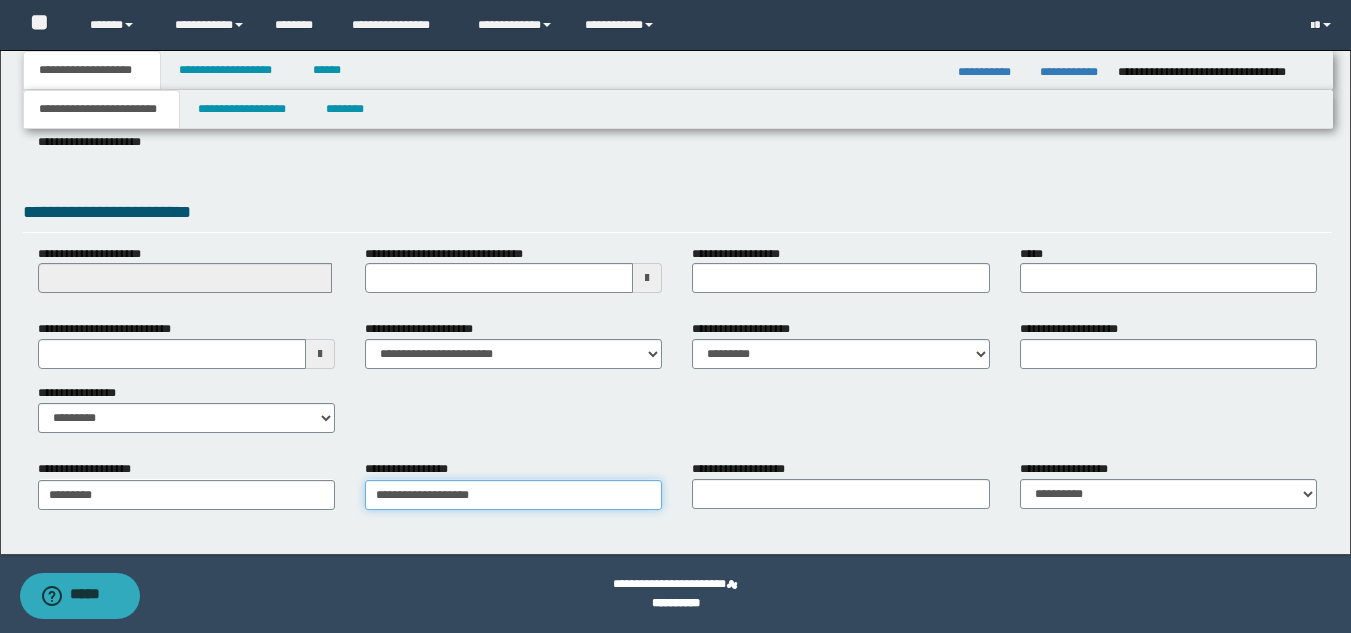 type on "**********" 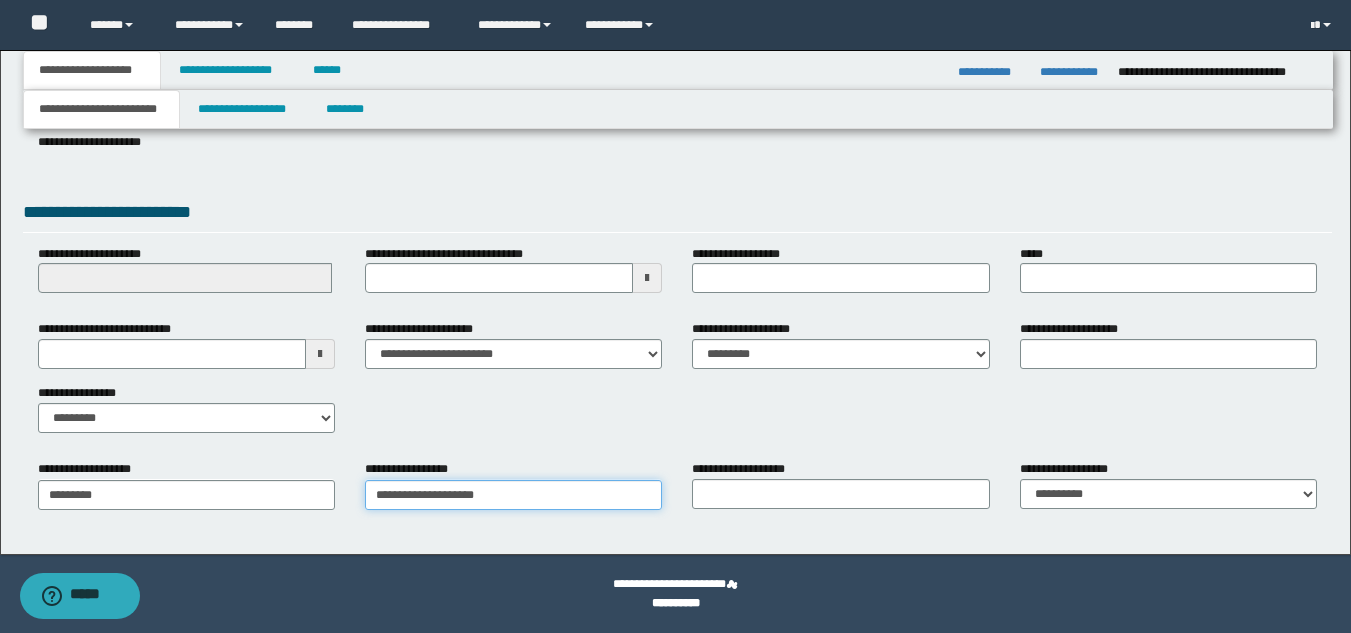 type on "**********" 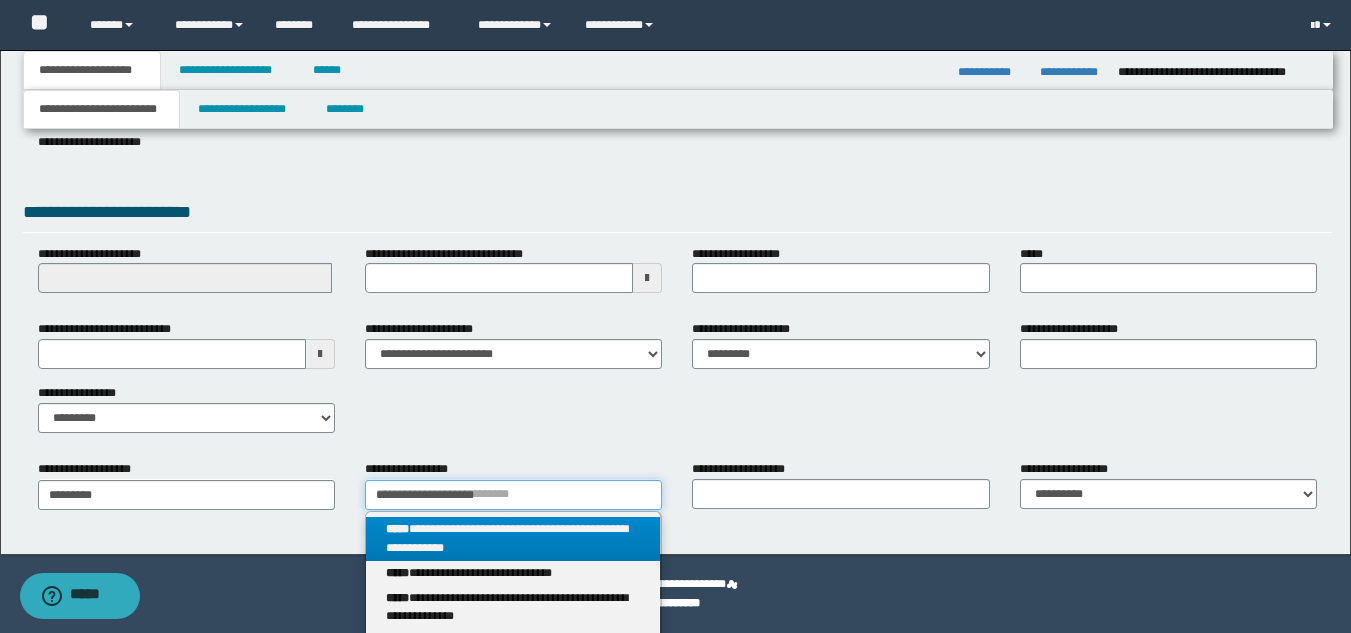 type on "**********" 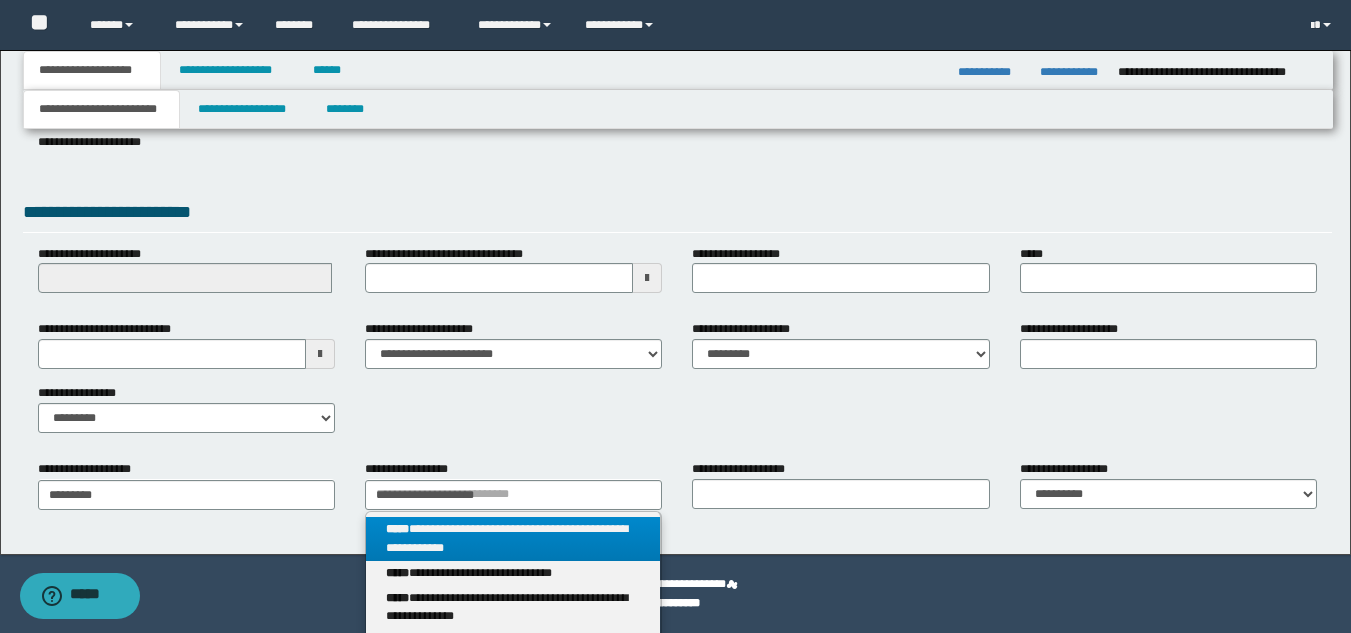 click on "**********" at bounding box center [513, 539] 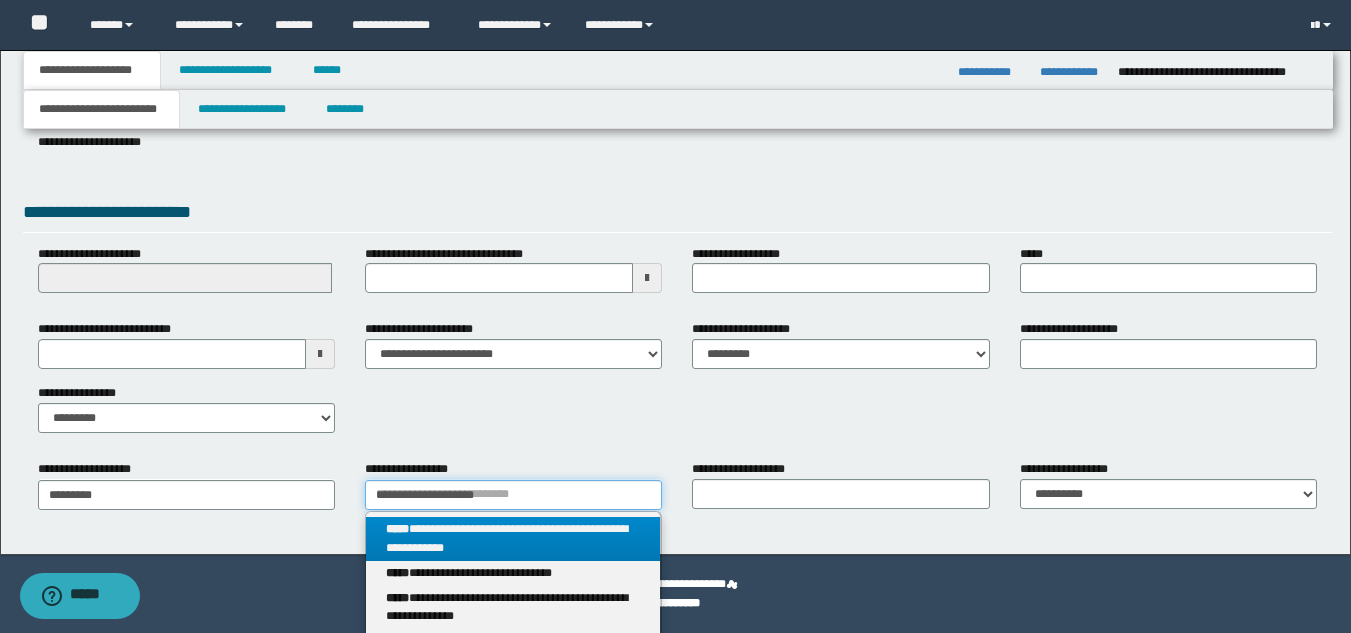 type 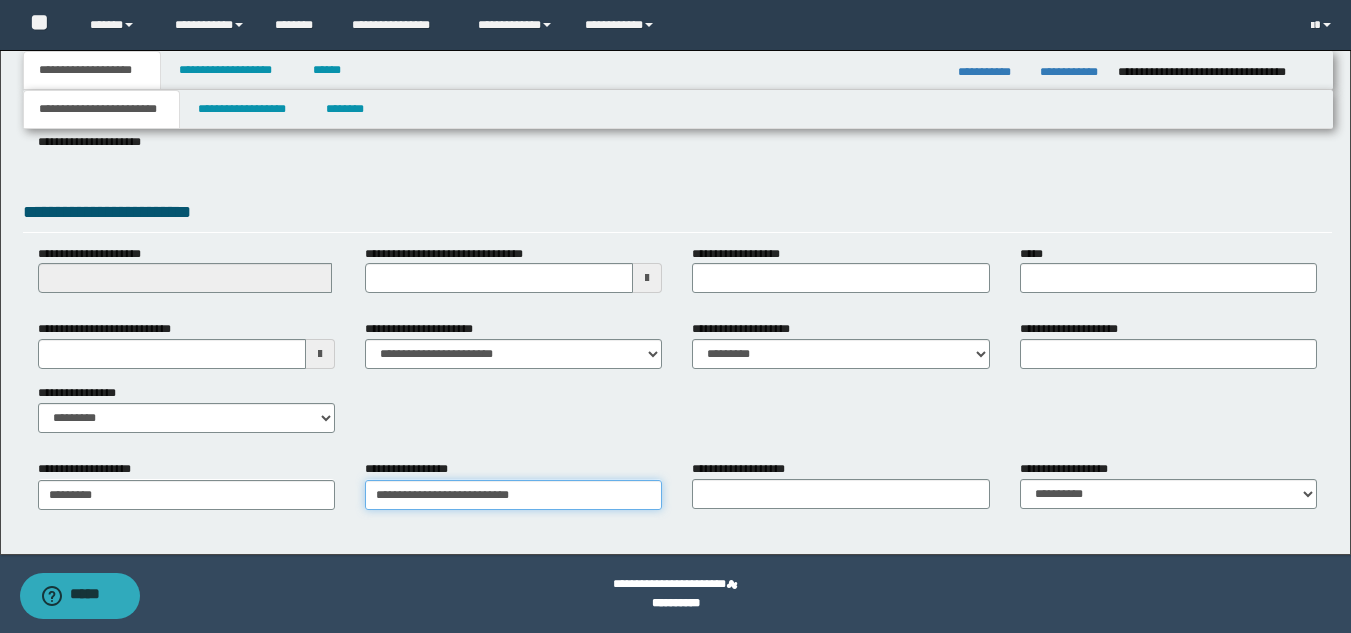 type on "**********" 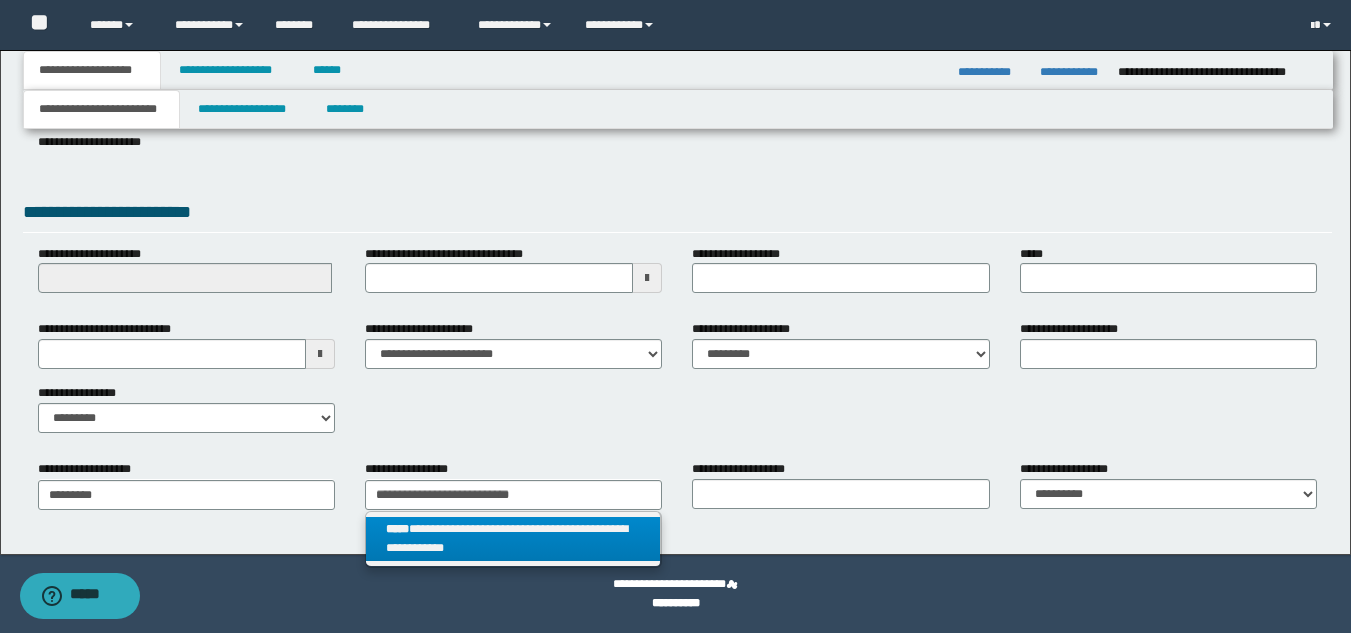 click on "**********" at bounding box center (513, 539) 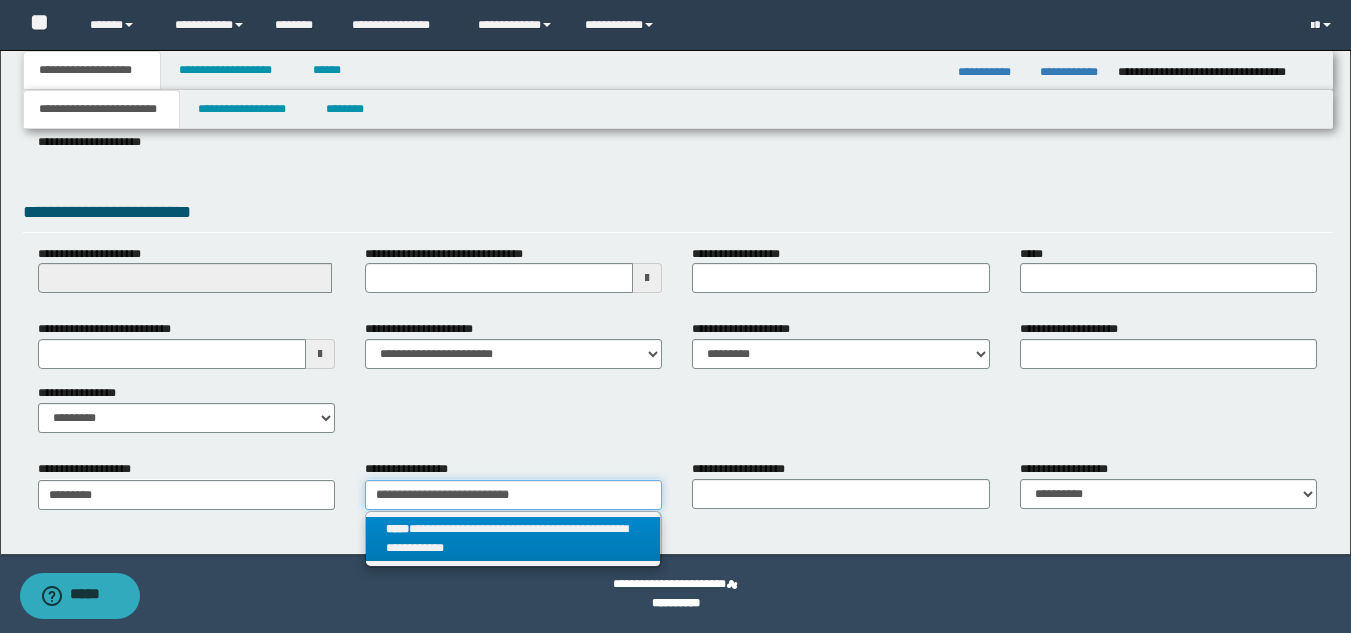 type 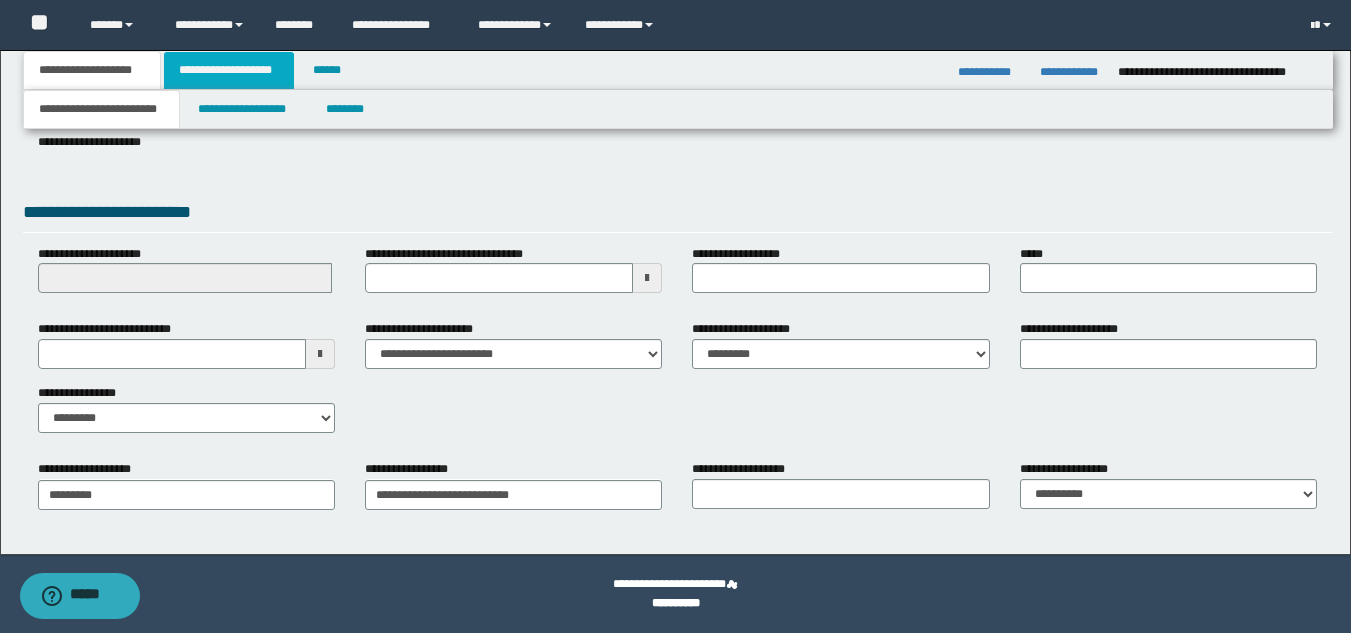 click on "**********" at bounding box center [229, 70] 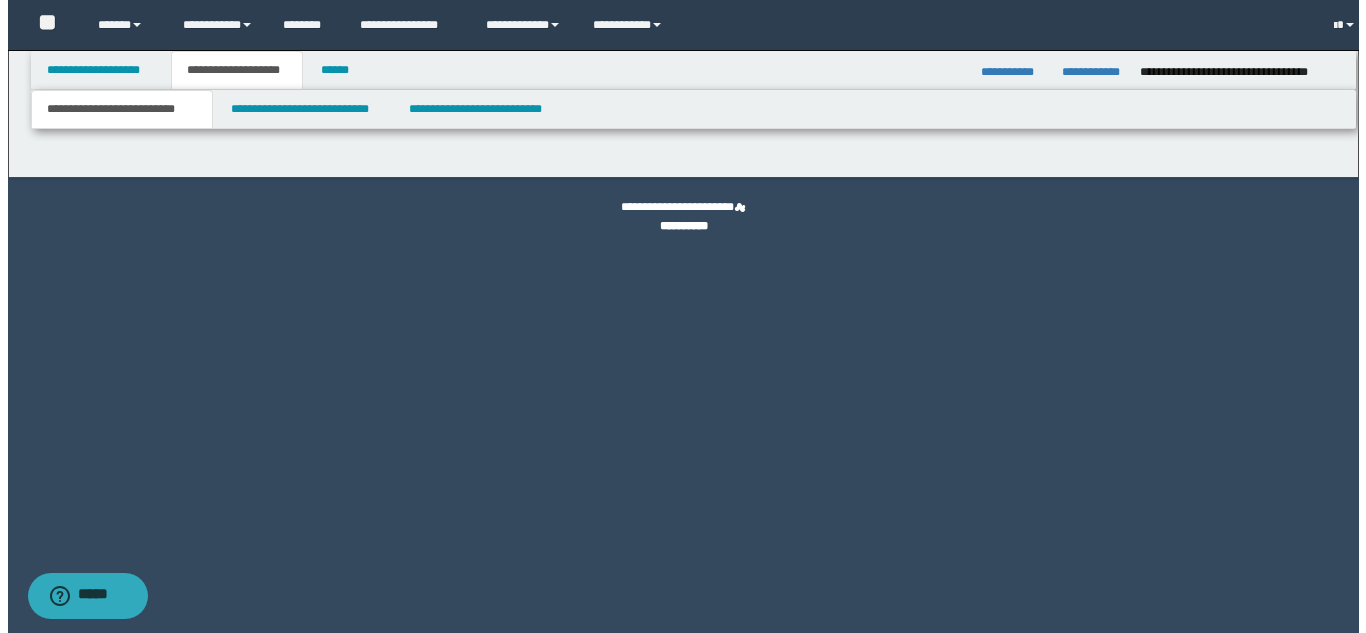 scroll, scrollTop: 0, scrollLeft: 0, axis: both 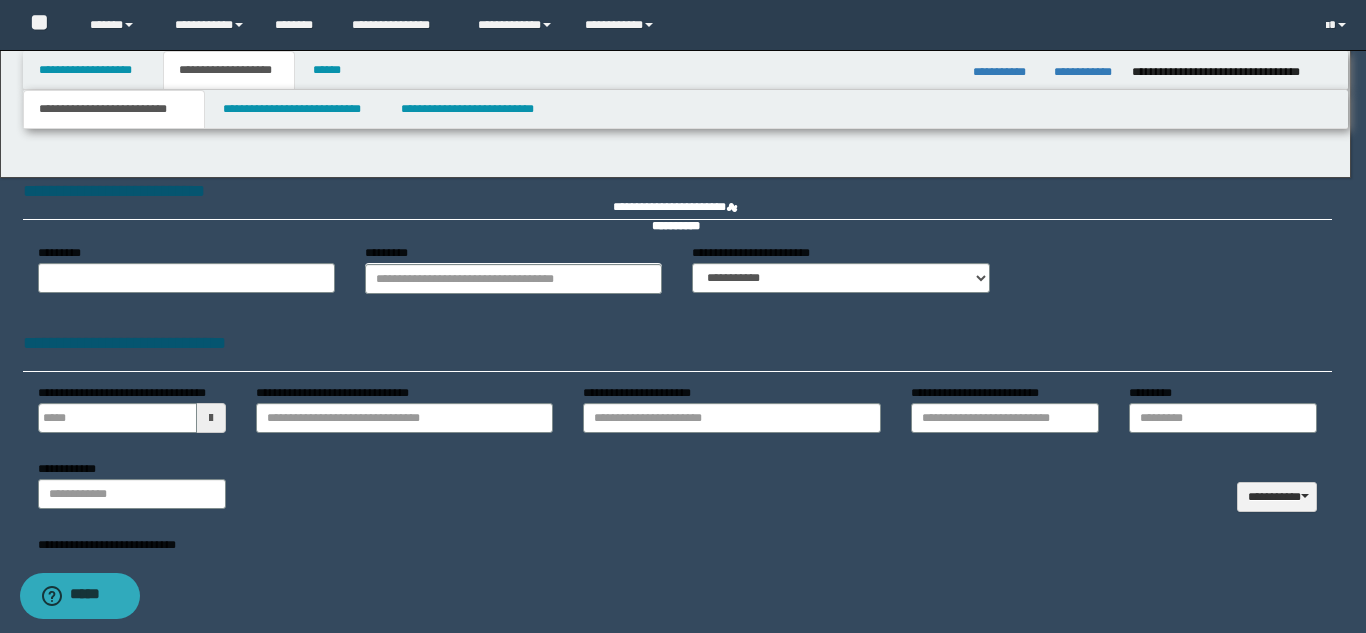 type 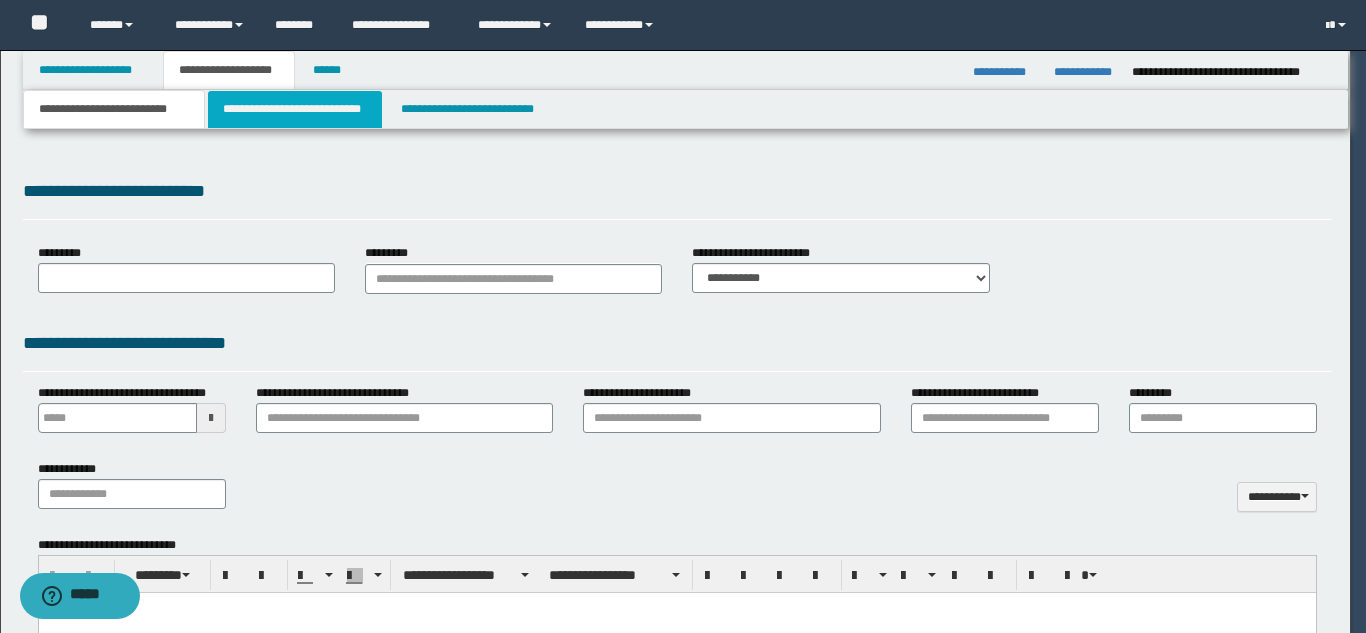 select on "*" 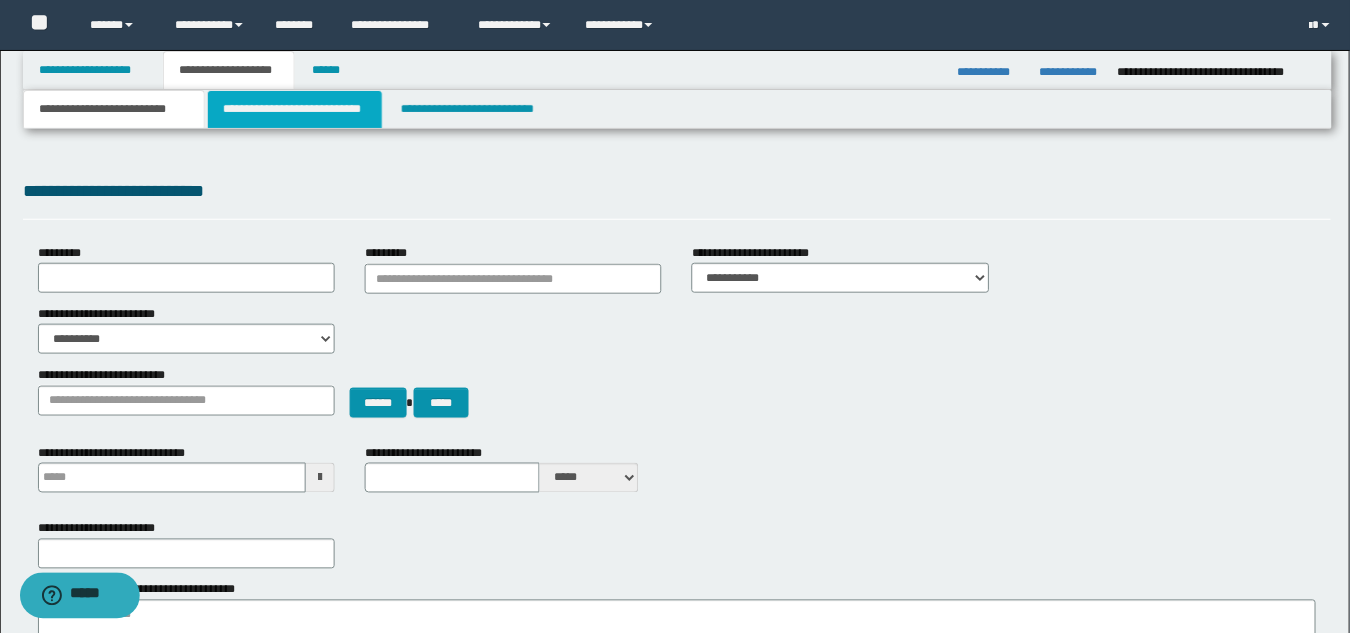 click on "**********" at bounding box center (295, 109) 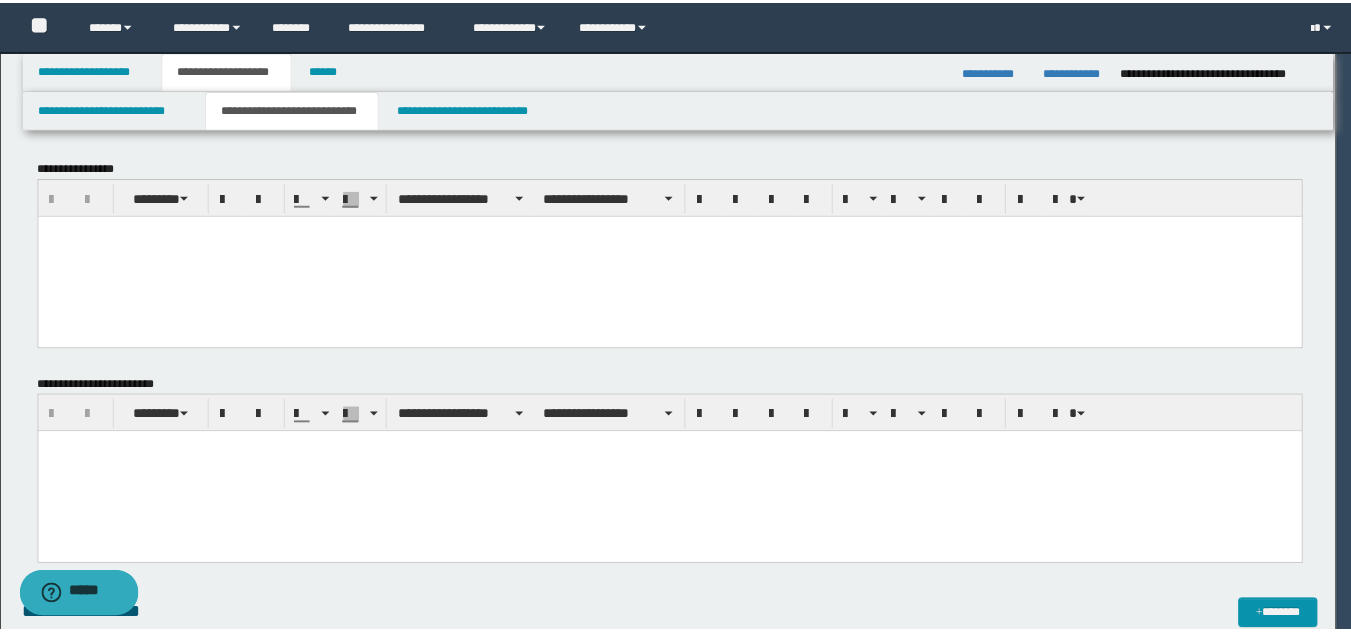scroll, scrollTop: 0, scrollLeft: 0, axis: both 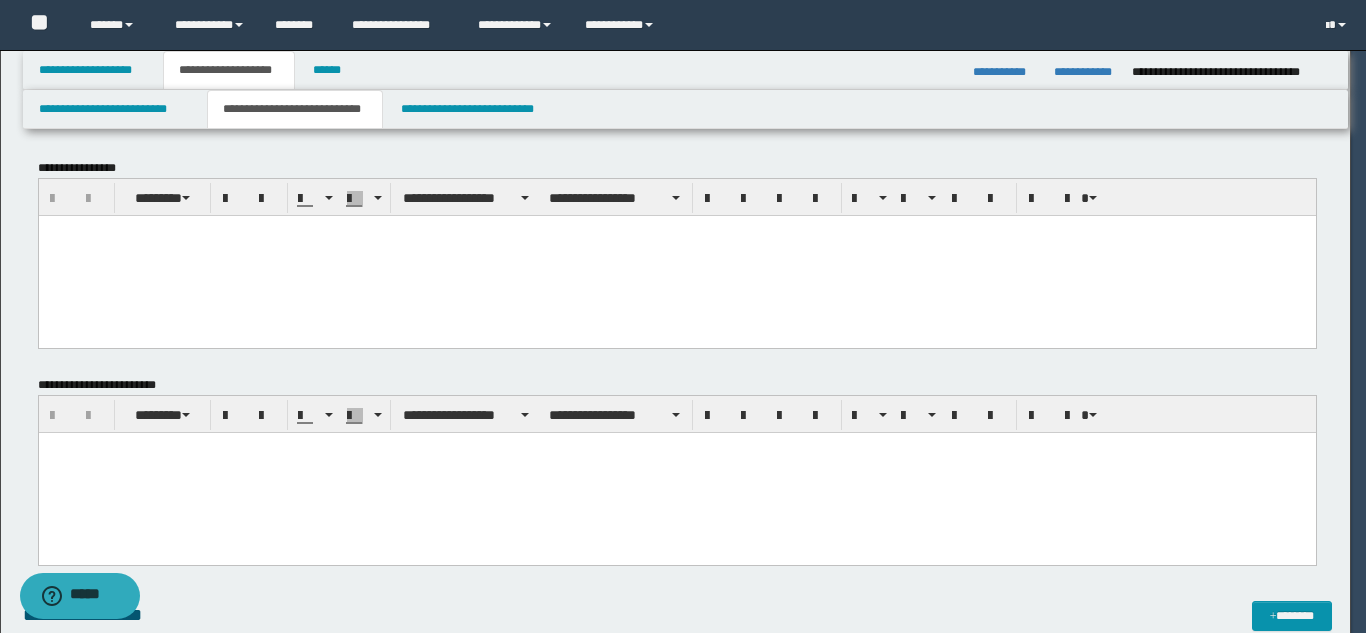 click at bounding box center (676, 255) 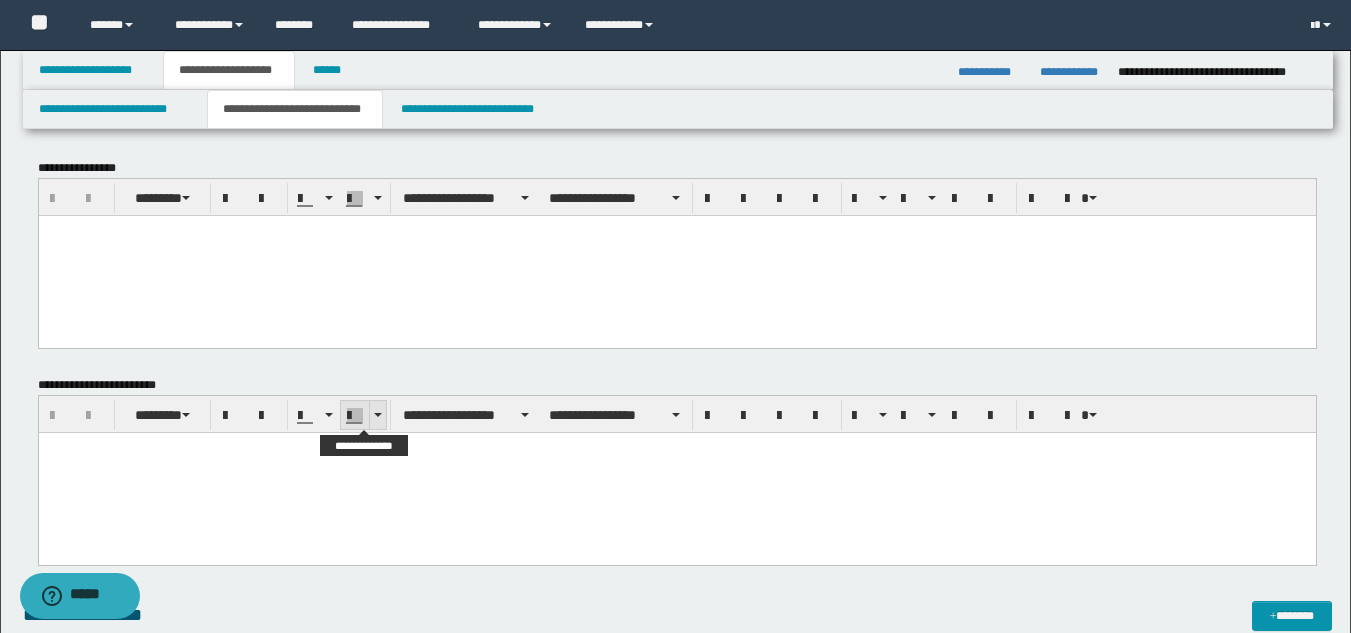paste 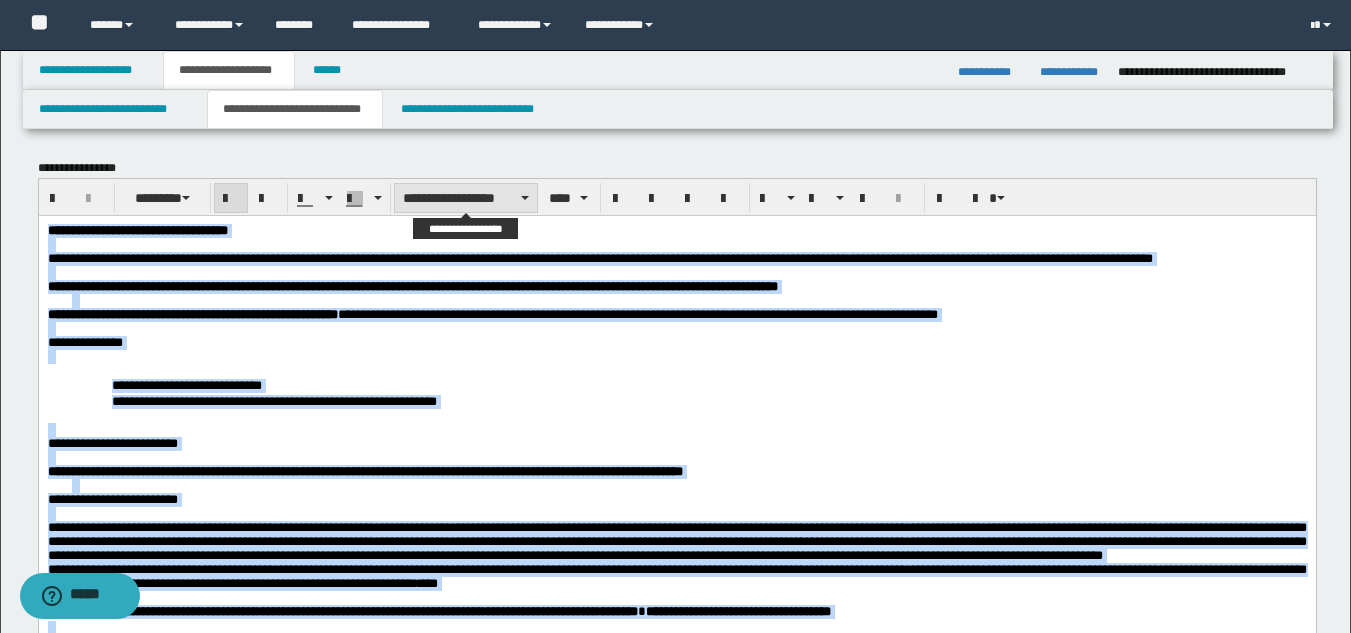 click on "**********" at bounding box center [466, 198] 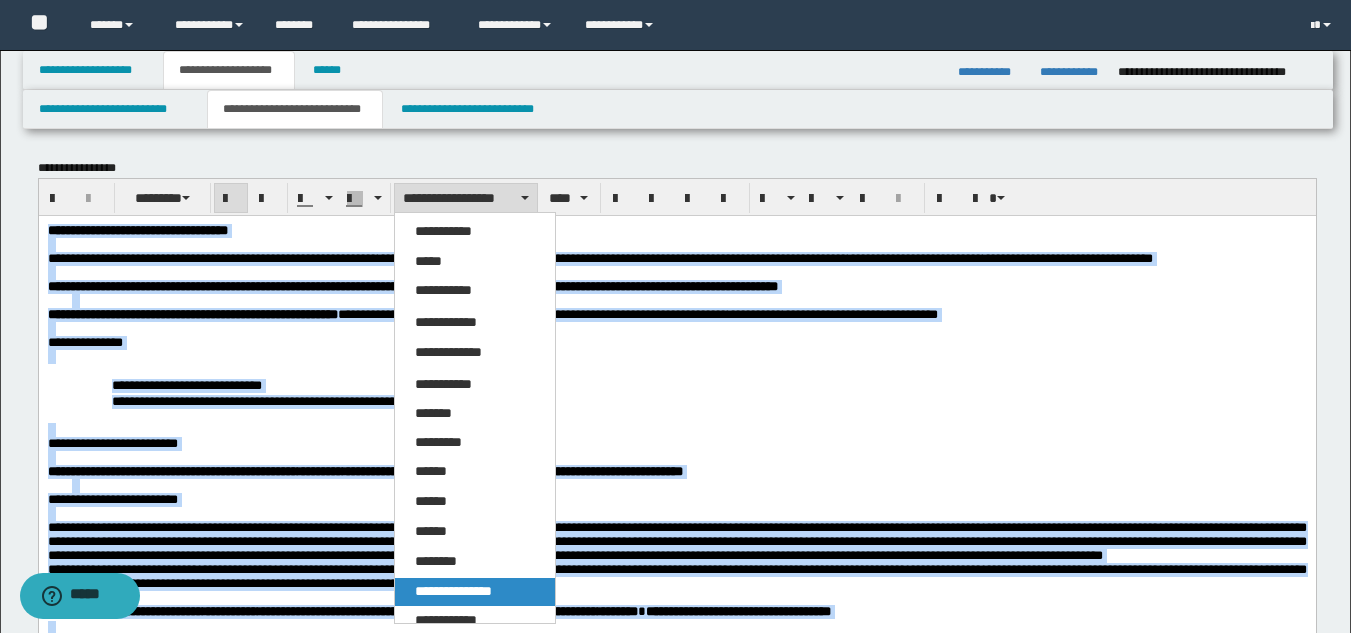 drag, startPoint x: 447, startPoint y: 591, endPoint x: 478, endPoint y: 291, distance: 301.5974 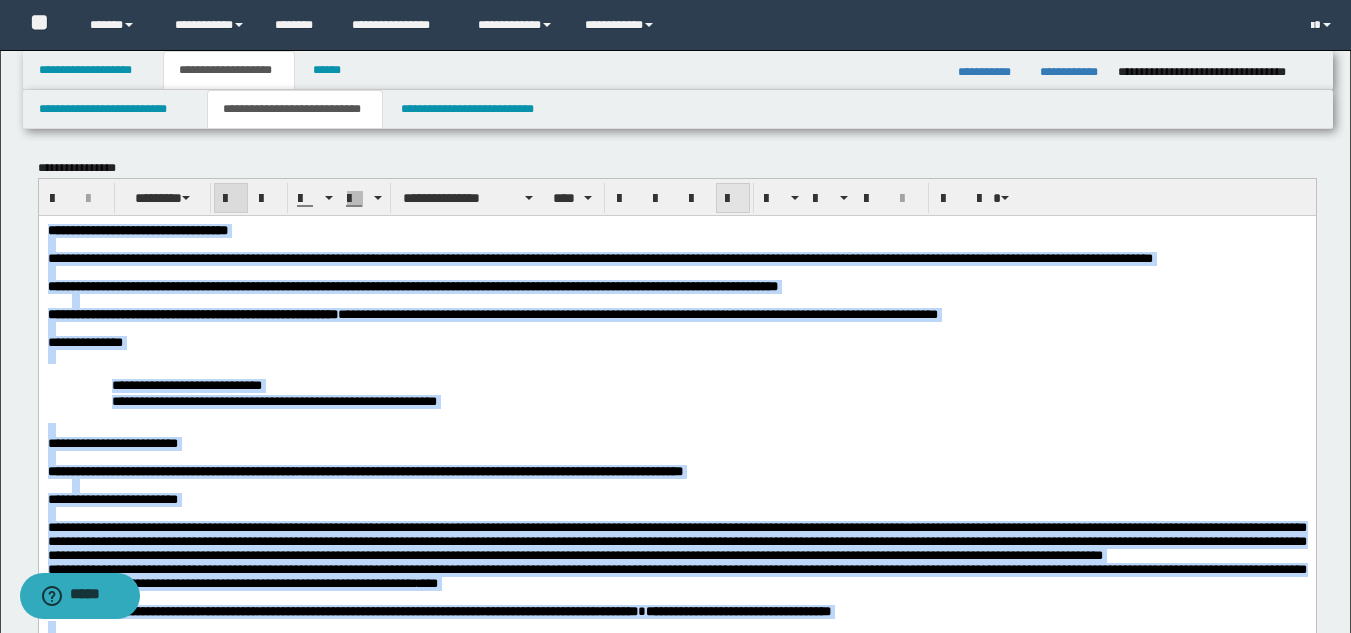 click at bounding box center (733, 199) 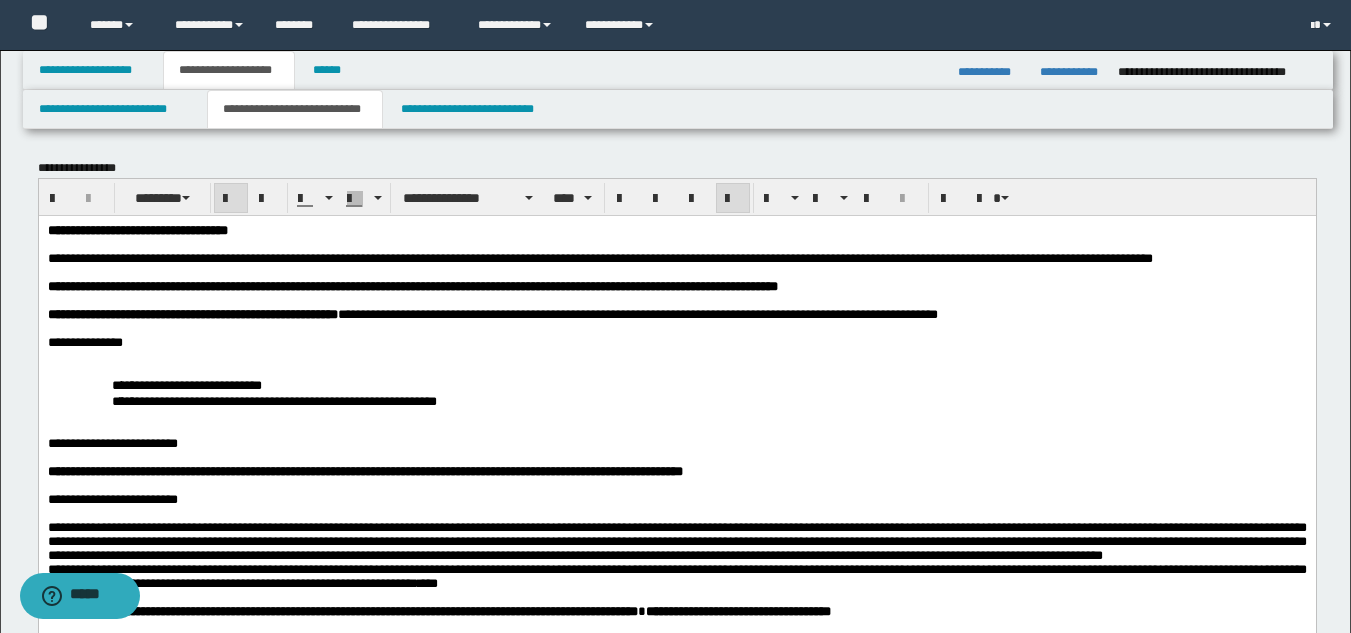 click on "**********" at bounding box center [676, 1576] 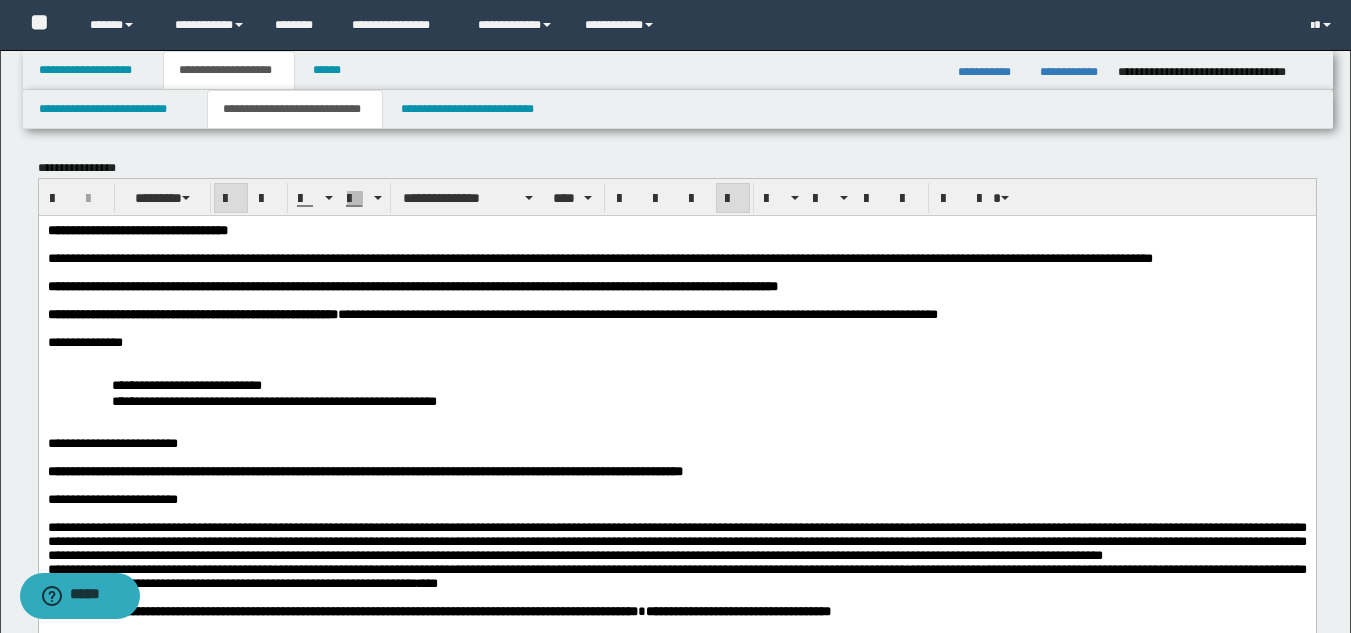 click on "**********" at bounding box center (676, 1576) 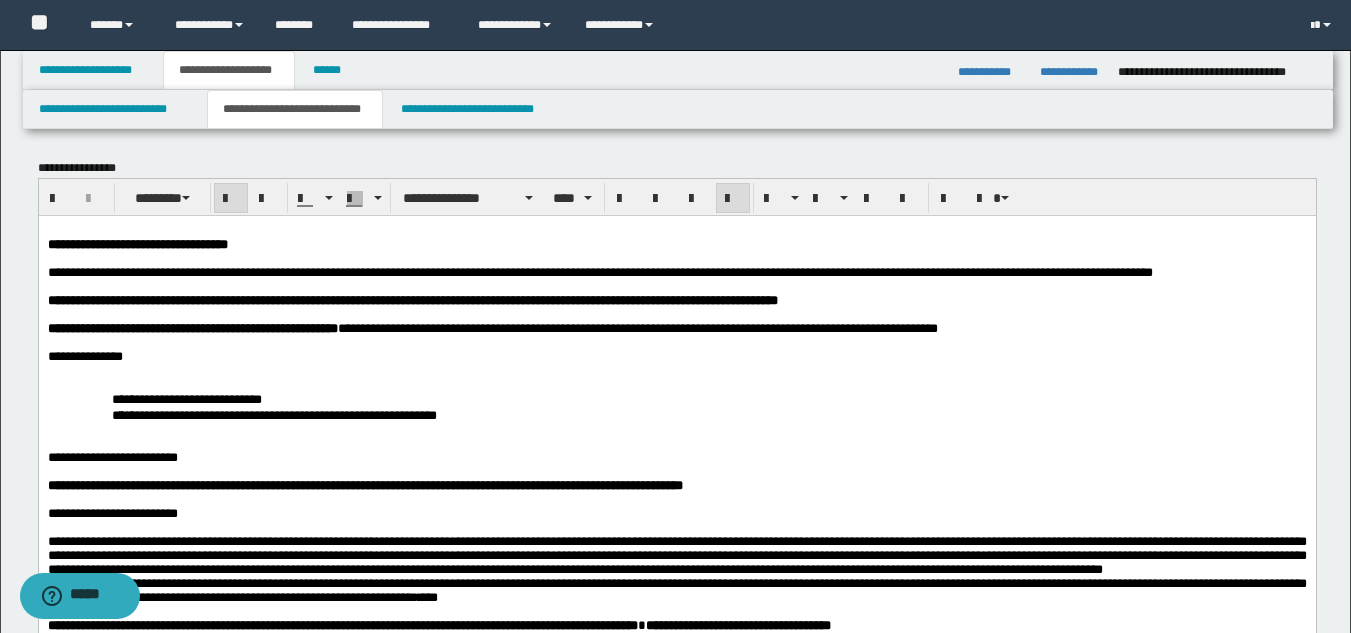 click on "**********" at bounding box center (676, 1583) 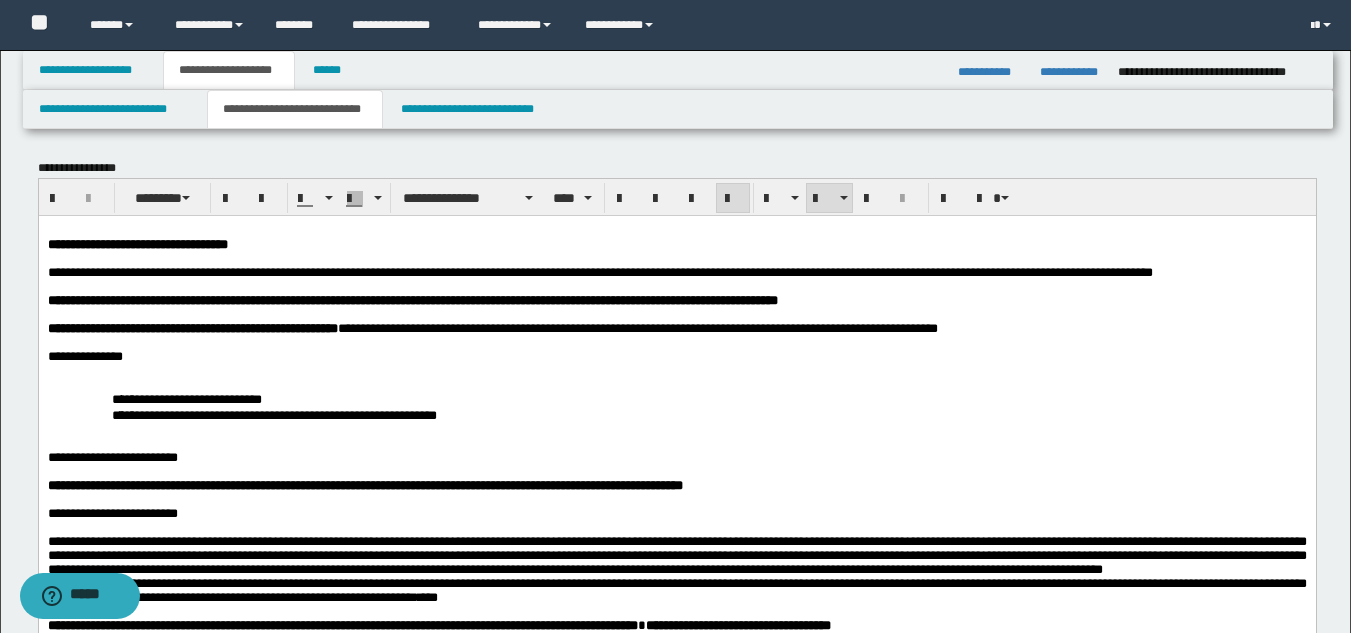 click on "**********" at bounding box center [676, 406] 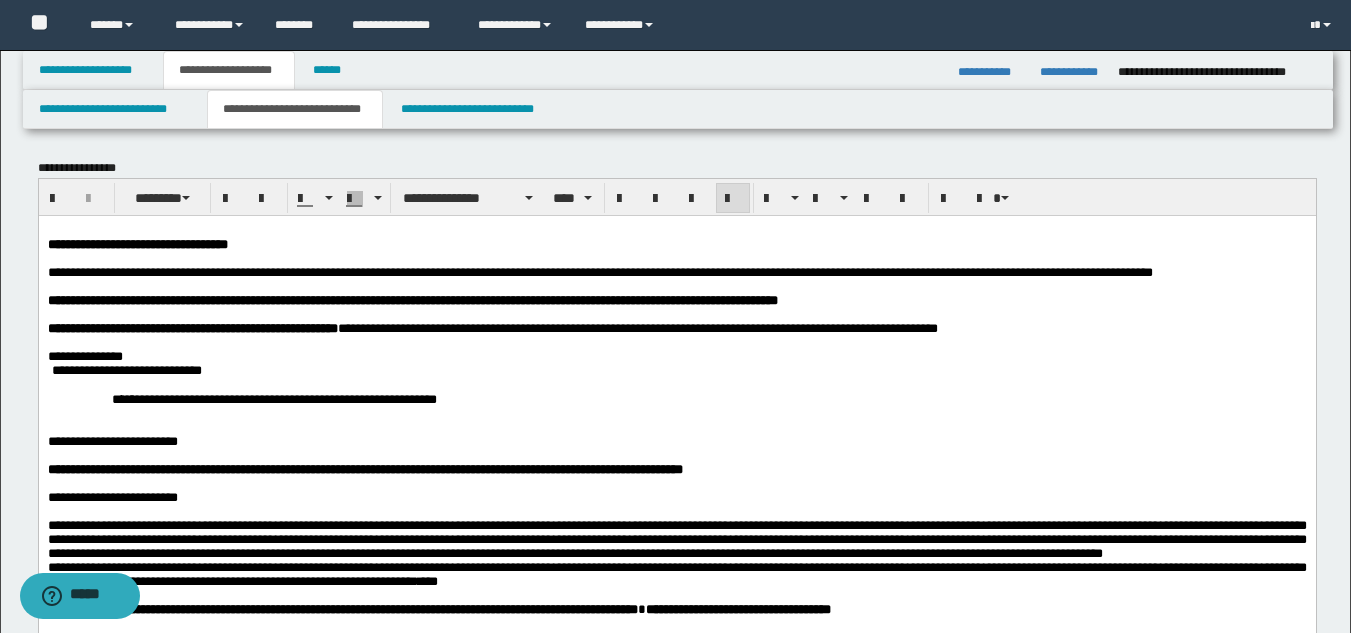 click on "**********" at bounding box center [676, 398] 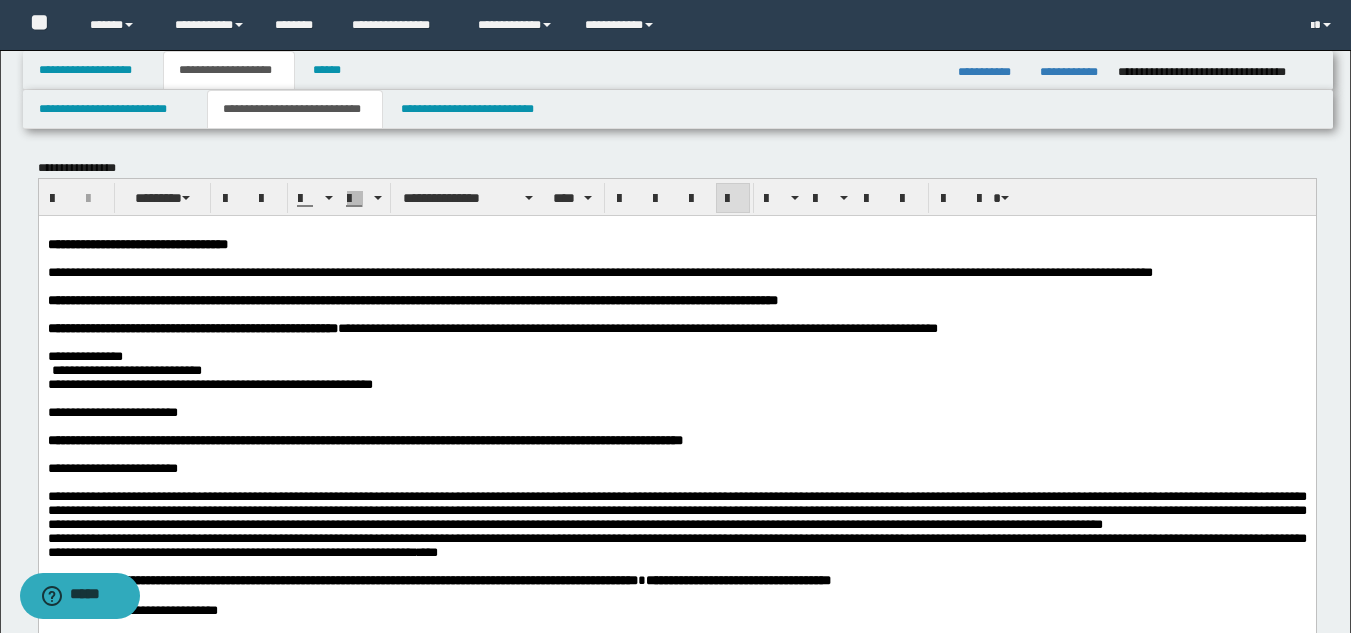 click on "**********" at bounding box center (126, 369) 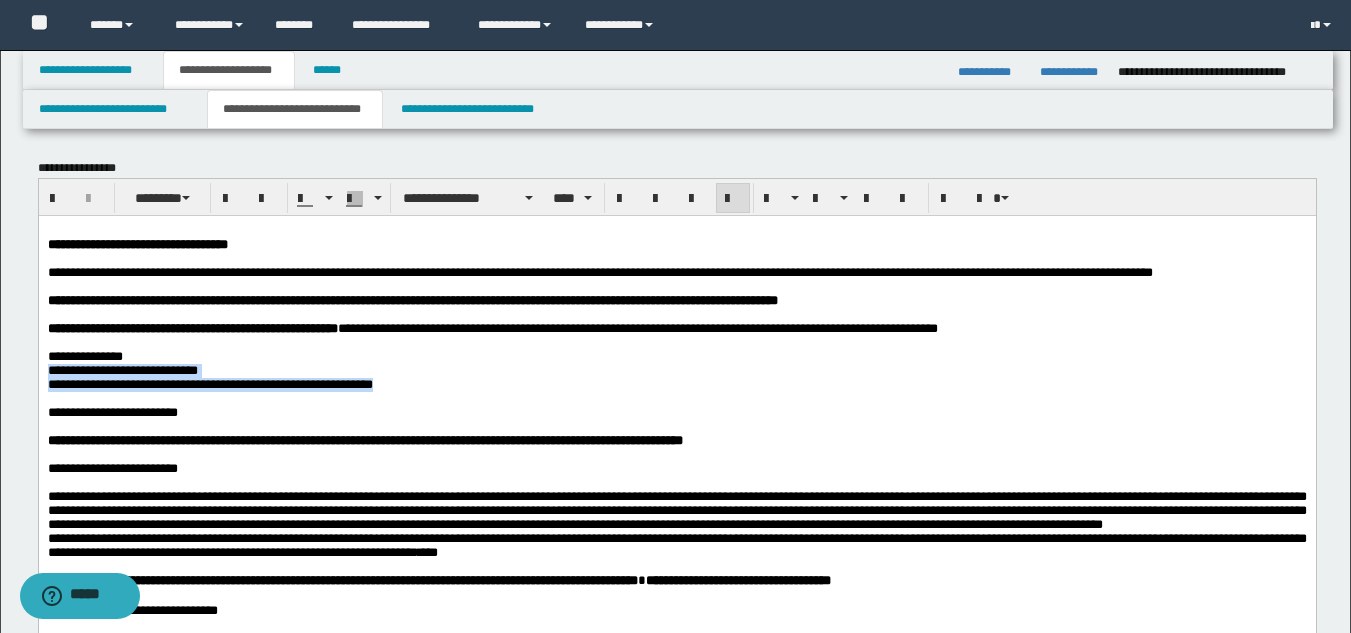 drag, startPoint x: 488, startPoint y: 405, endPoint x: 809, endPoint y: 414, distance: 321.12613 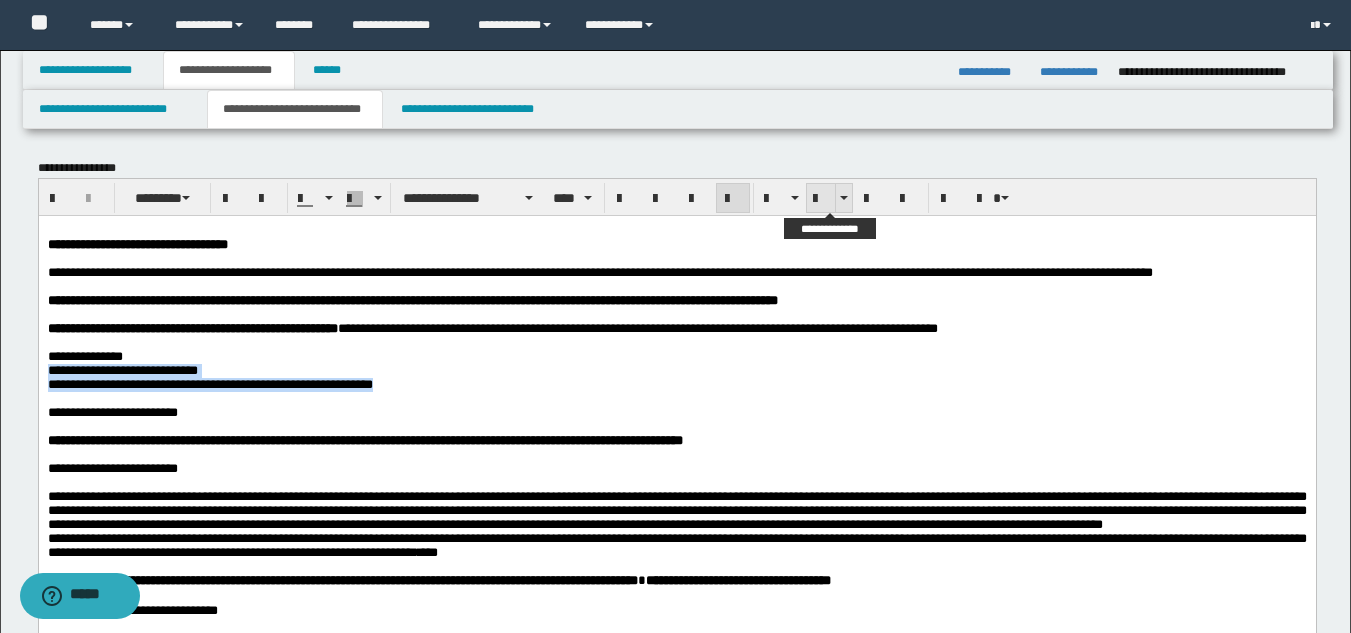 click at bounding box center [821, 199] 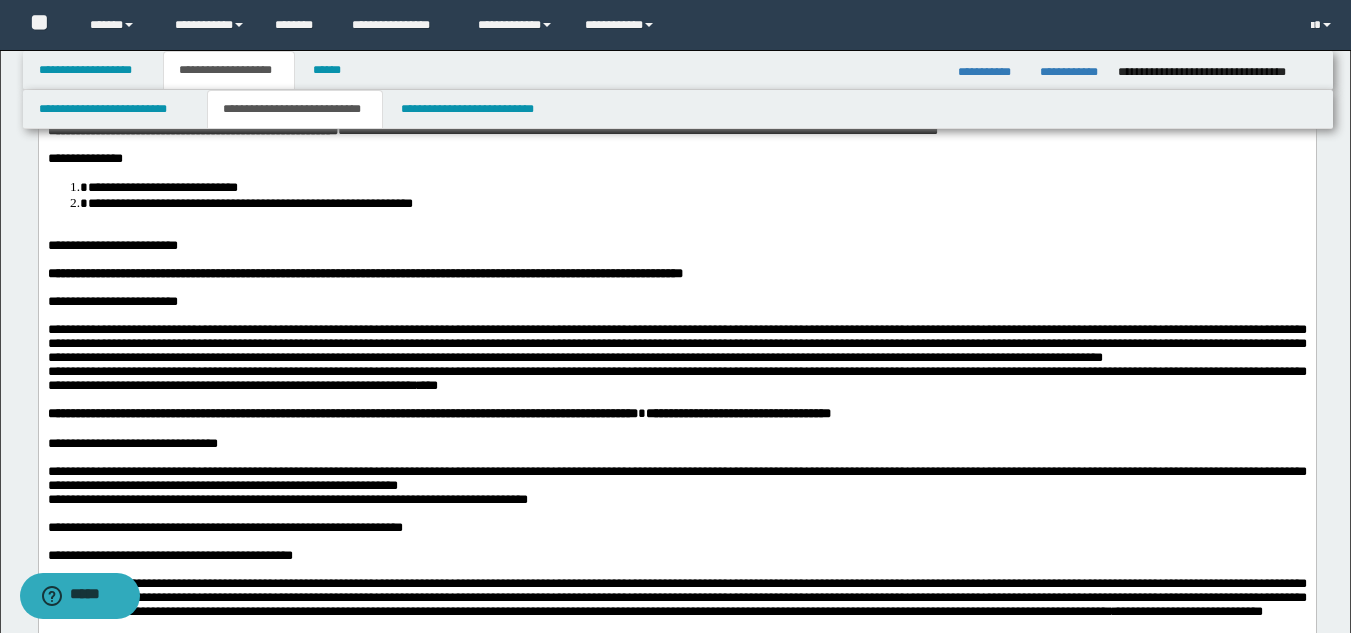 scroll, scrollTop: 200, scrollLeft: 0, axis: vertical 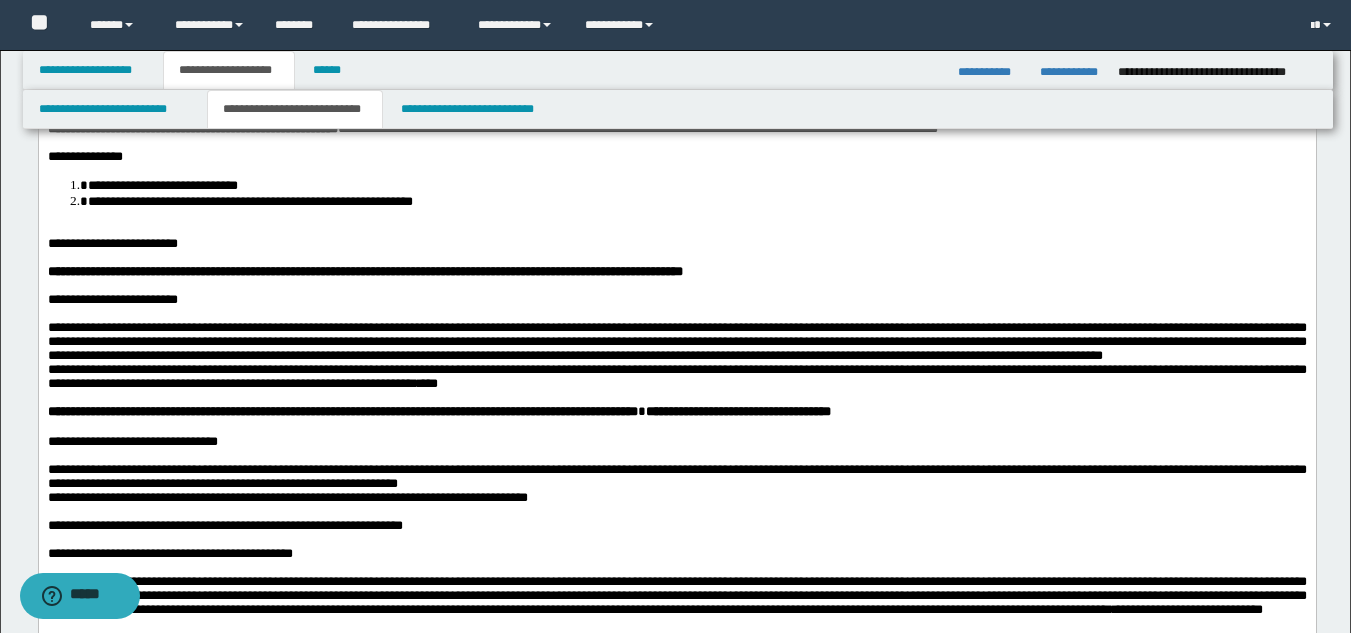 click on "**********" at bounding box center [112, 242] 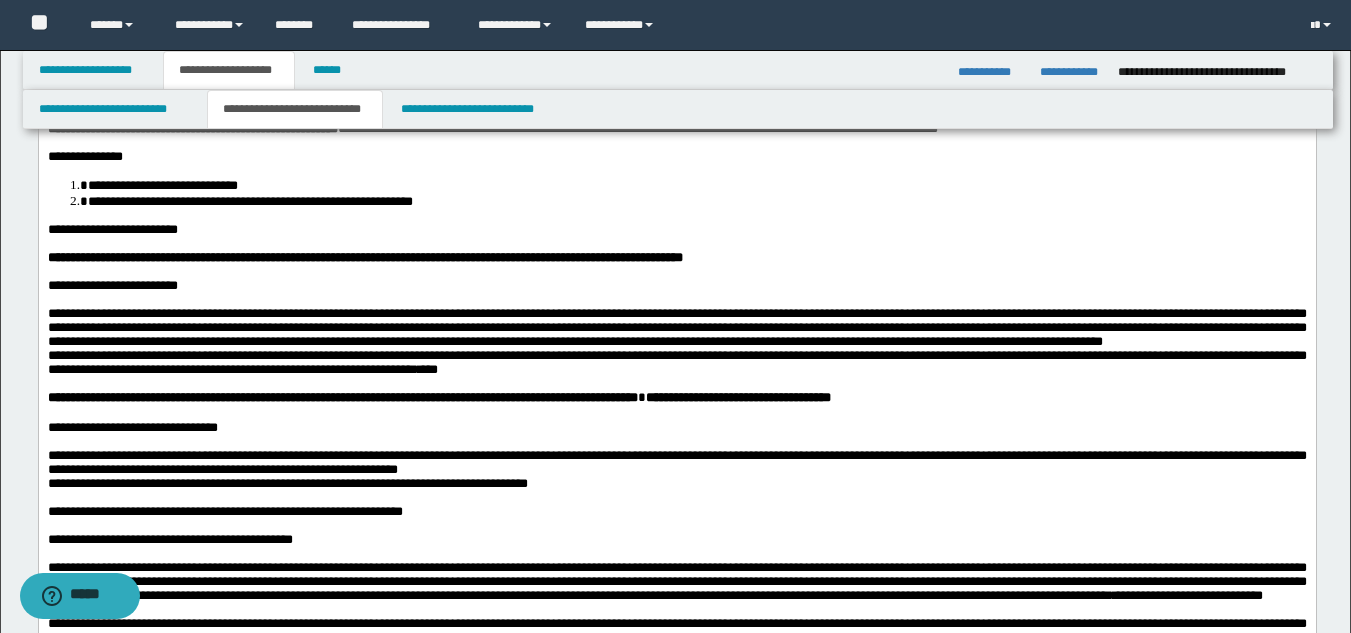 click on "**********" at bounding box center (676, 326) 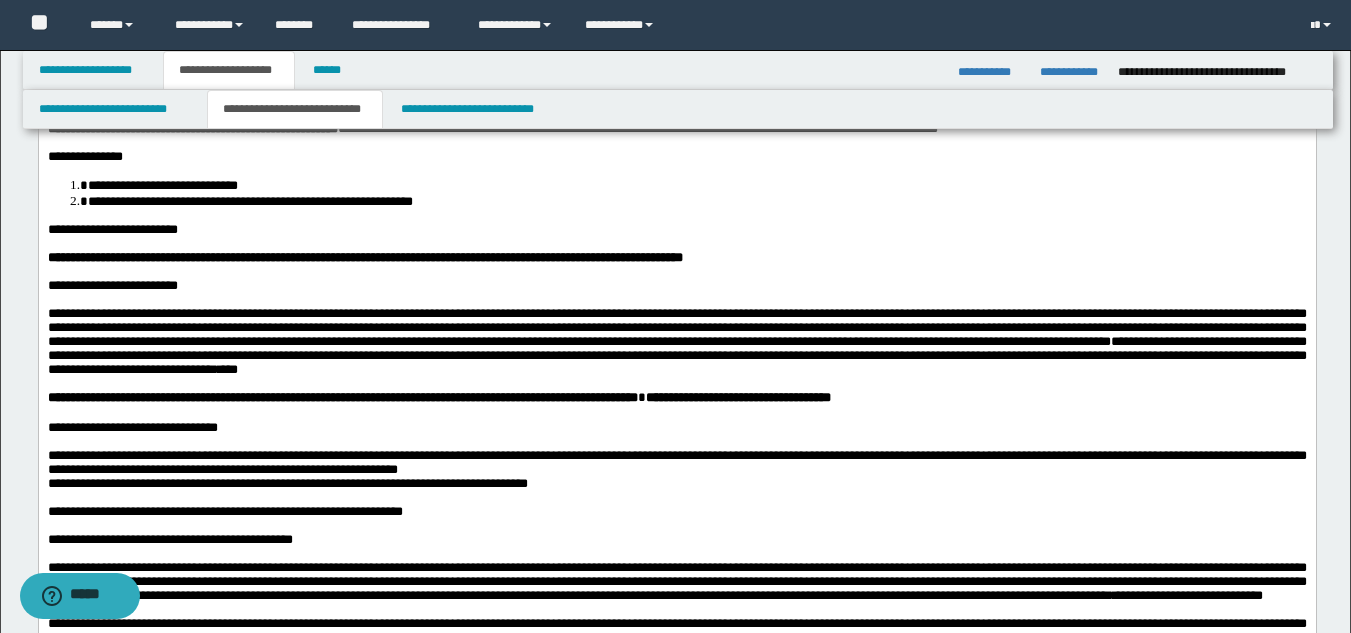 click on "**********" at bounding box center [676, 354] 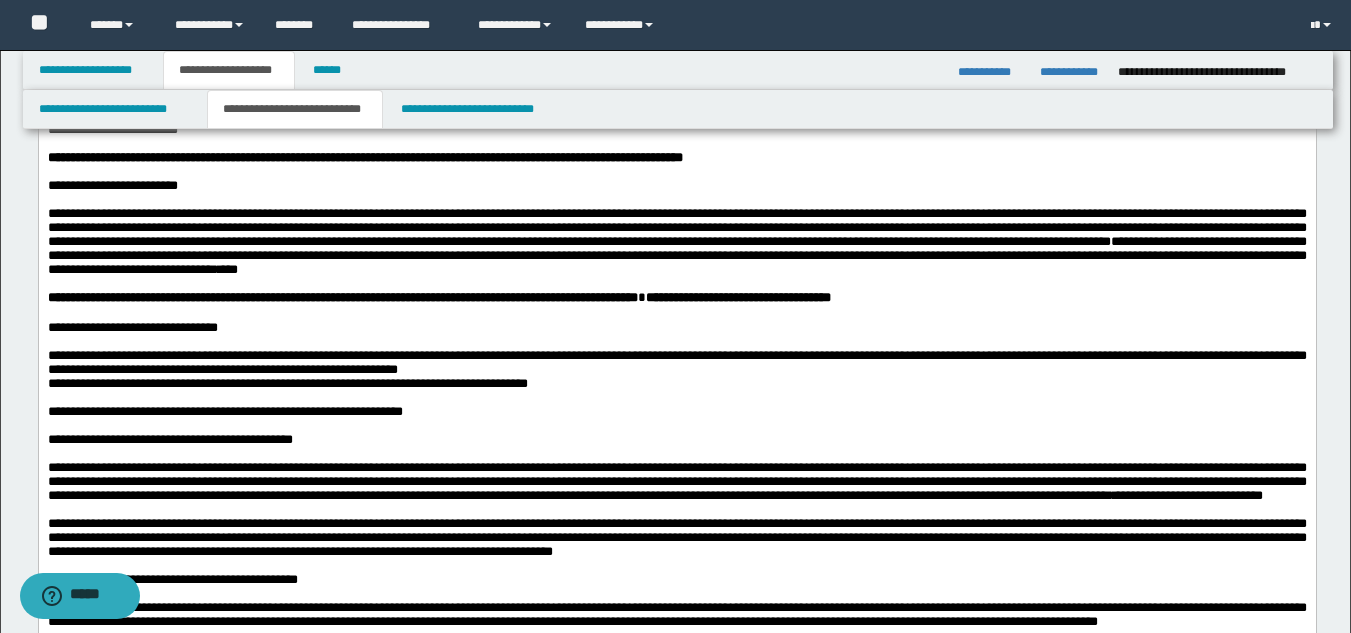 click on "**********" at bounding box center [676, 328] 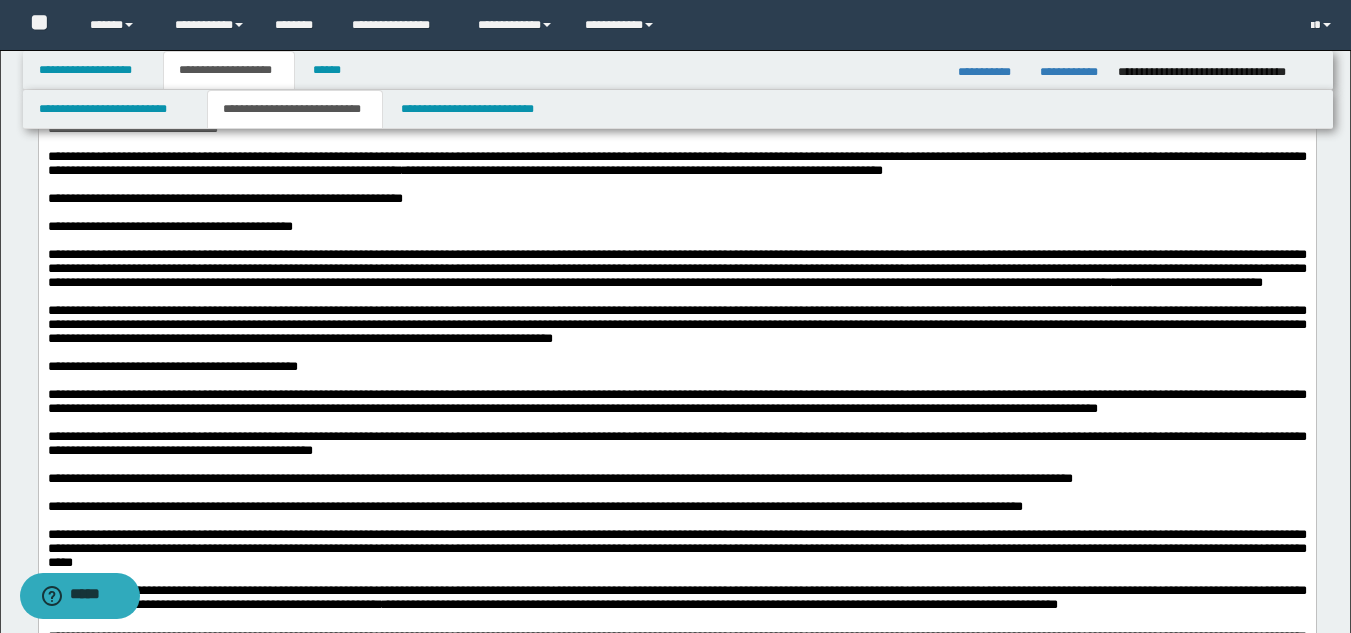 scroll, scrollTop: 500, scrollLeft: 0, axis: vertical 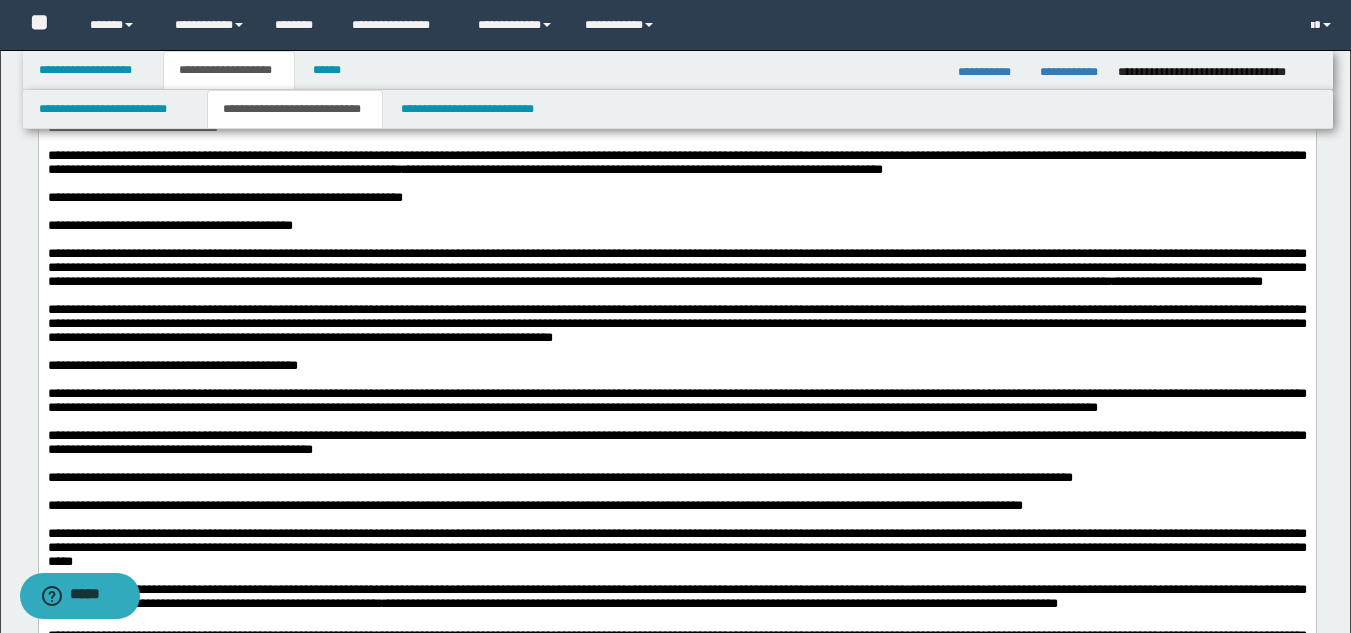 click on "**********" at bounding box center [676, 267] 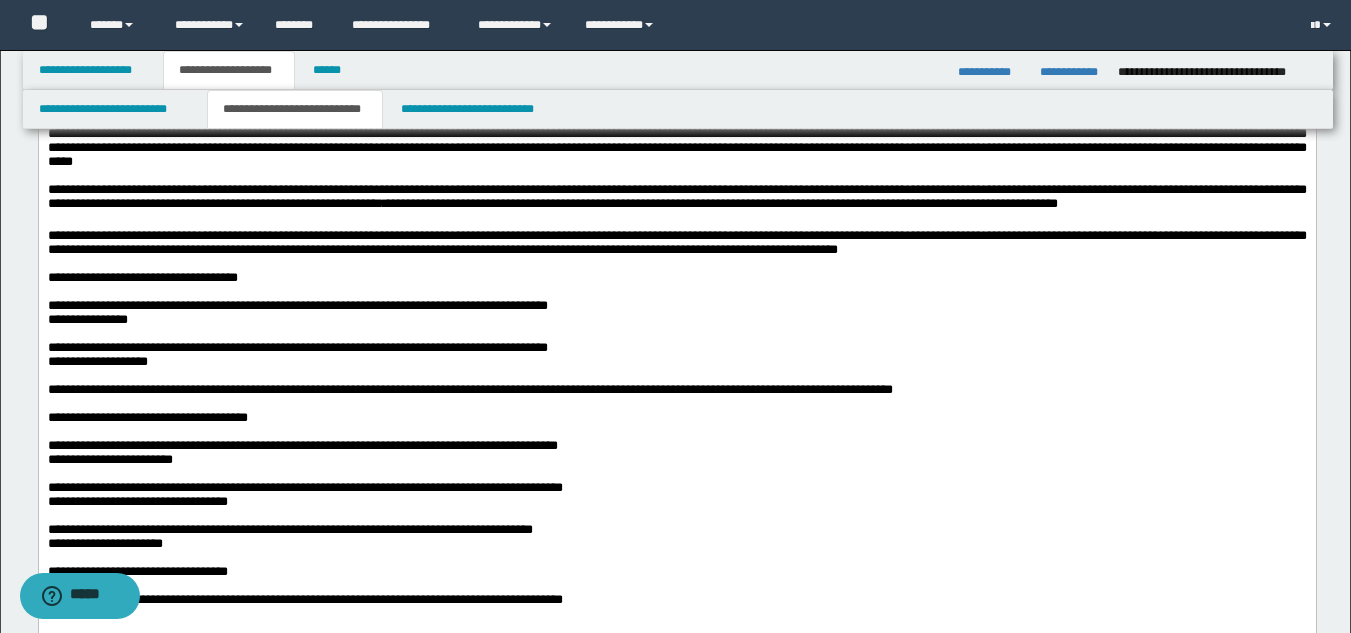 scroll, scrollTop: 1000, scrollLeft: 0, axis: vertical 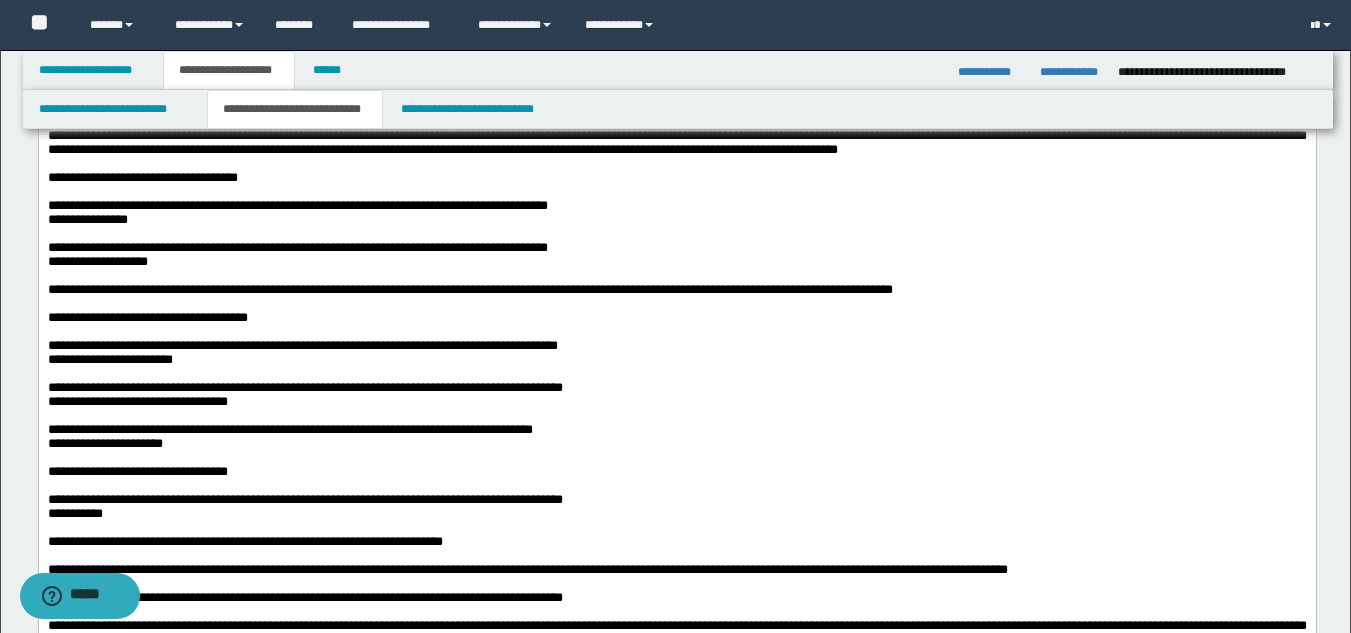 click on "**********" at bounding box center (87, 219) 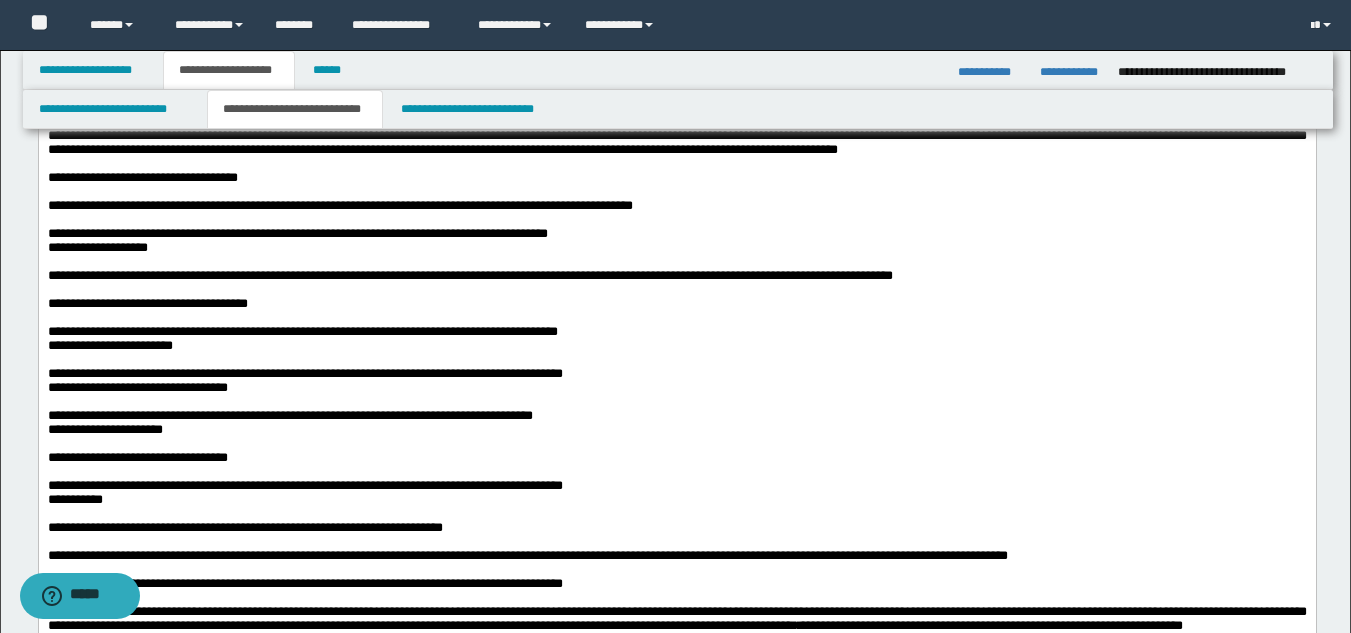 click at bounding box center [676, 262] 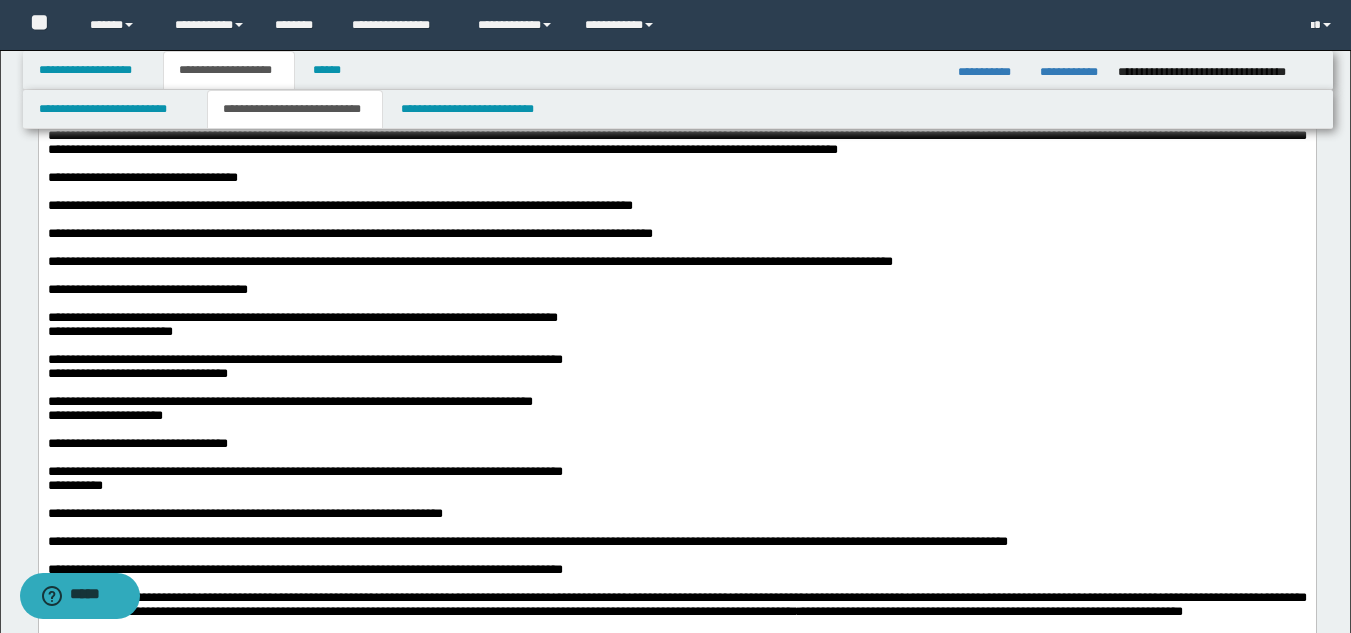 click on "**********" at bounding box center [469, 261] 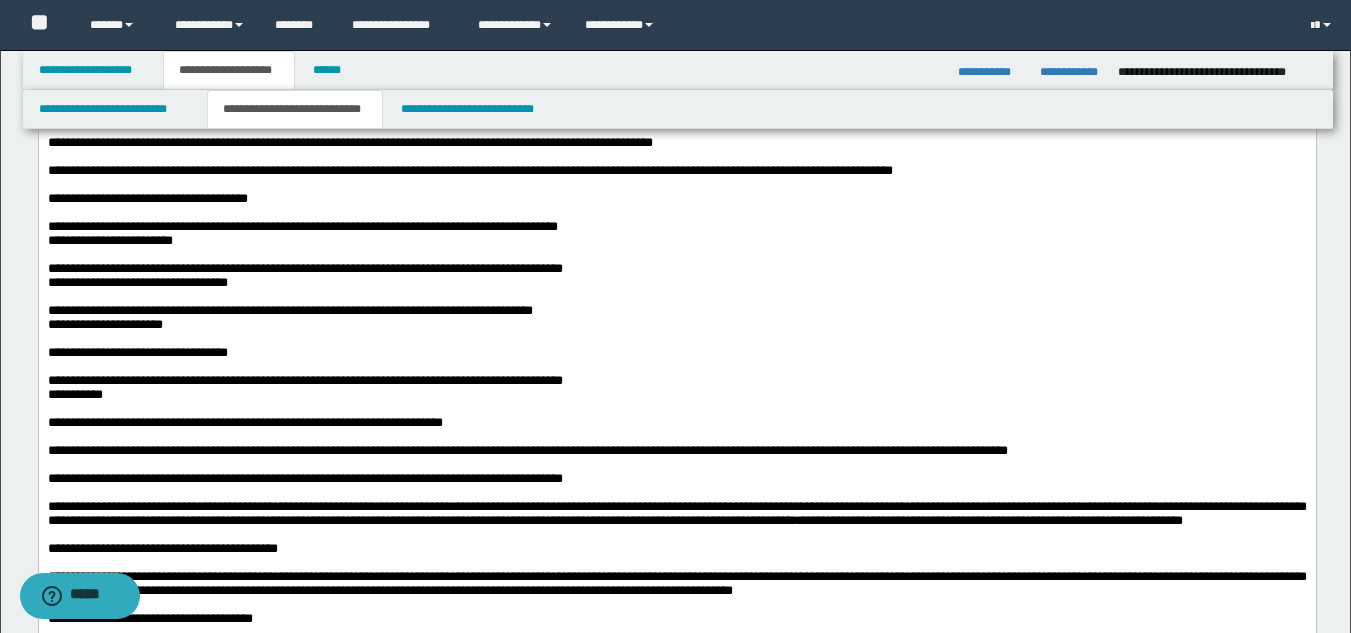 scroll, scrollTop: 1200, scrollLeft: 0, axis: vertical 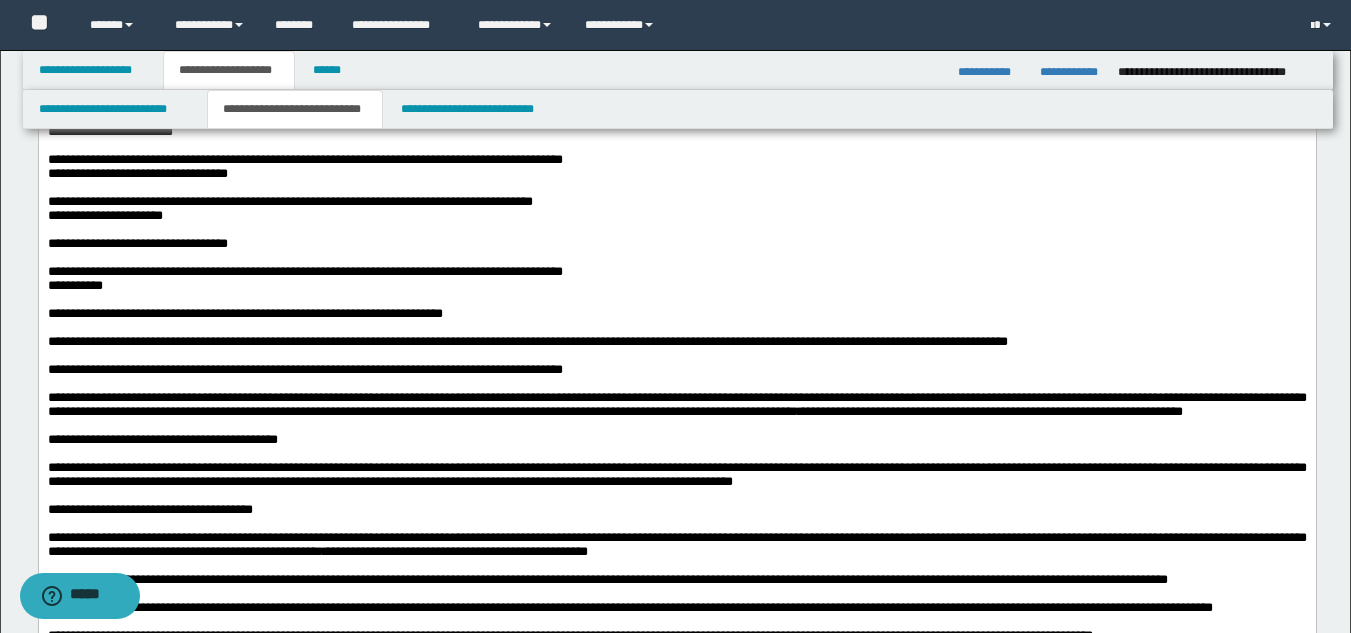 click on "**********" at bounding box center [304, 159] 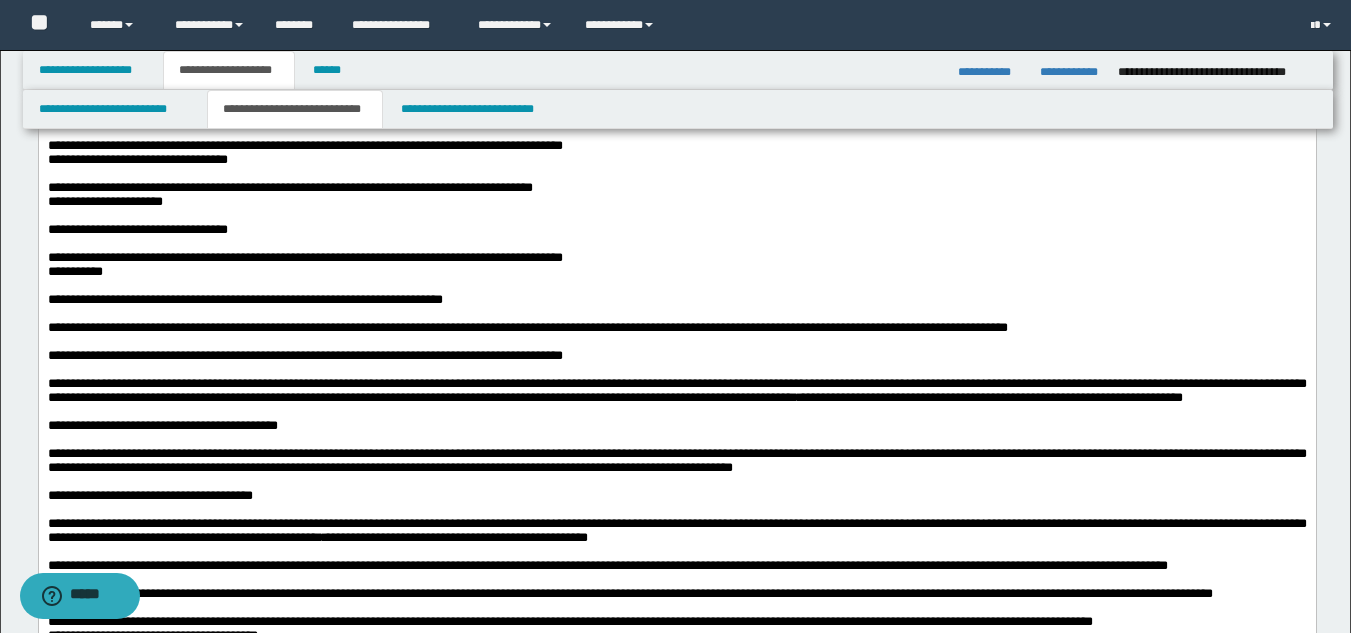 click at bounding box center (676, 174) 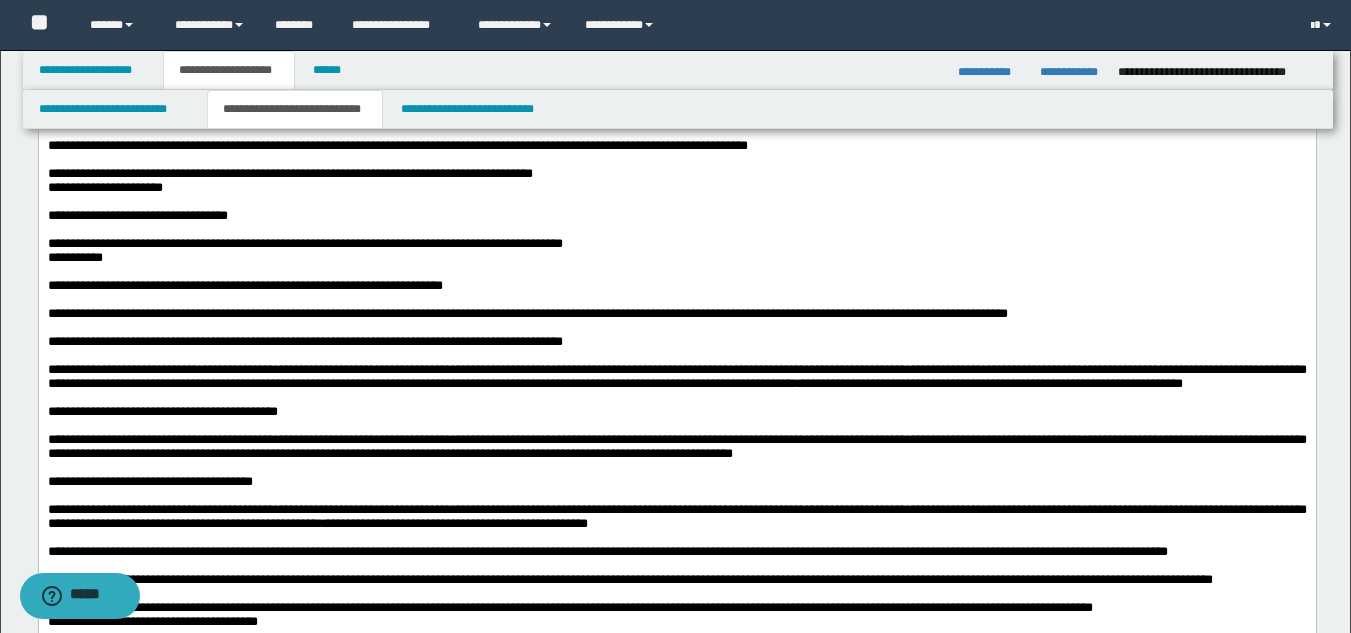 click on "**********" at bounding box center [676, 188] 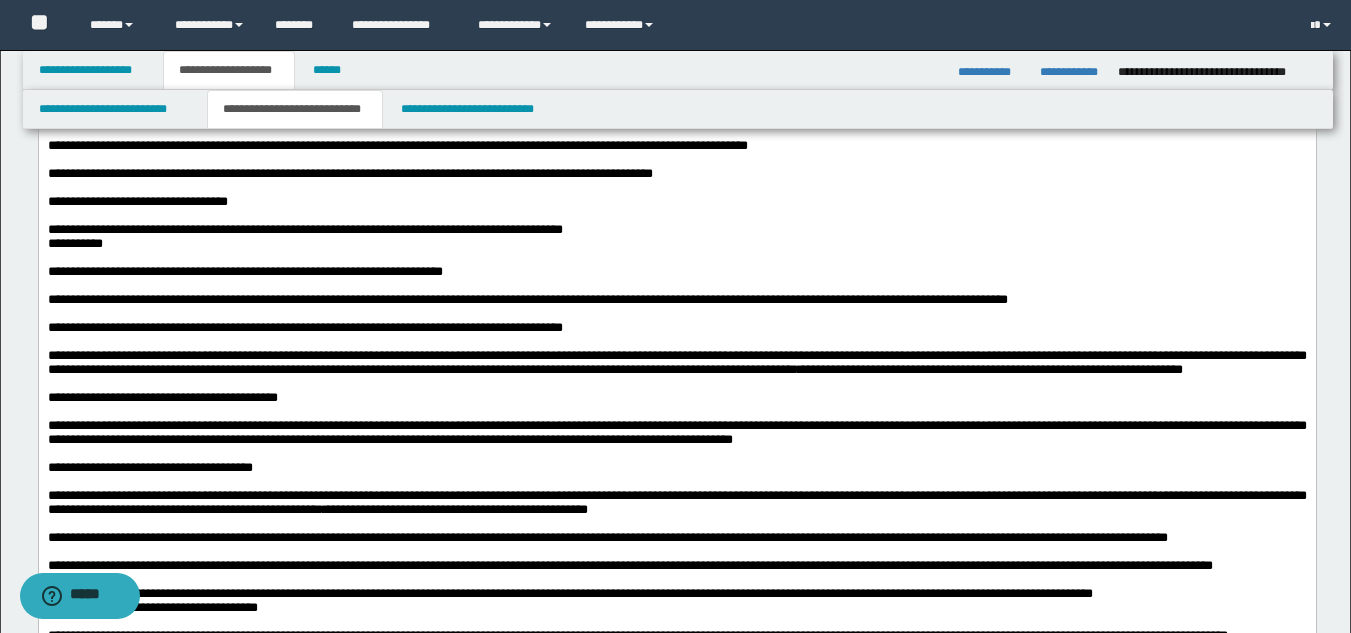 click at bounding box center (676, 216) 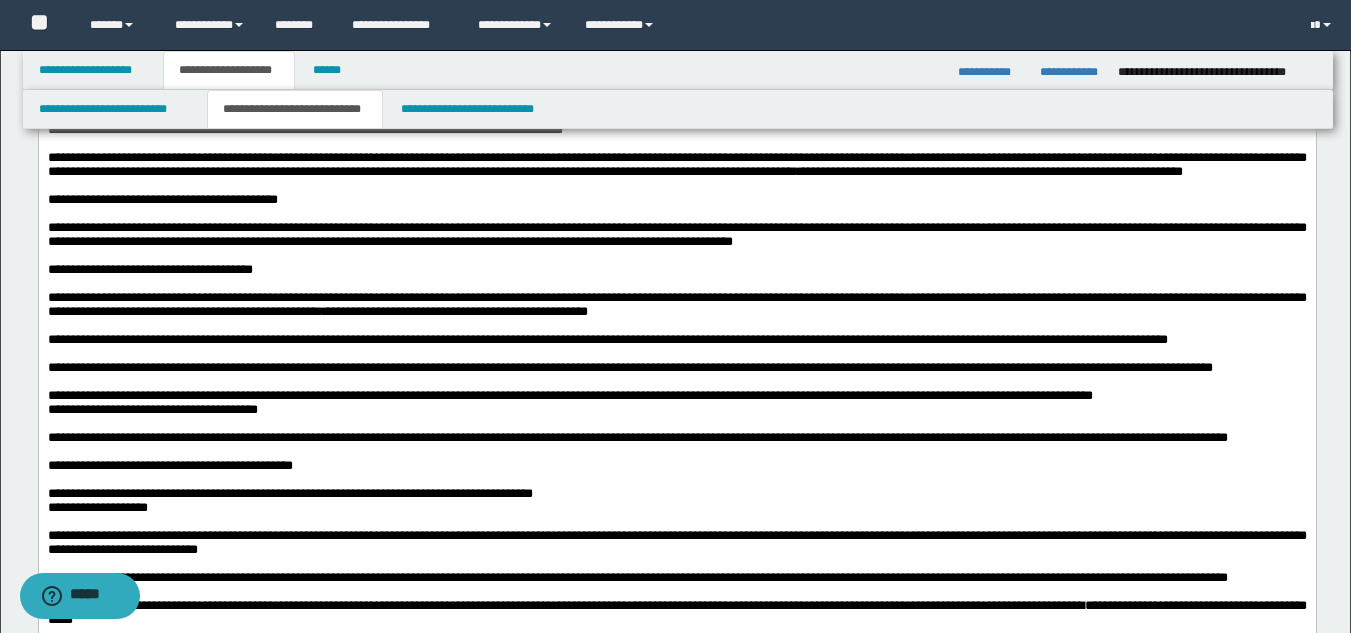 scroll, scrollTop: 1400, scrollLeft: 0, axis: vertical 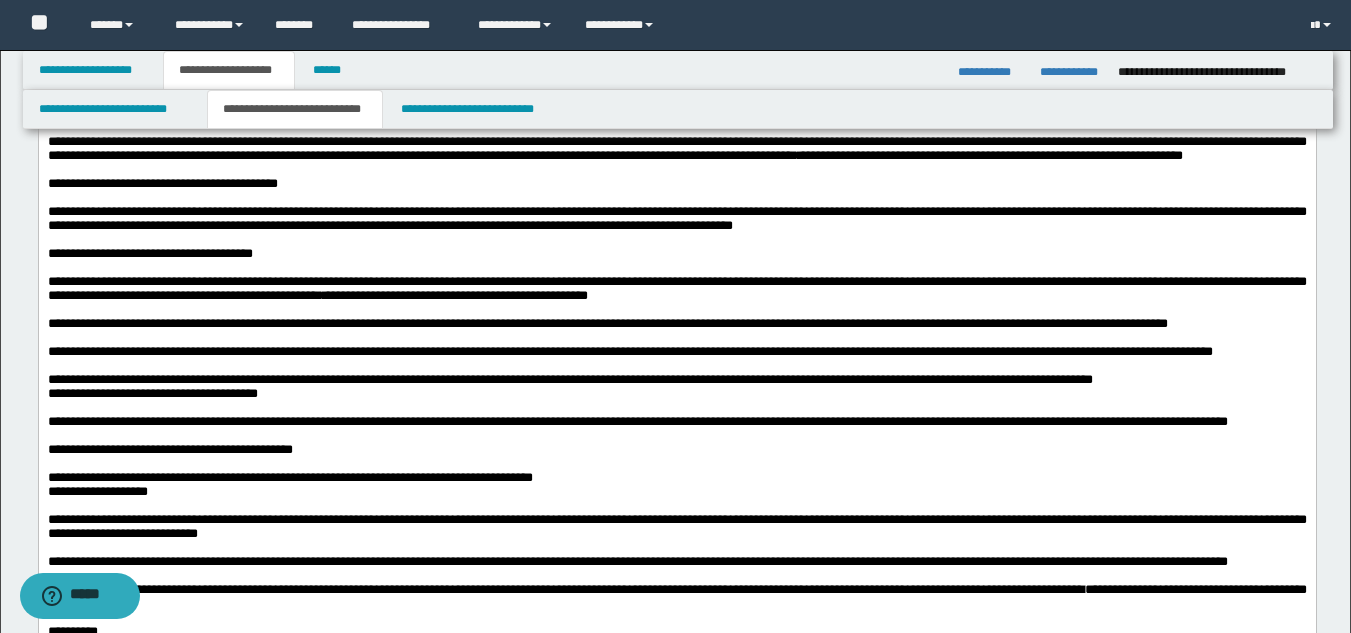 click on "**********" at bounding box center [676, 149] 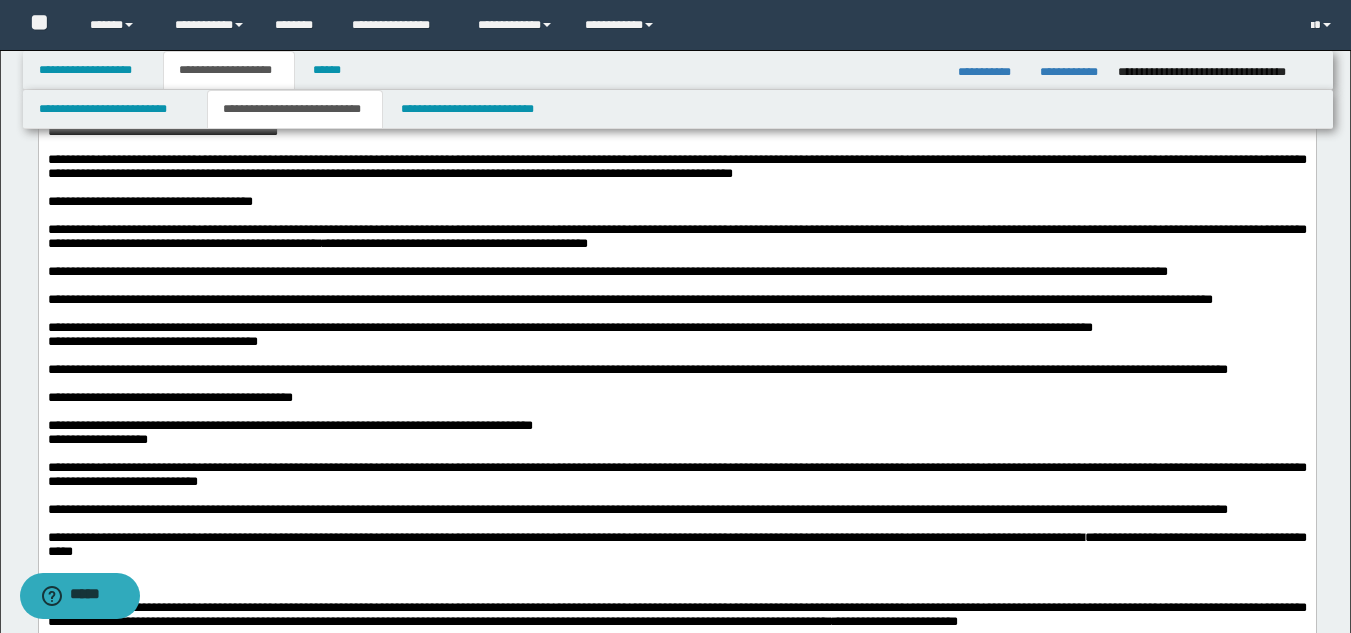 scroll, scrollTop: 1500, scrollLeft: 0, axis: vertical 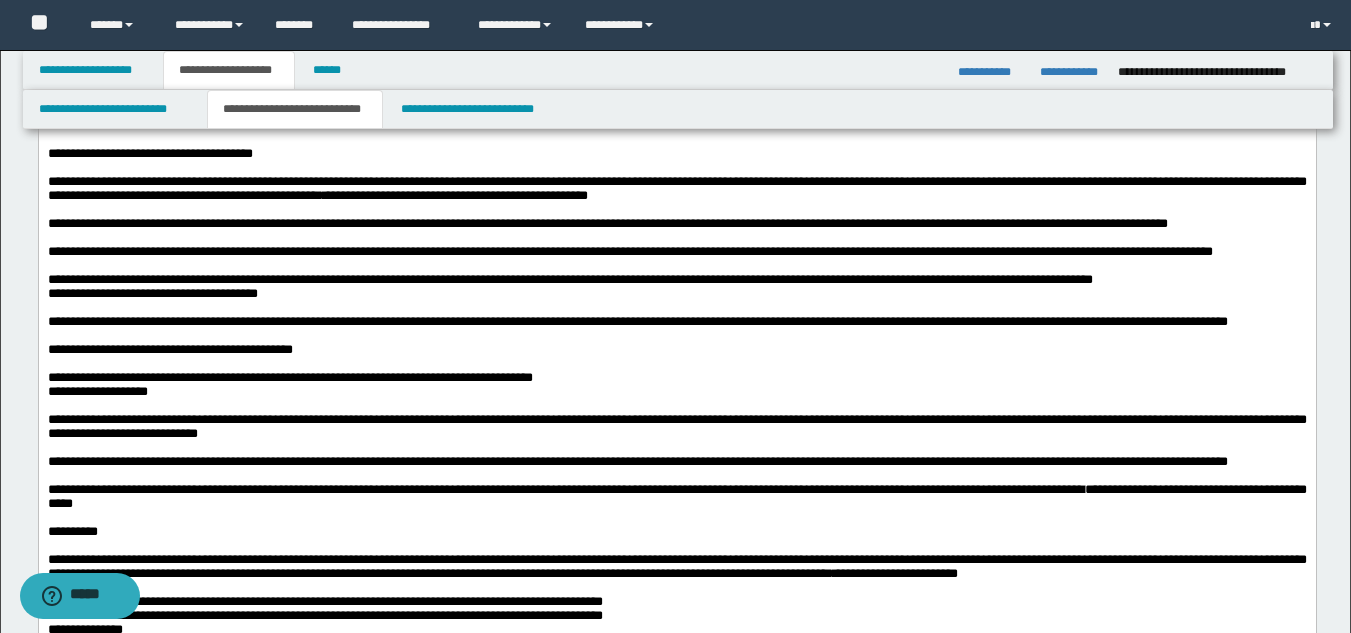click on "**********" at bounding box center (676, 154) 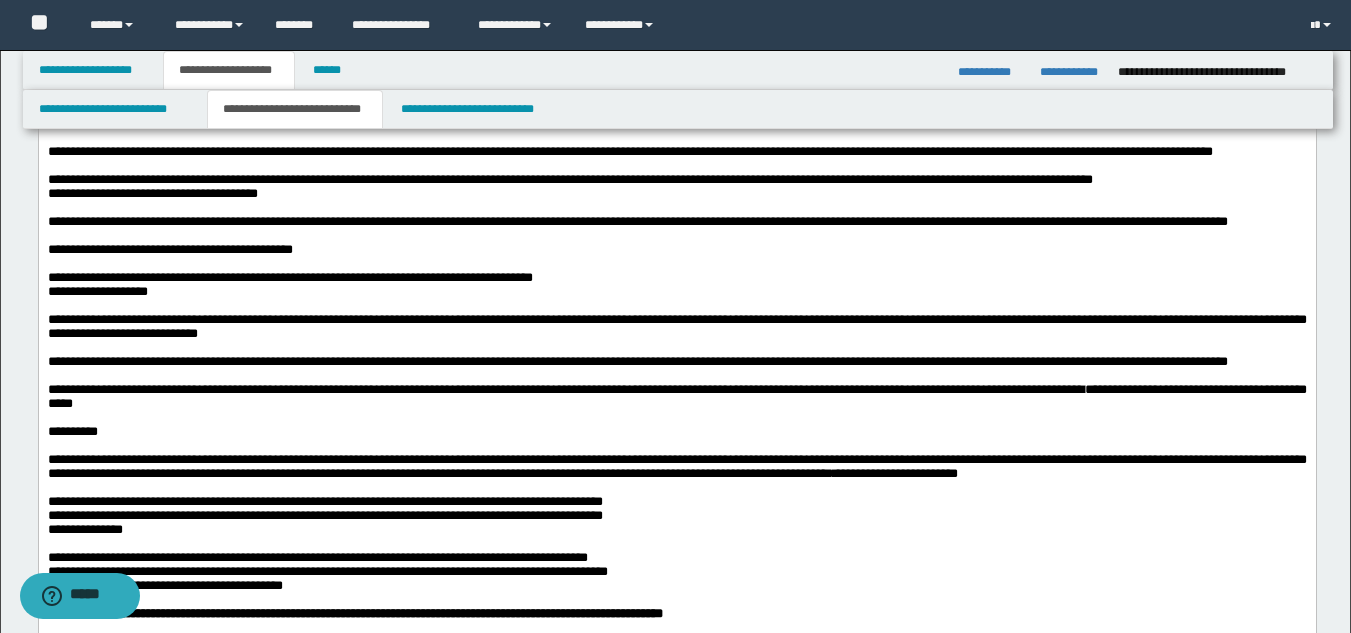 click at bounding box center [676, 166] 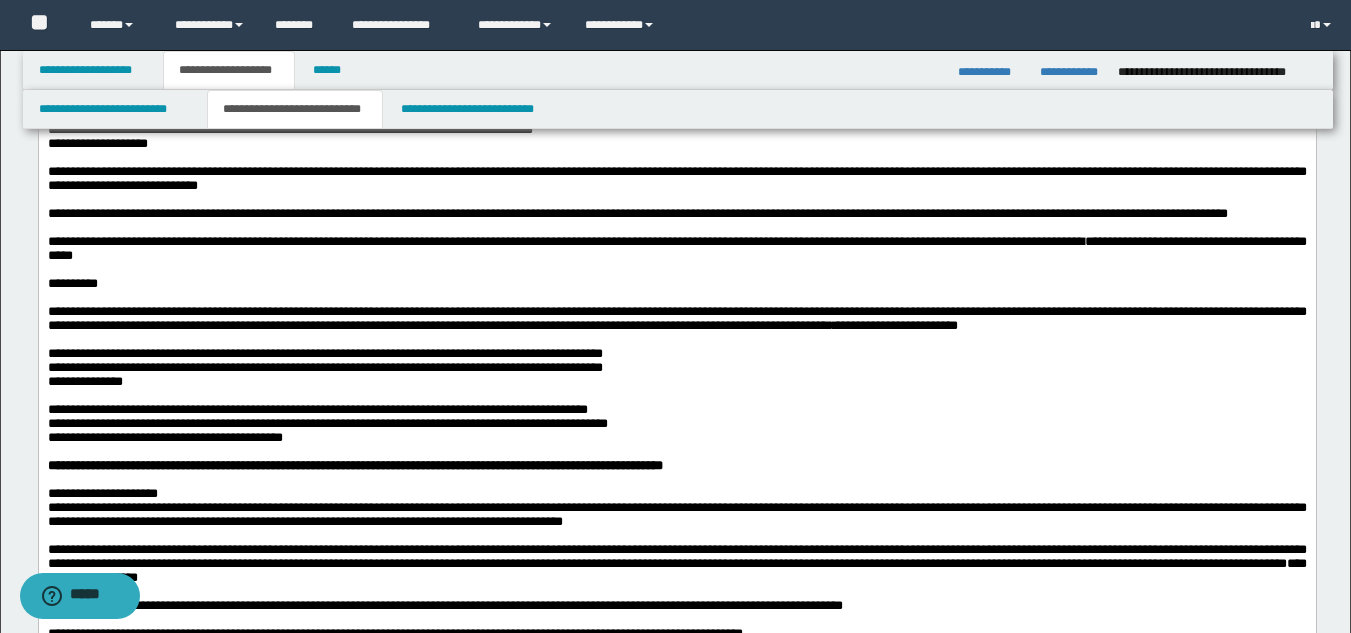 scroll, scrollTop: 1800, scrollLeft: 0, axis: vertical 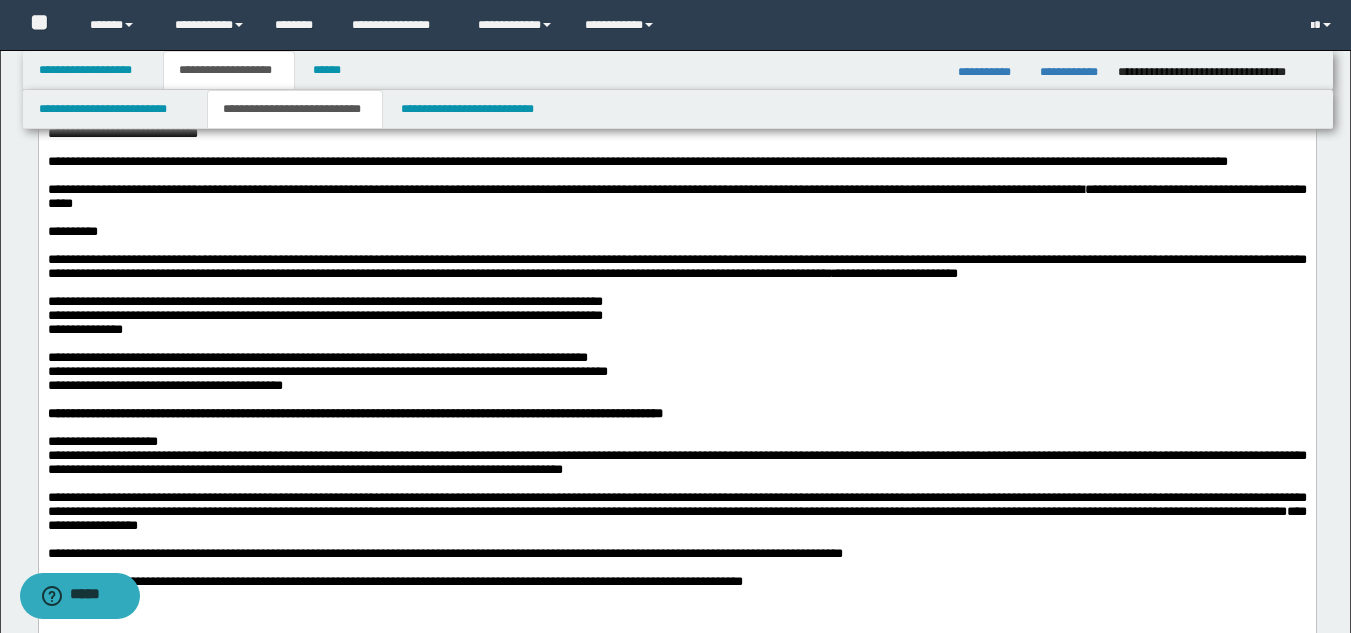 click on "**********" at bounding box center [676, 126] 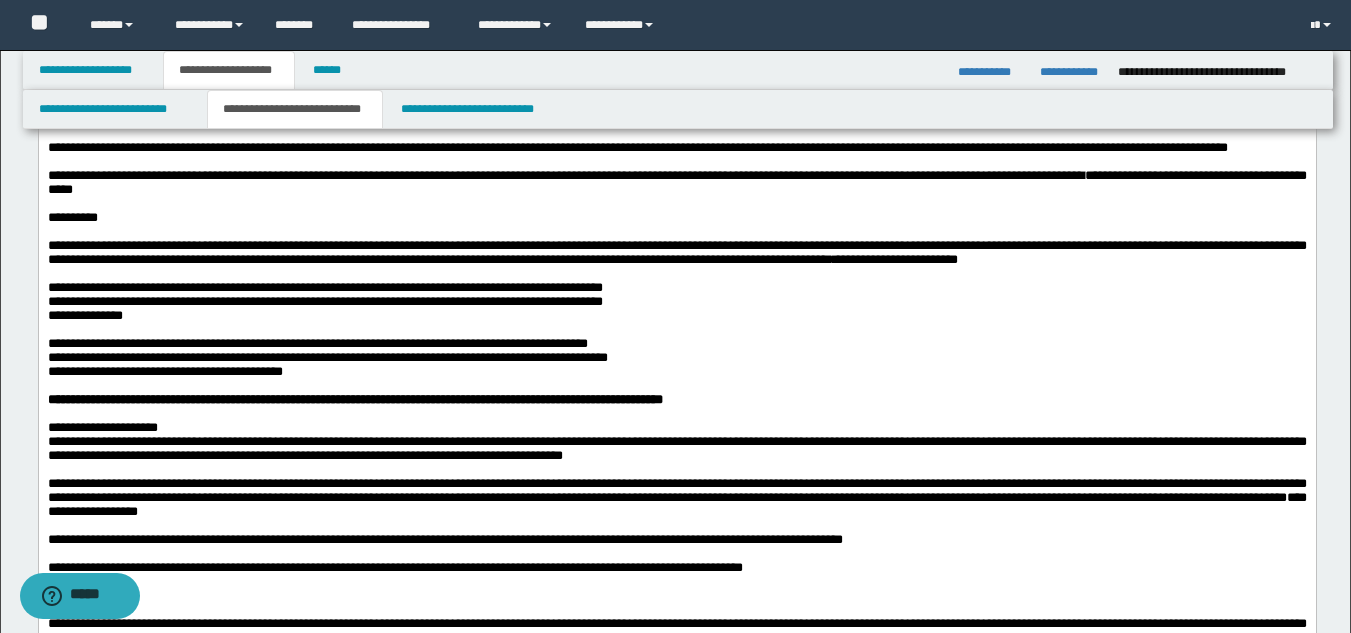 click on "**********" at bounding box center (676, 113) 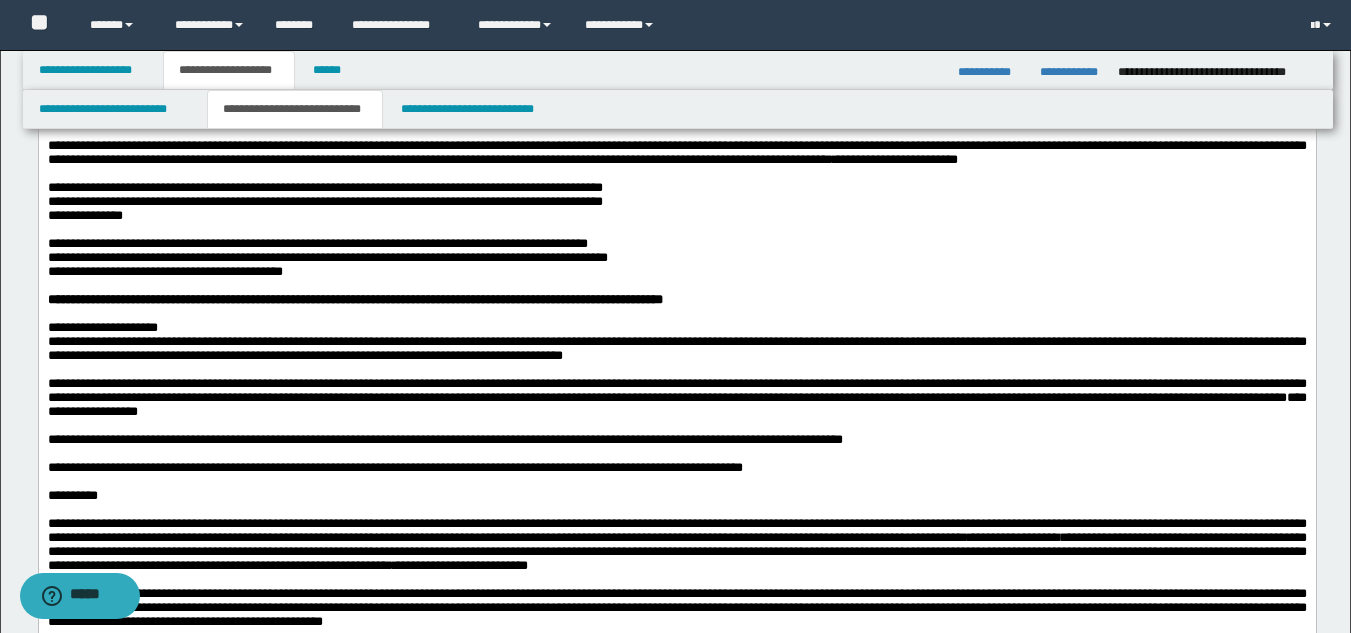 click on "**********" at bounding box center [676, 83] 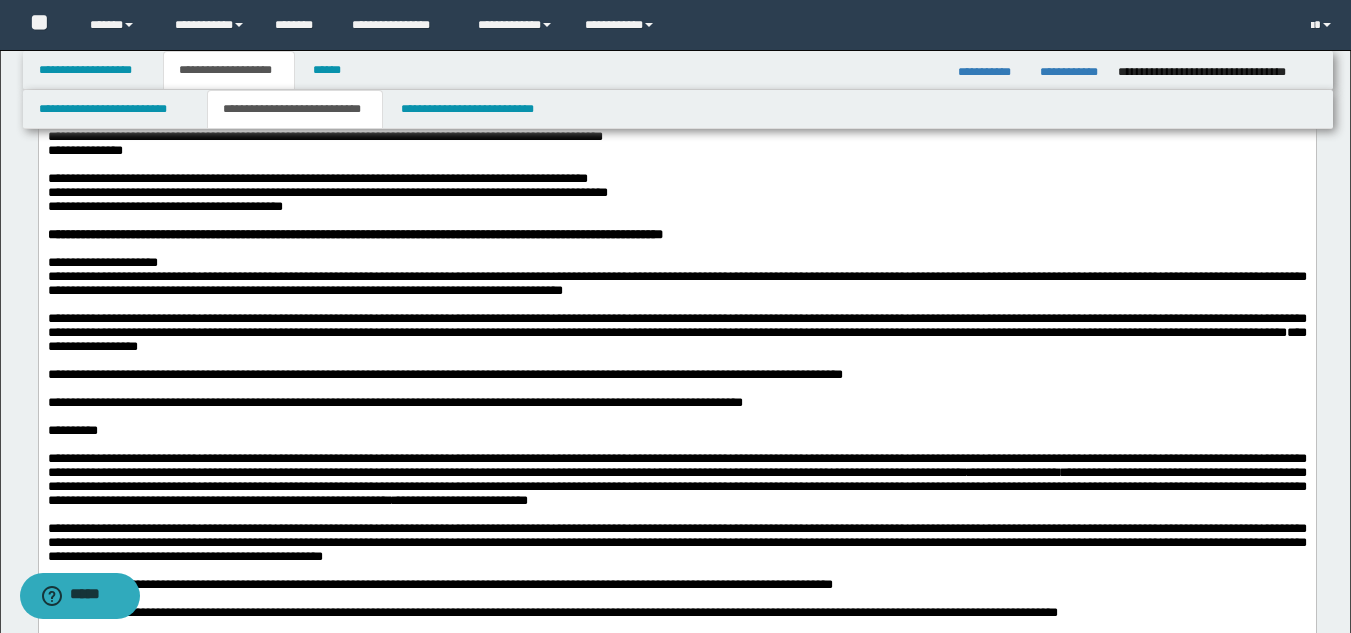 scroll, scrollTop: 2000, scrollLeft: 0, axis: vertical 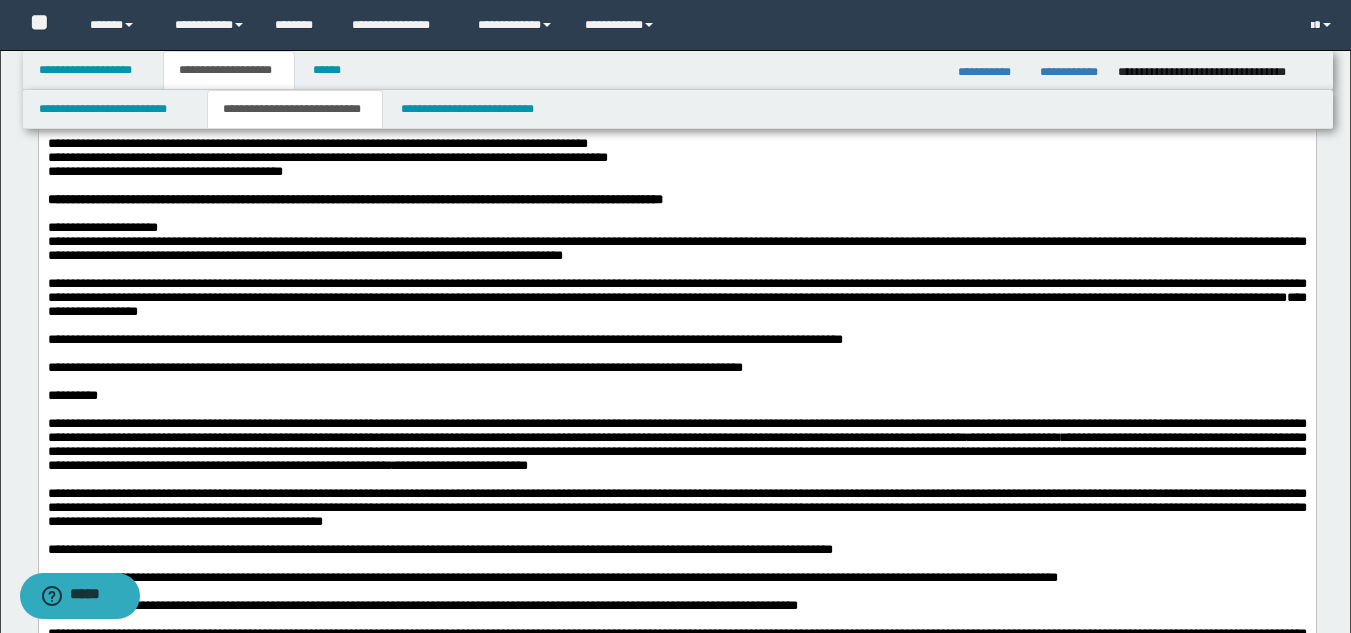 click at bounding box center (676, 74) 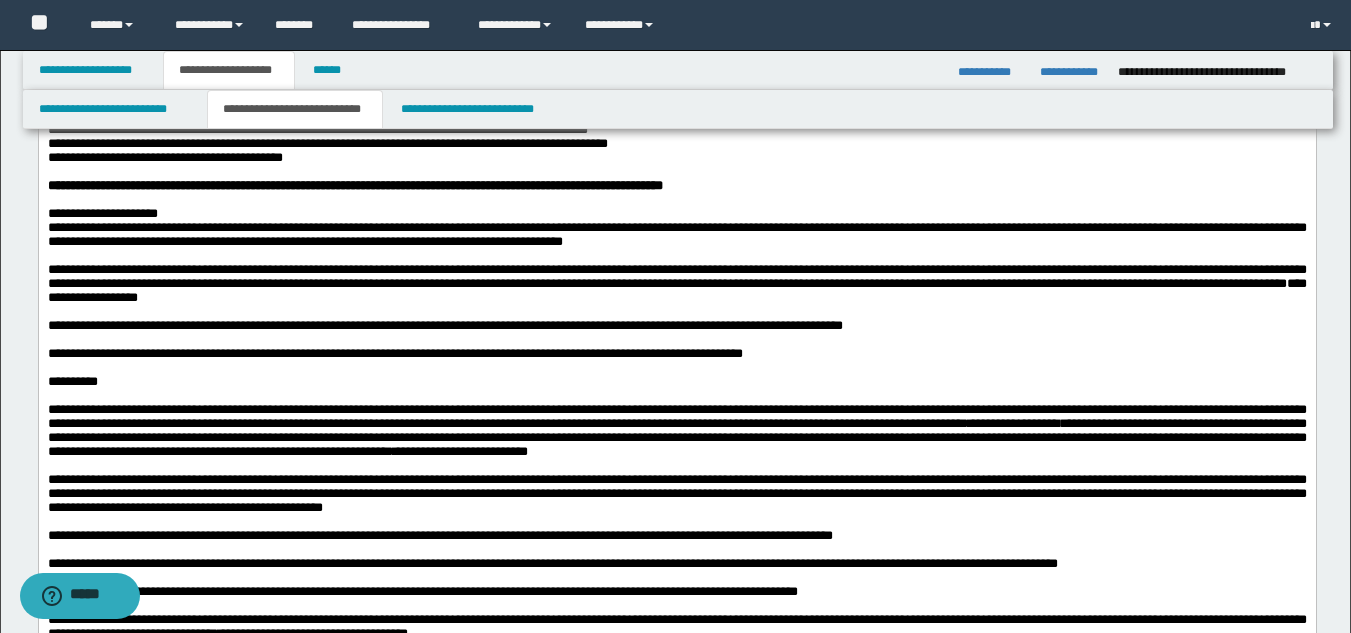 click on "**********" at bounding box center (84, 101) 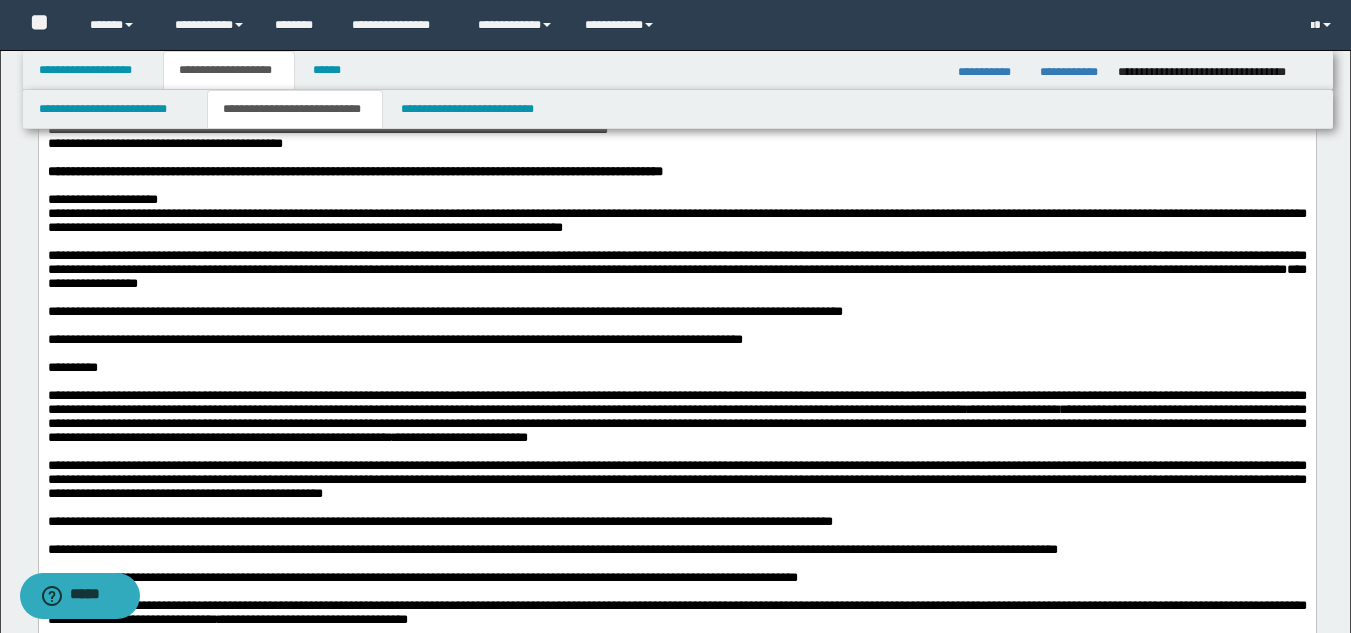 click on "**********" at bounding box center (327, 129) 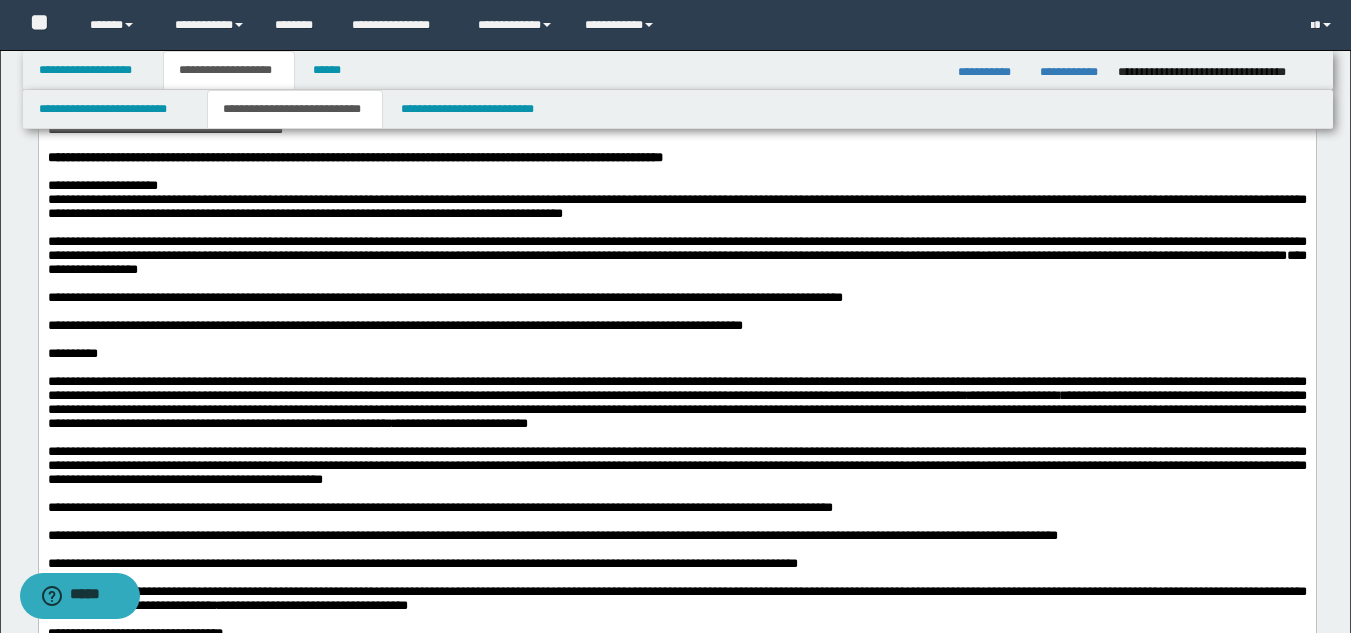 click on "**********" at bounding box center [159, 129] 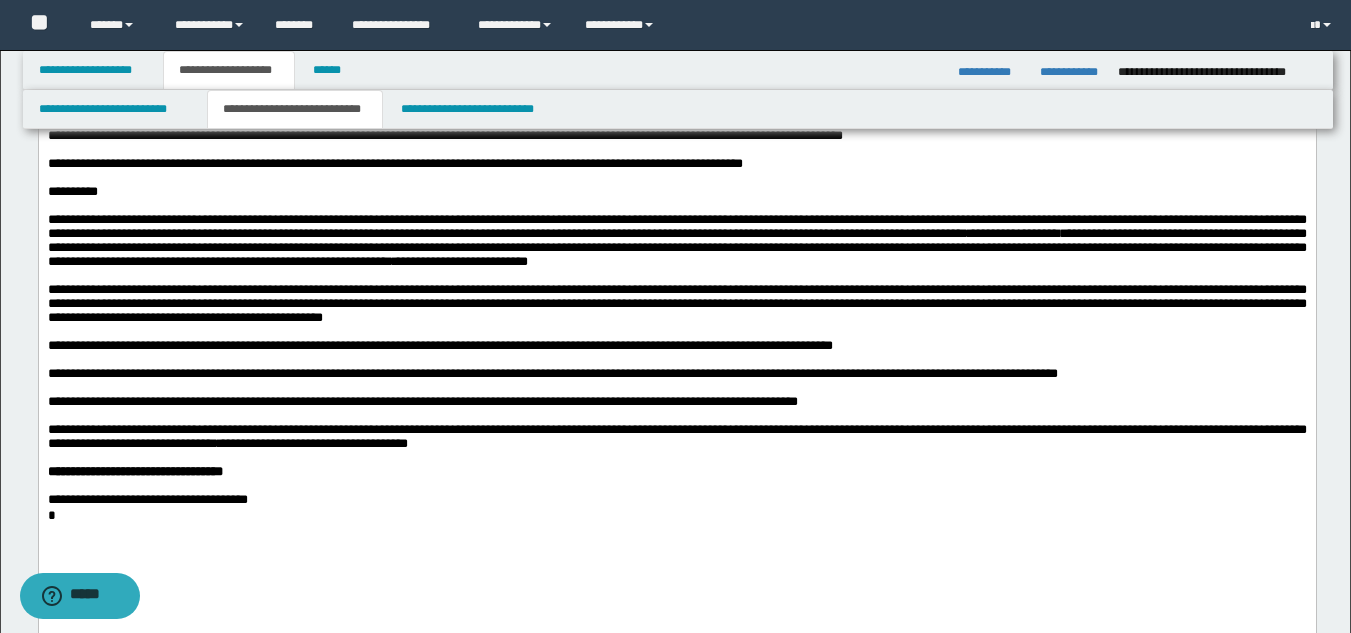 scroll, scrollTop: 2300, scrollLeft: 0, axis: vertical 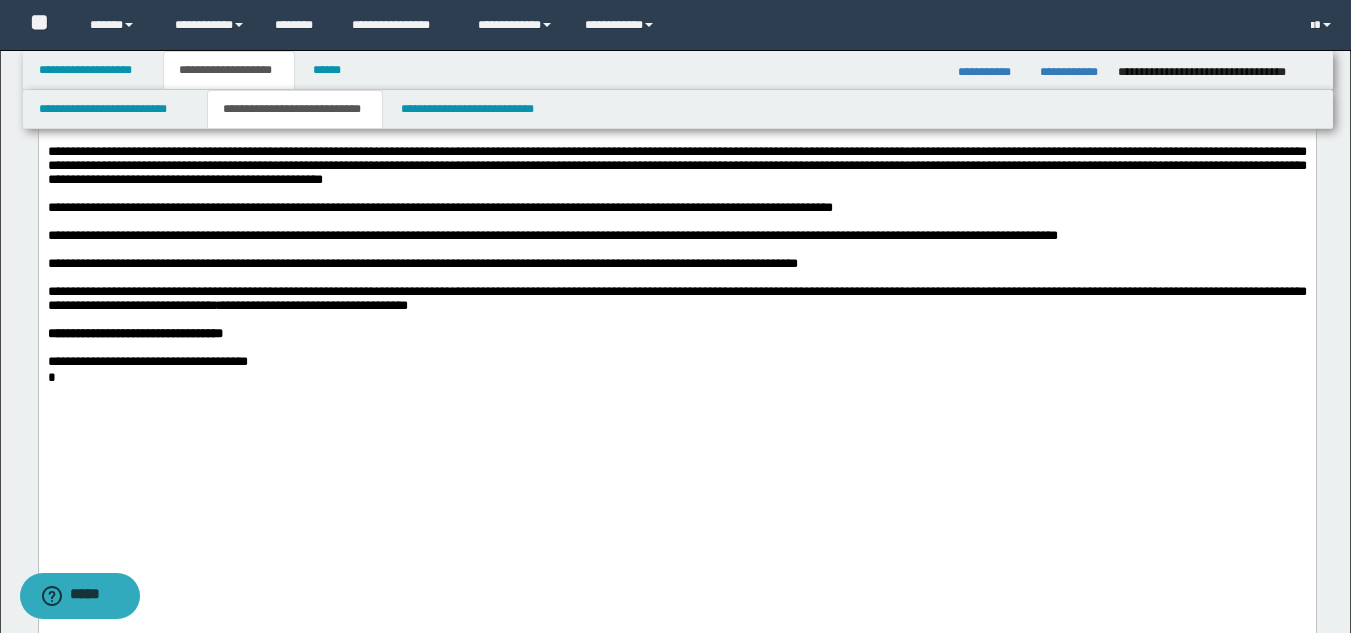 click on "**********" at bounding box center (676, -52) 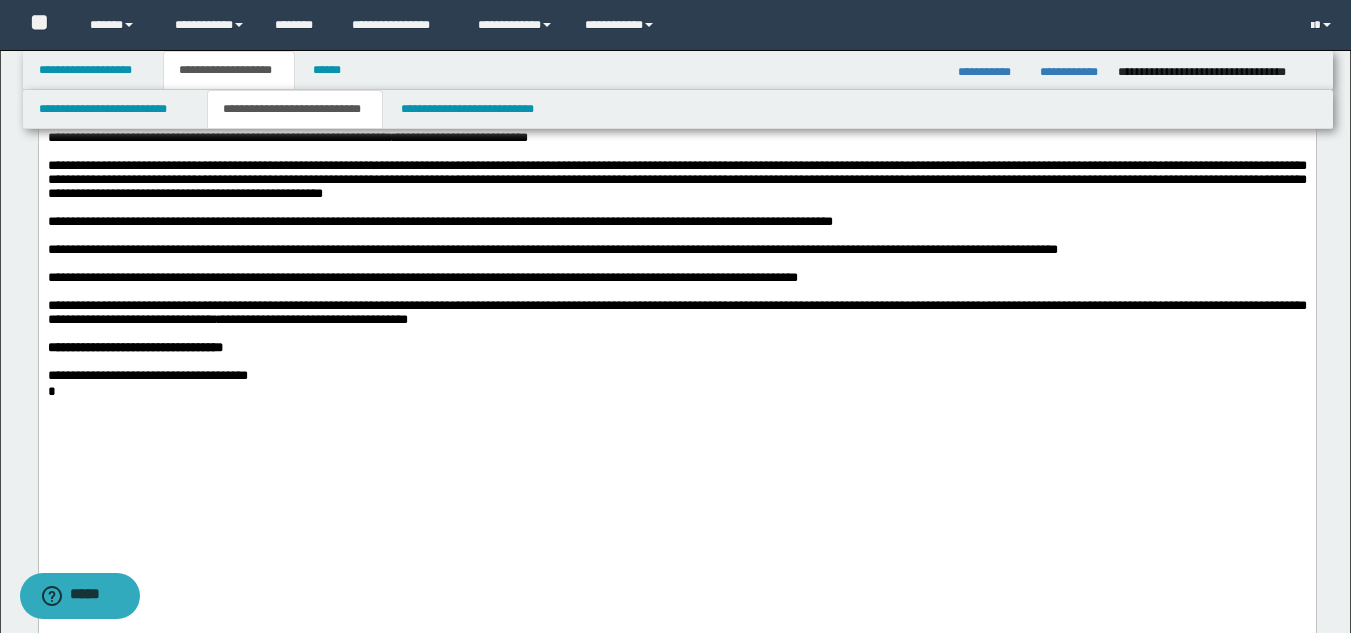 click on "**********" at bounding box center [676, -80] 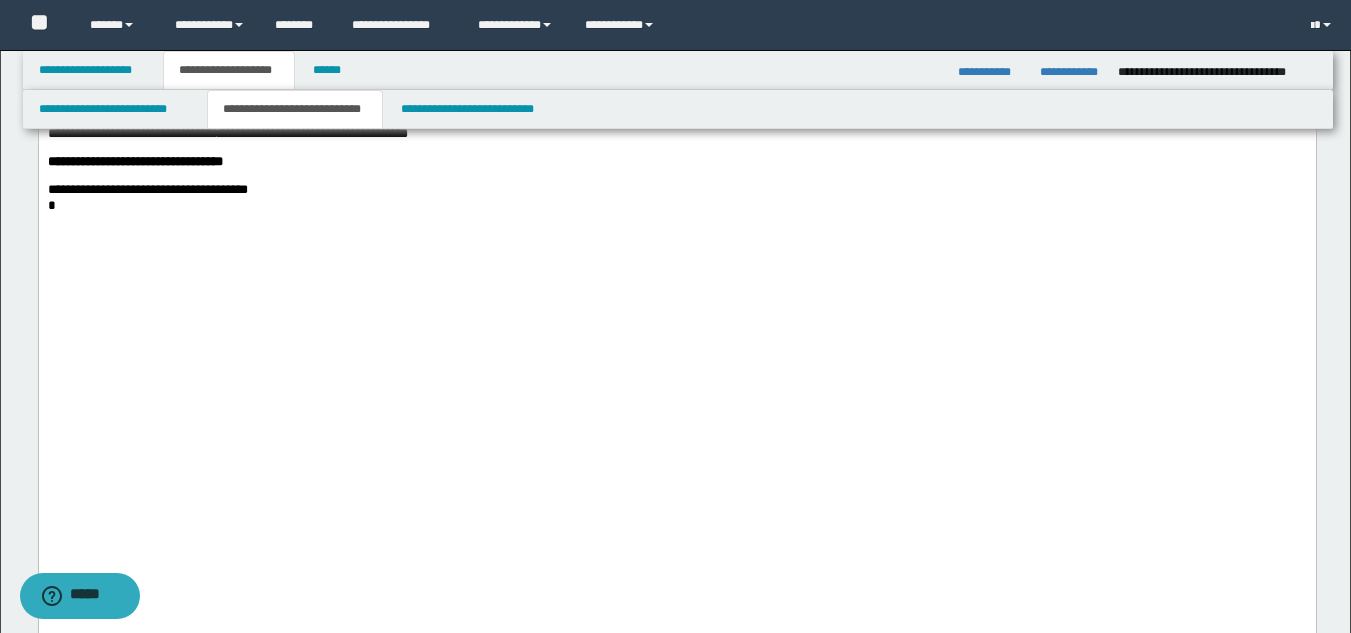 scroll, scrollTop: 2500, scrollLeft: 0, axis: vertical 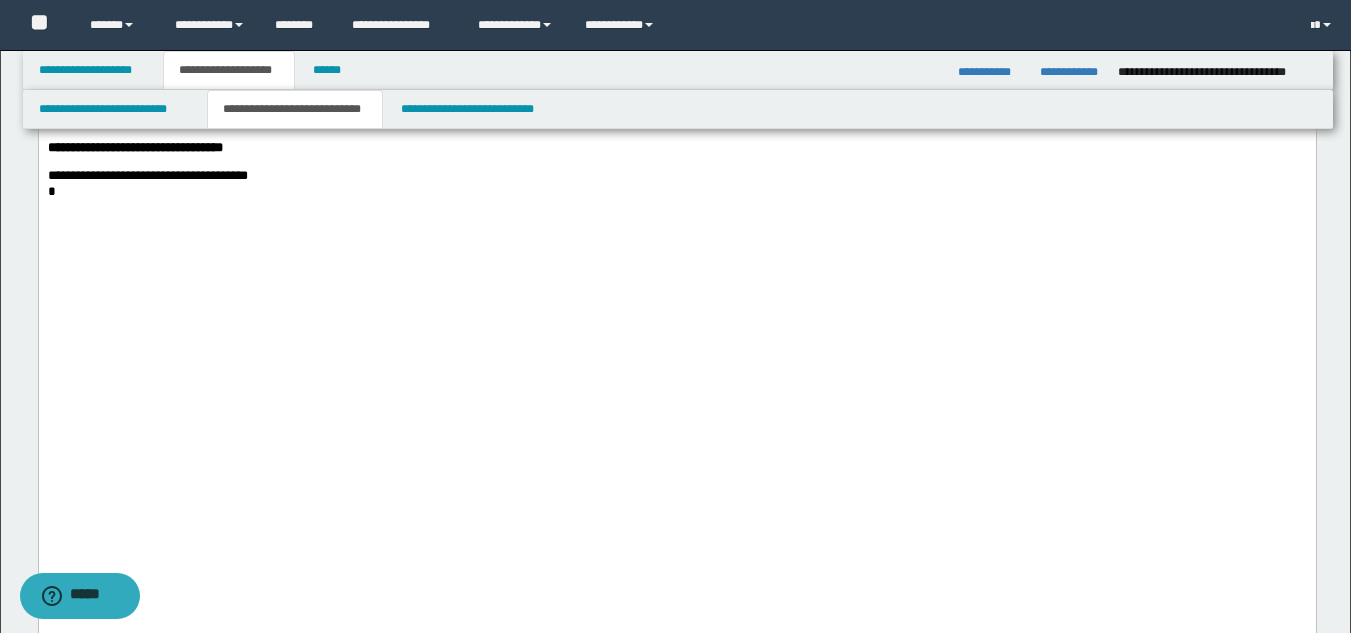 click on "**********" at bounding box center (676, -21) 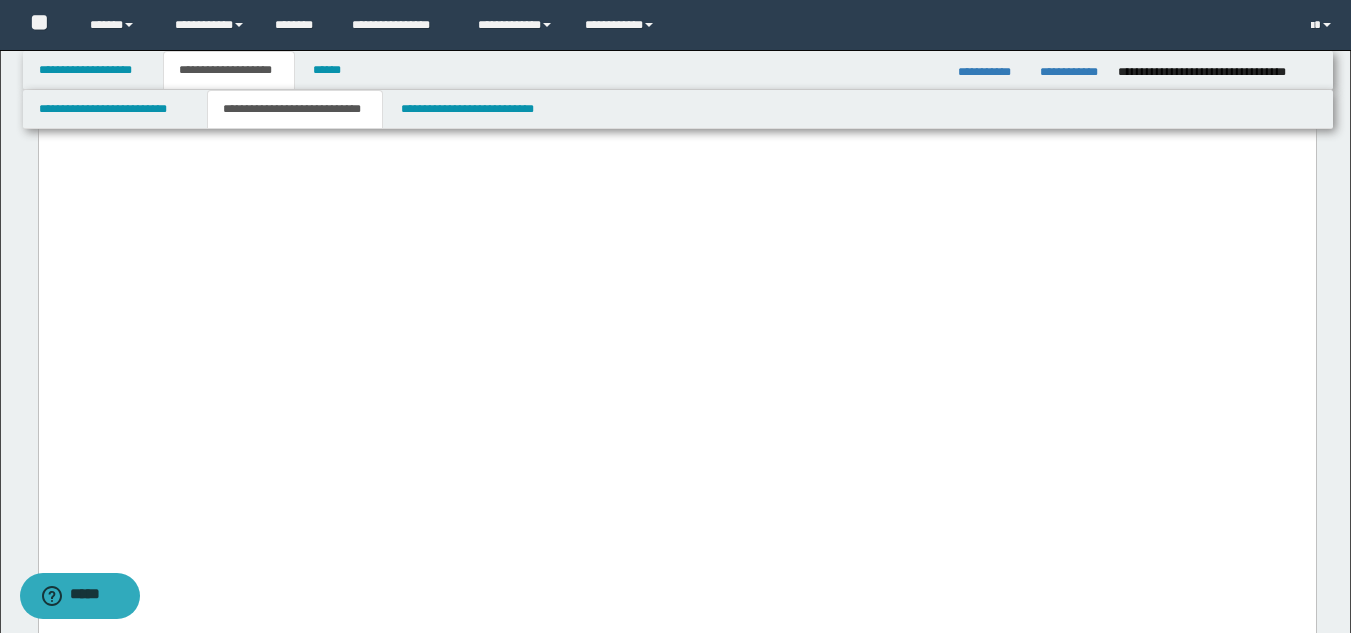 click at bounding box center (676, -36) 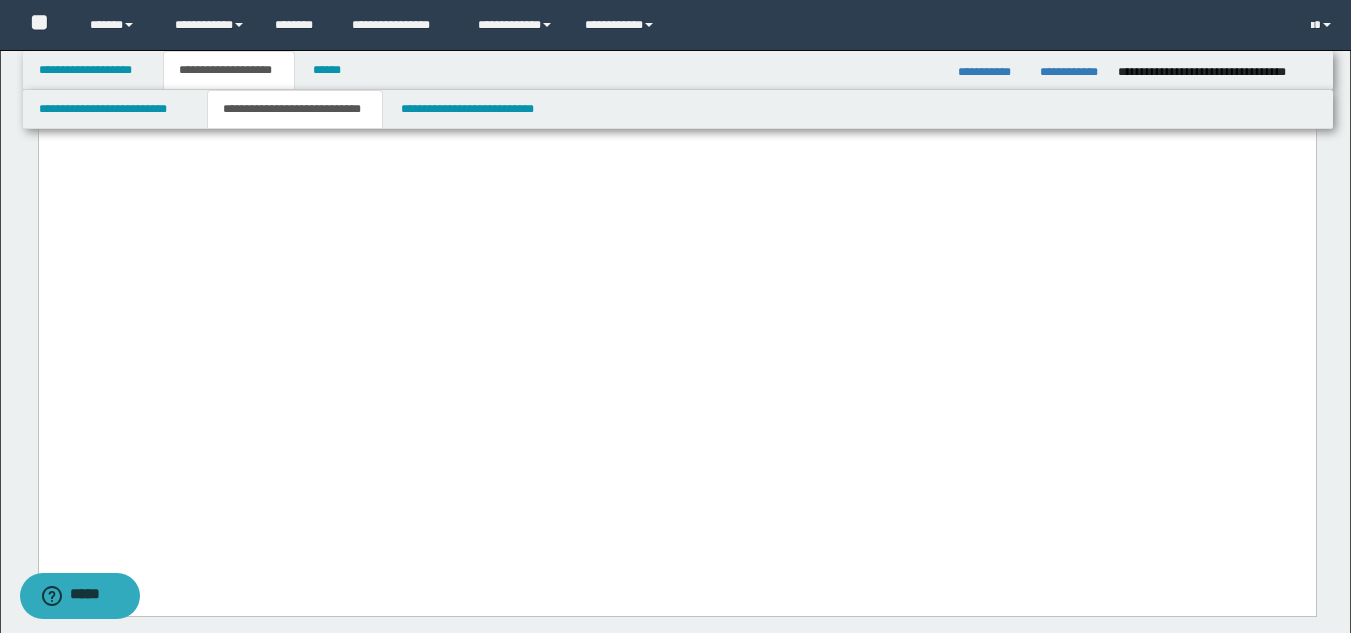 scroll, scrollTop: 2700, scrollLeft: 0, axis: vertical 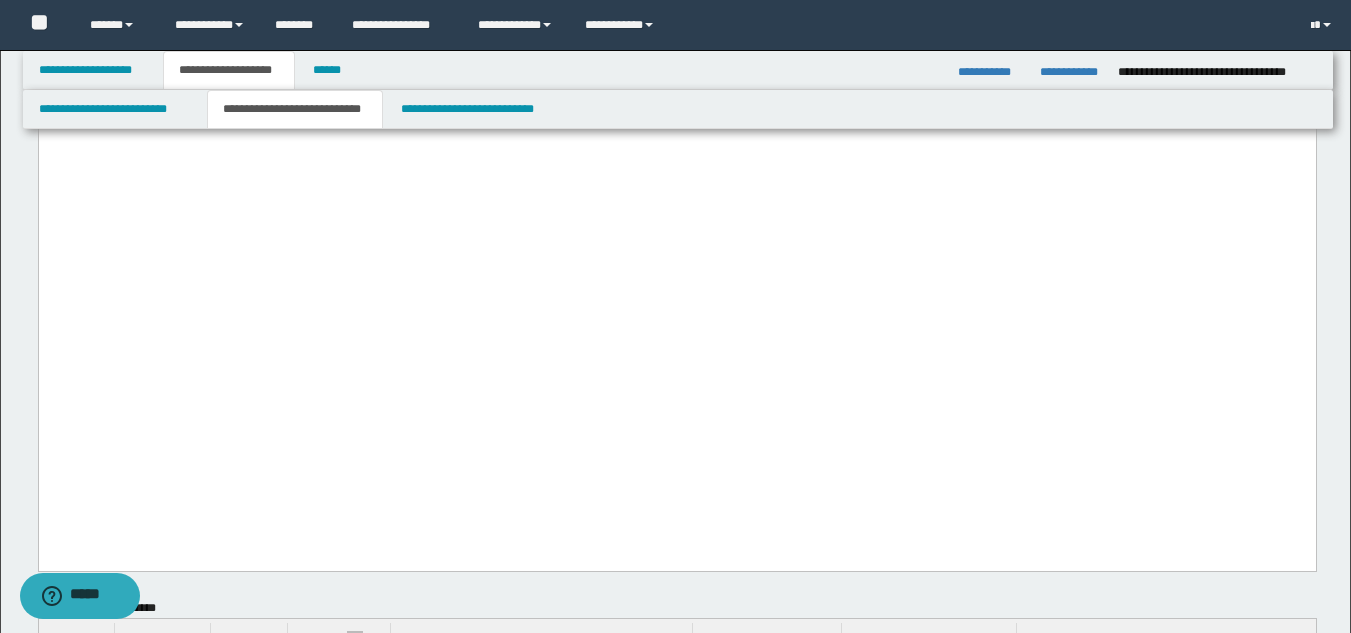 click at bounding box center (688, -38) 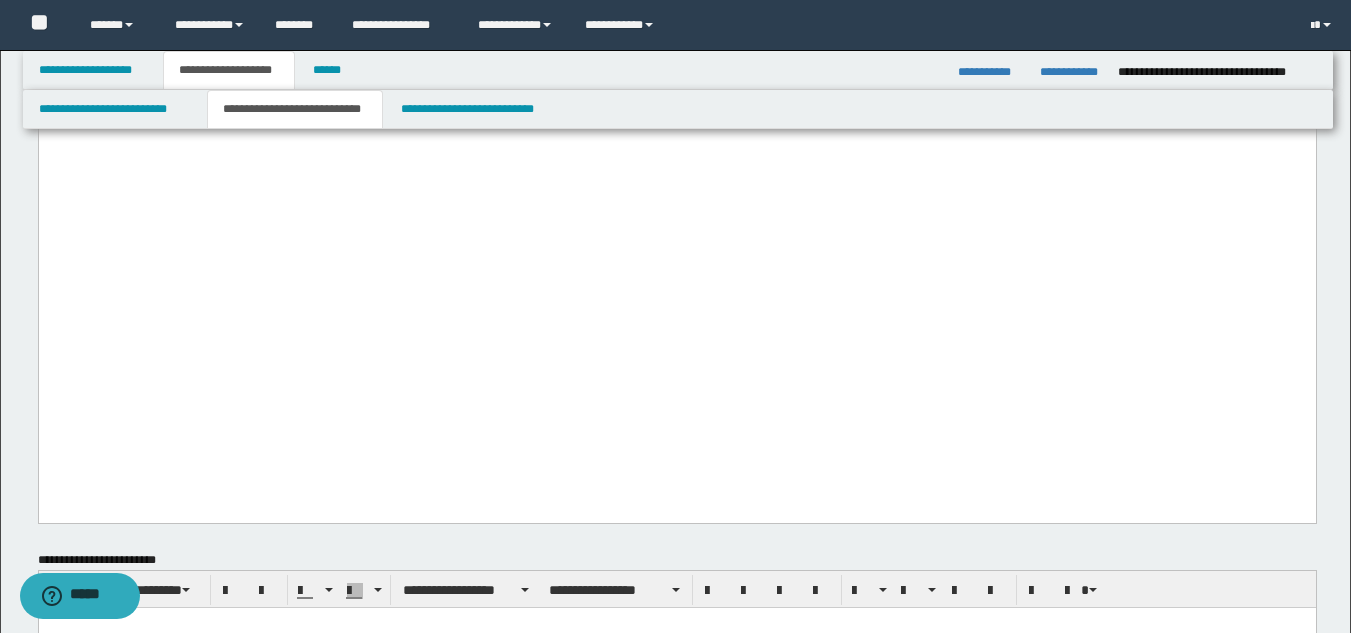 click on "**********" at bounding box center [676, -1221] 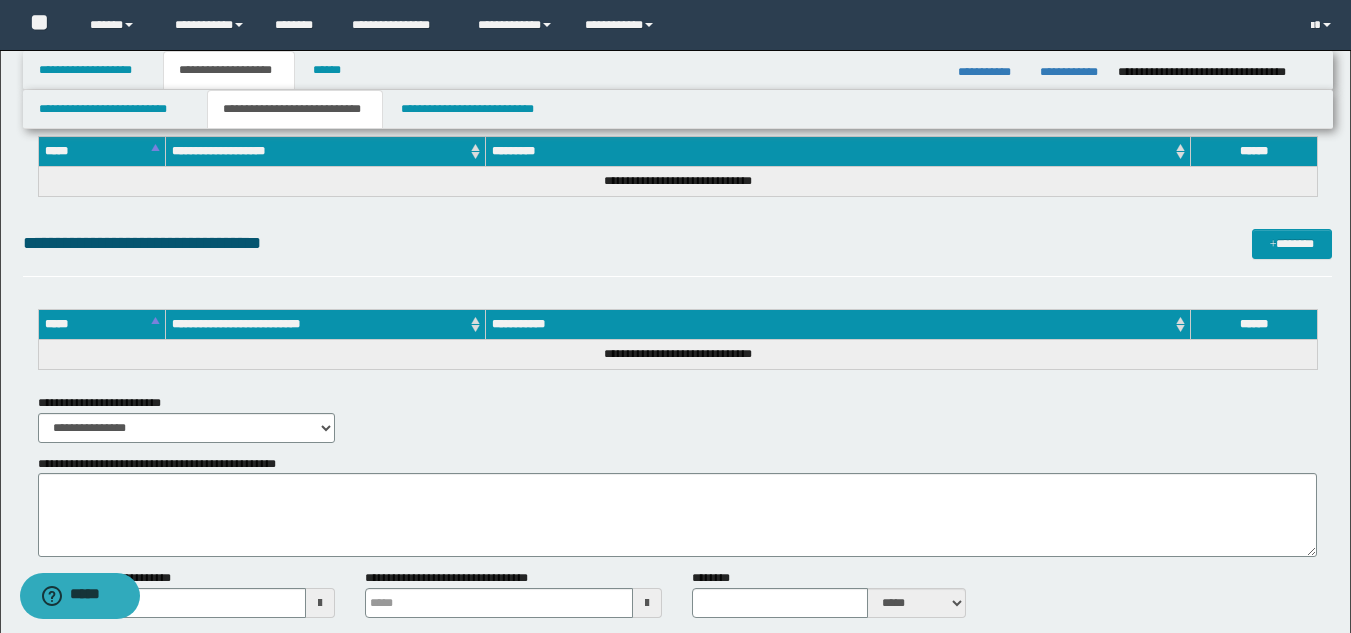 scroll, scrollTop: 3921, scrollLeft: 0, axis: vertical 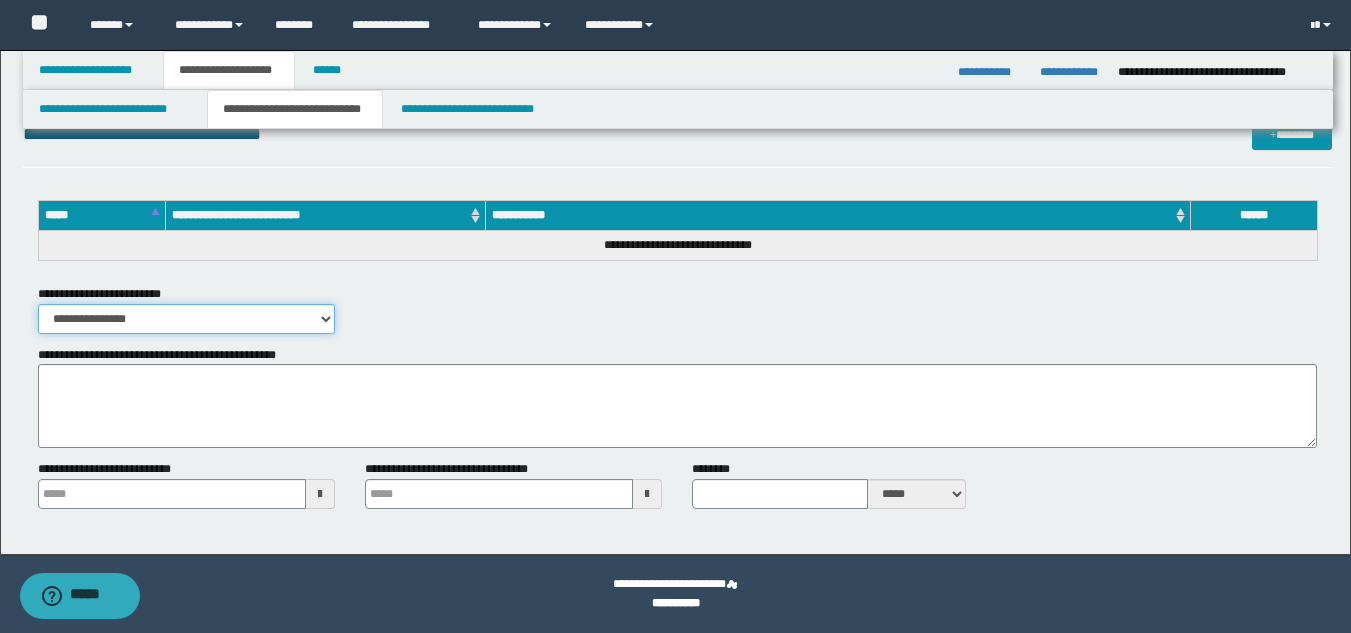 click on "**********" at bounding box center [186, 319] 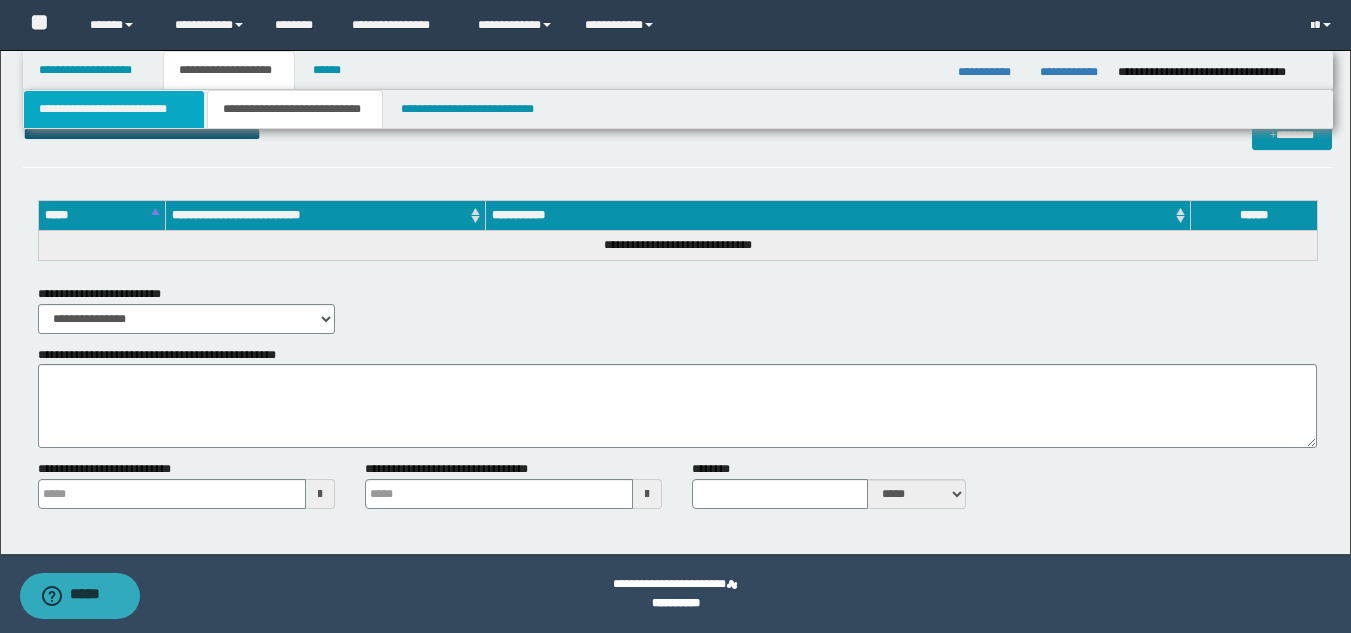 click on "**********" at bounding box center (114, 109) 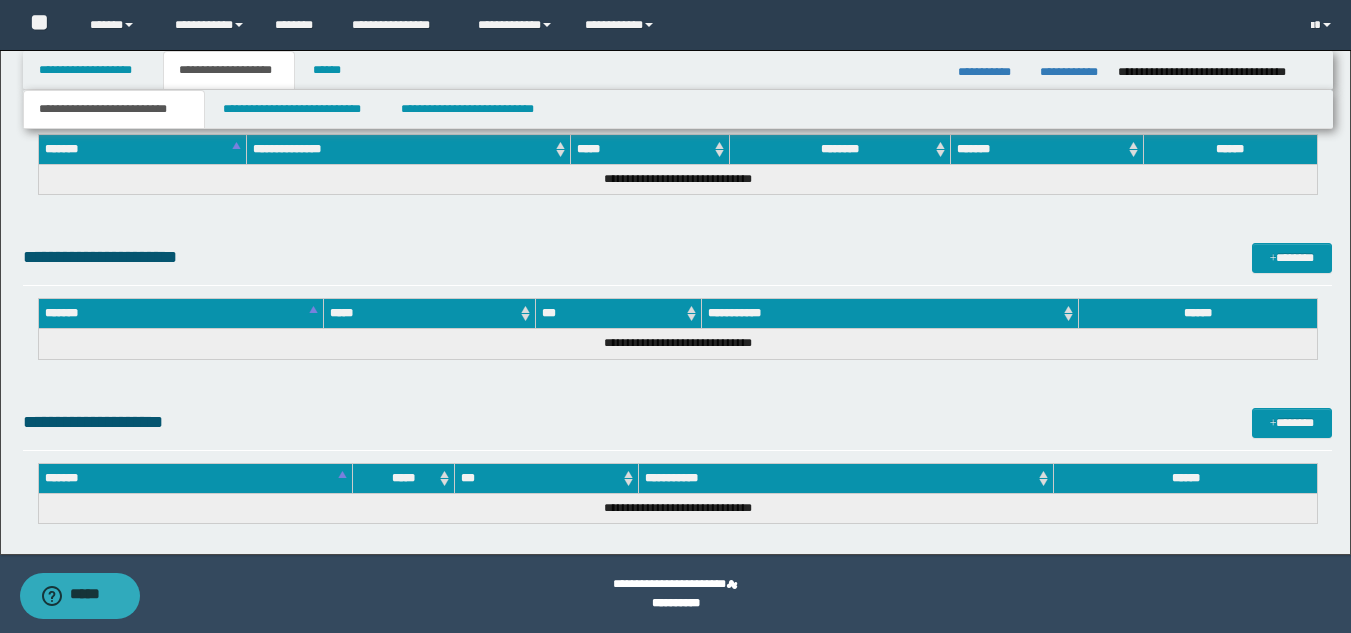 scroll, scrollTop: 903, scrollLeft: 0, axis: vertical 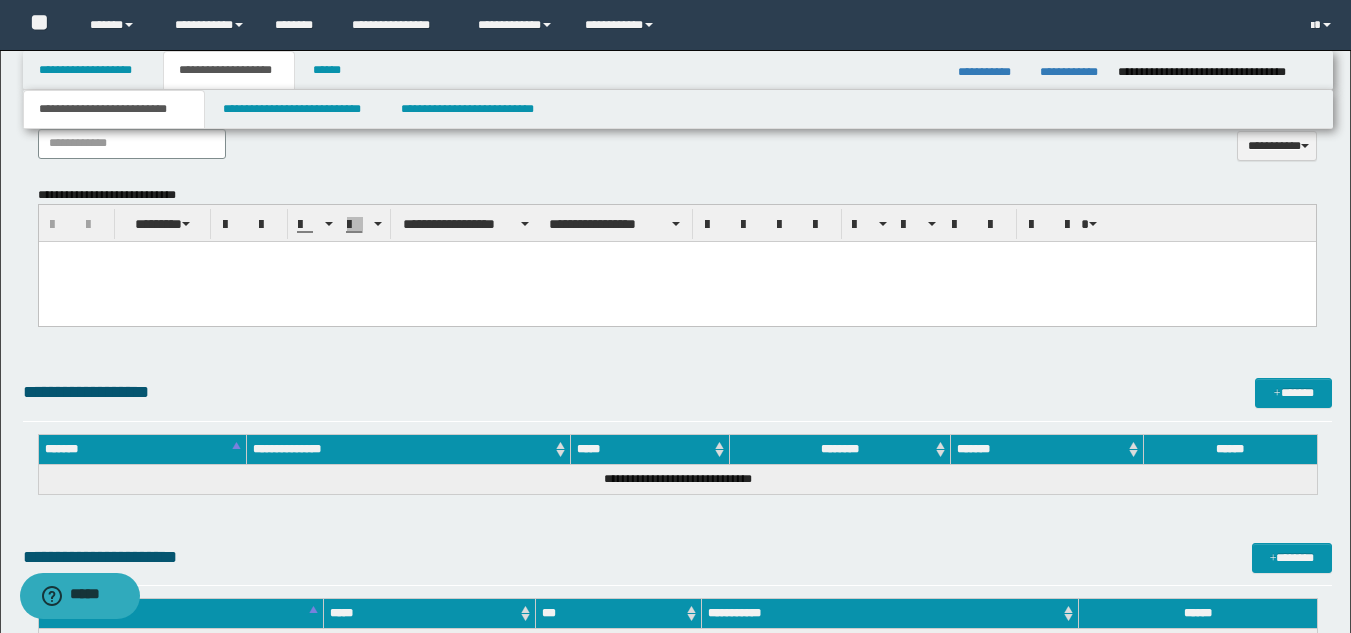 click at bounding box center (676, 282) 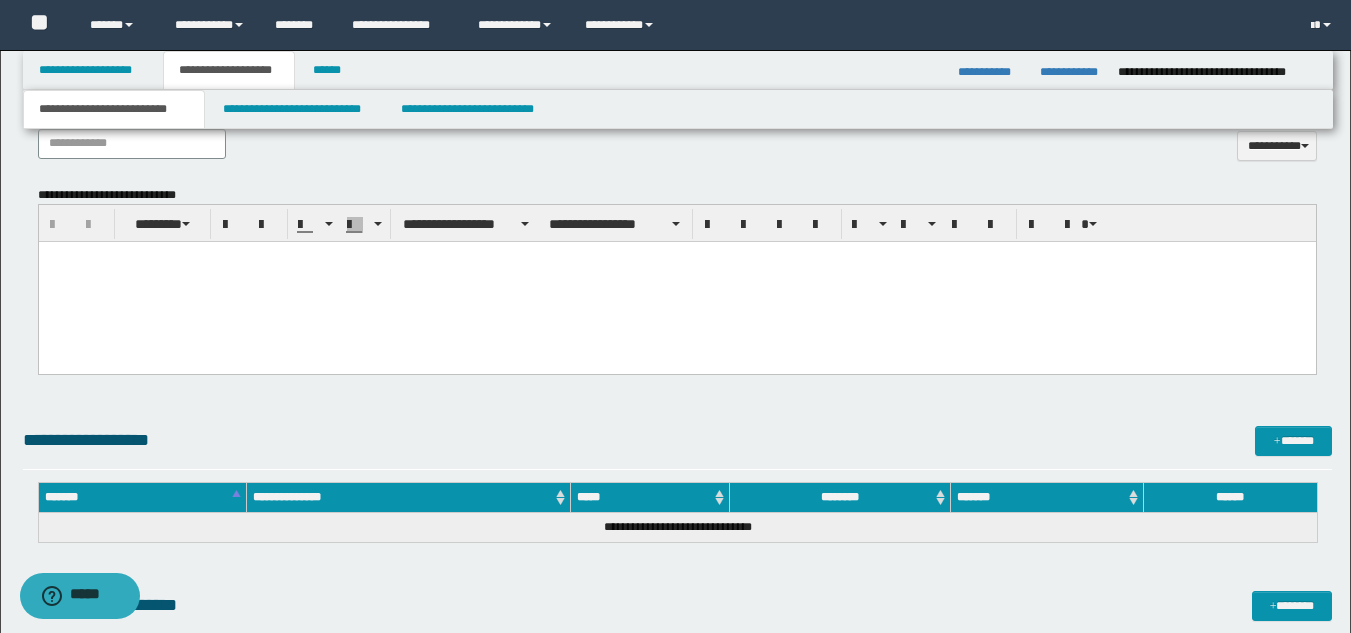 paste 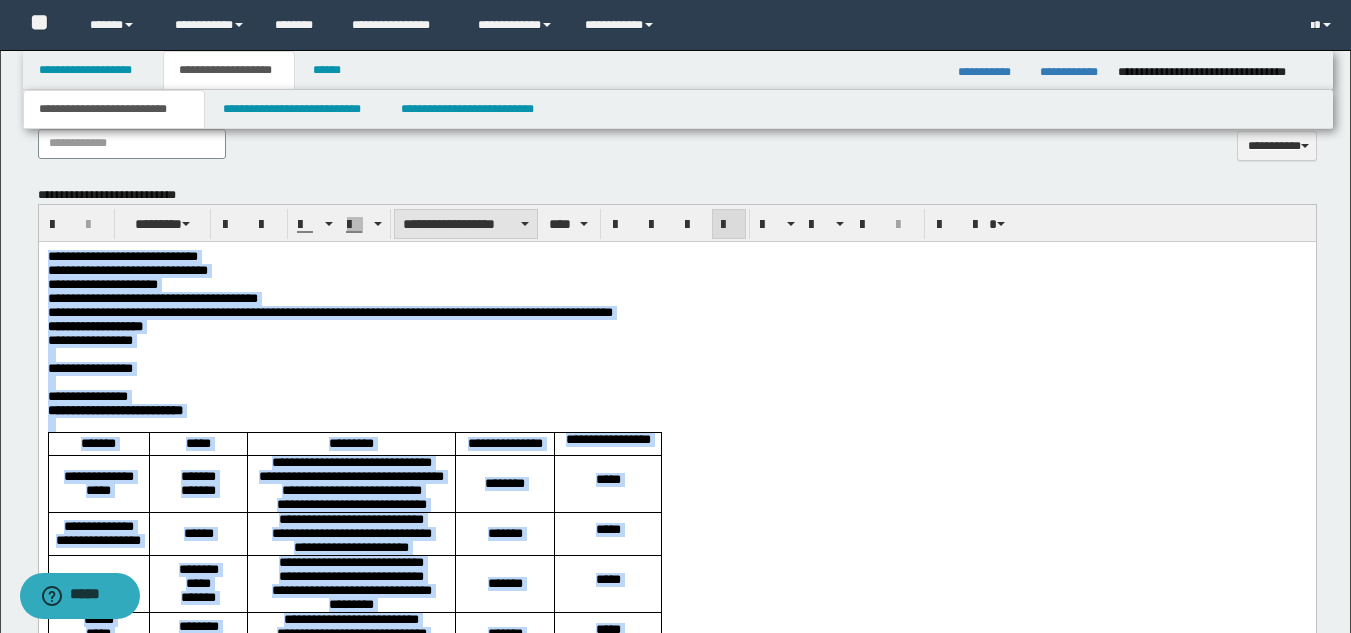 click on "**********" at bounding box center (466, 224) 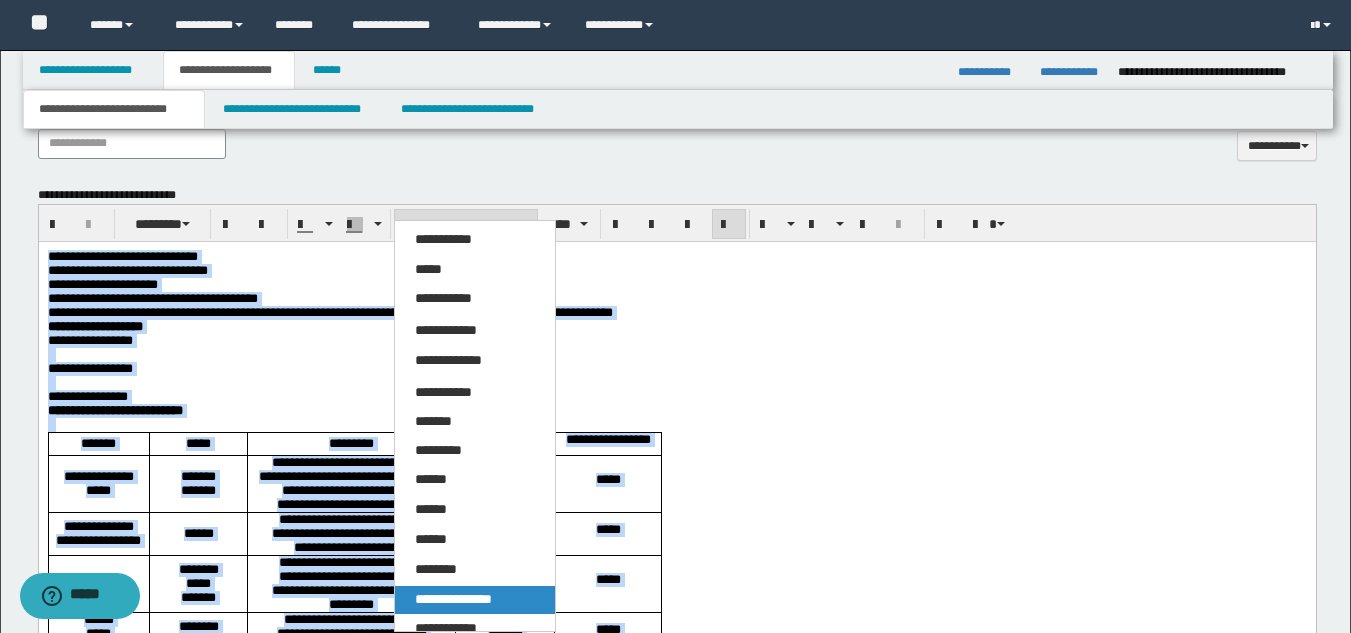 drag, startPoint x: 444, startPoint y: 602, endPoint x: 620, endPoint y: 123, distance: 510.3107 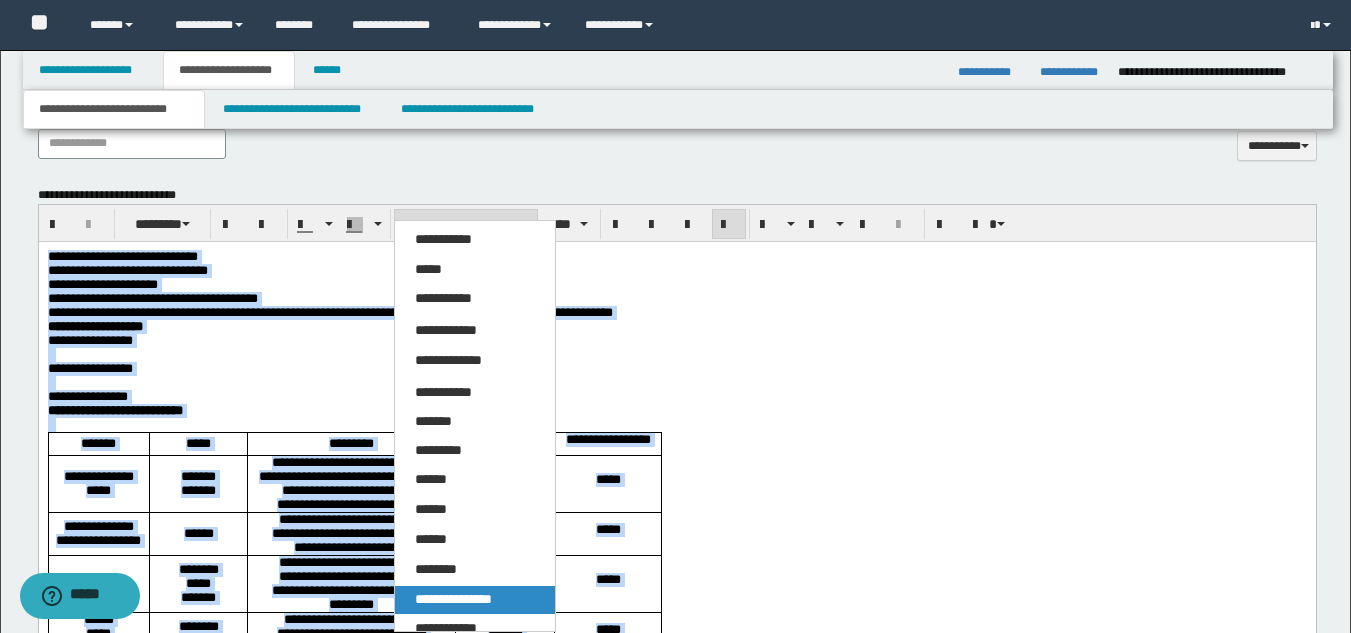 click on "**********" at bounding box center [453, 599] 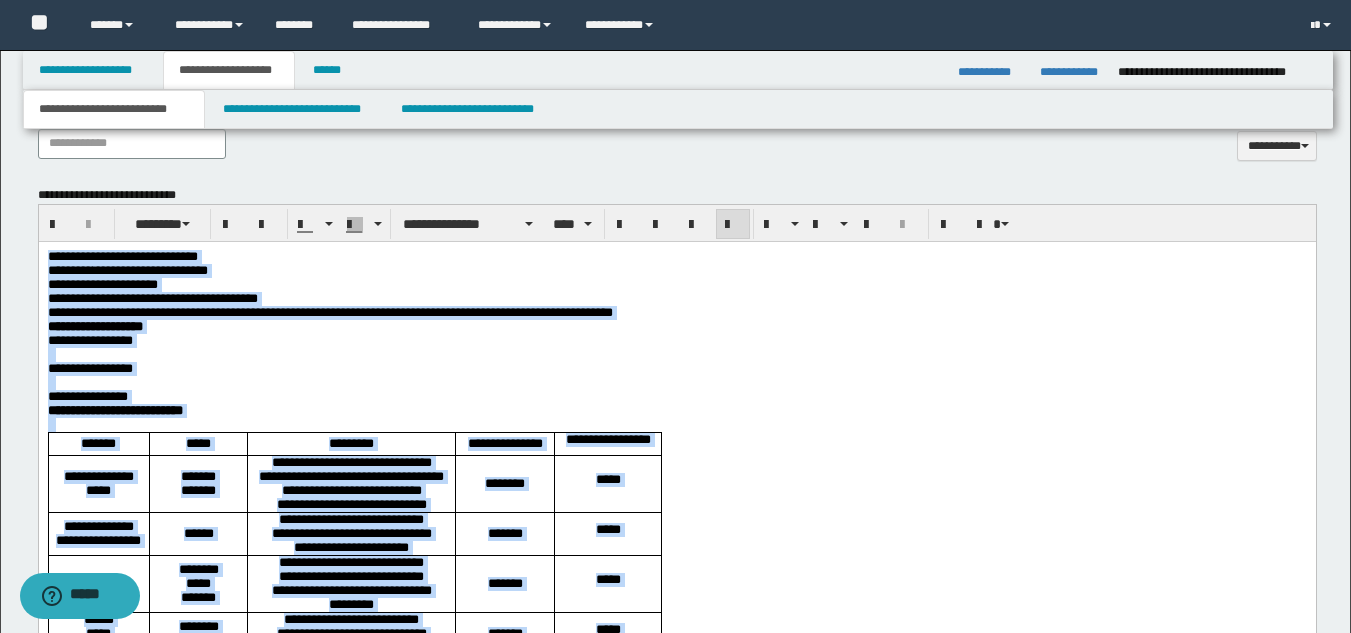 click at bounding box center (733, 225) 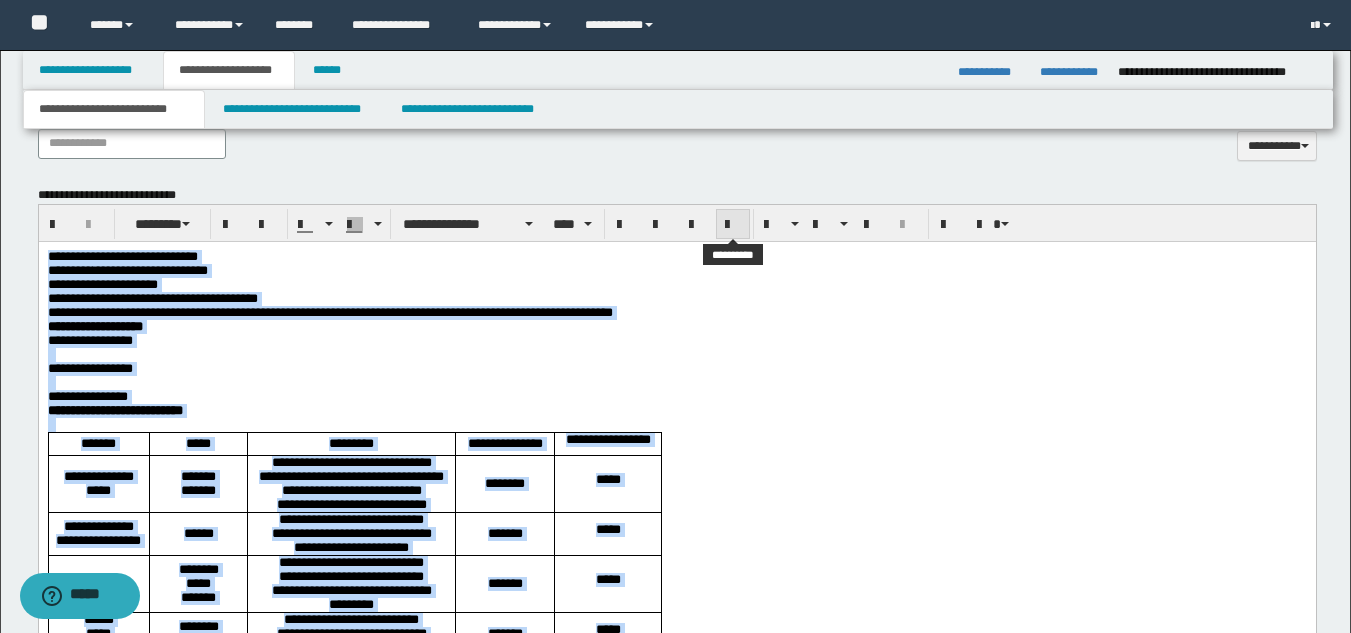 click at bounding box center [733, 225] 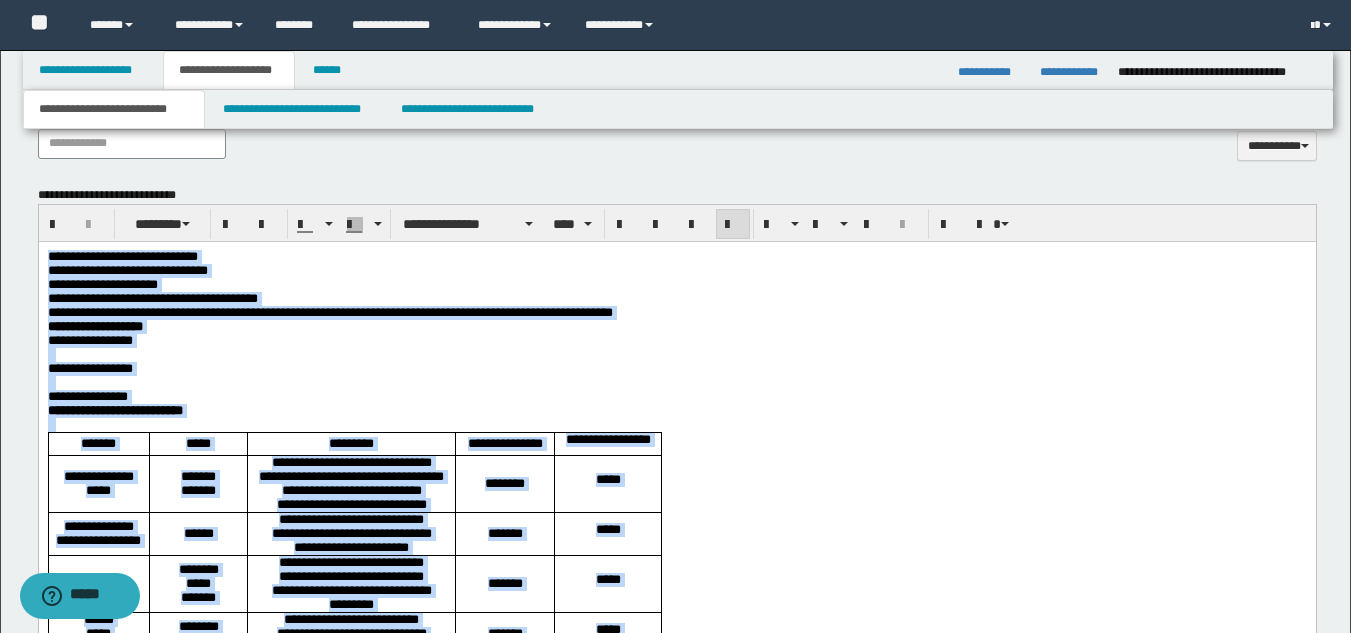 click on "**********" at bounding box center [676, 285] 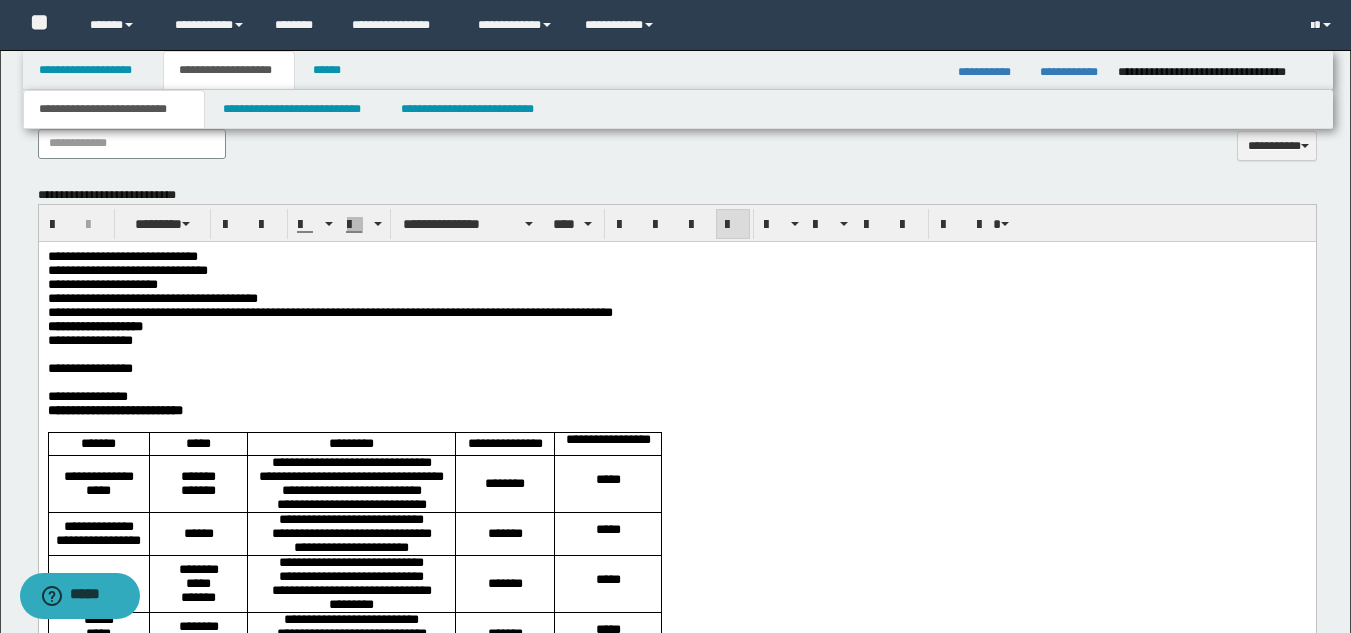click on "**********" at bounding box center (676, 1927) 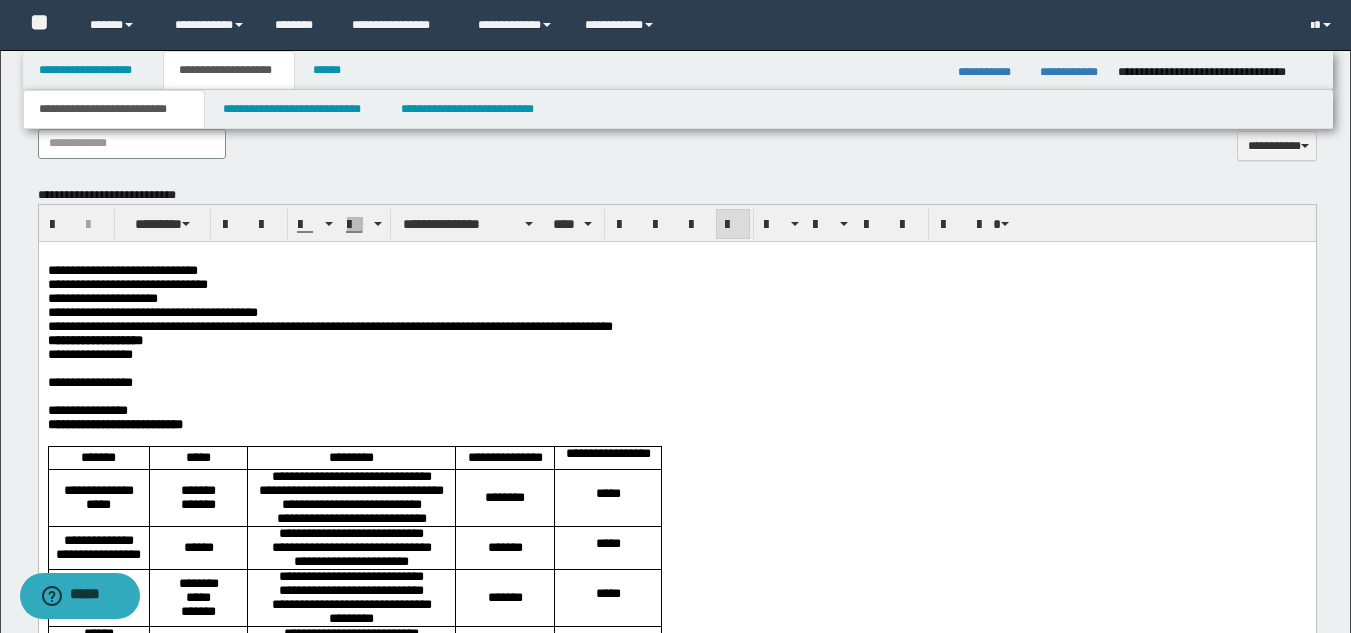 click on "**********" at bounding box center [676, 327] 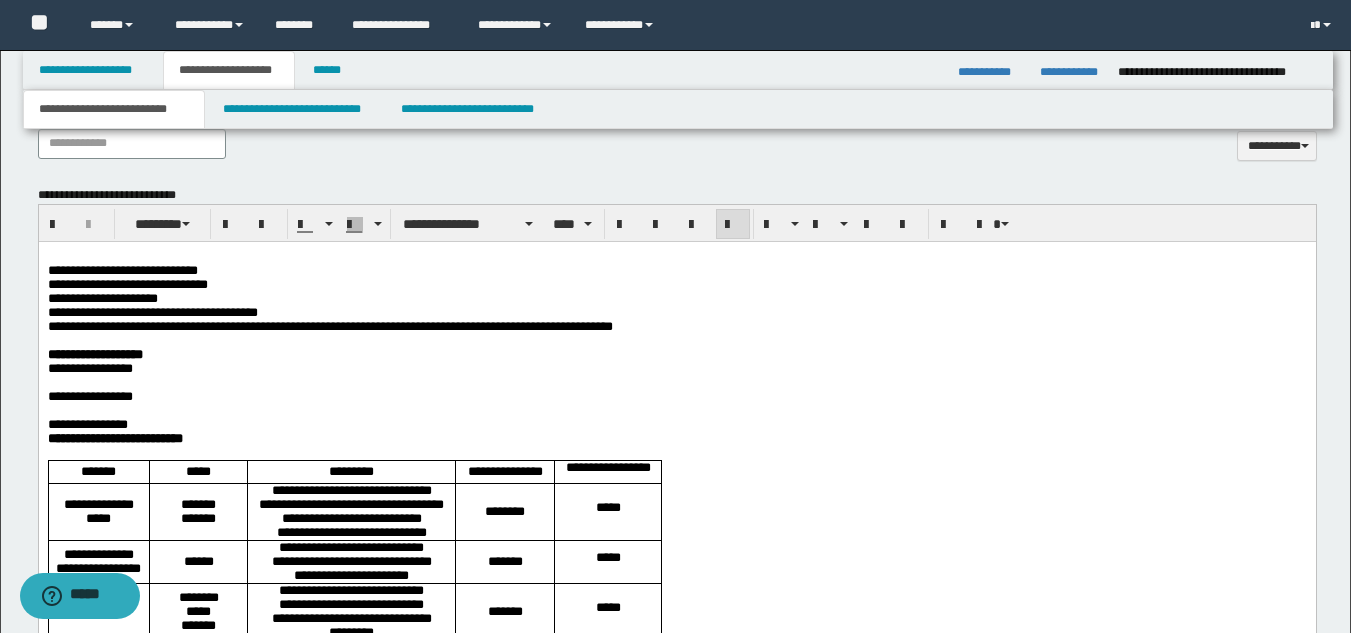 click on "**********" at bounding box center (676, 355) 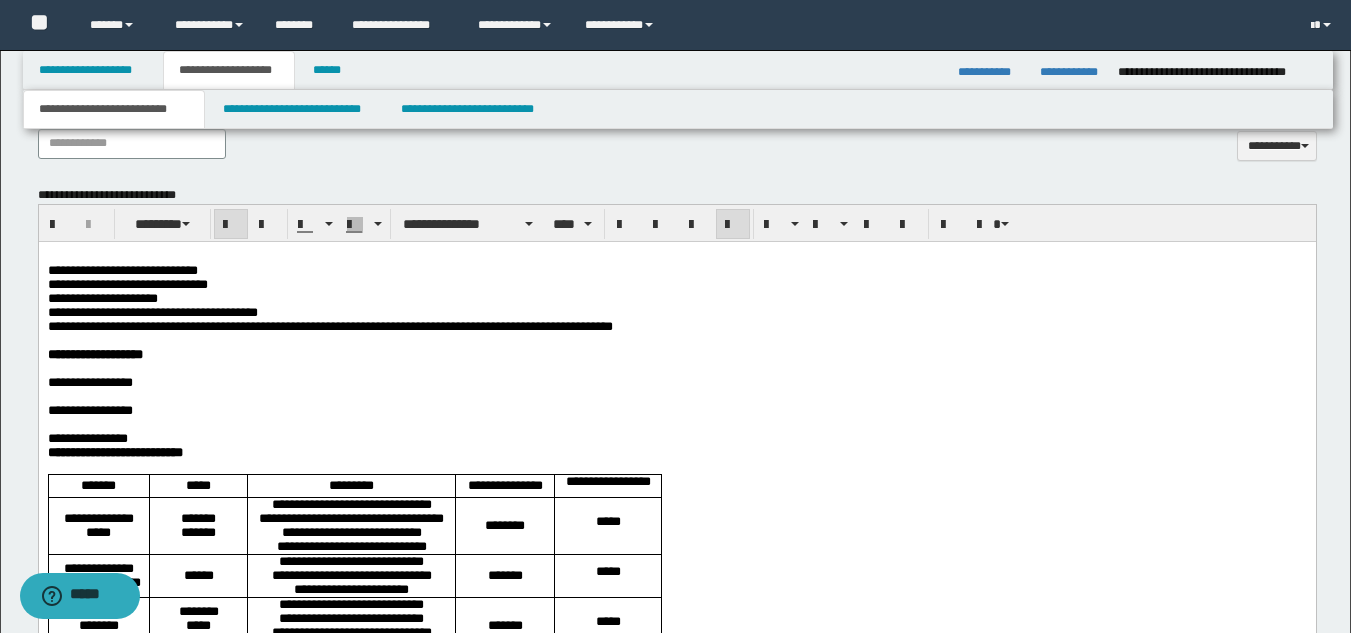 scroll, scrollTop: 1003, scrollLeft: 0, axis: vertical 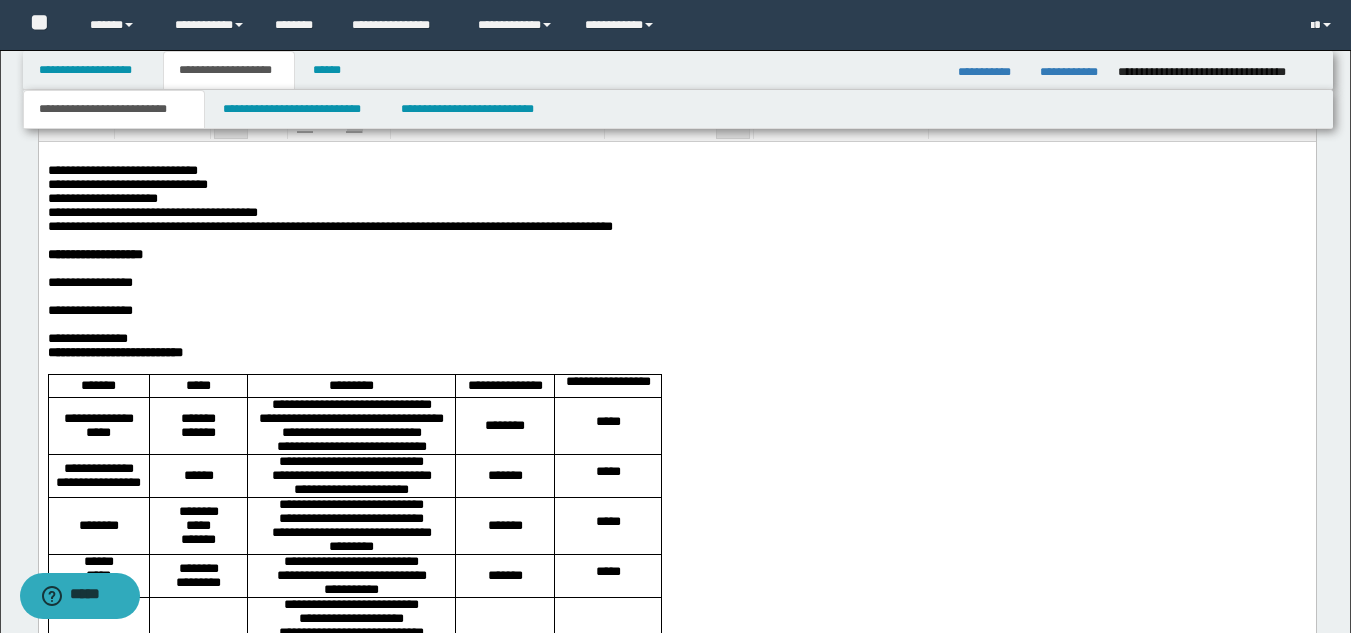 click on "**********" at bounding box center [676, 339] 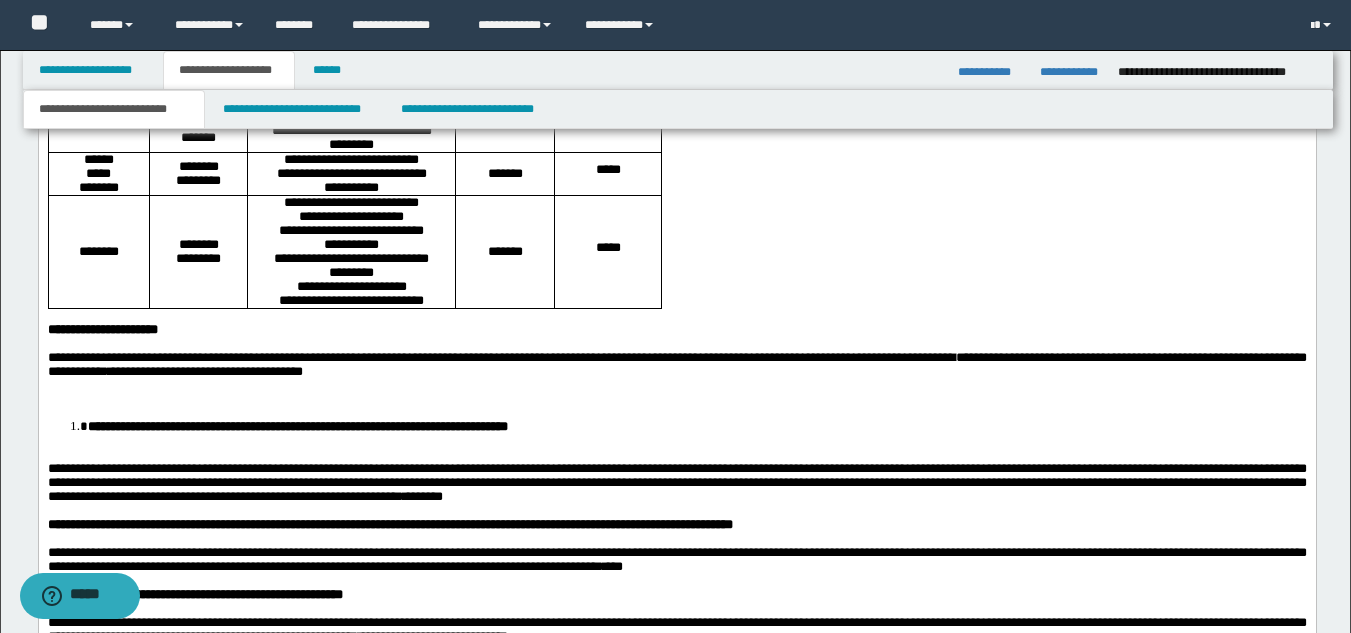 scroll, scrollTop: 1503, scrollLeft: 0, axis: vertical 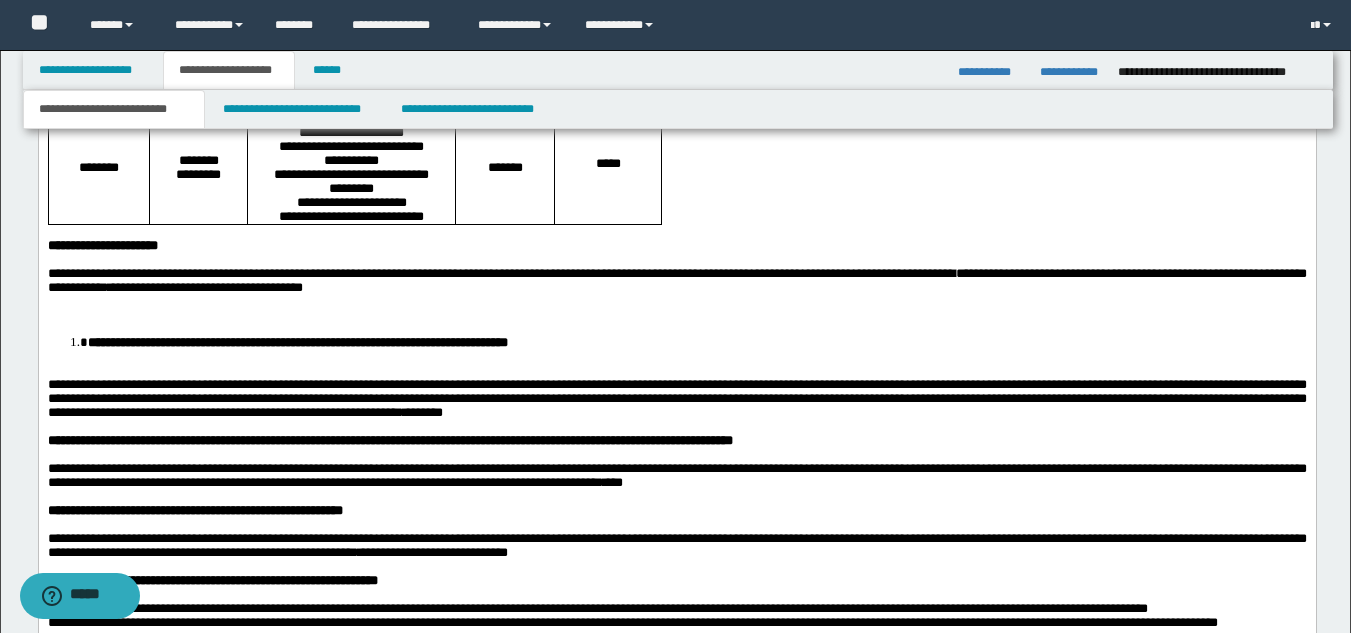 click on "**********" at bounding box center (297, 343) 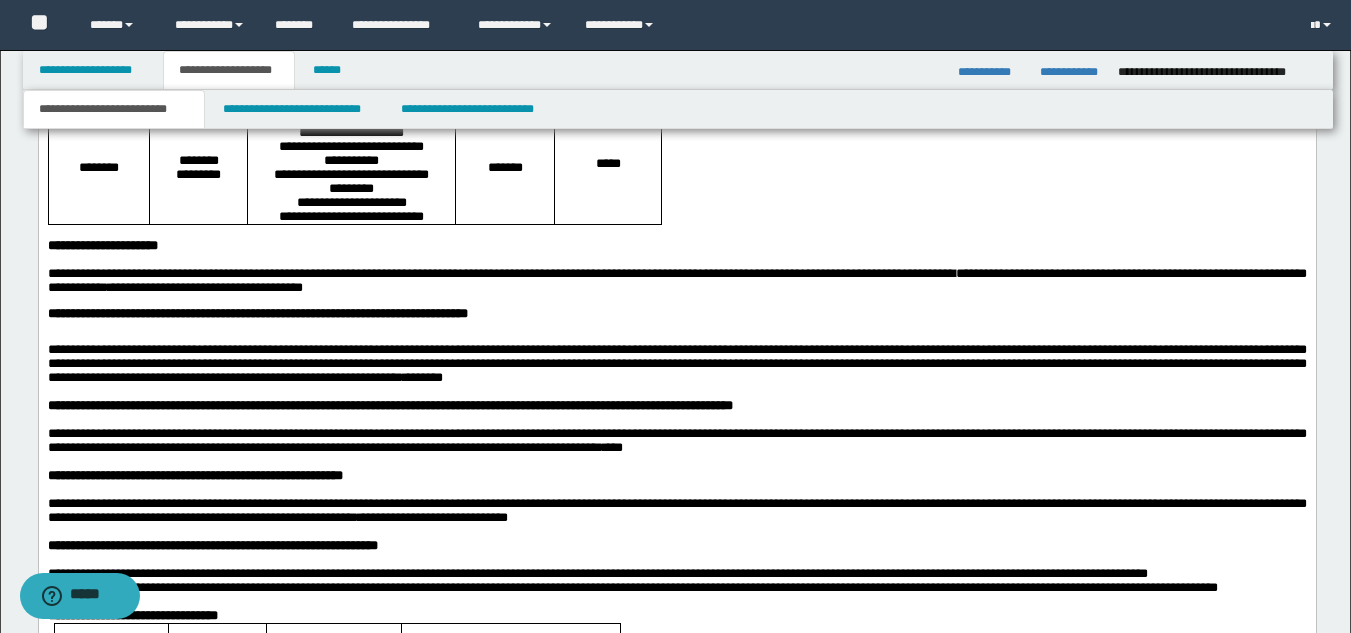 click on "*" at bounding box center (52, 274) 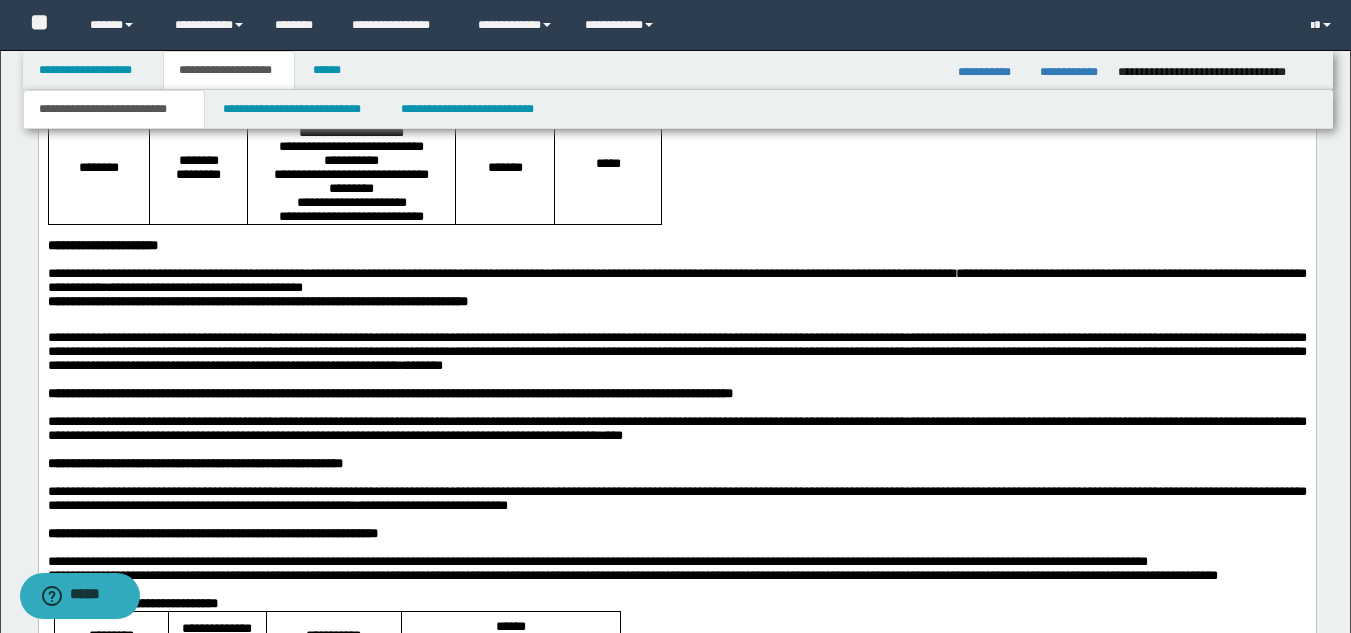 click on "**********" at bounding box center [676, 282] 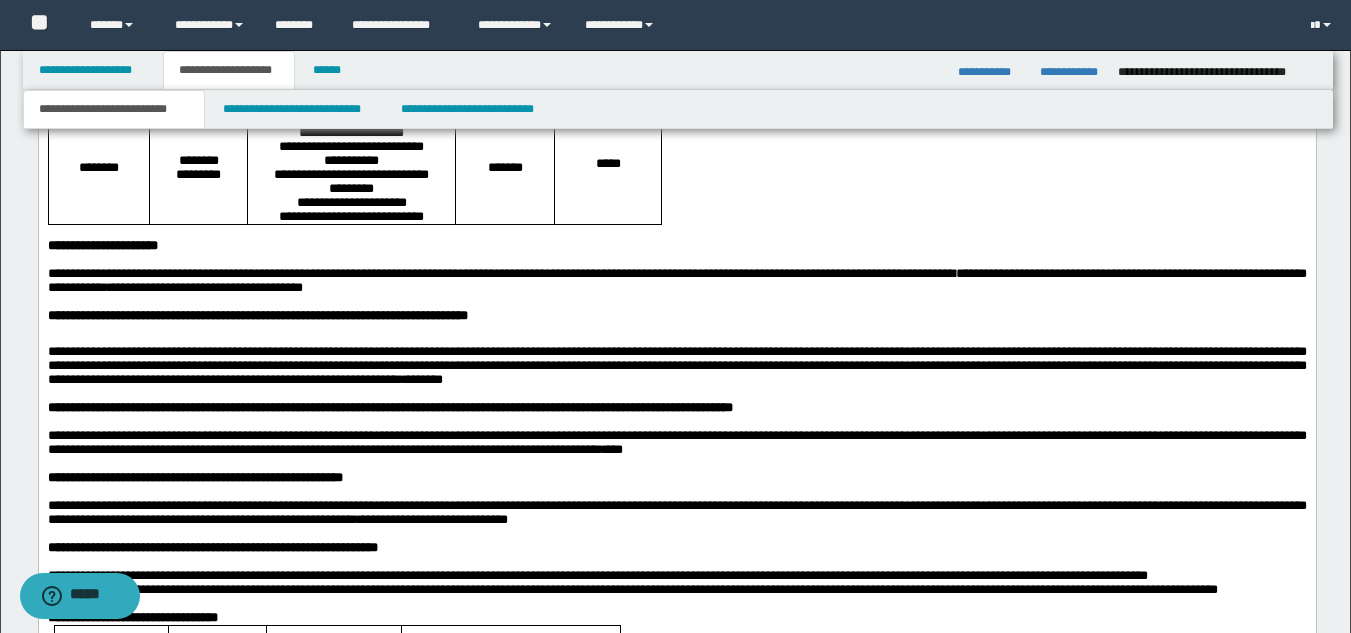 click on "**********" at bounding box center (676, 366) 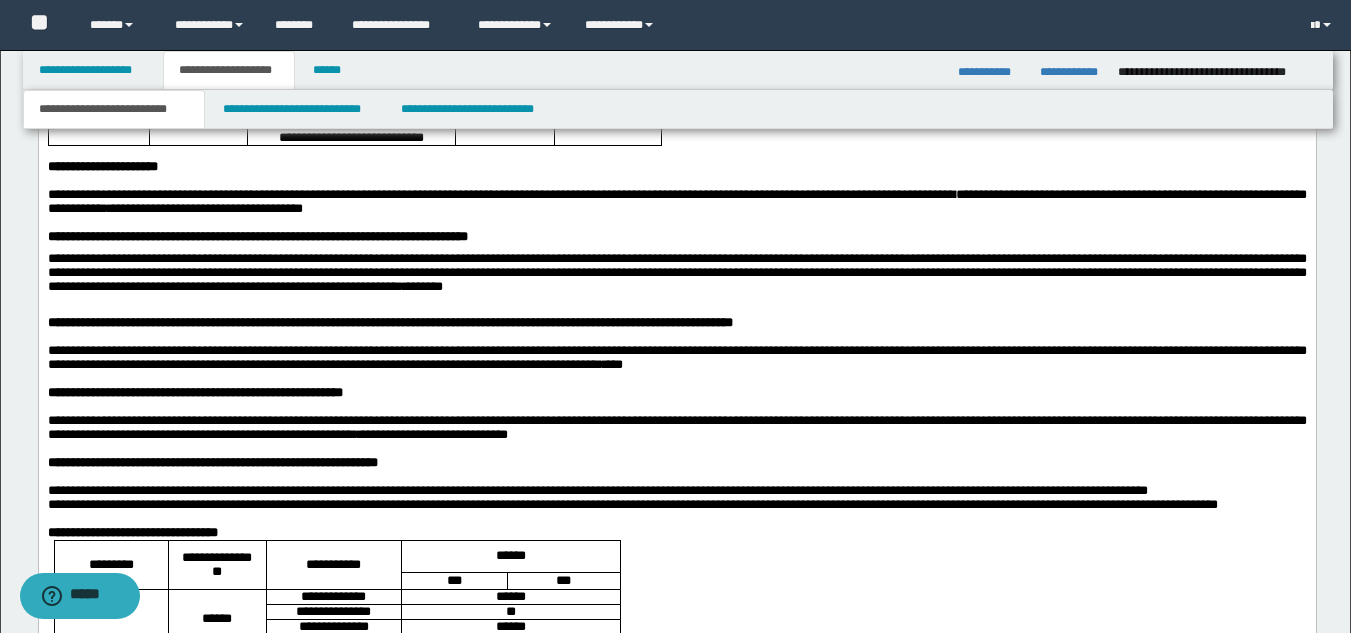 scroll, scrollTop: 1703, scrollLeft: 0, axis: vertical 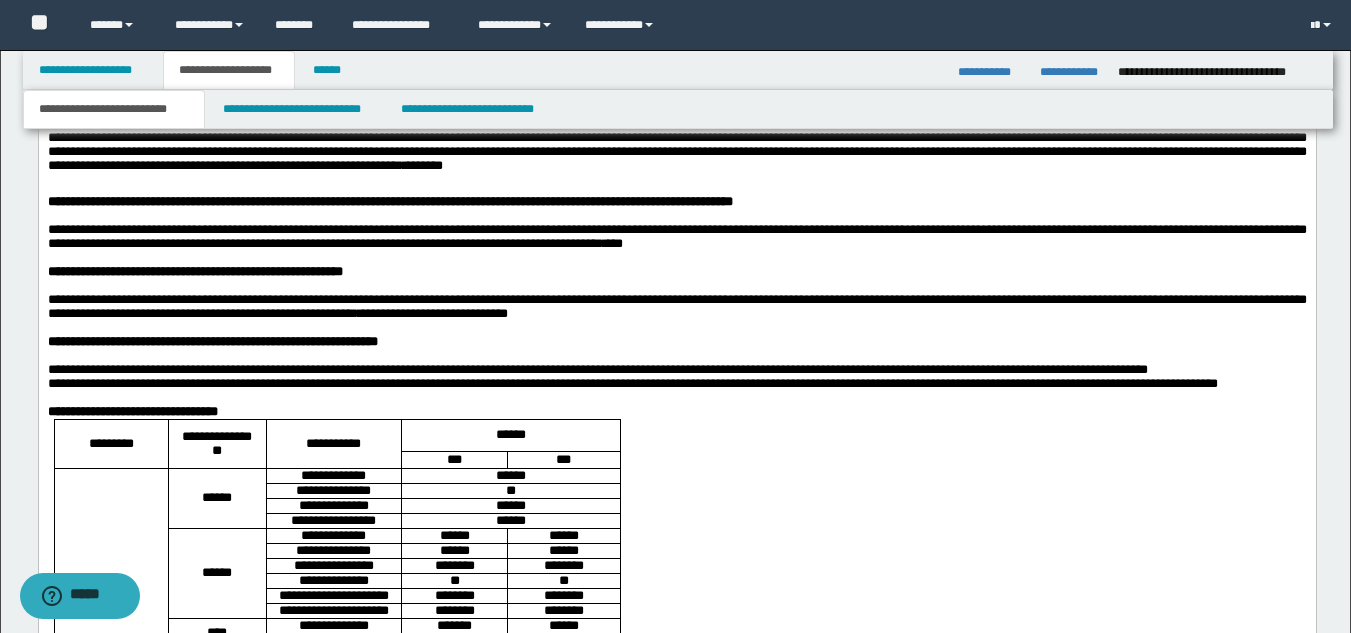 click on "**********" at bounding box center [257, 116] 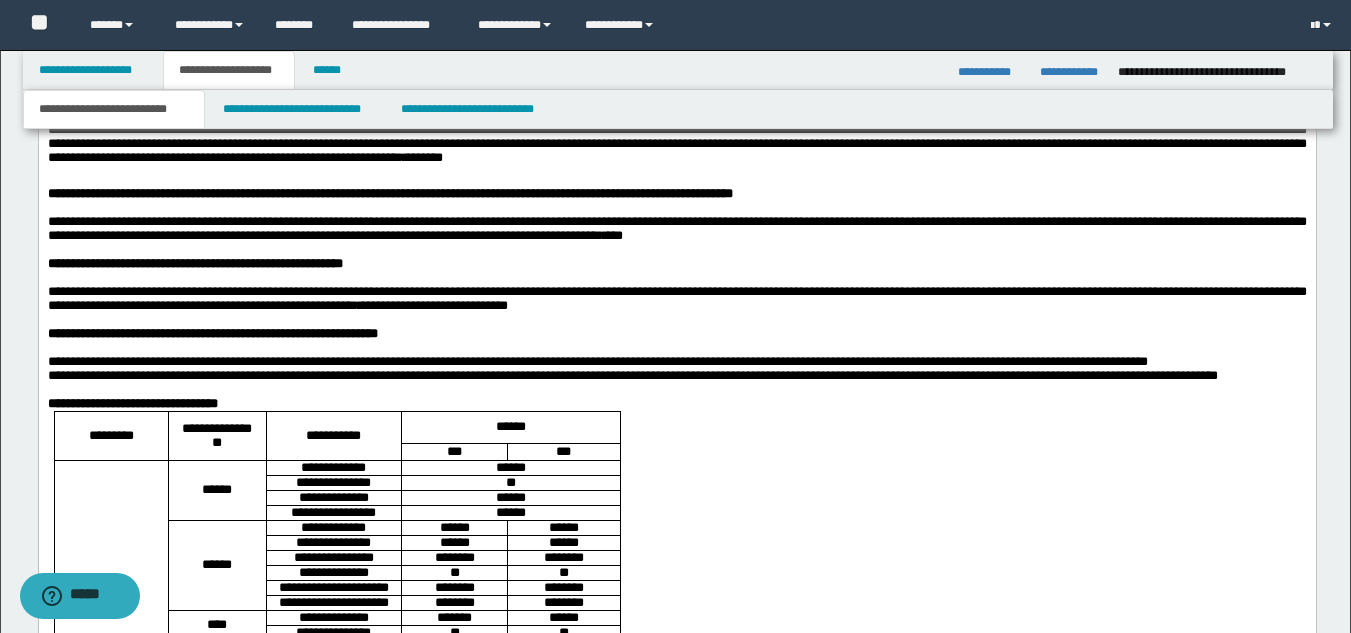 click on "**********" at bounding box center [676, 1132] 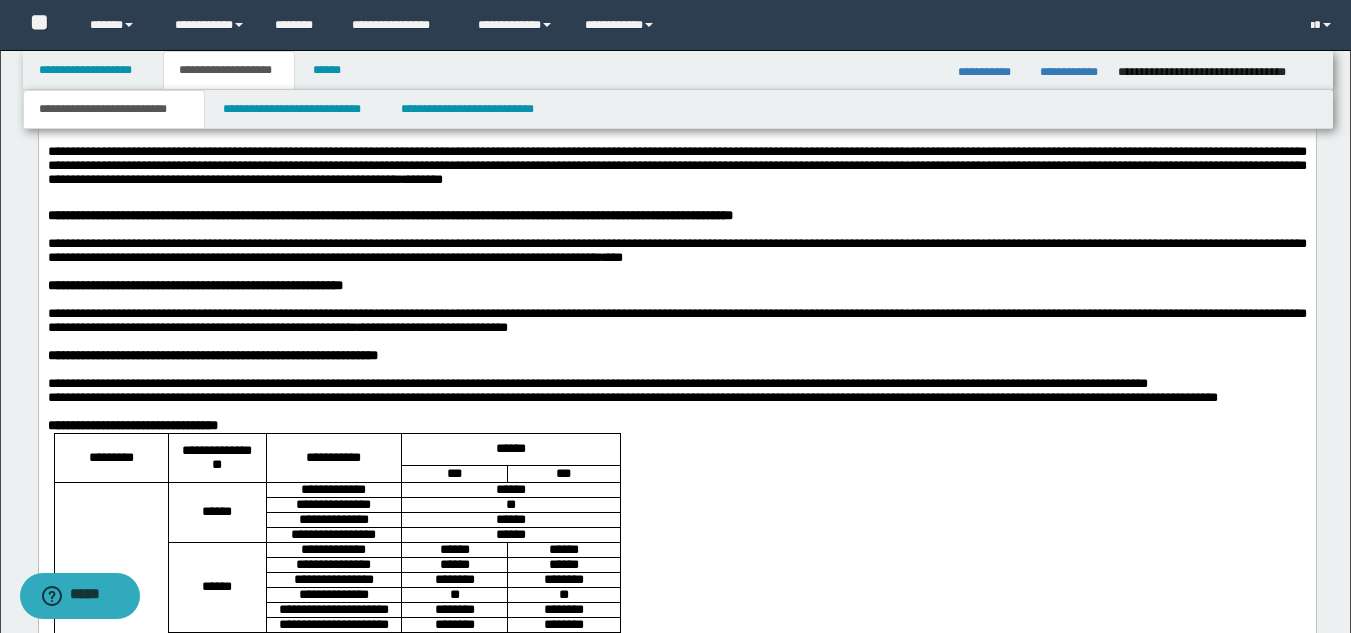 click on "**********" at bounding box center [676, 166] 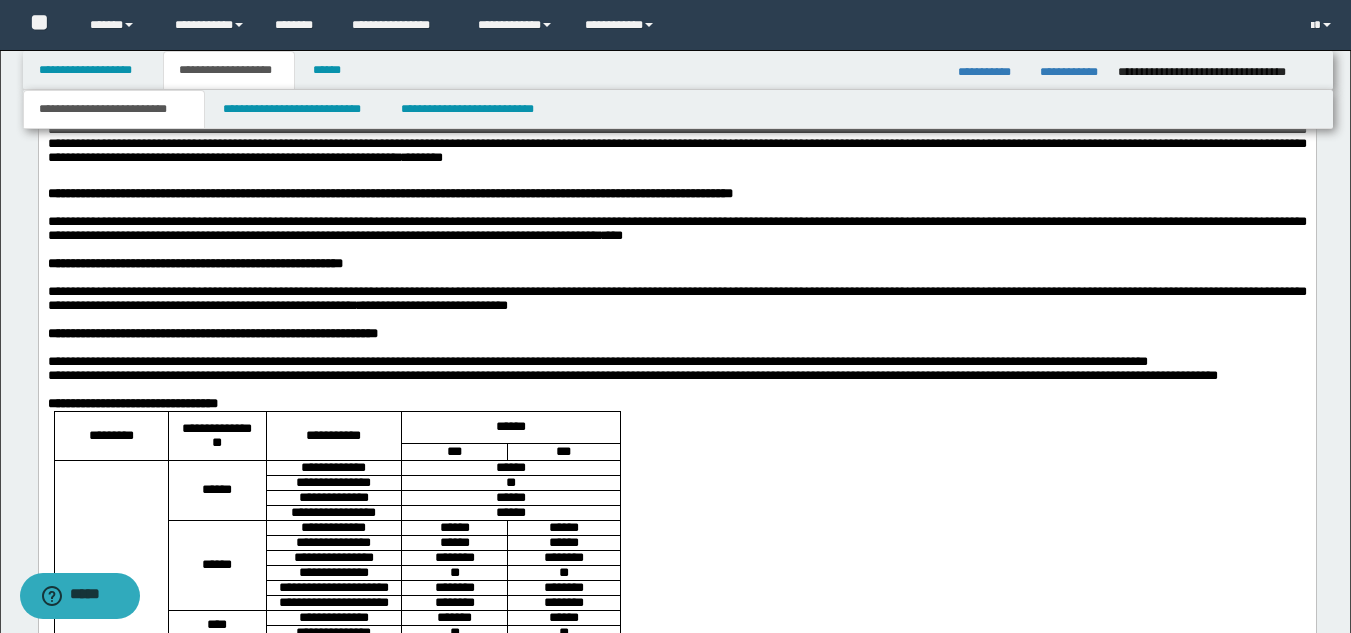 click on "**********" at bounding box center [257, 116] 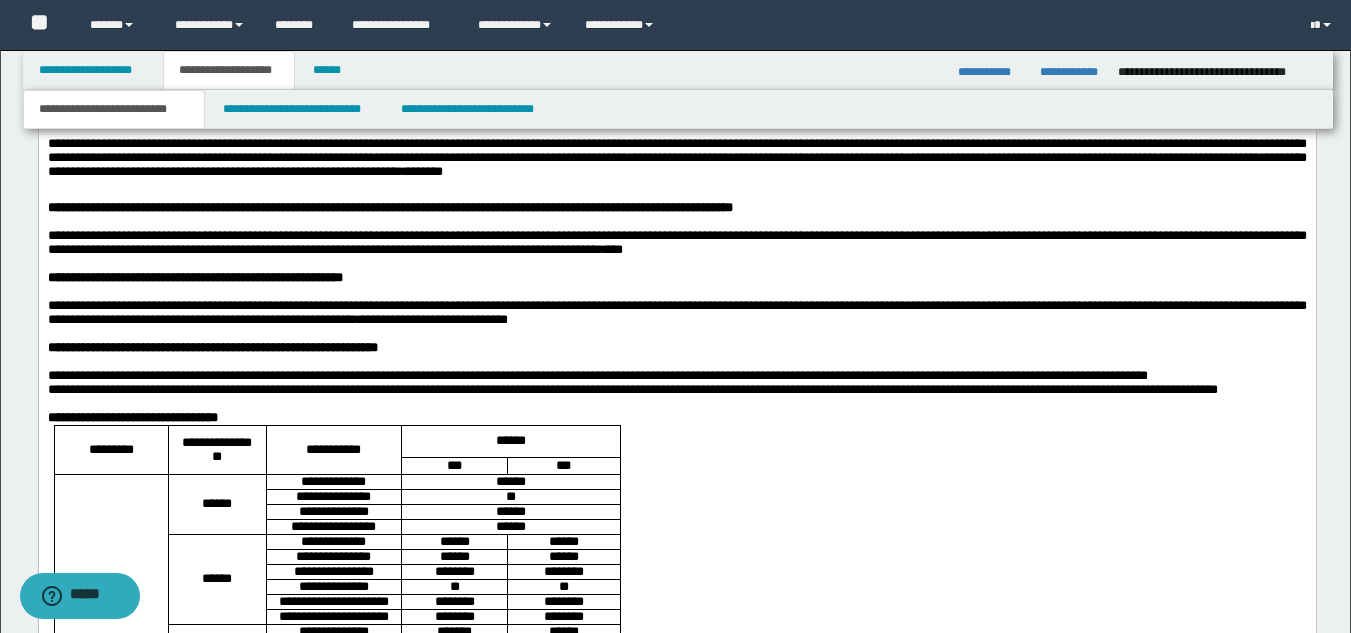 click on "**********" at bounding box center [676, 158] 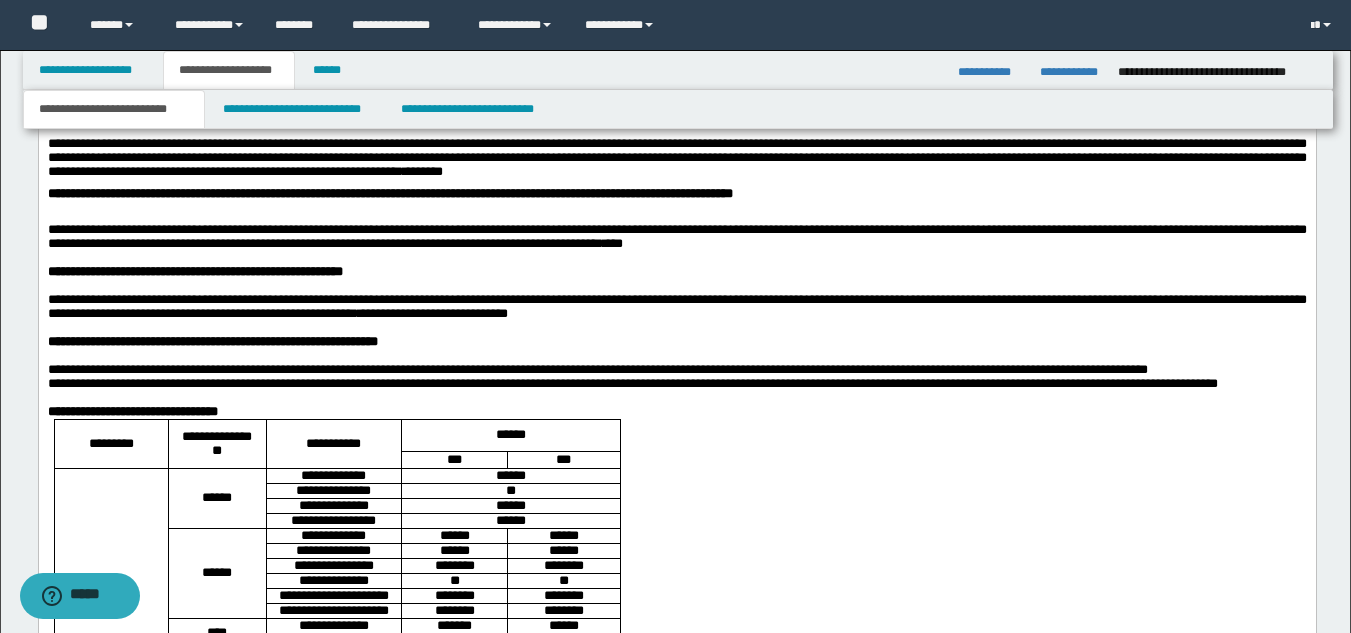click on "**********" at bounding box center (676, 237) 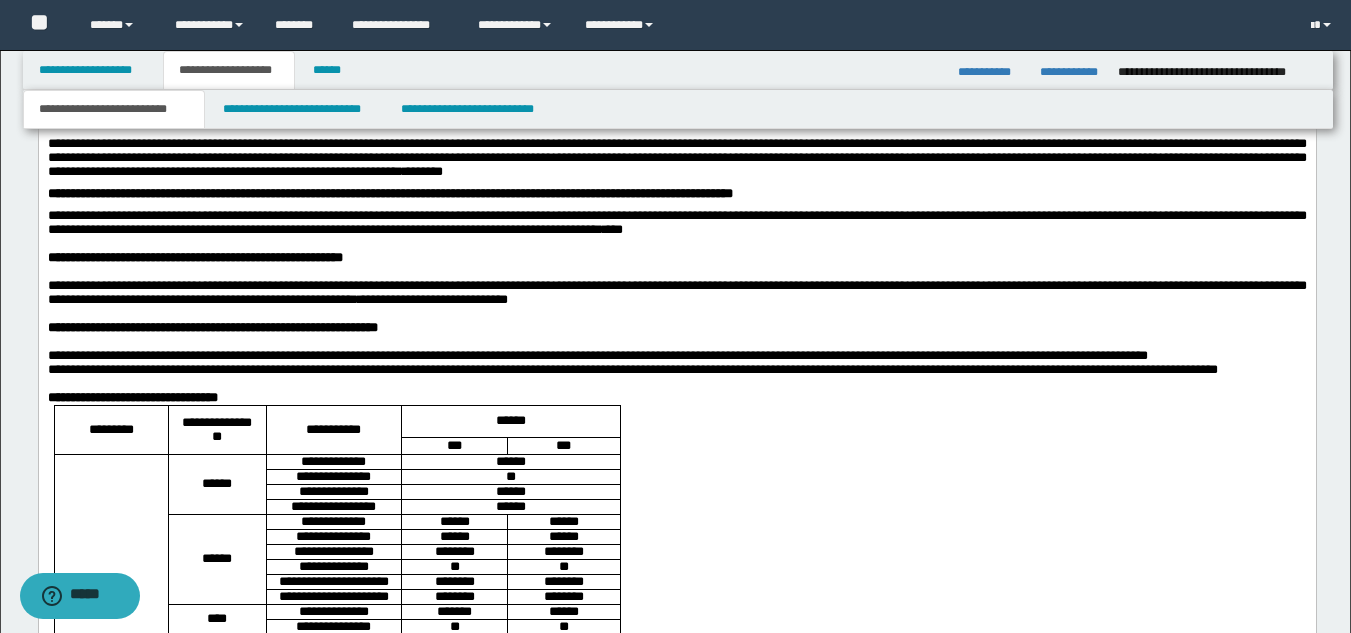 click on "**********" at bounding box center (676, 1129) 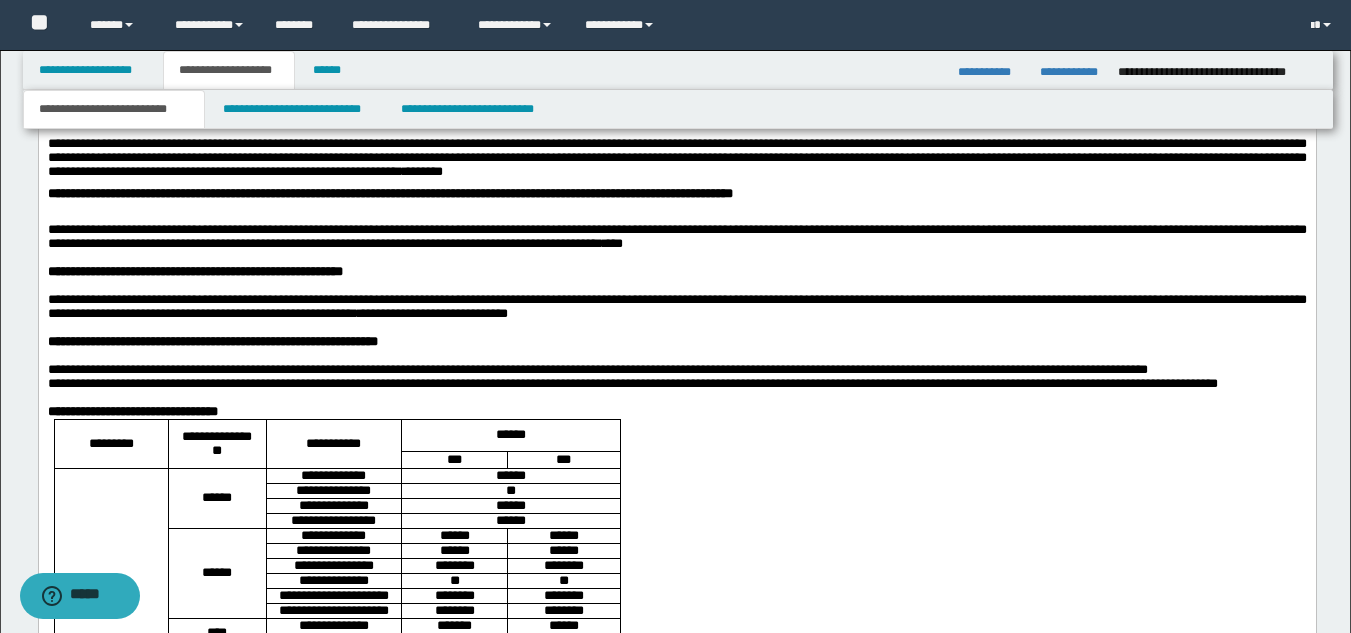 click on "**********" at bounding box center (676, 237) 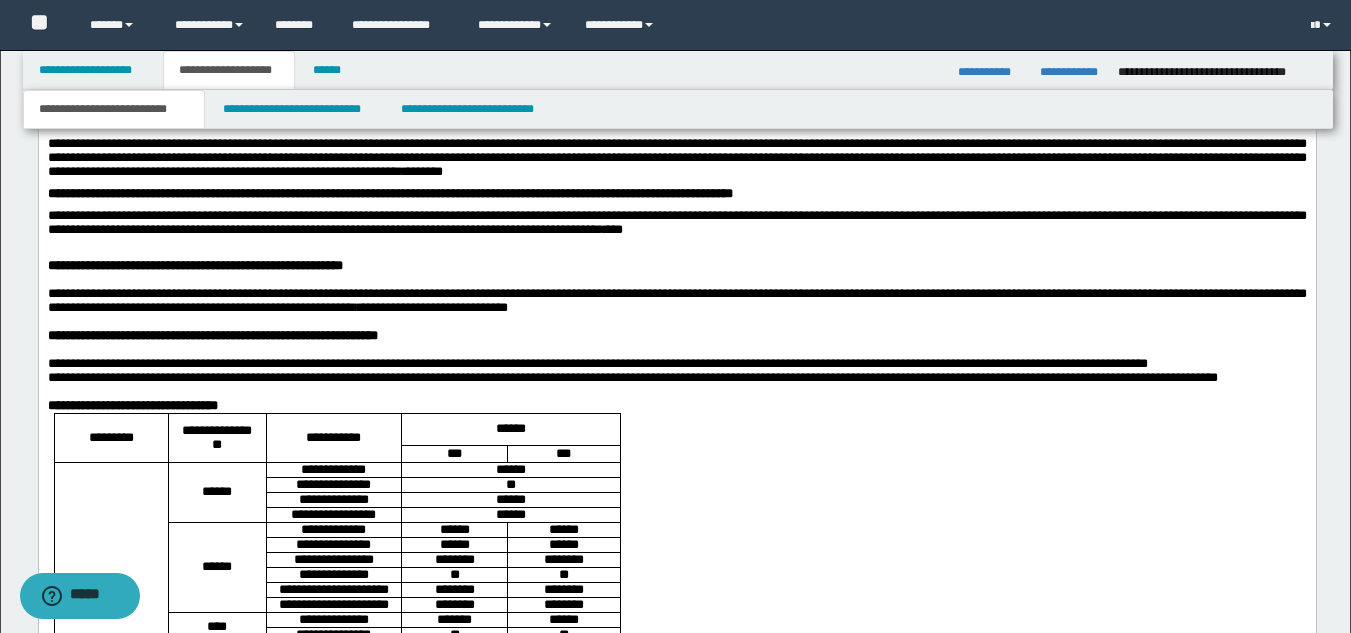 click on "**********" at bounding box center (389, 194) 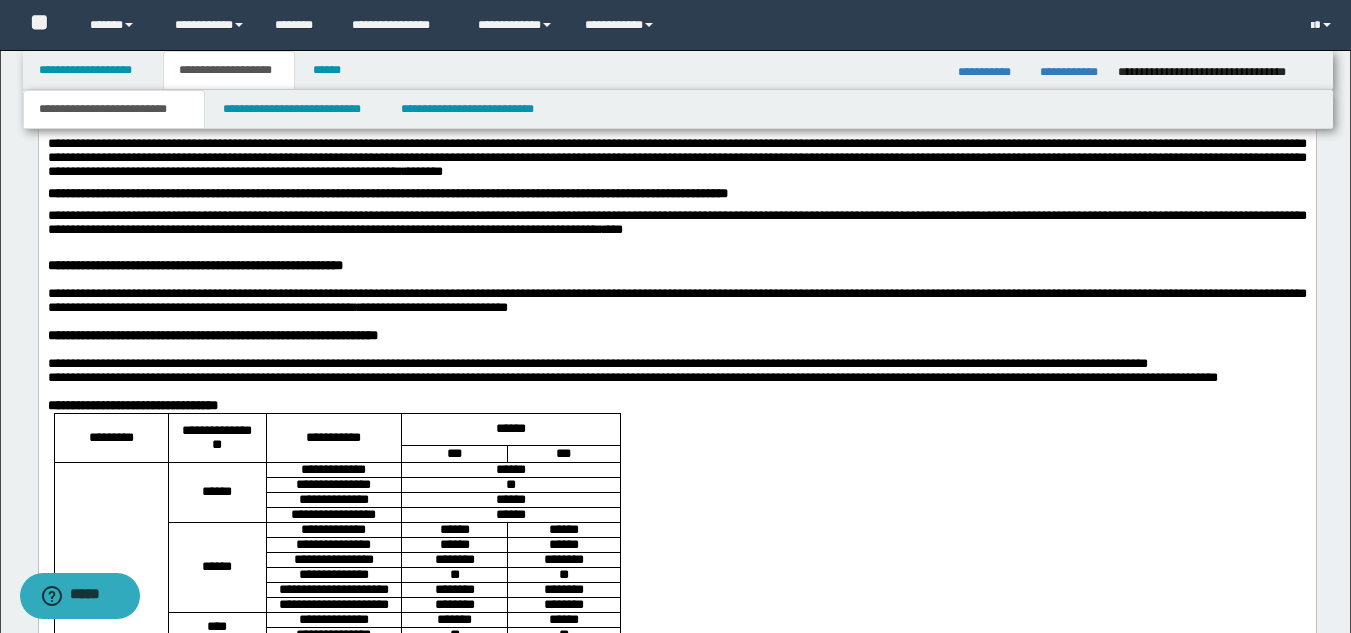 click on "**********" at bounding box center [676, 1133] 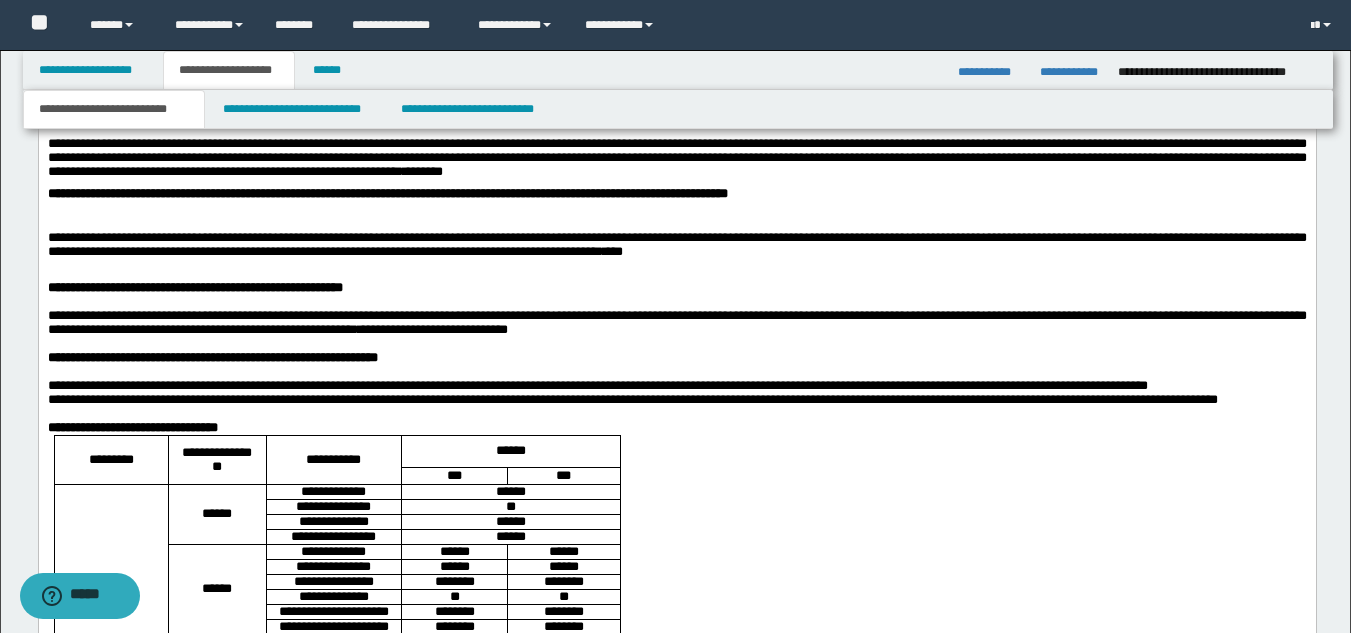 click on "**********" at bounding box center [676, 245] 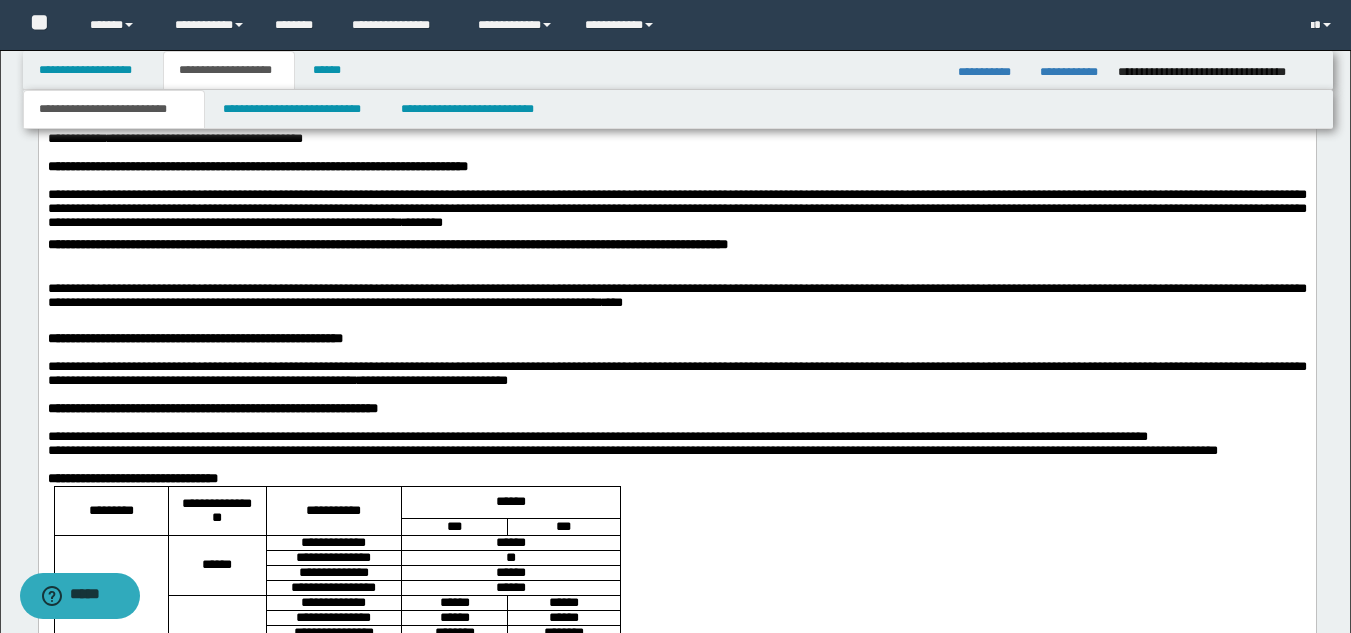 scroll, scrollTop: 1603, scrollLeft: 0, axis: vertical 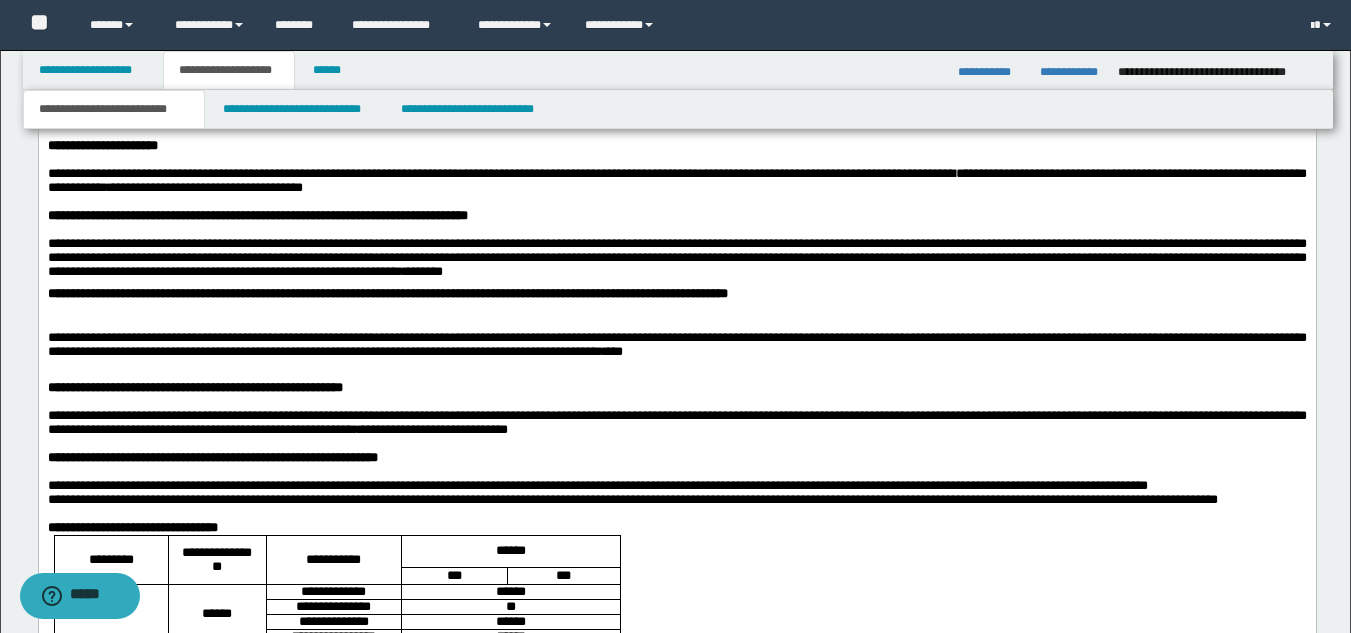 click on "**********" at bounding box center (102, 146) 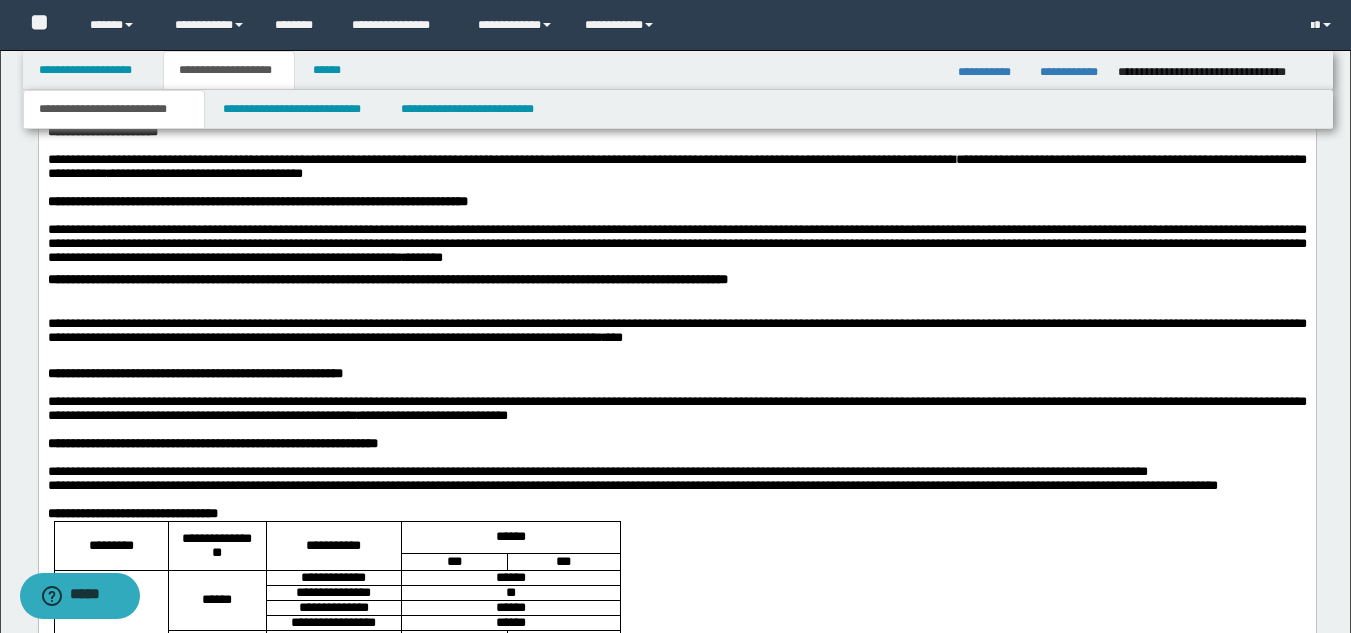 click on "*" at bounding box center (52, 160) 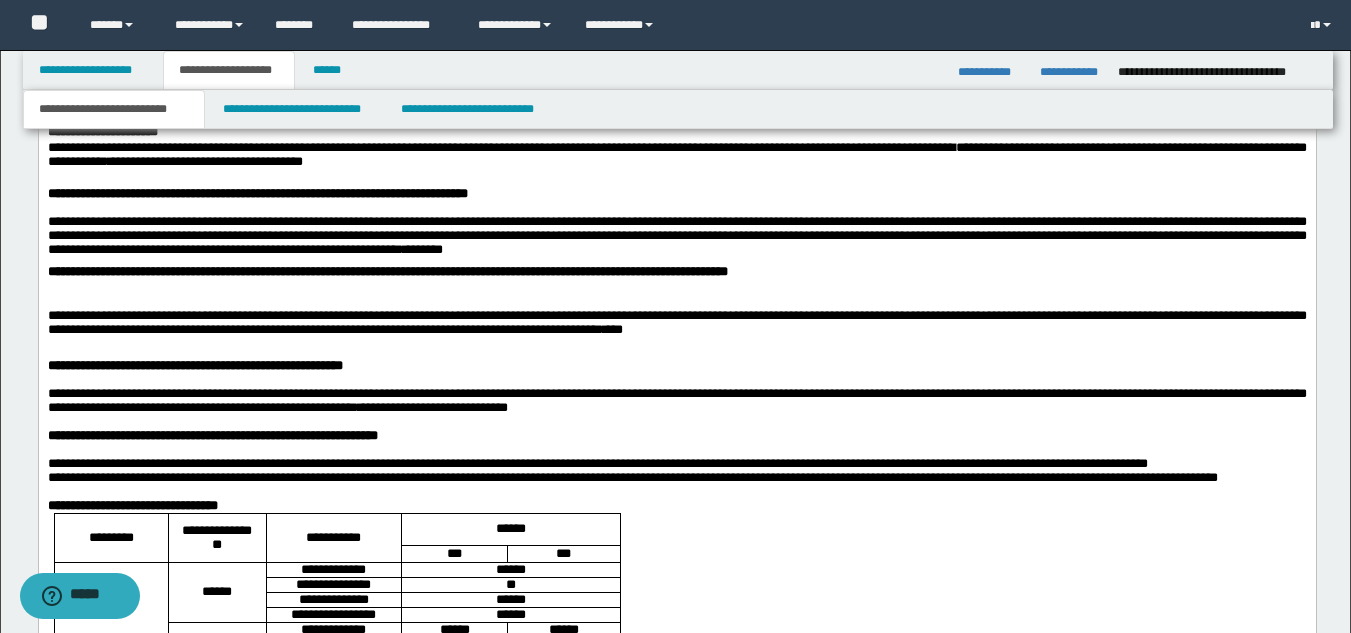 click on "**********" at bounding box center (257, 194) 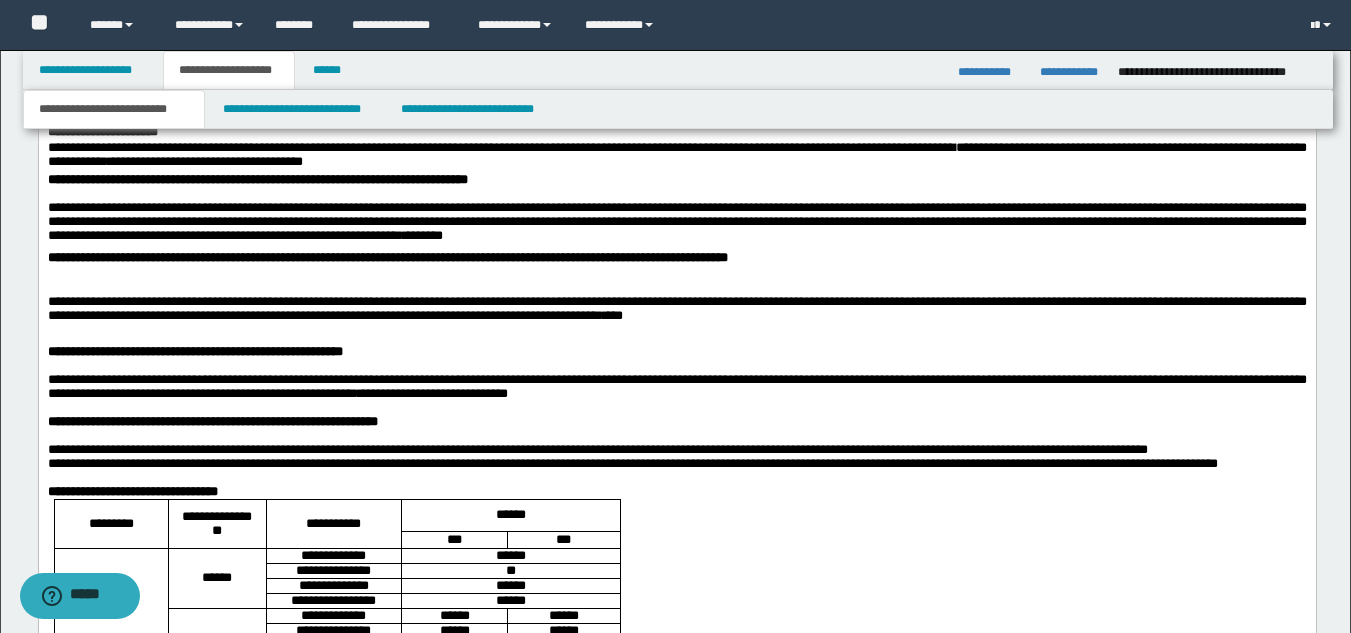 click on "**********" at bounding box center (676, 222) 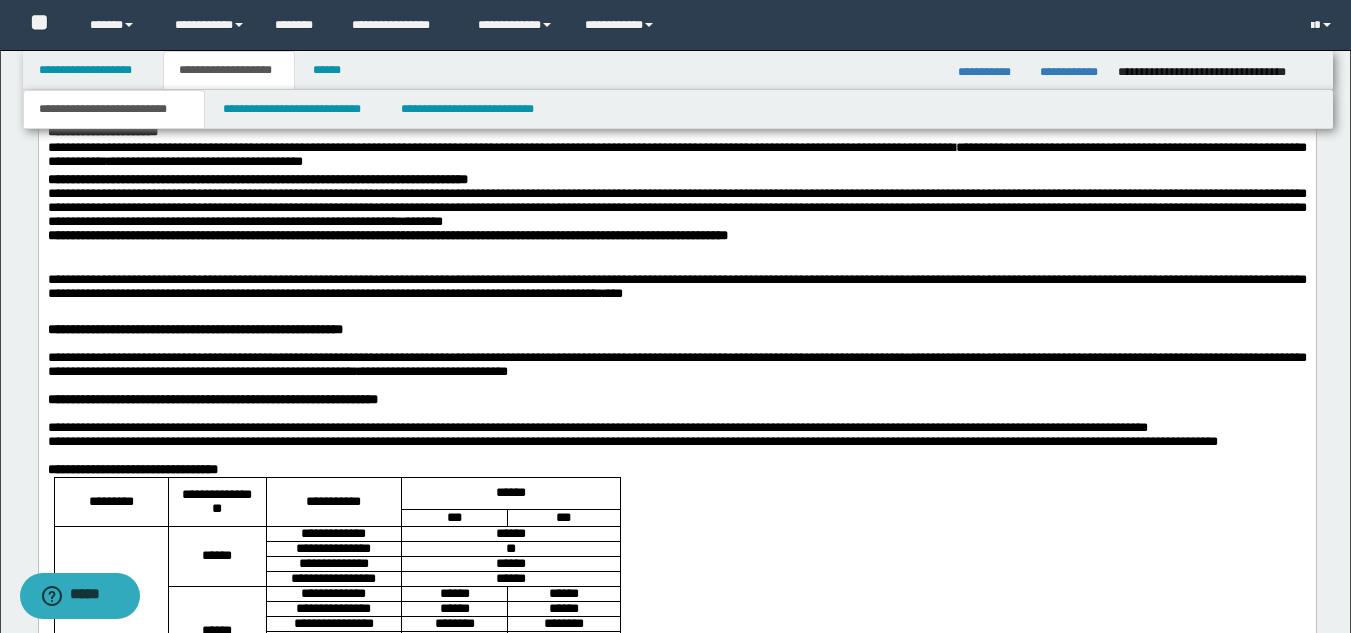 click on "**********" at bounding box center (676, 1215) 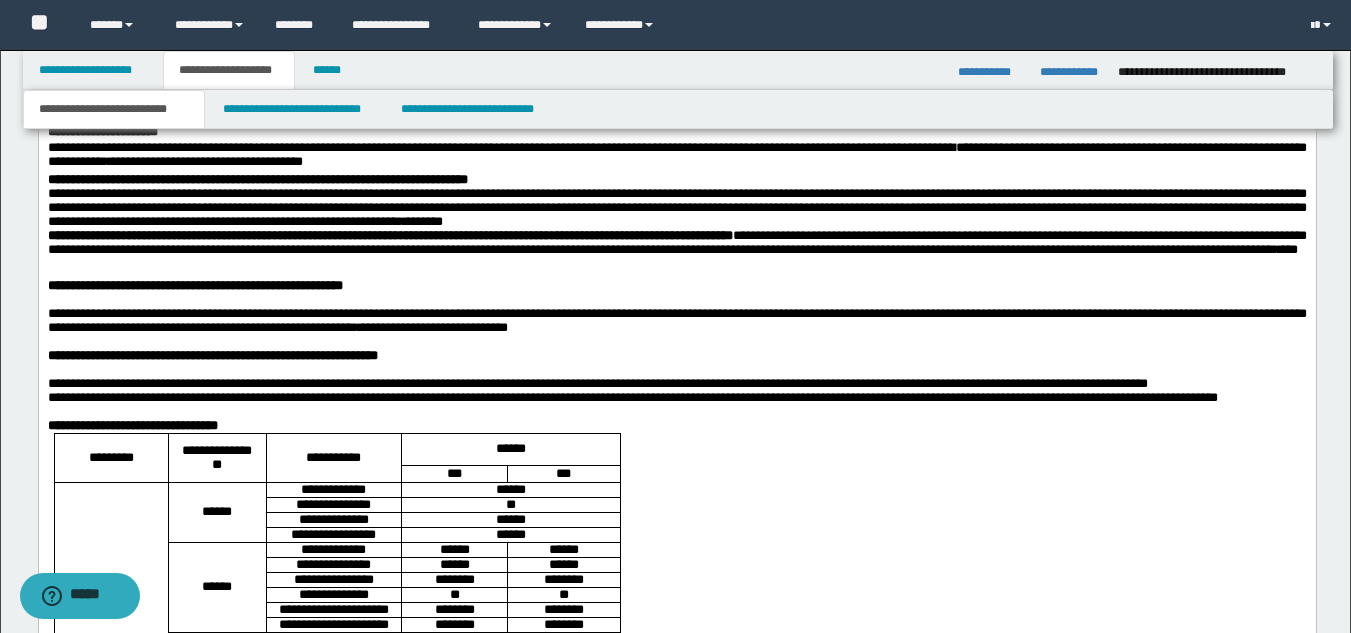 click on "**********" at bounding box center [102, 132] 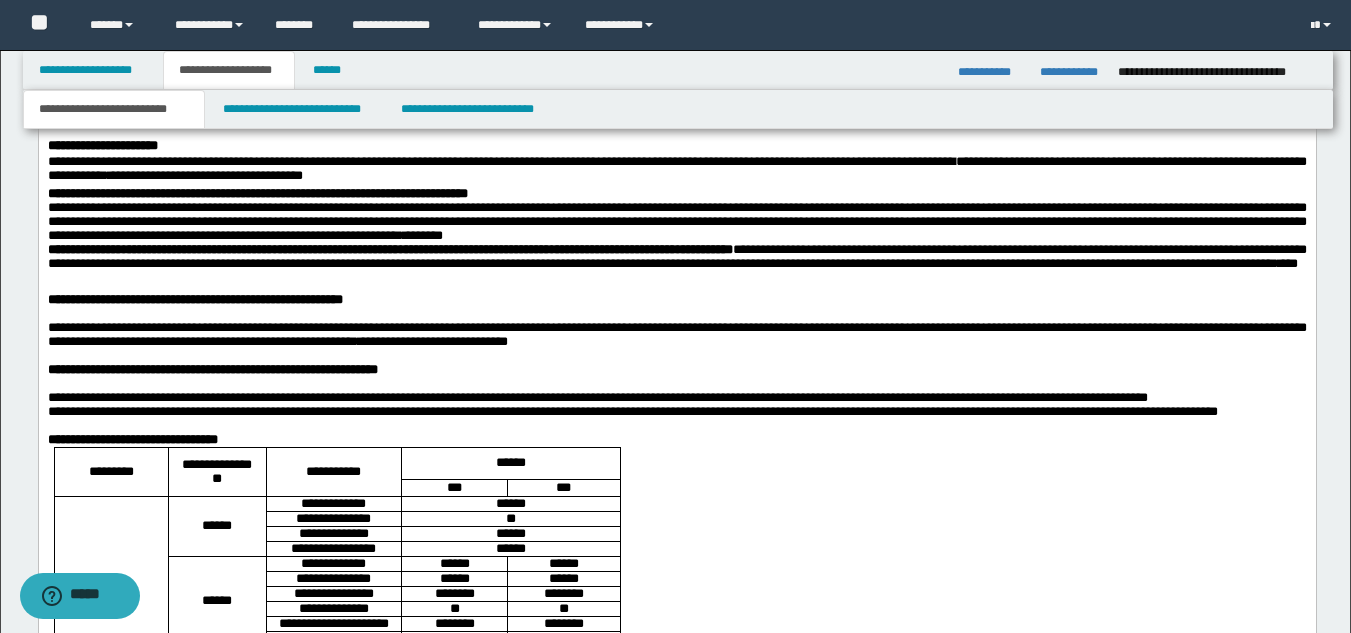 click on "**********" at bounding box center (676, 172) 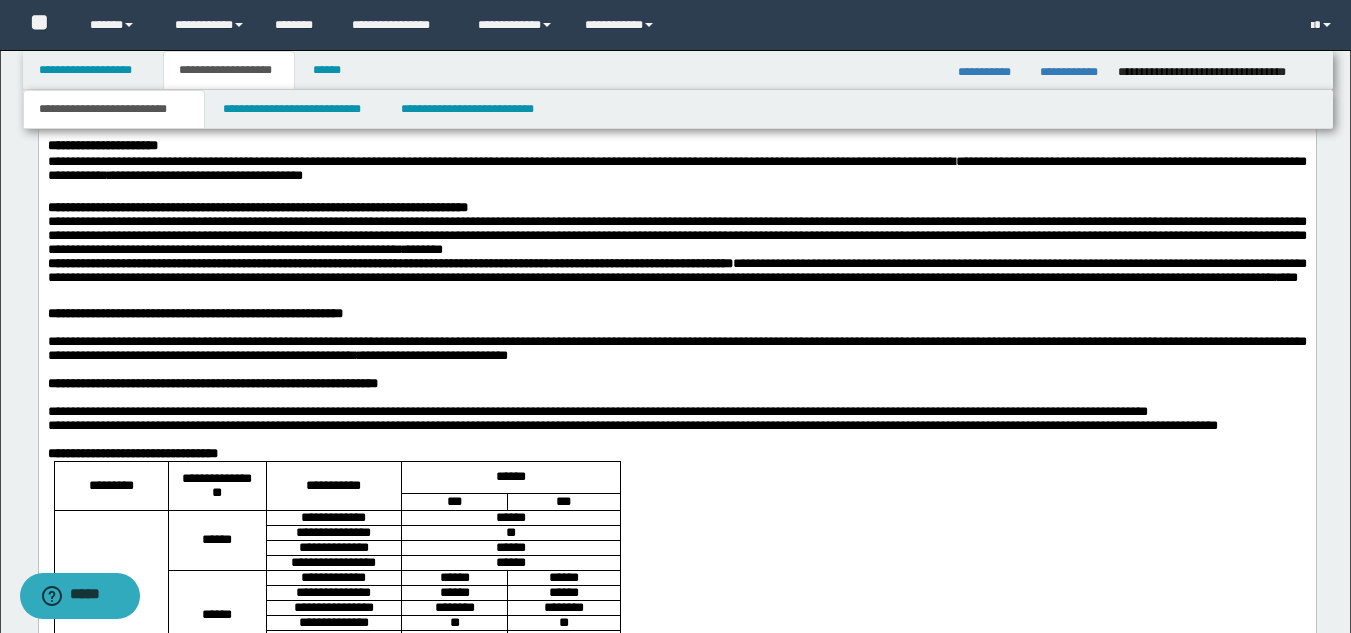 click on "**********" at bounding box center [676, 209] 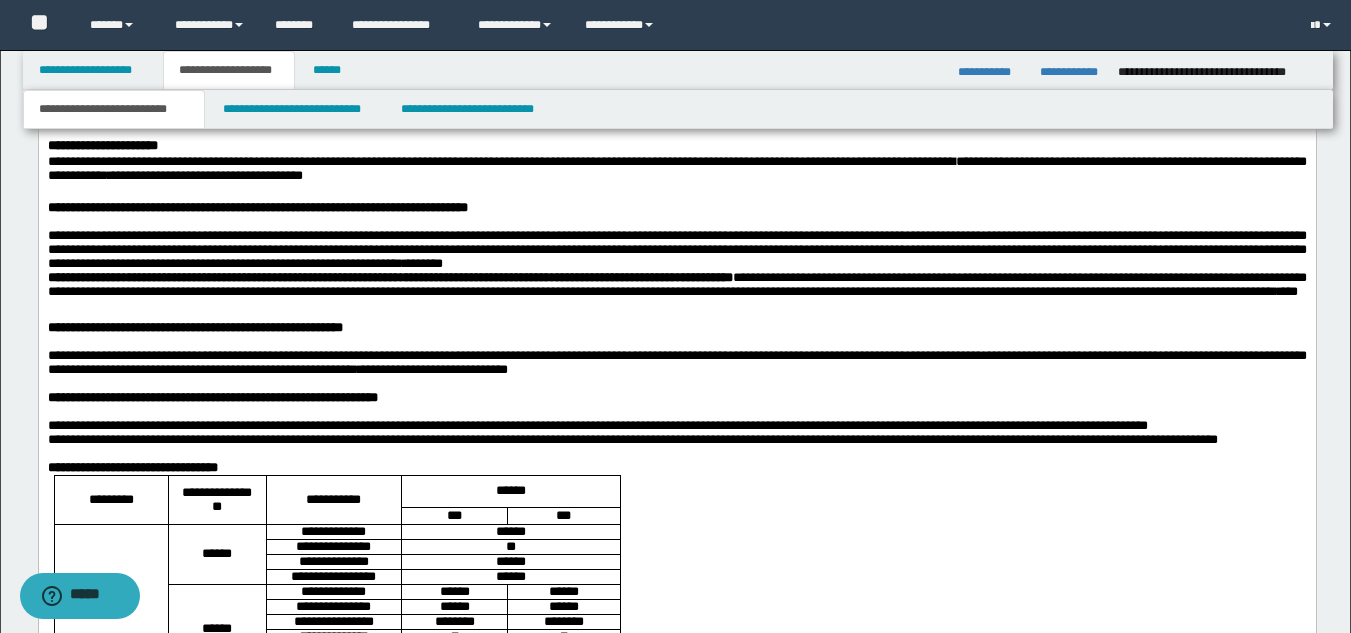 click on "**********" at bounding box center [676, 251] 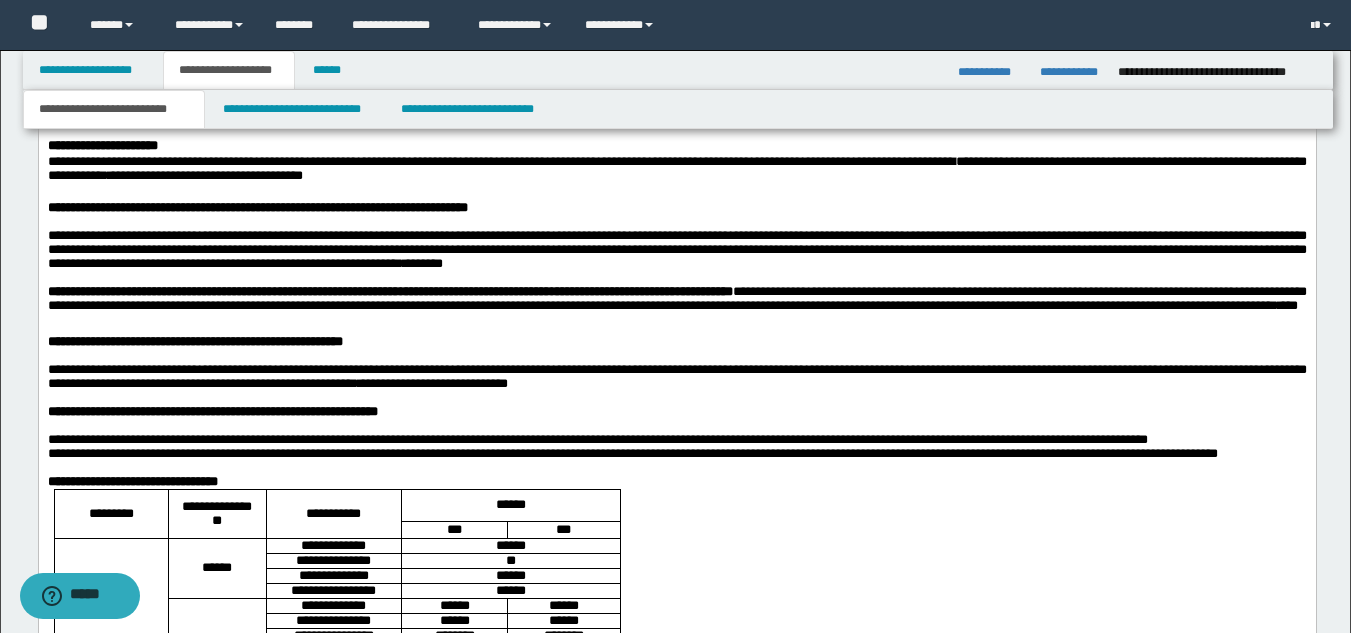 click on "**********" at bounding box center (676, 299) 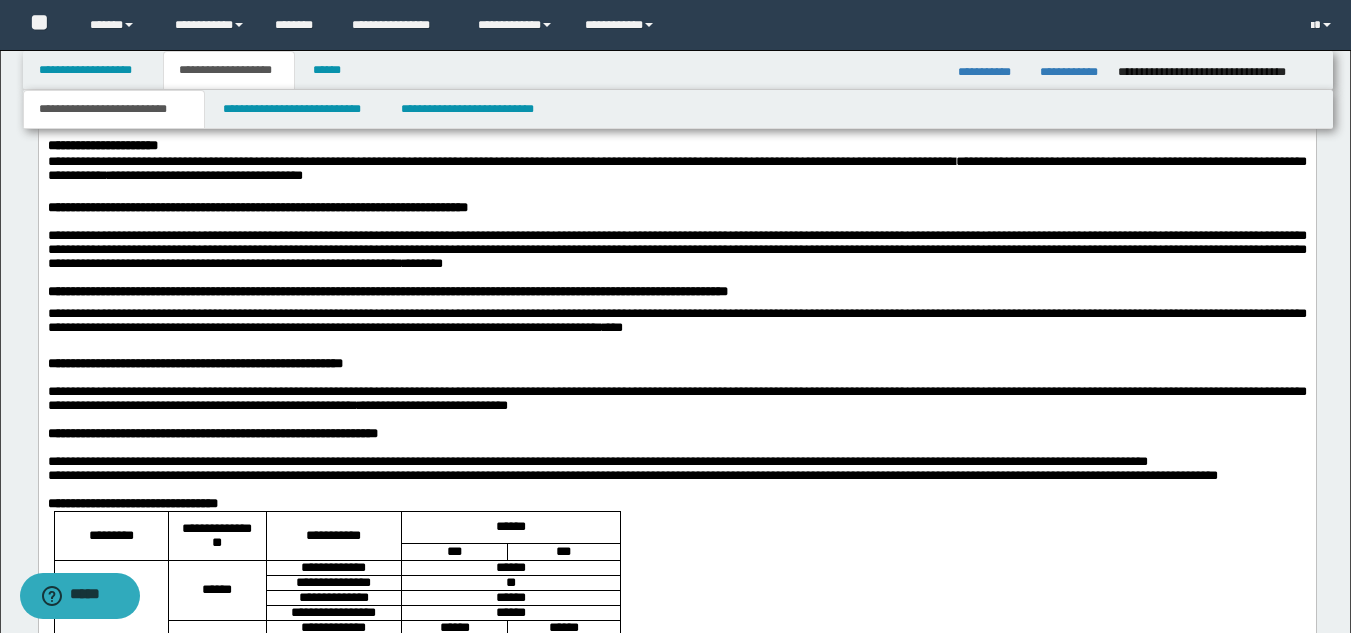 click on "**********" at bounding box center (676, 1232) 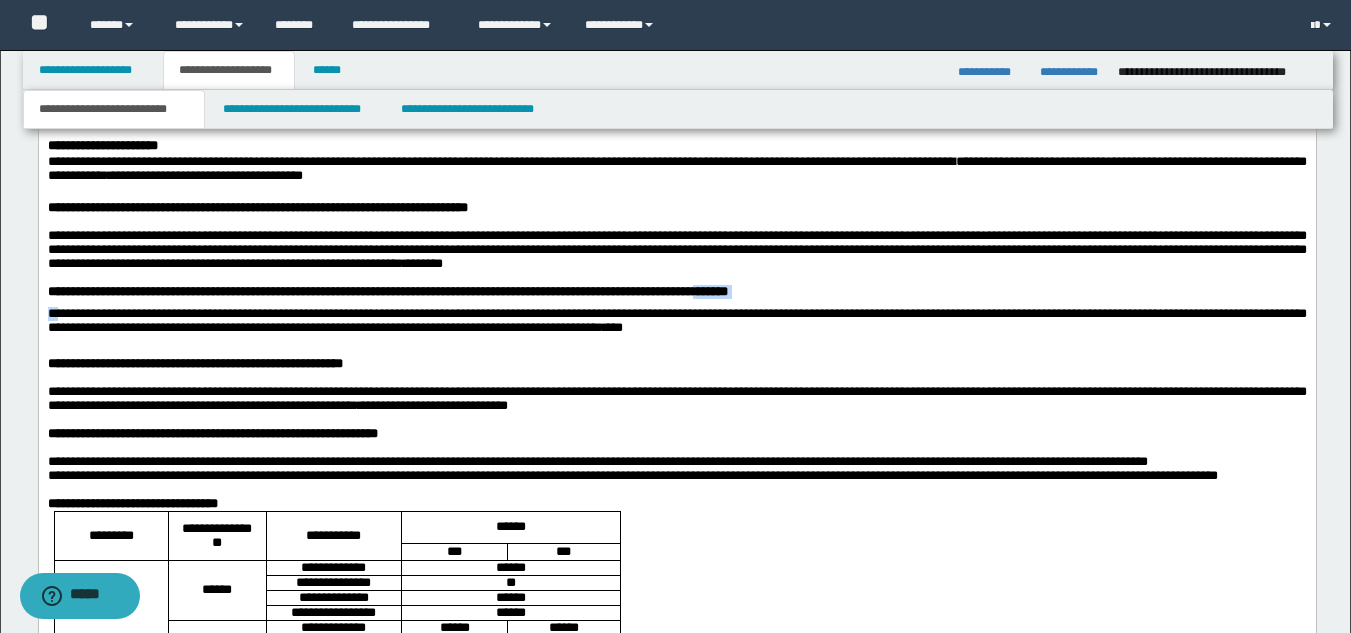 click at bounding box center [676, 351] 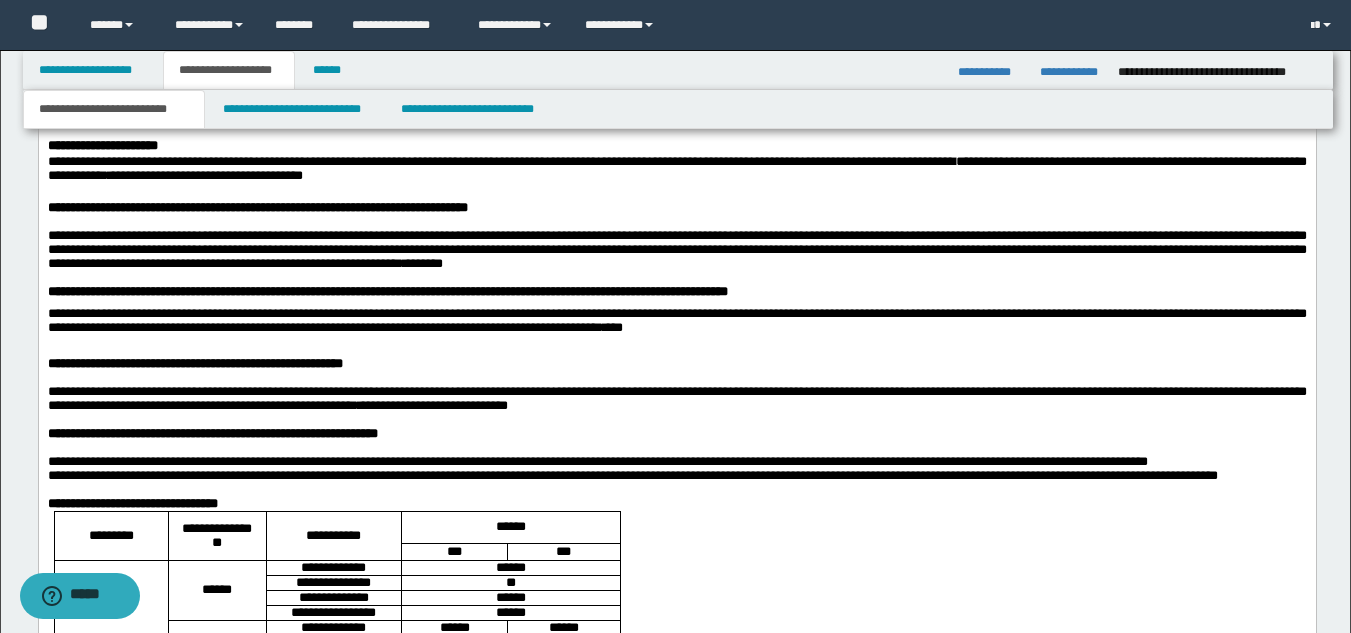 click on "**********" at bounding box center [194, 364] 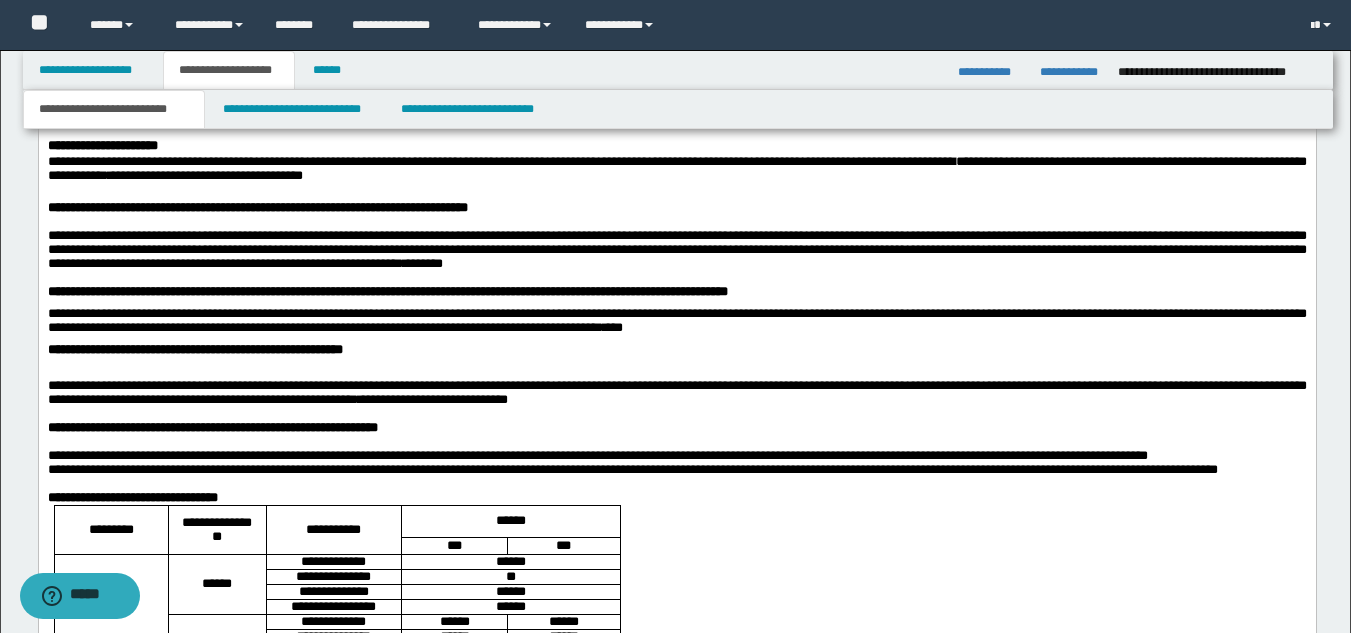 click on "**********" at bounding box center (676, 1229) 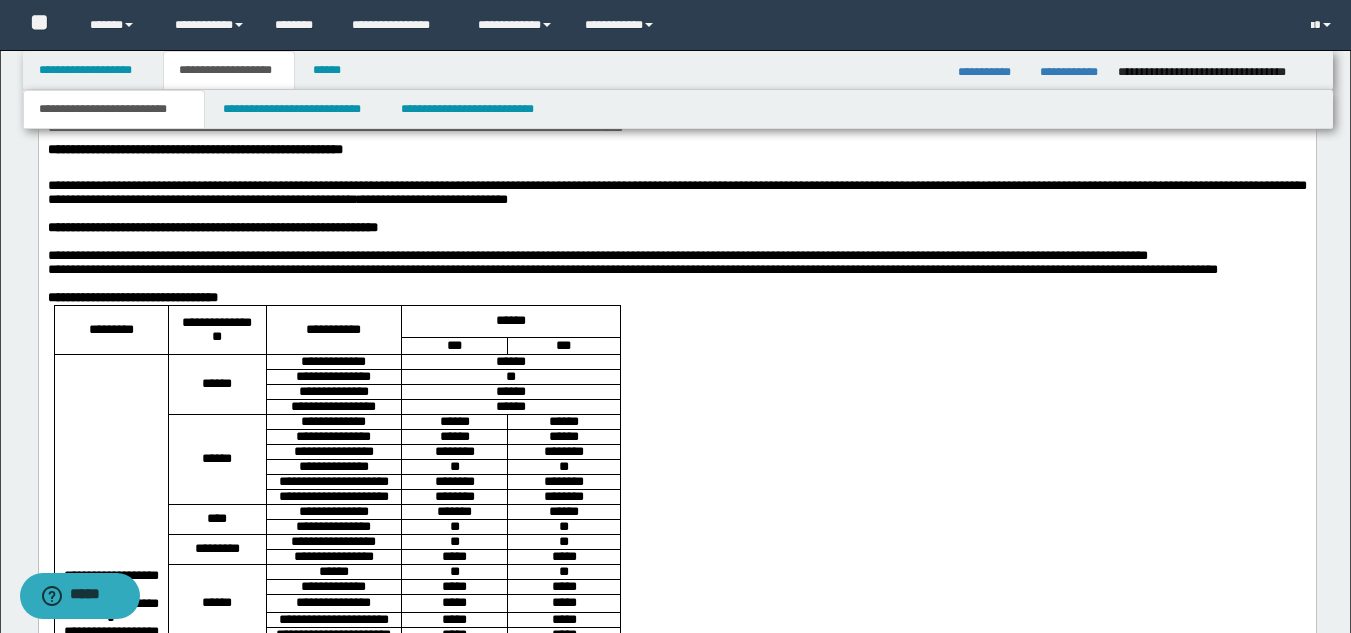 click at bounding box center (676, 173) 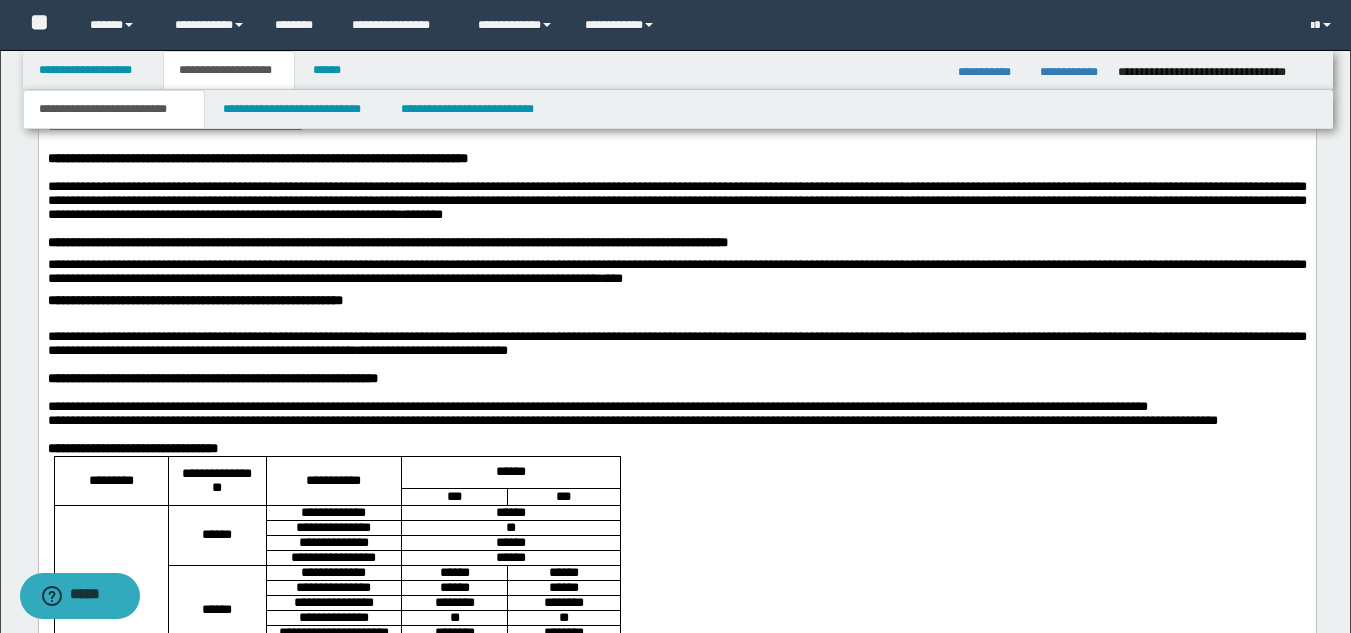 scroll, scrollTop: 1503, scrollLeft: 0, axis: vertical 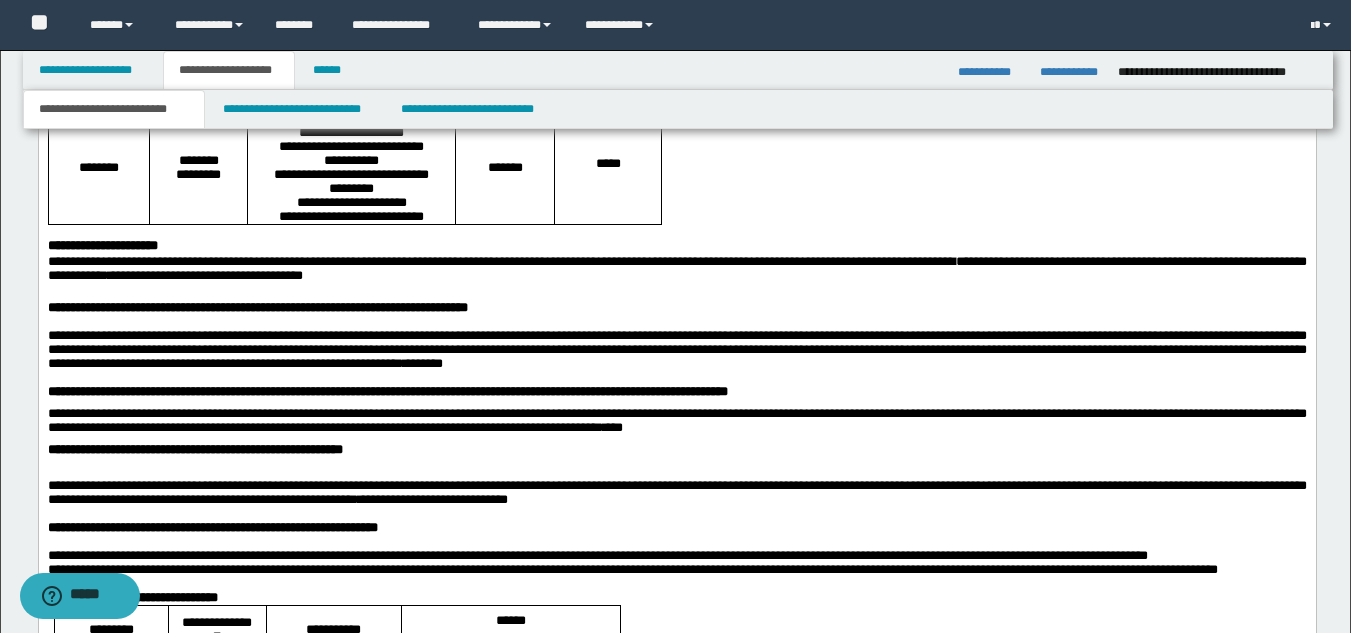 click on "**********" at bounding box center (102, 246) 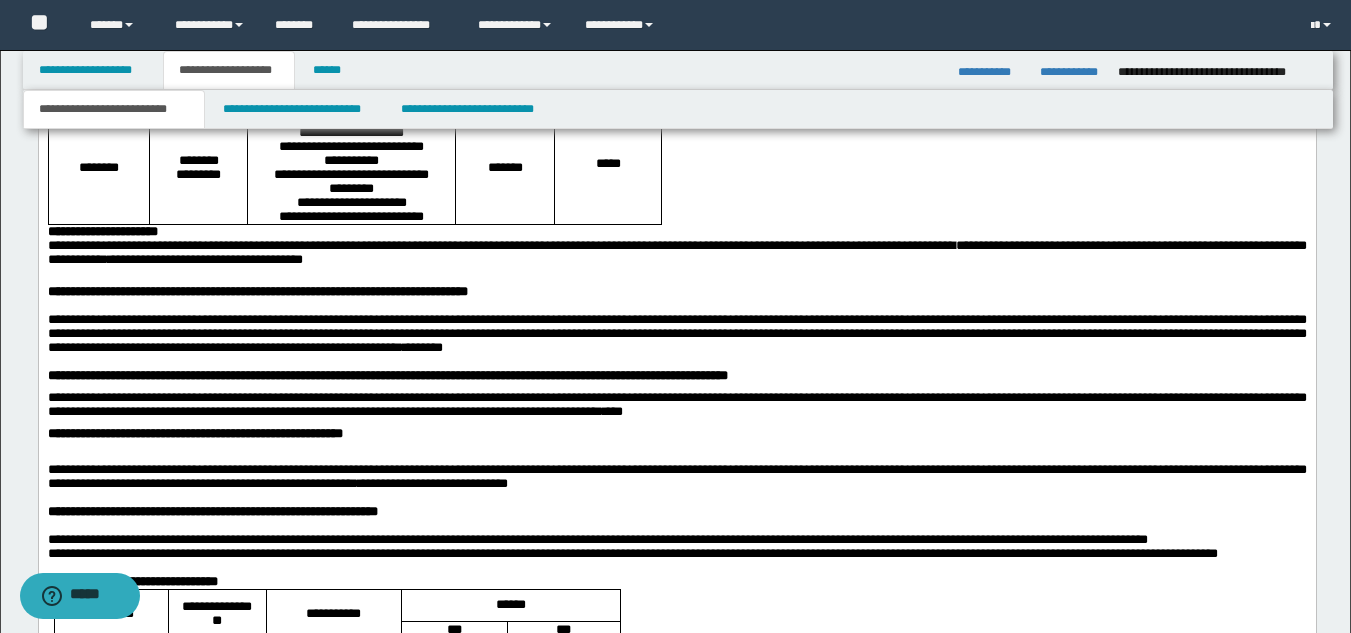 click on "**********" at bounding box center (257, 292) 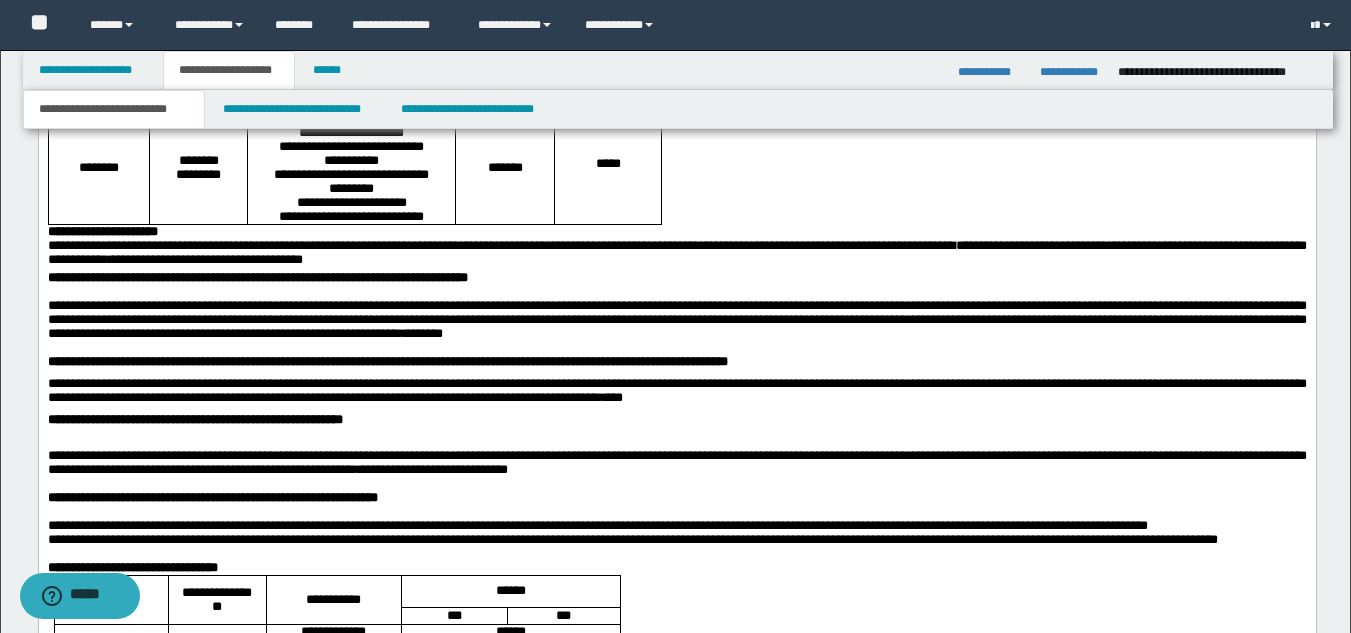 click on "**********" at bounding box center (676, 1314) 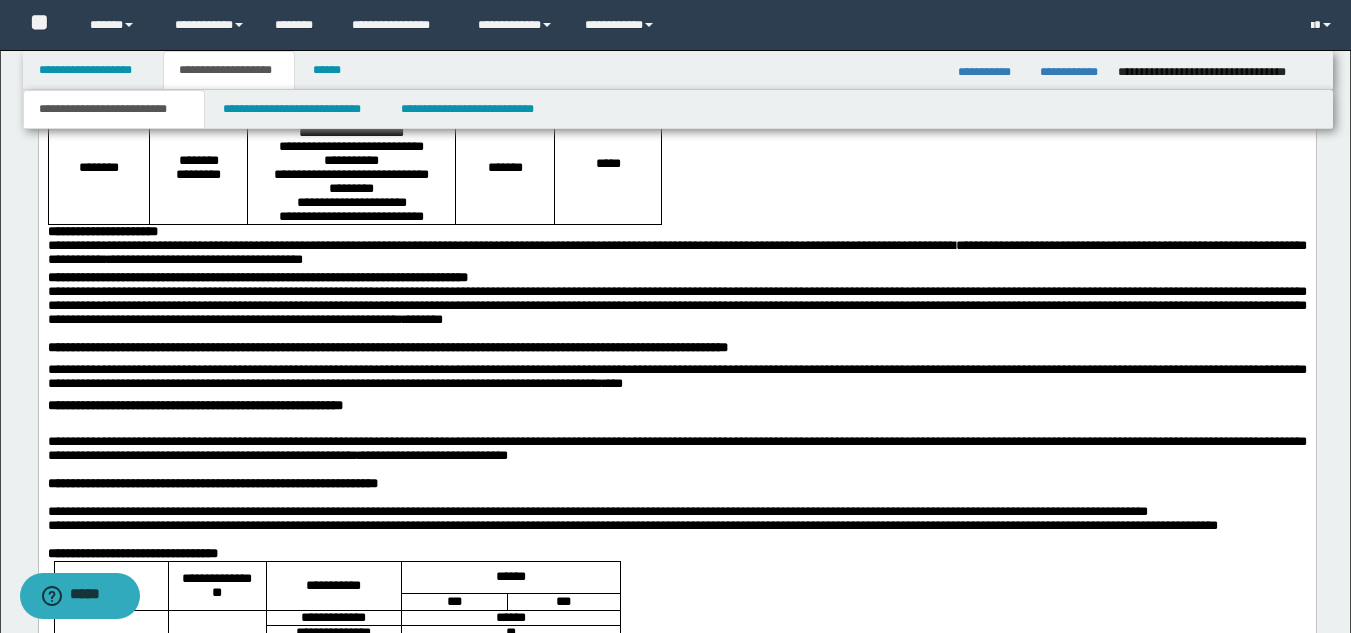 click on "**********" at bounding box center (676, 1307) 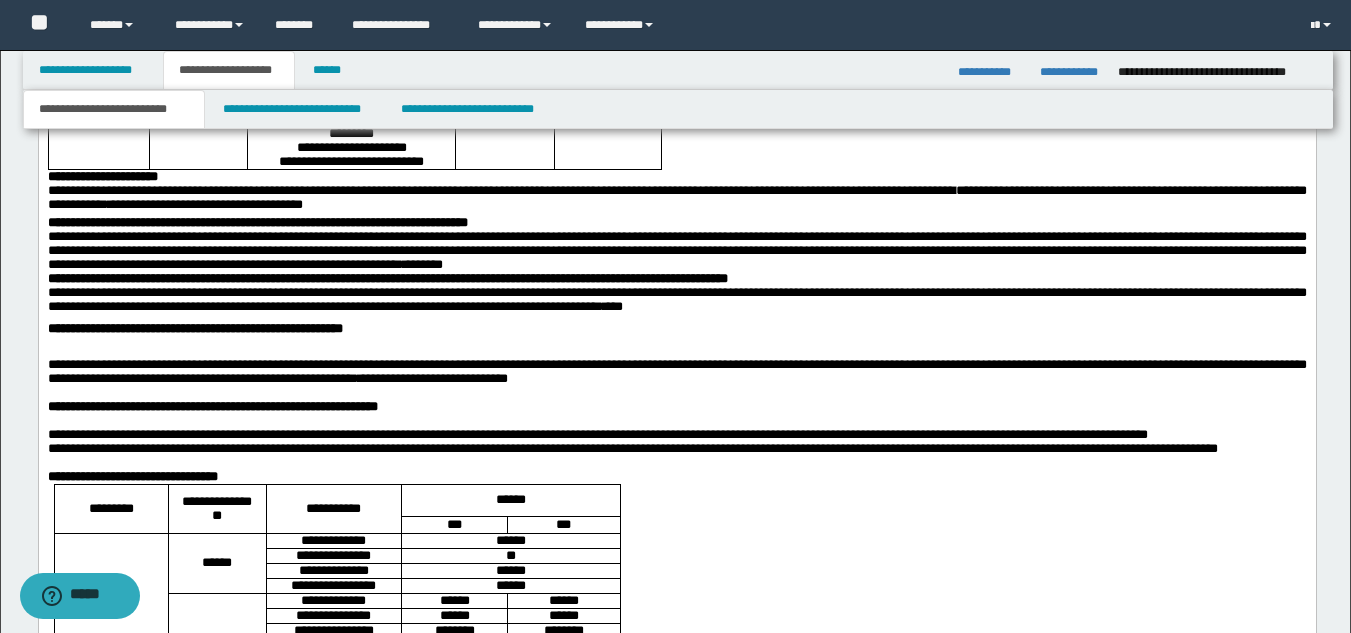 scroll, scrollTop: 1603, scrollLeft: 0, axis: vertical 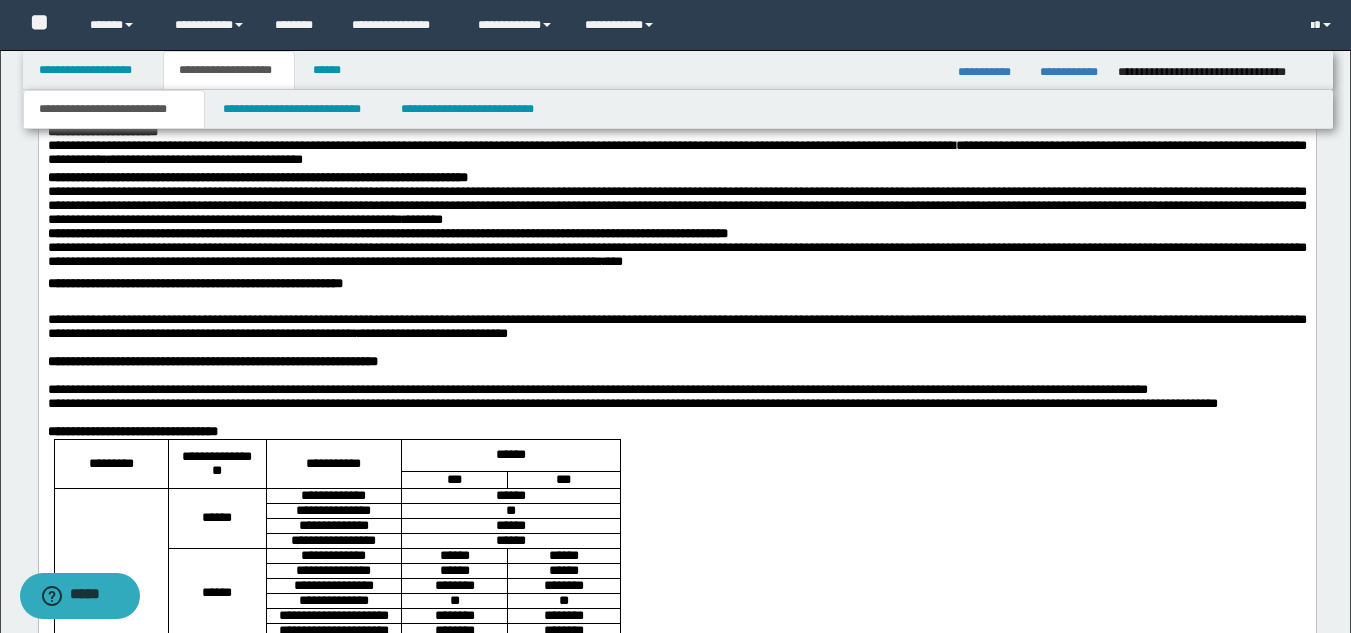 click on "**********" at bounding box center (194, 284) 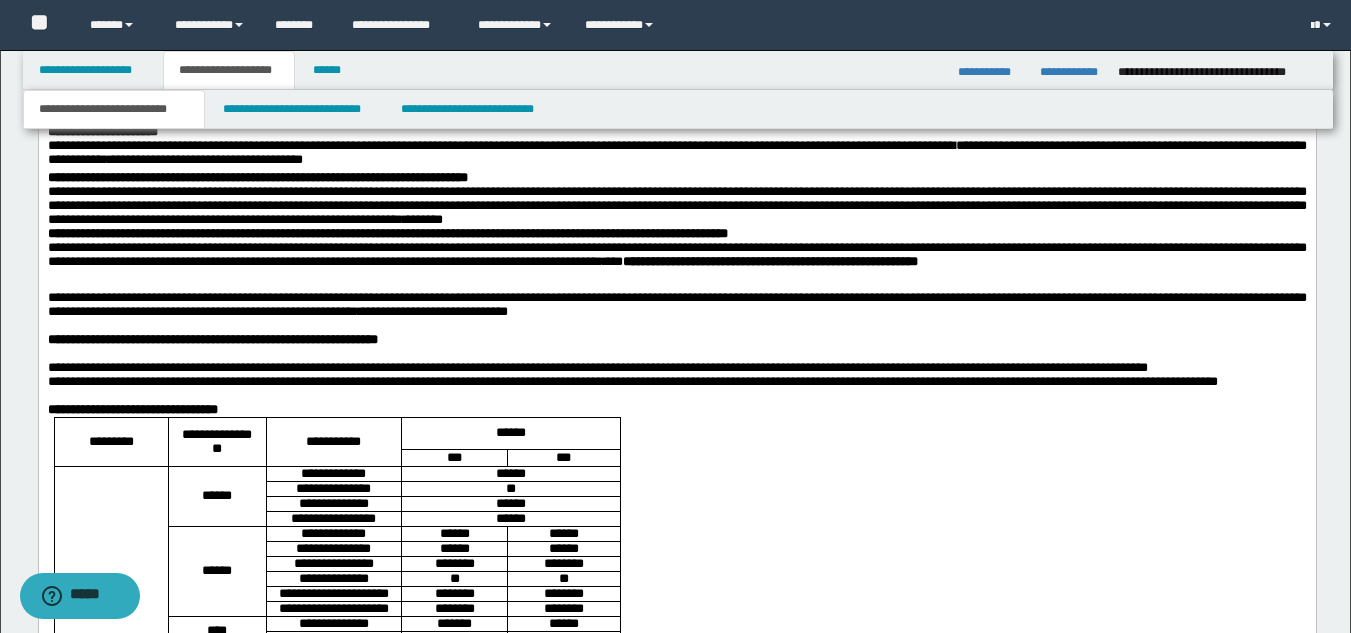 click on "**********" at bounding box center (676, 1185) 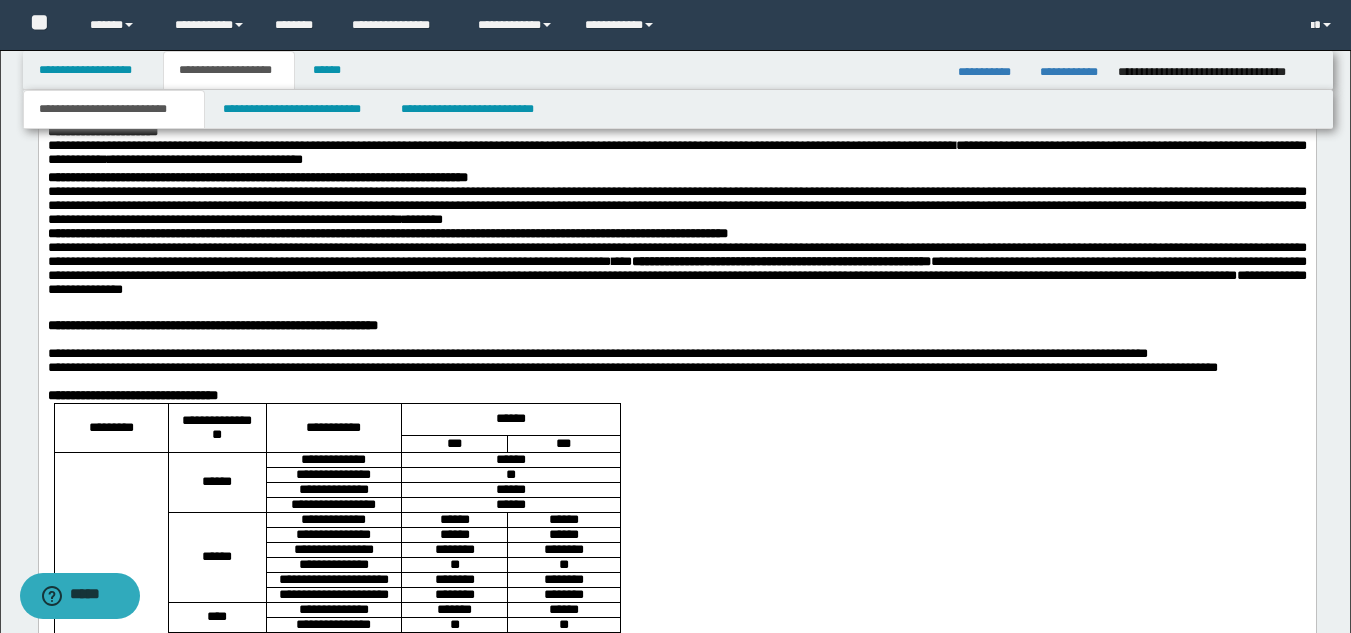 click on "**********" at bounding box center [212, 326] 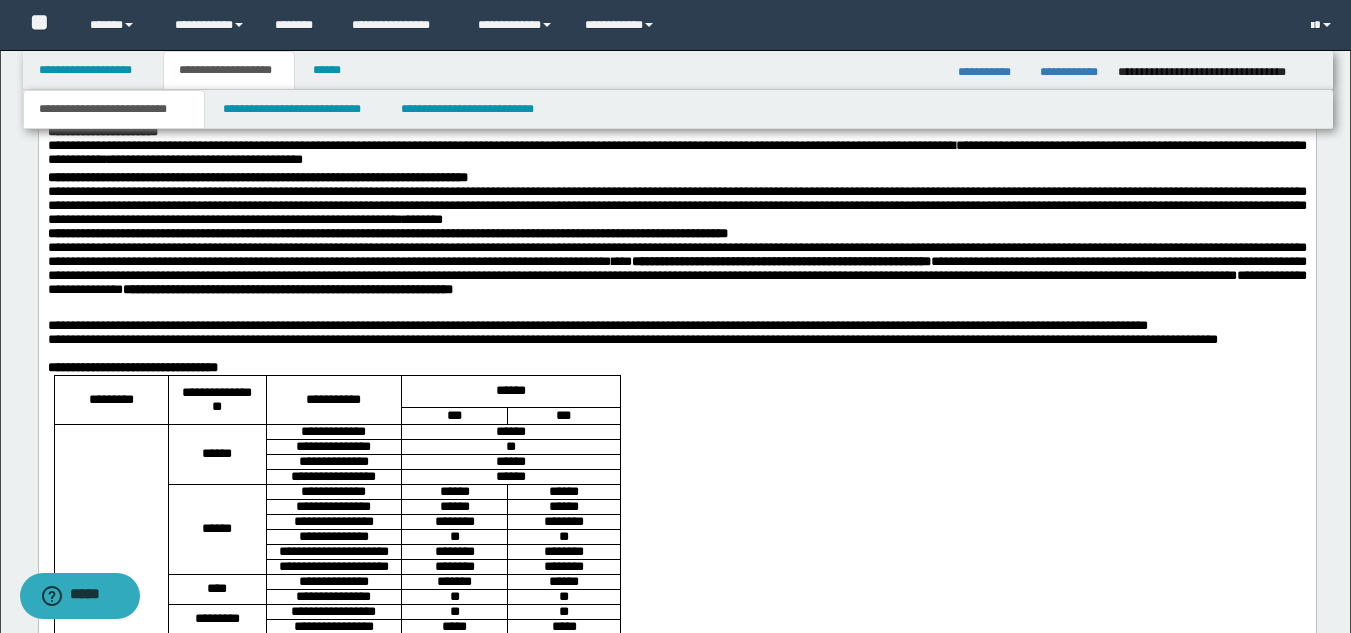 click on "**********" at bounding box center (676, 1164) 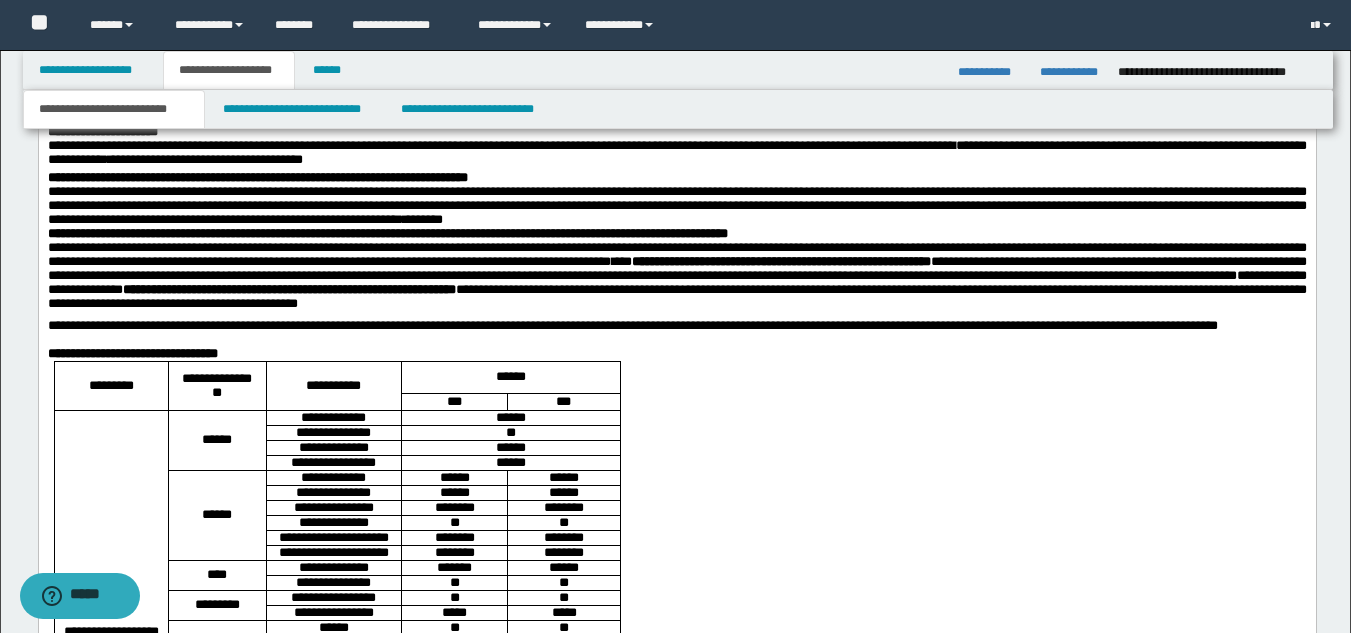 click on "**********" at bounding box center (676, 1157) 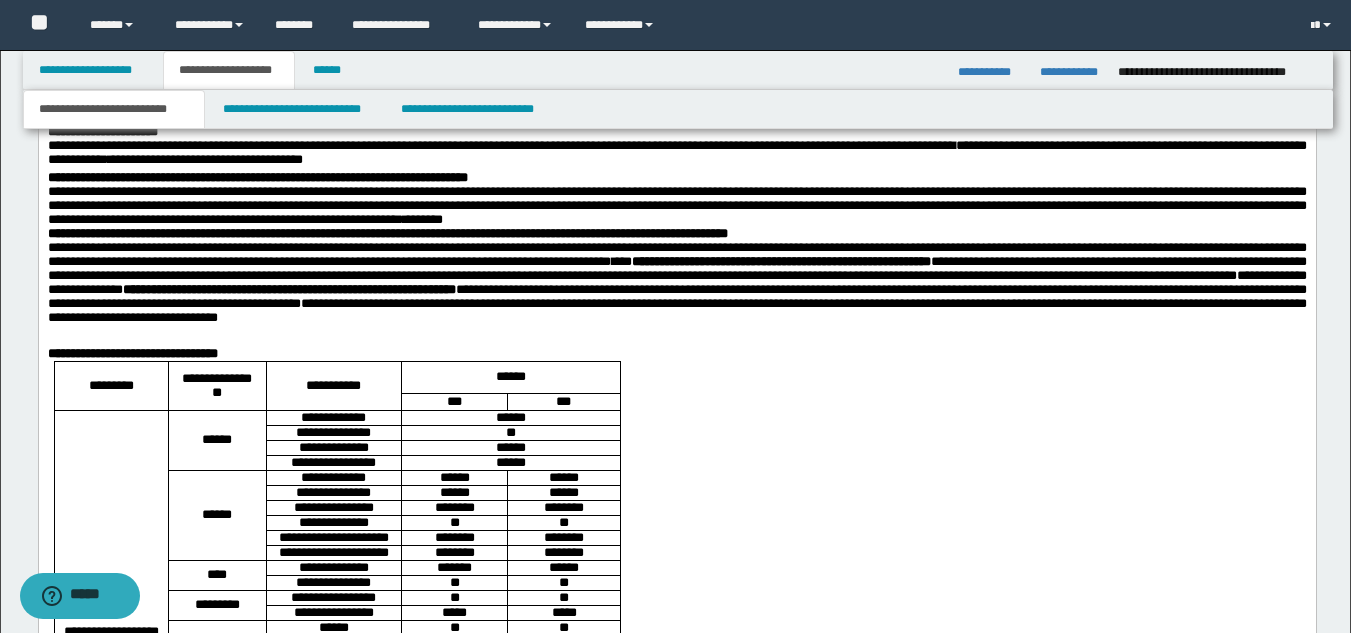 click on "**********" at bounding box center [102, 132] 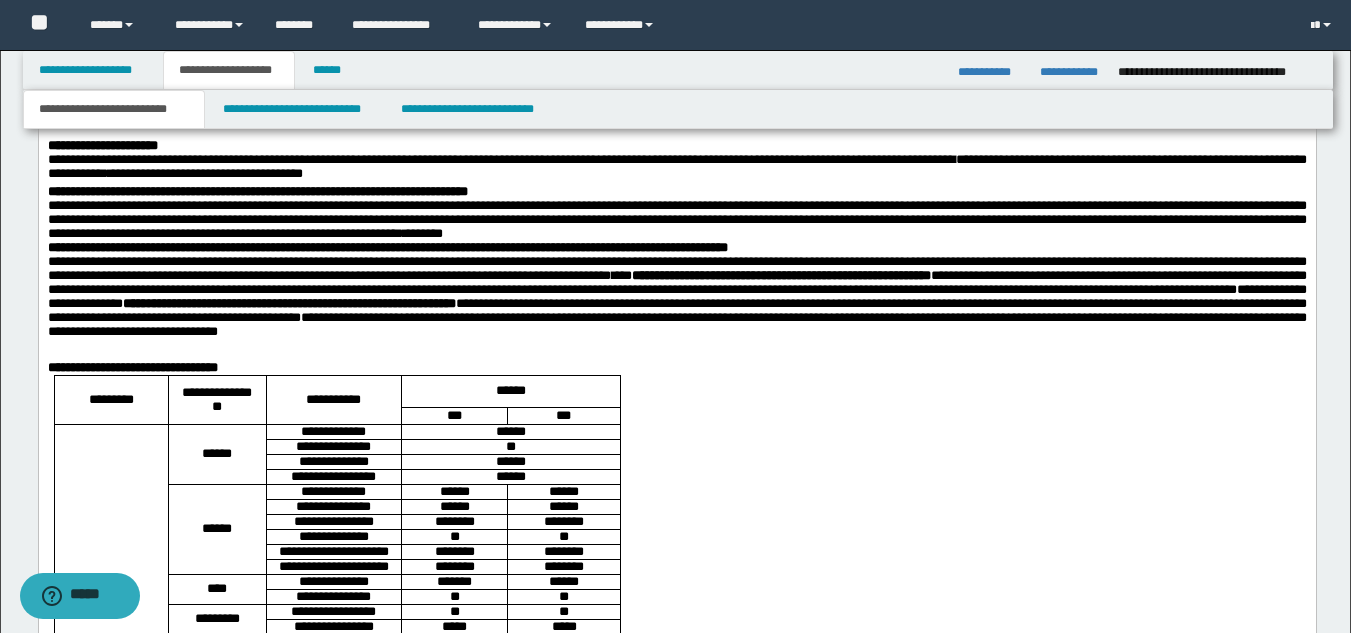 click on "**********" at bounding box center [676, 170] 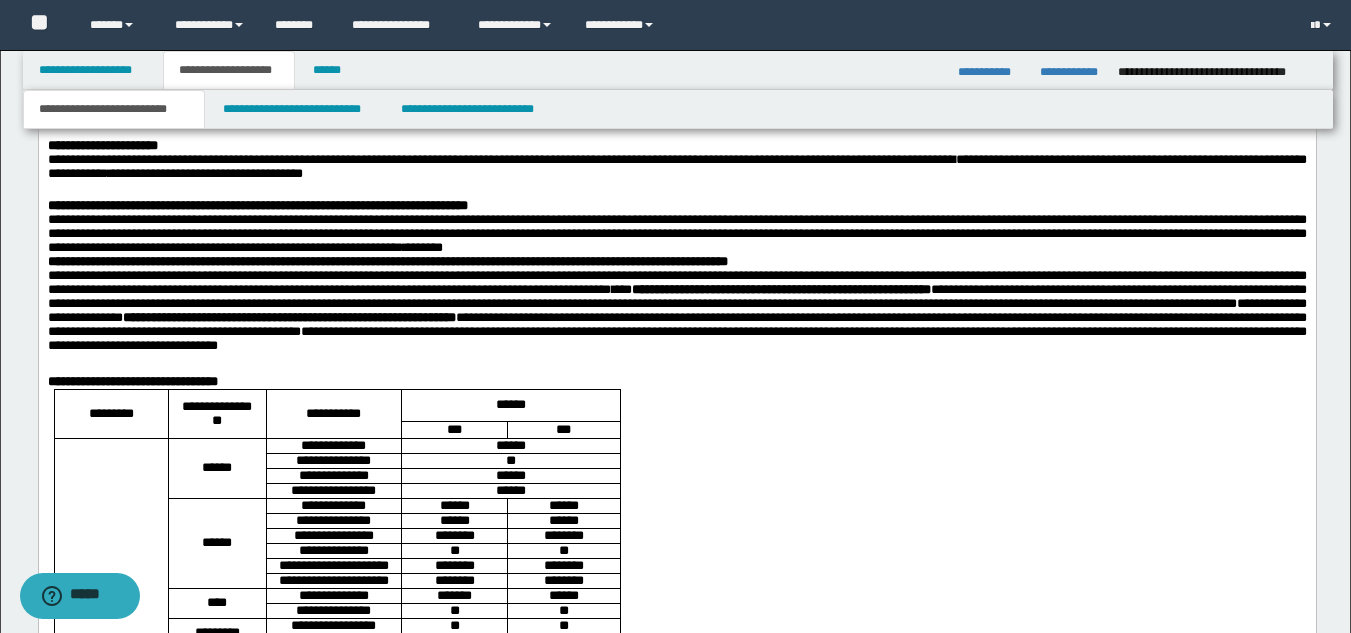 click on "**********" at bounding box center [676, 207] 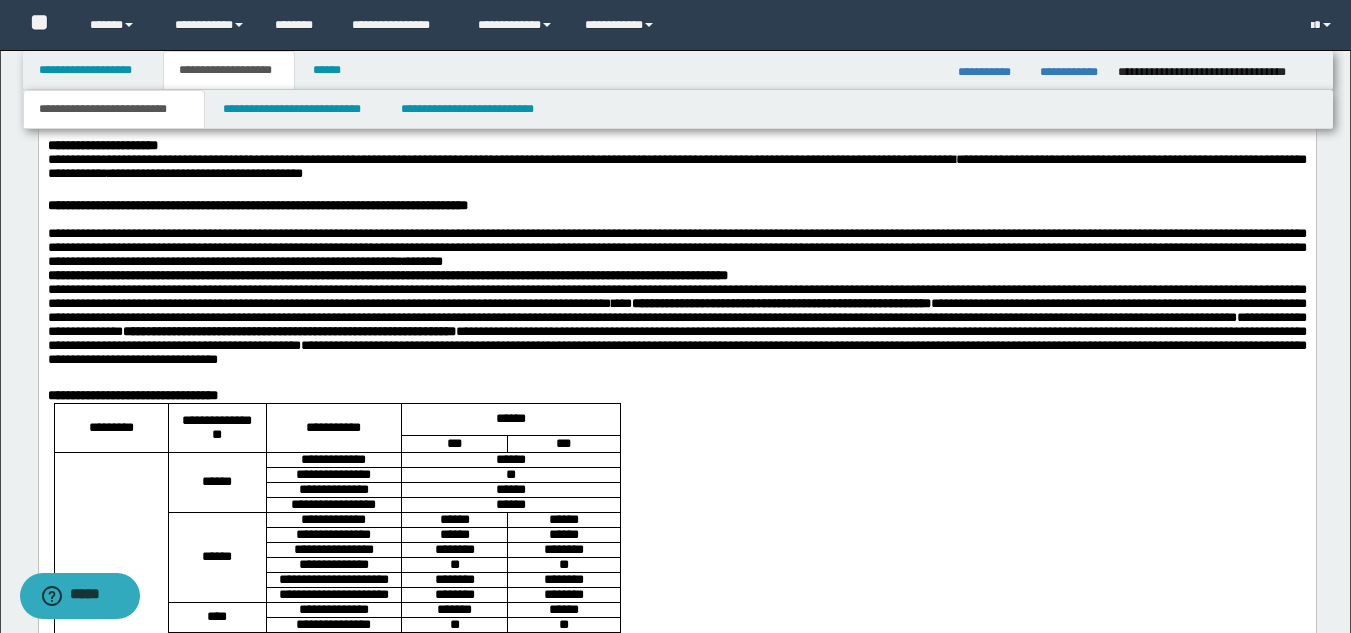 click on "**********" at bounding box center (676, 249) 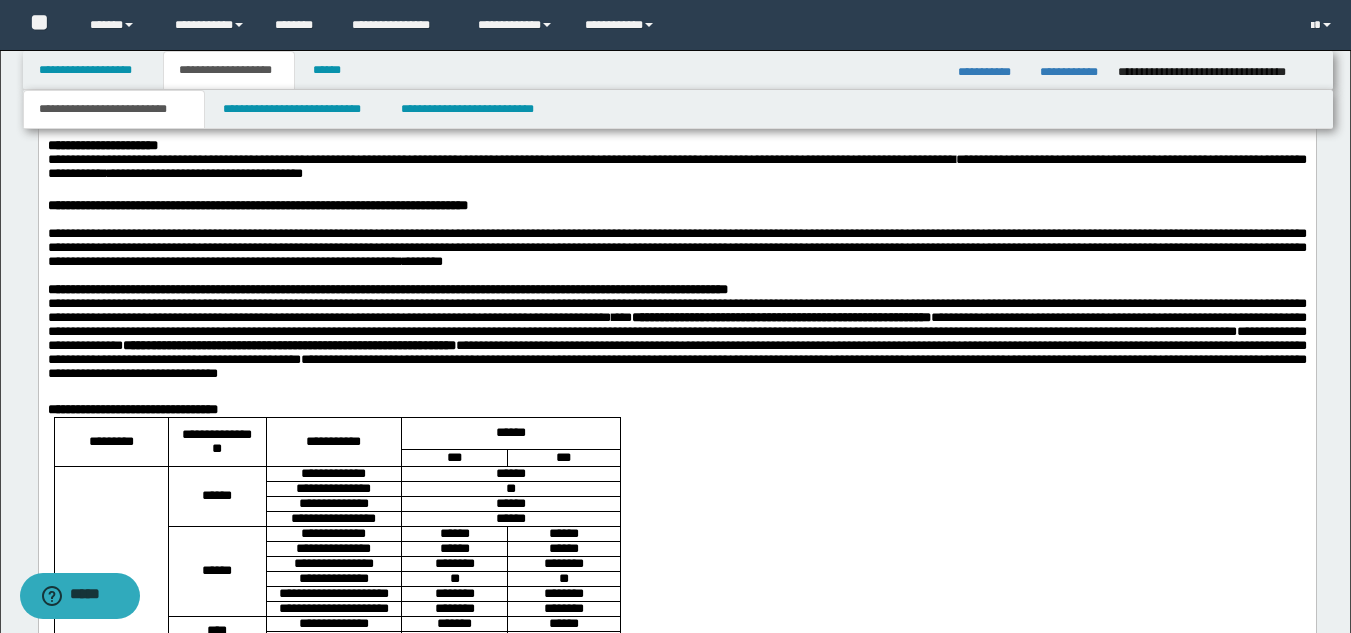 click on "**********" at bounding box center (676, 291) 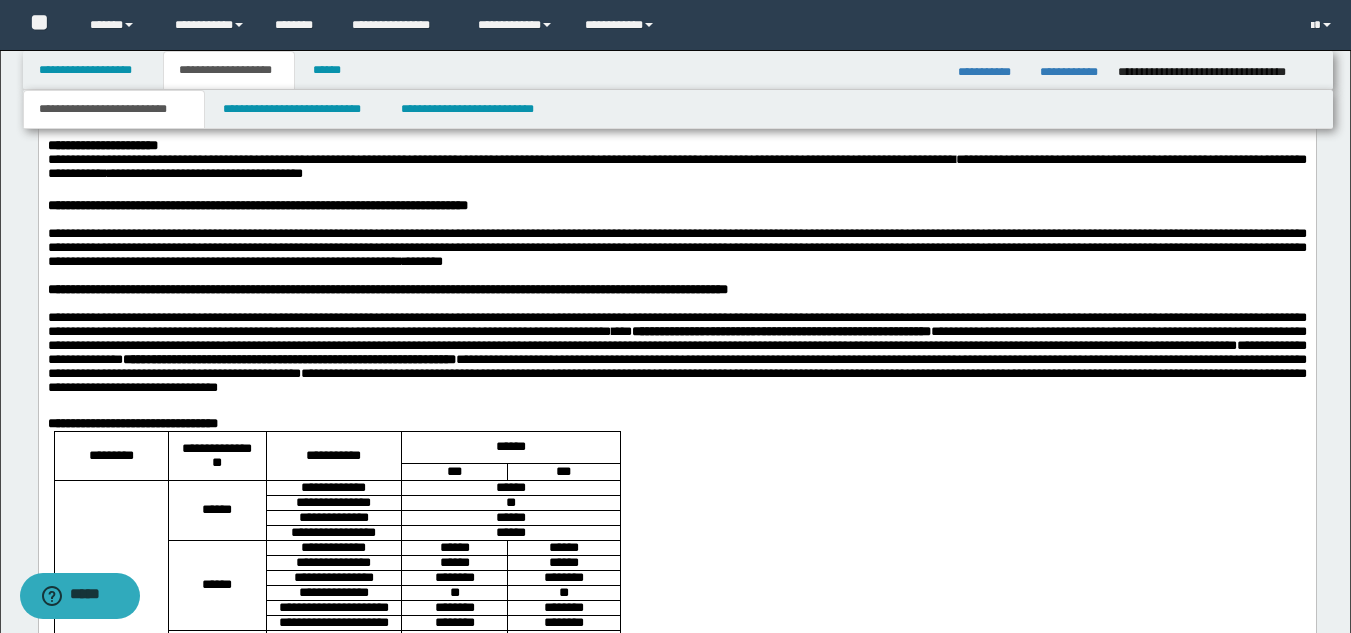 click on "**********" at bounding box center (780, 332) 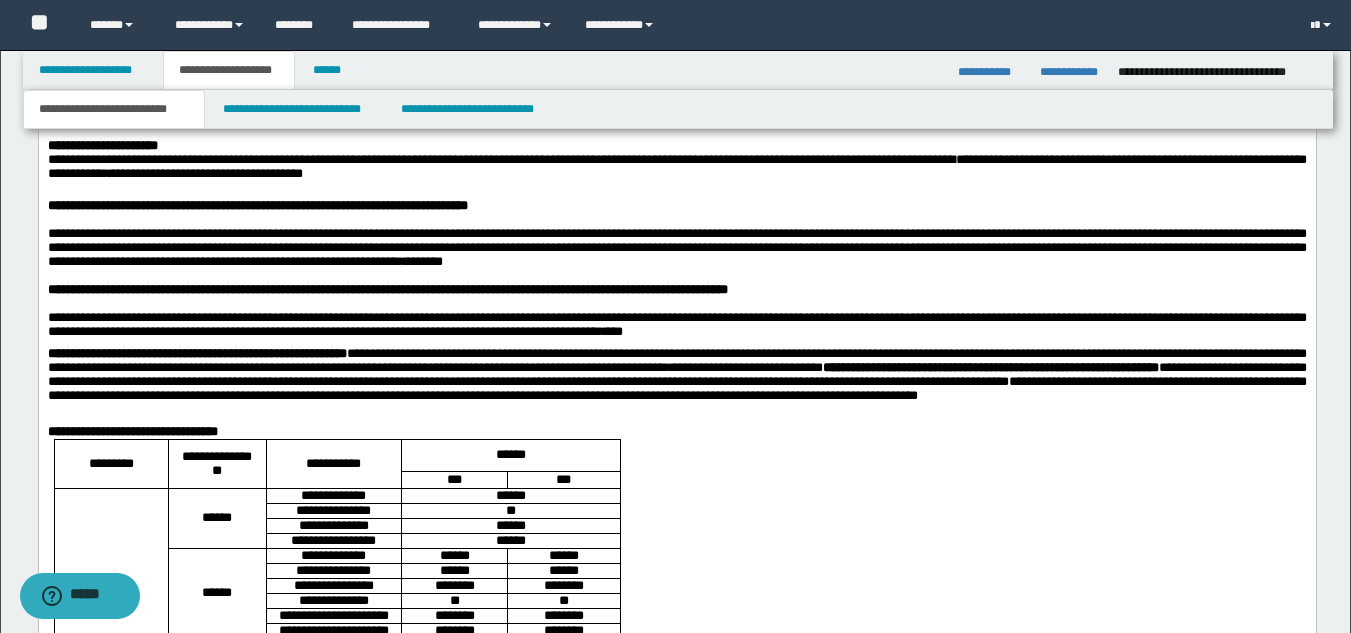 click on "**********" at bounding box center (676, 361) 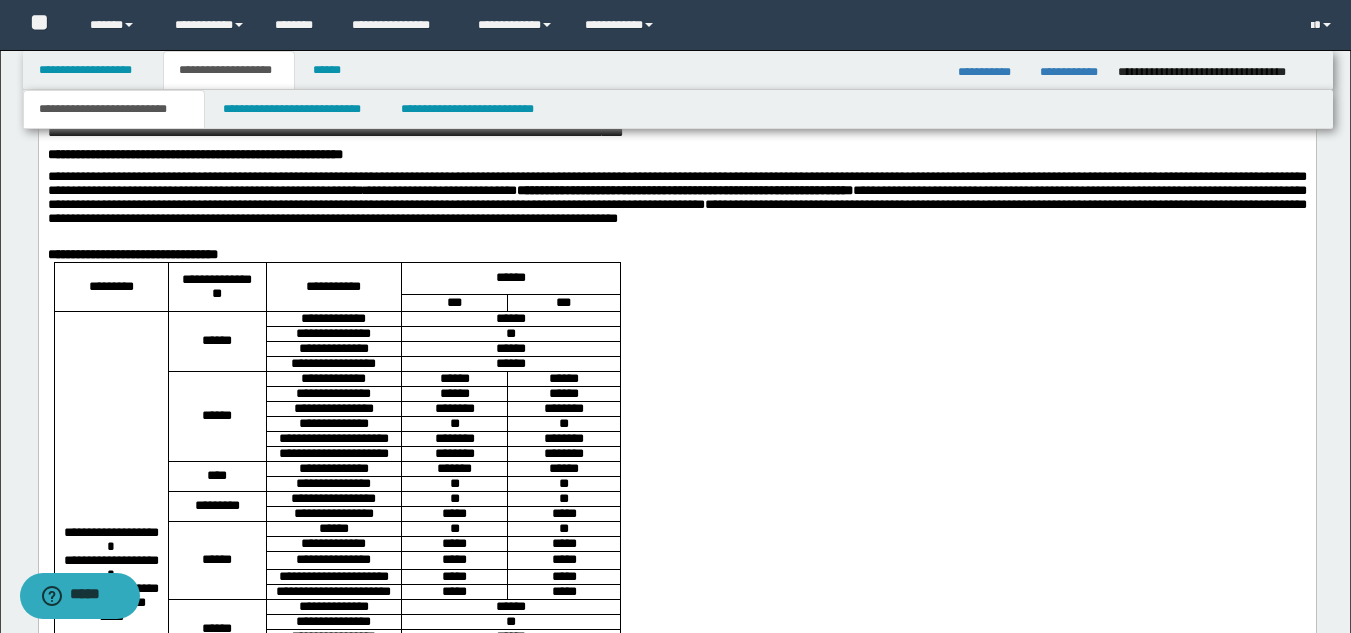 scroll, scrollTop: 1803, scrollLeft: 0, axis: vertical 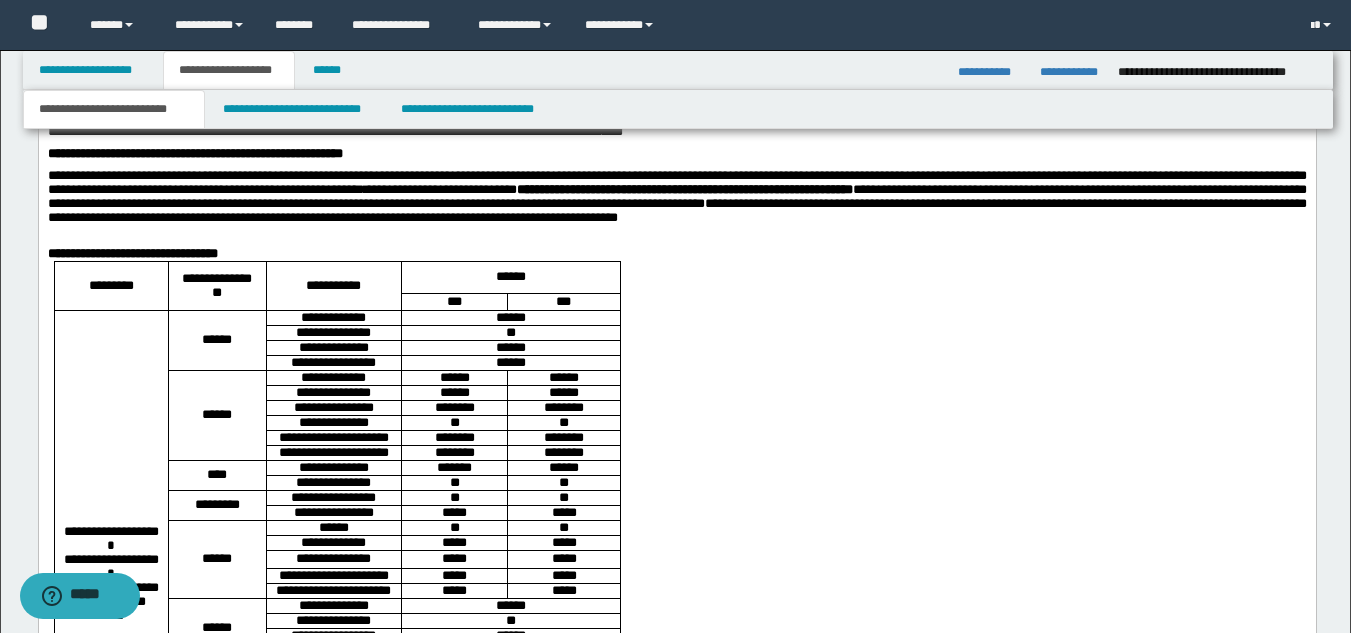 click on "**********" at bounding box center [439, 190] 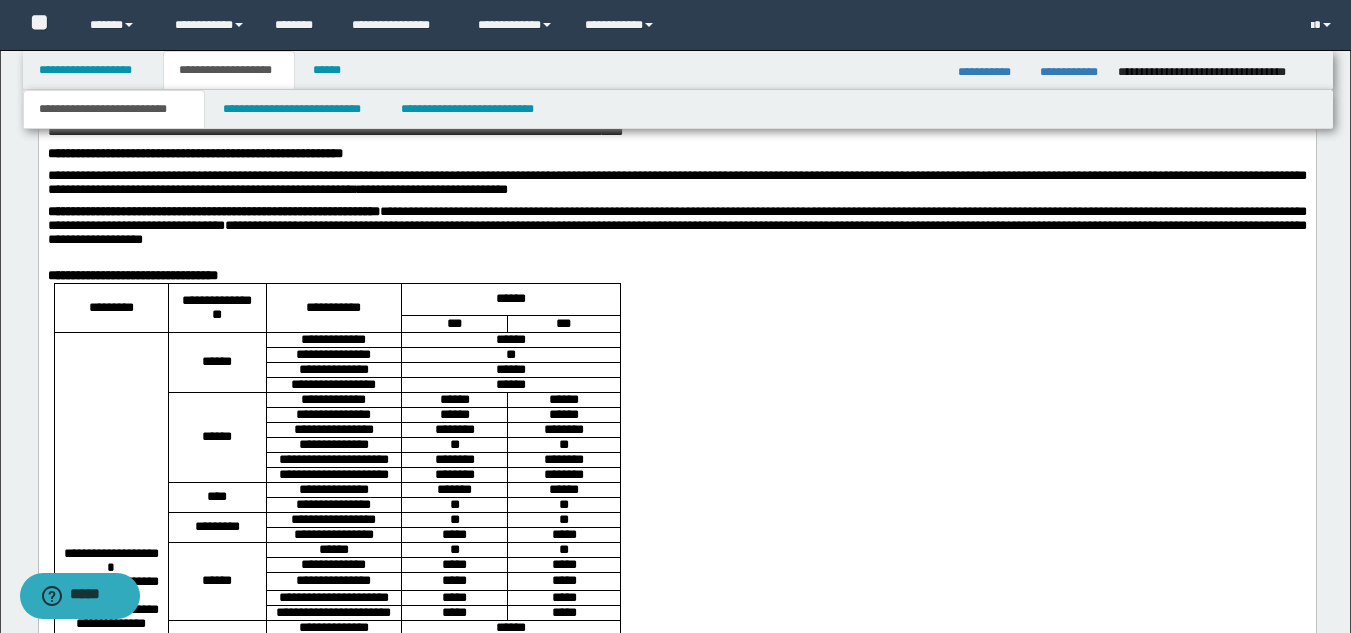 click on "**********" at bounding box center (676, 219) 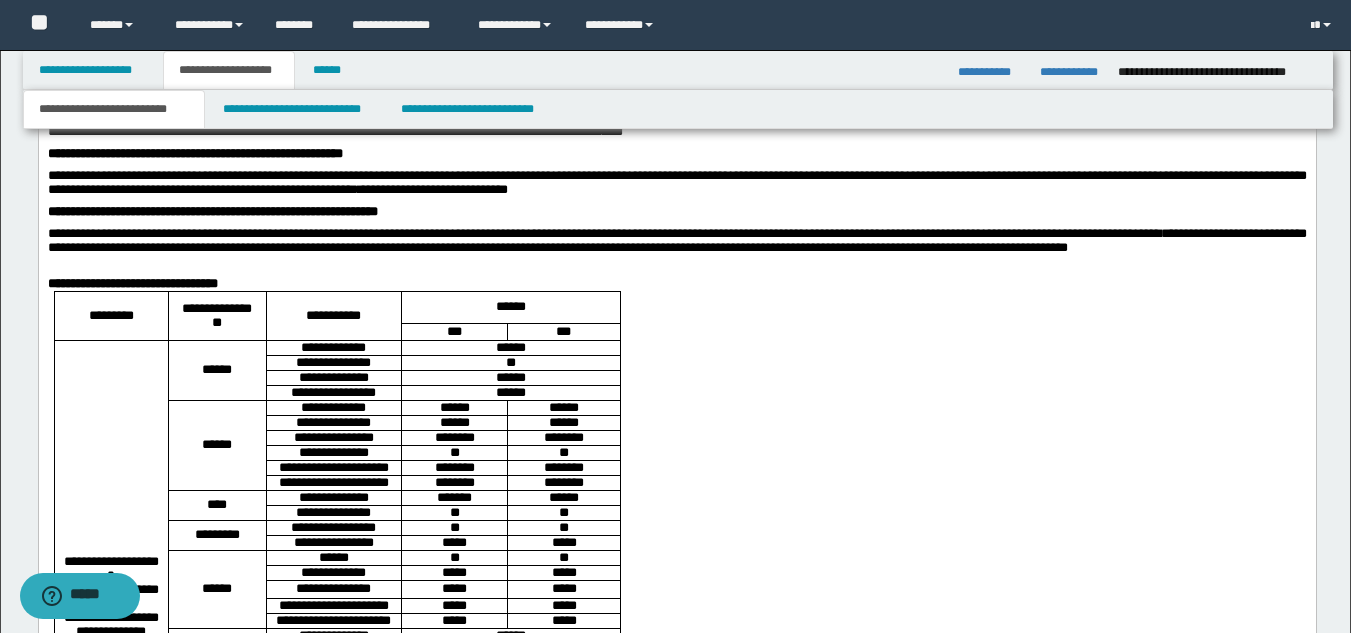 click on "**********" at bounding box center (676, 241) 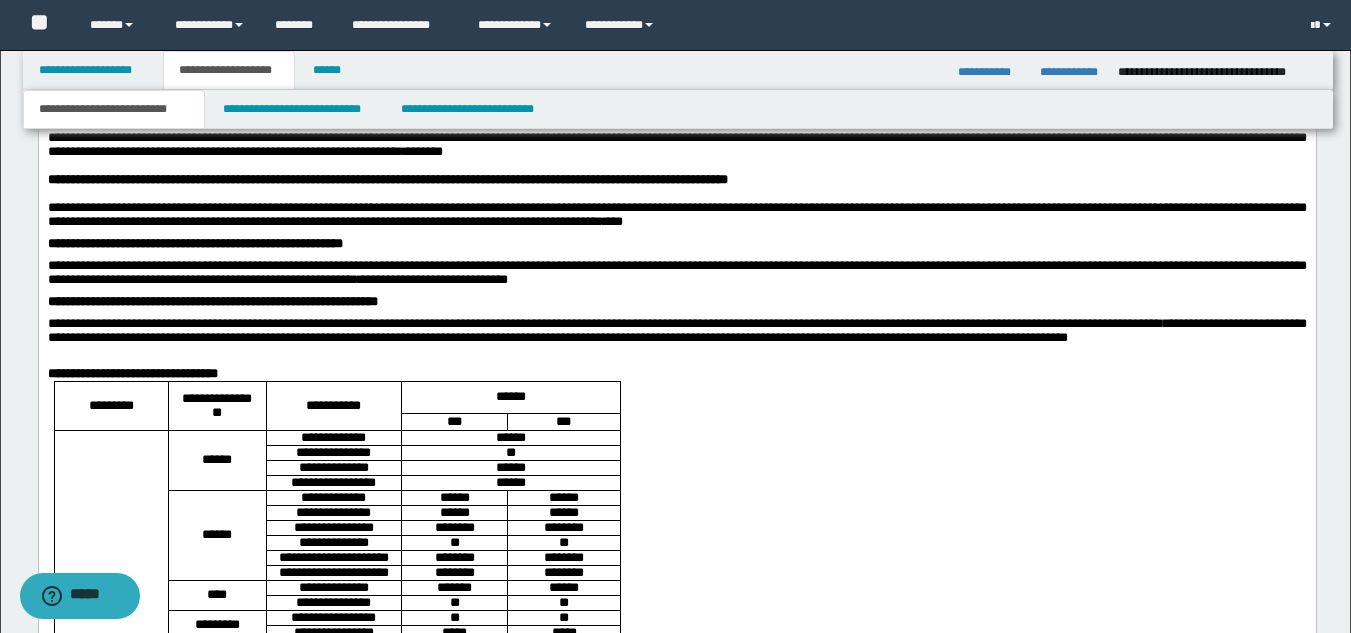 scroll, scrollTop: 1603, scrollLeft: 0, axis: vertical 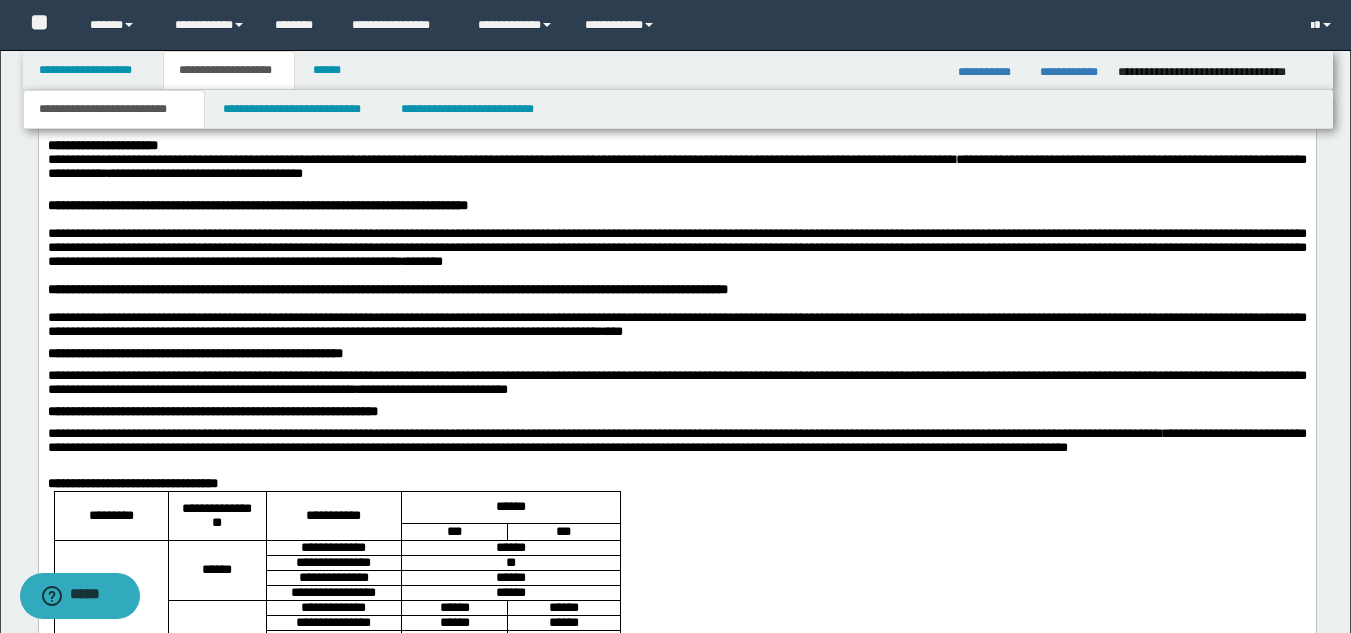 click on "**********" at bounding box center [676, 1222] 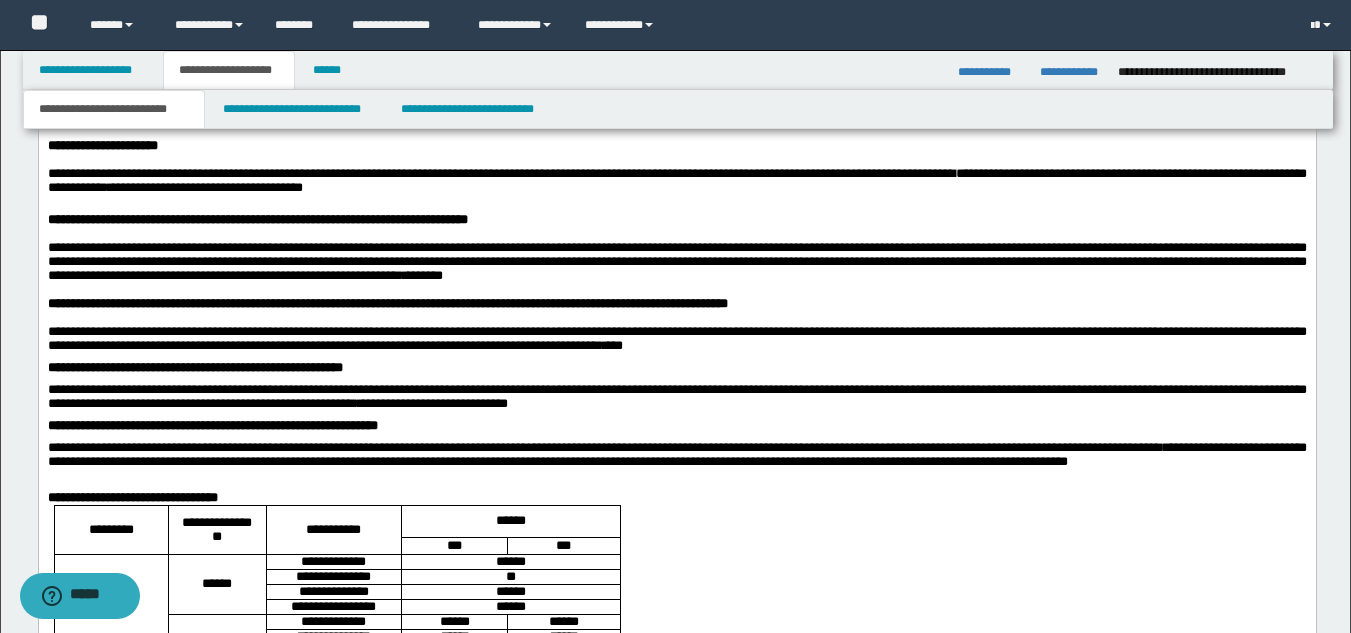 click on "**********" at bounding box center [676, 262] 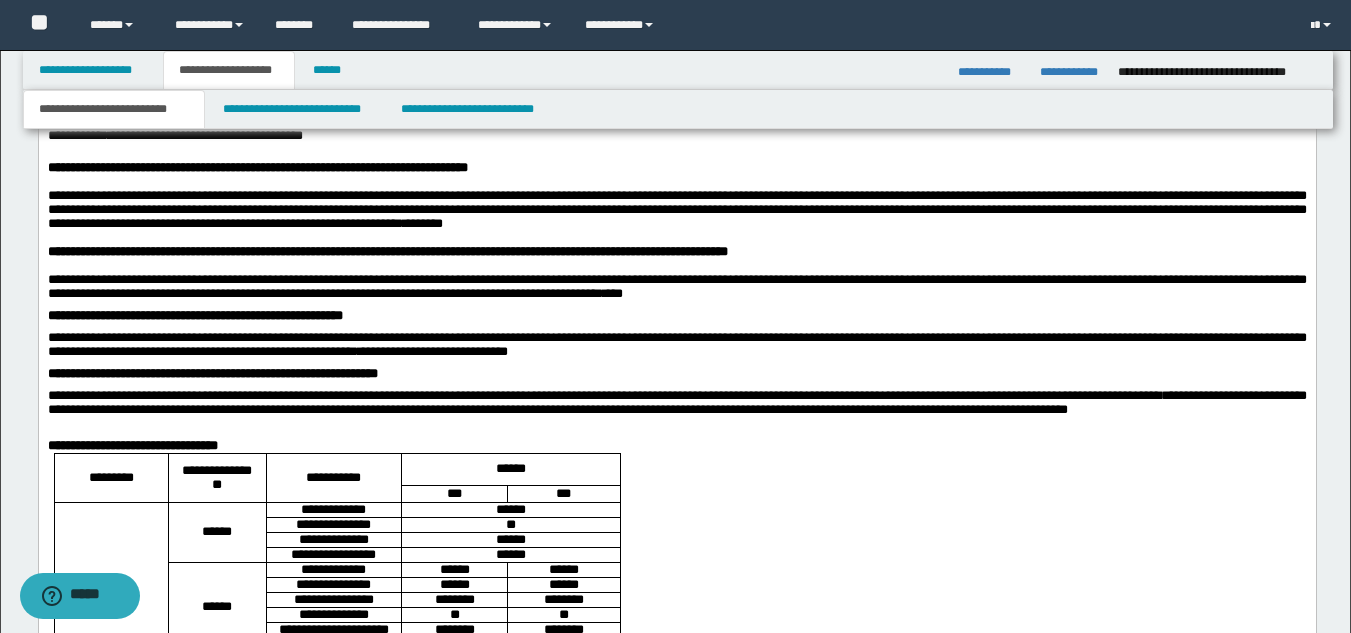 scroll, scrollTop: 1703, scrollLeft: 0, axis: vertical 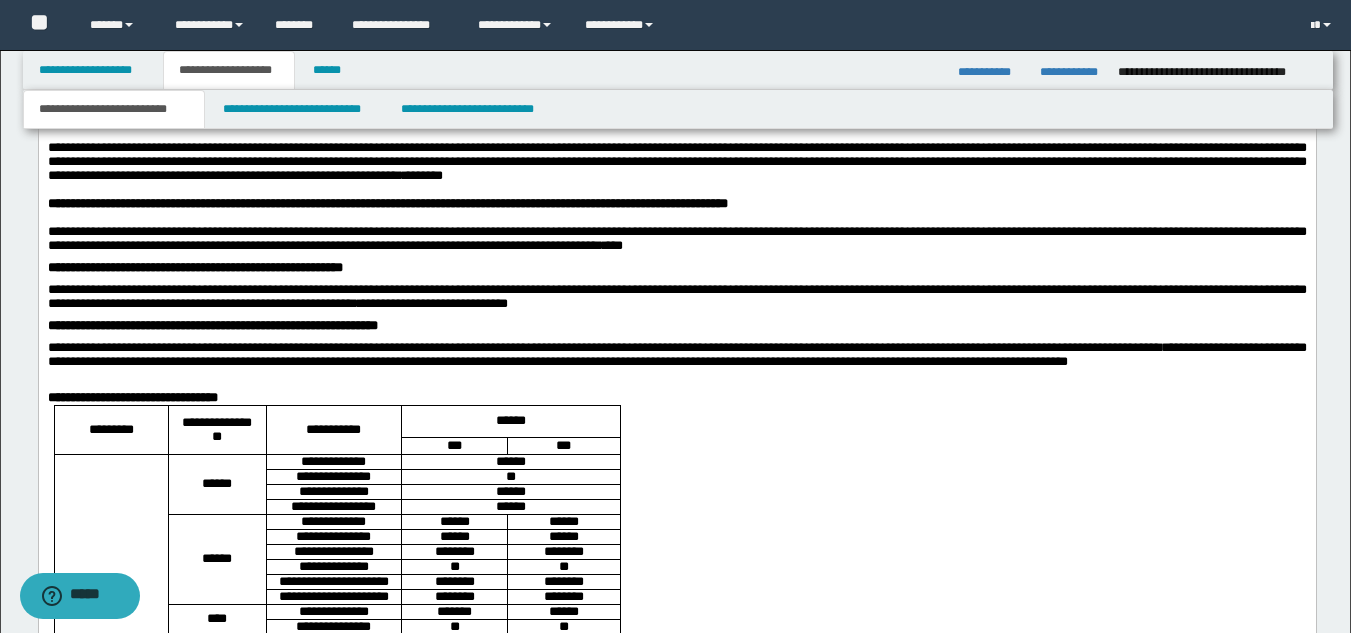 click on "**********" at bounding box center [194, 268] 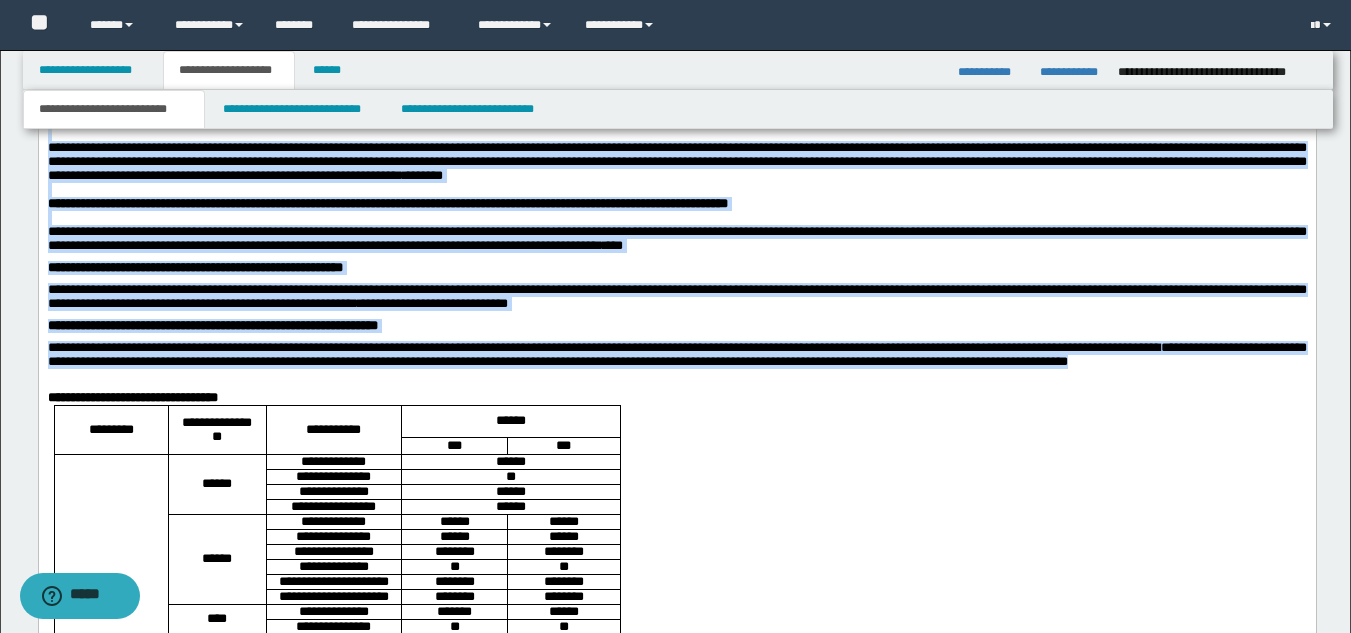 scroll, scrollTop: 1503, scrollLeft: 0, axis: vertical 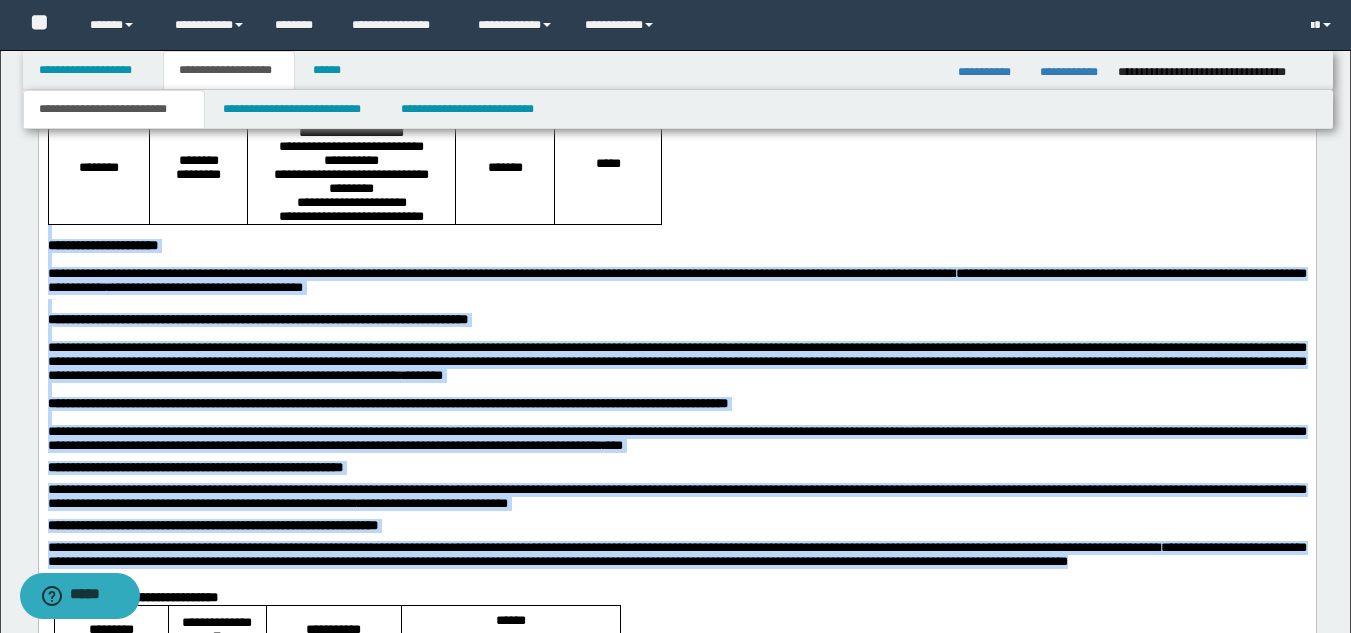 drag, startPoint x: 1238, startPoint y: 715, endPoint x: 48, endPoint y: 350, distance: 1244.7189 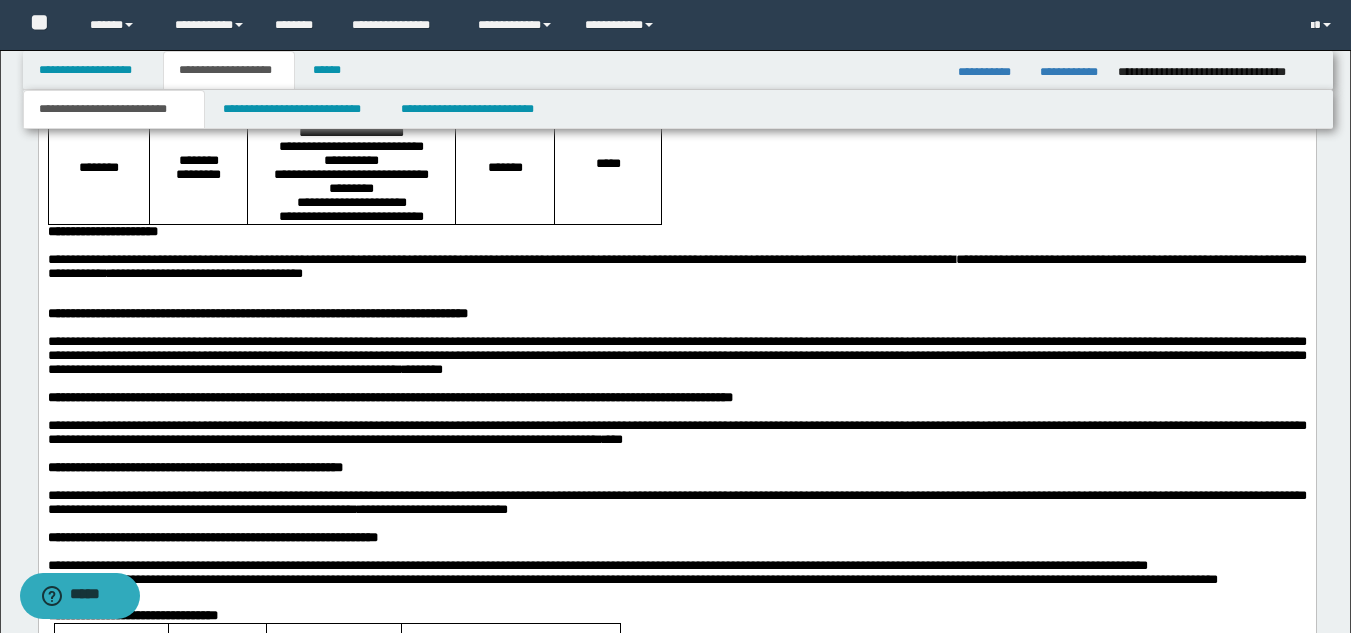 click on "**********" at bounding box center [102, 232] 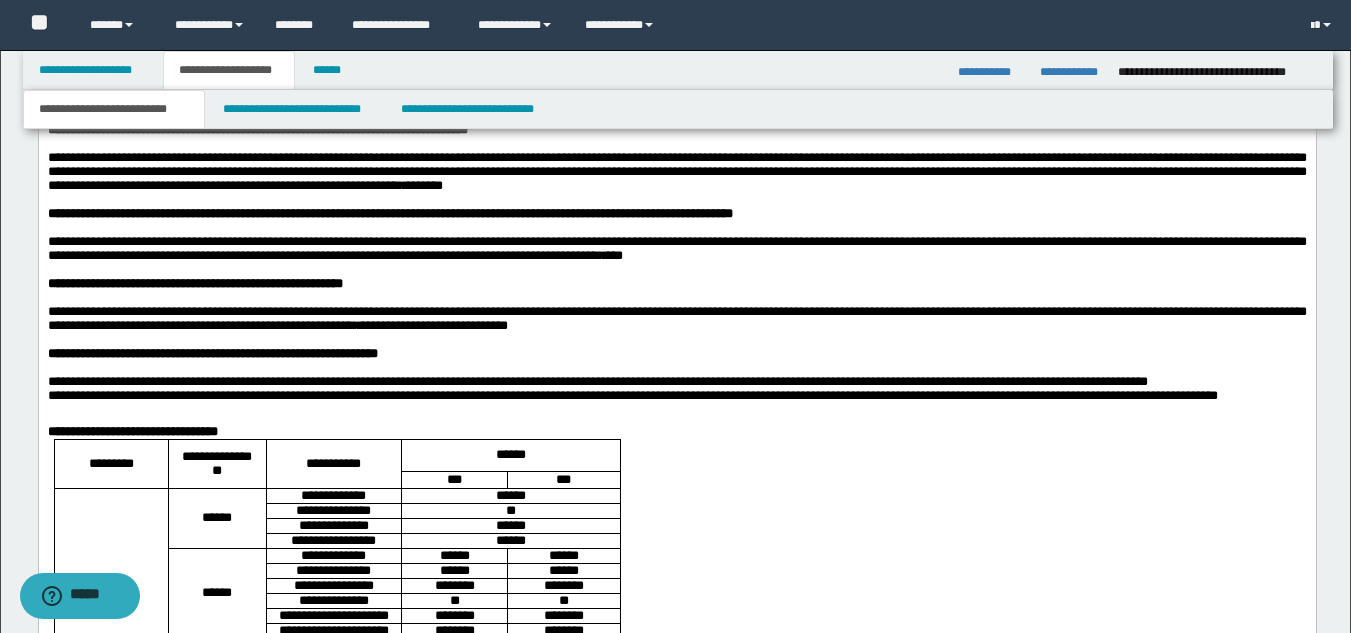 scroll, scrollTop: 1703, scrollLeft: 0, axis: vertical 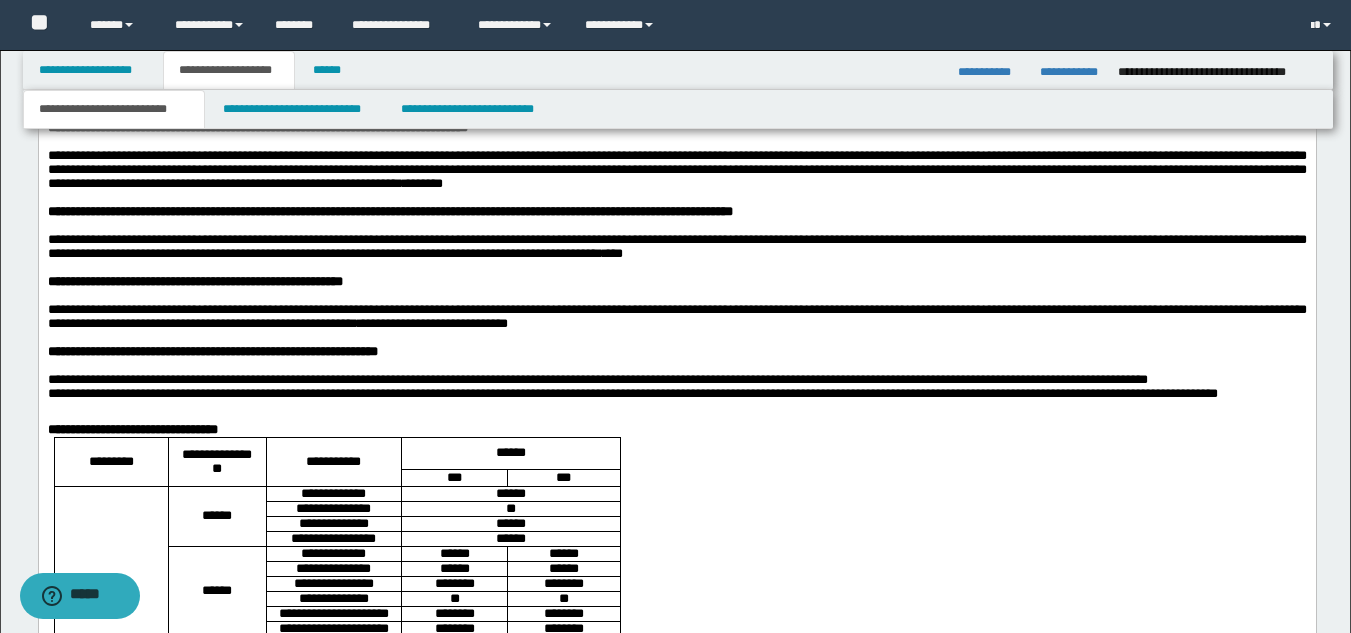 click on "**********" at bounding box center (257, 128) 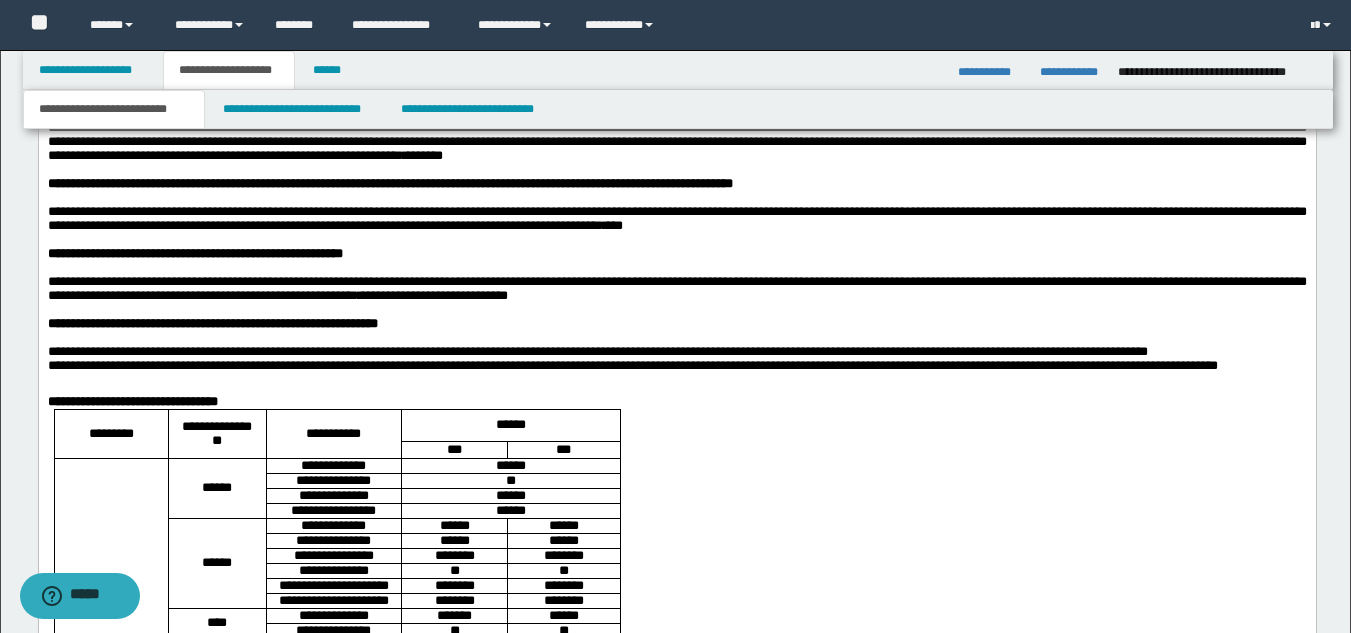 click on "**********" at bounding box center (102, 46) 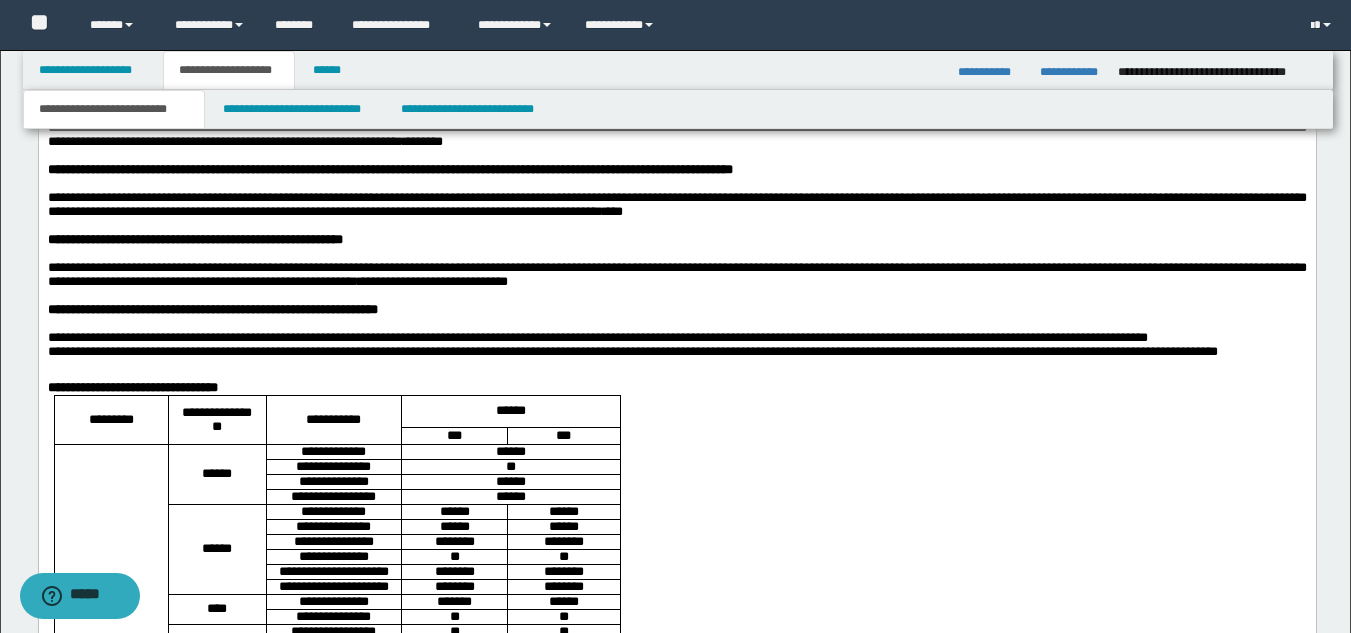 click on "*" at bounding box center (52, 60) 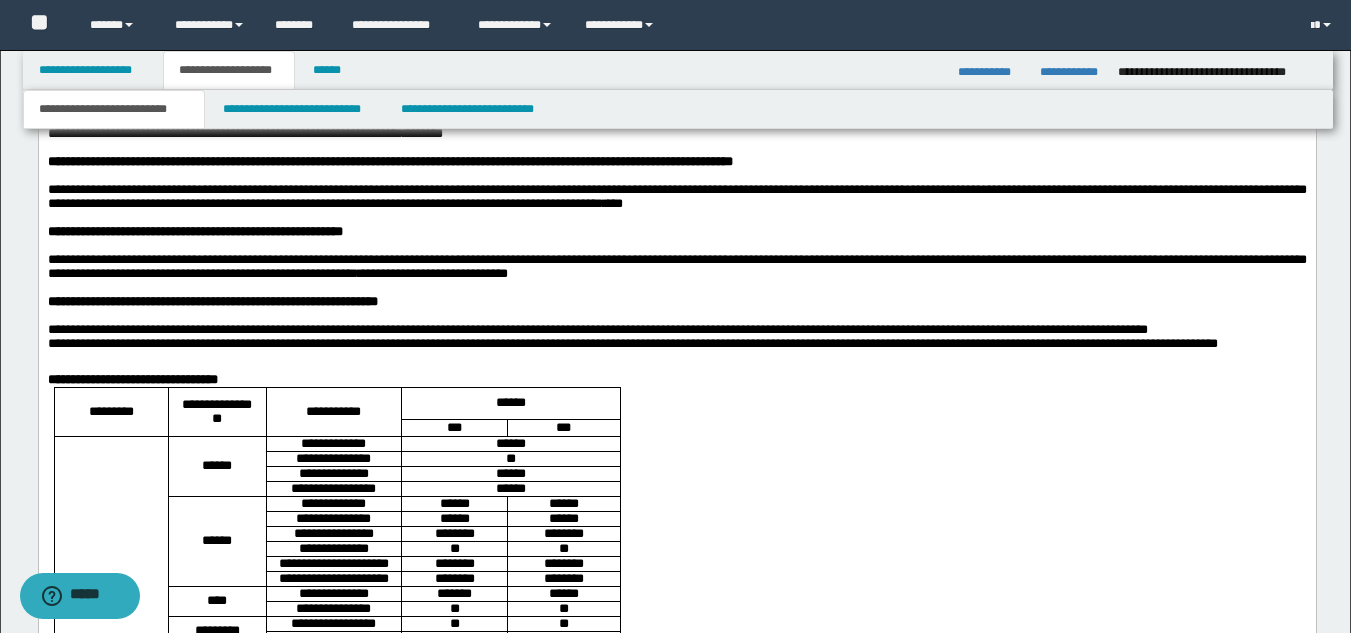 click on "**********" at bounding box center [512, 74] 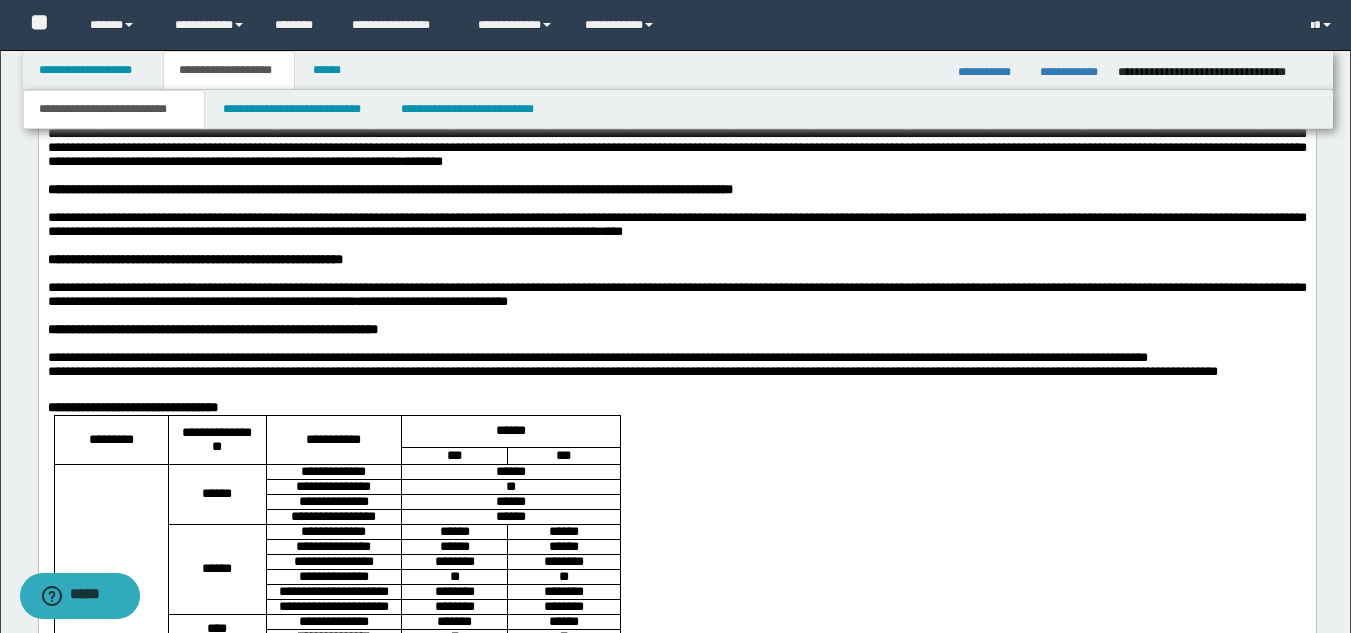click on "**********" at bounding box center [102, 32] 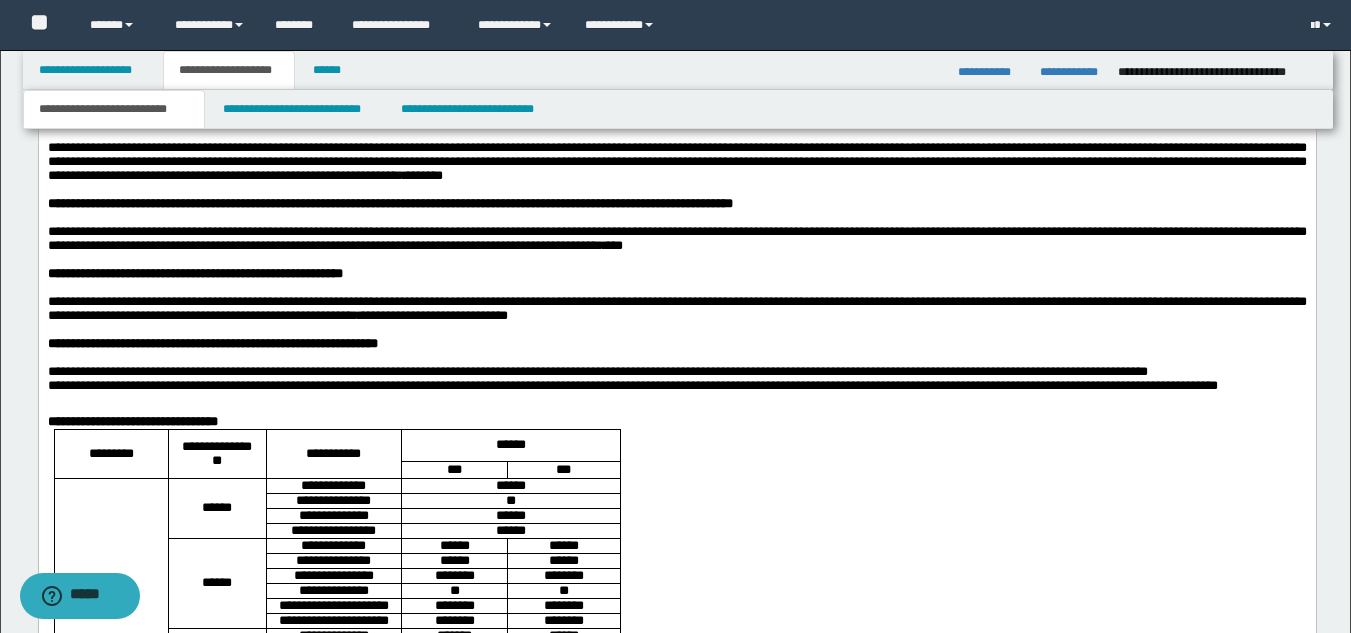 click on "**********" at bounding box center [676, 81] 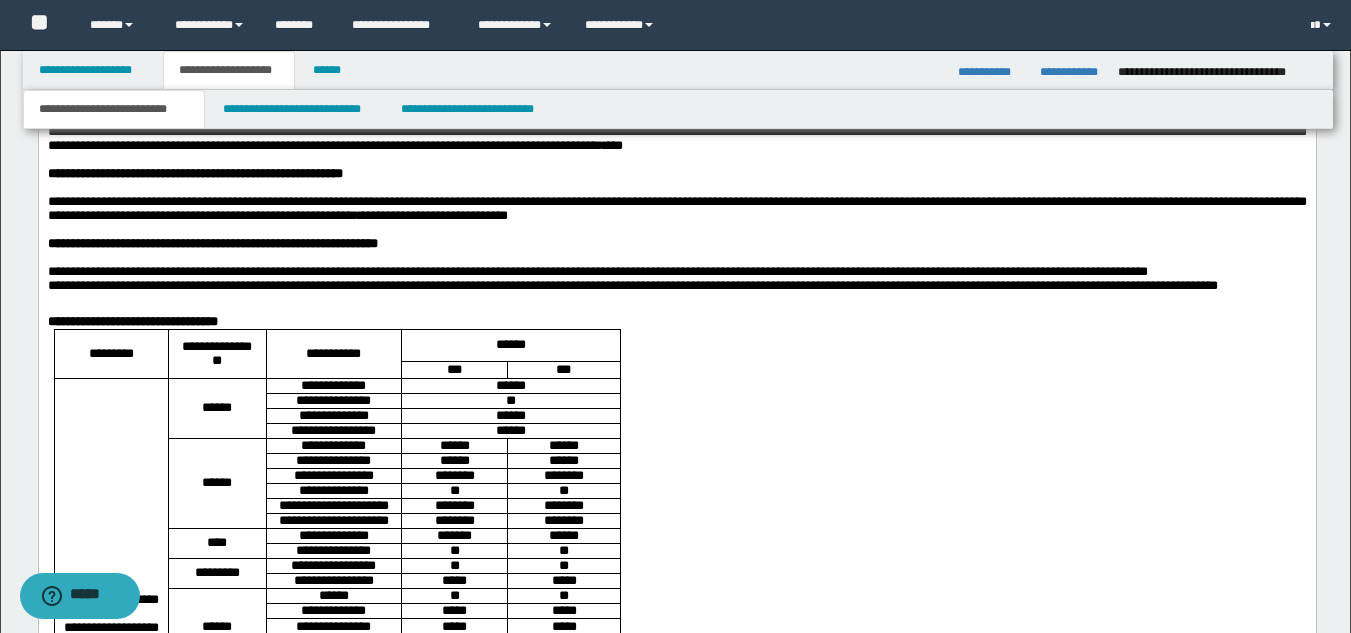 click on "**********" at bounding box center (676, 139) 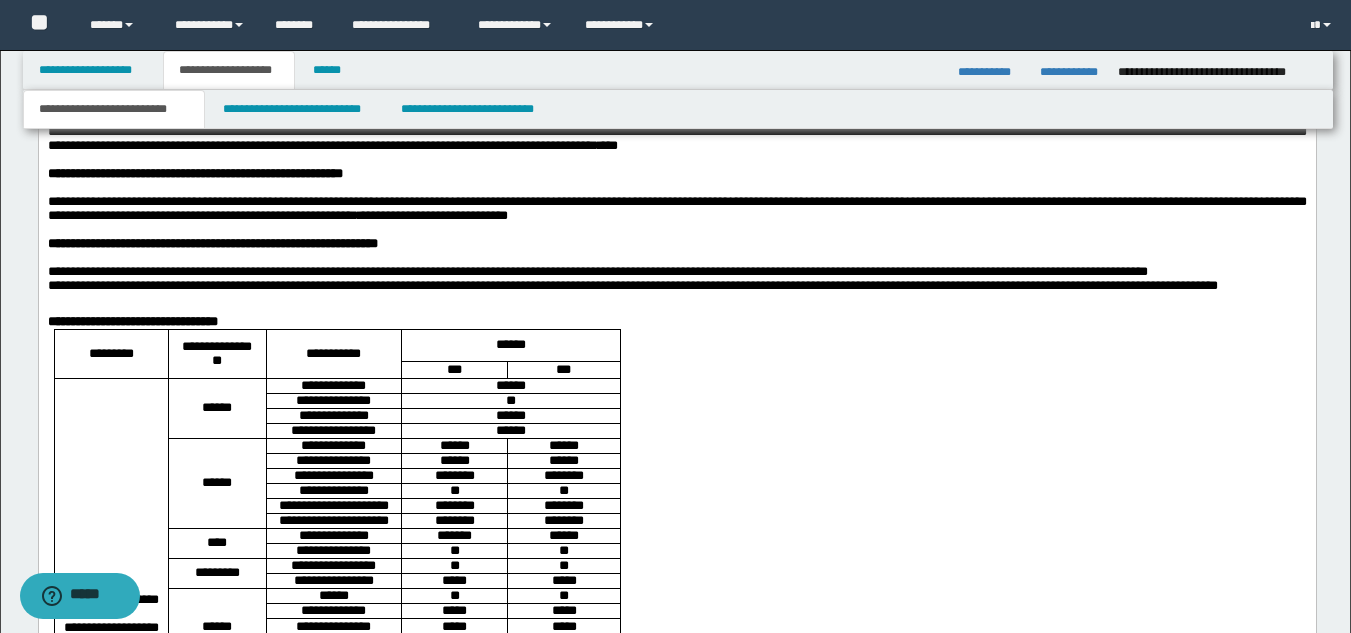 click at bounding box center [676, 189] 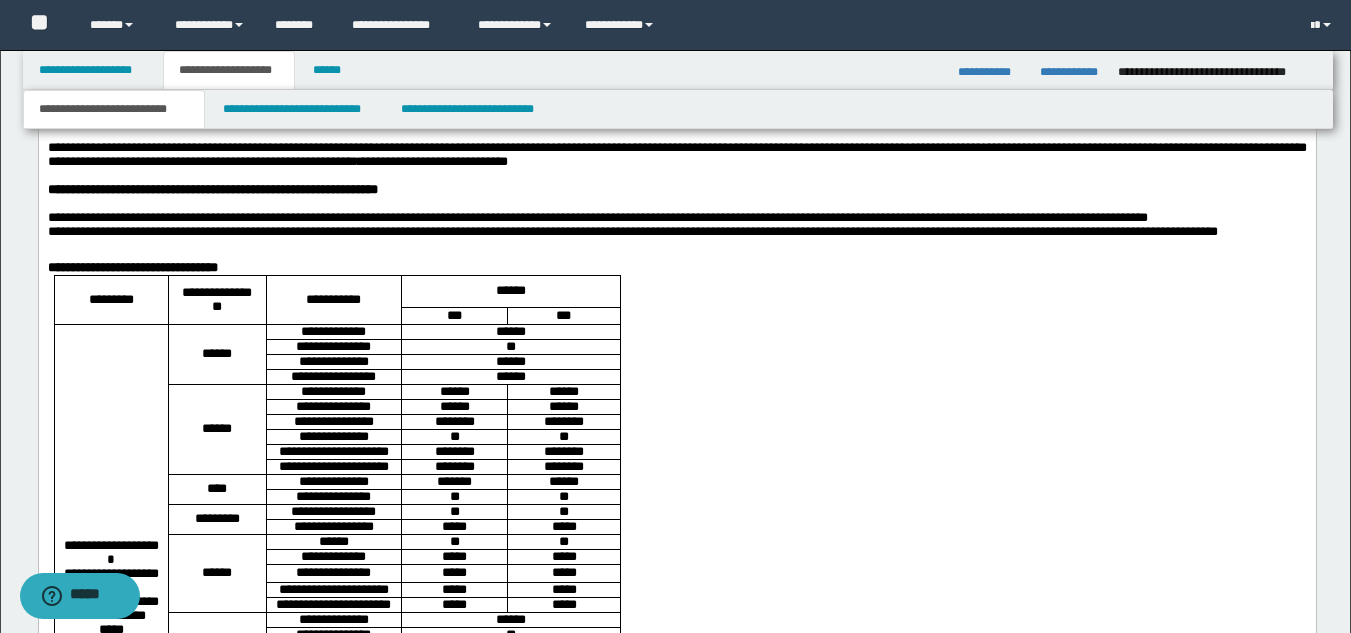 scroll, scrollTop: 1903, scrollLeft: 0, axis: vertical 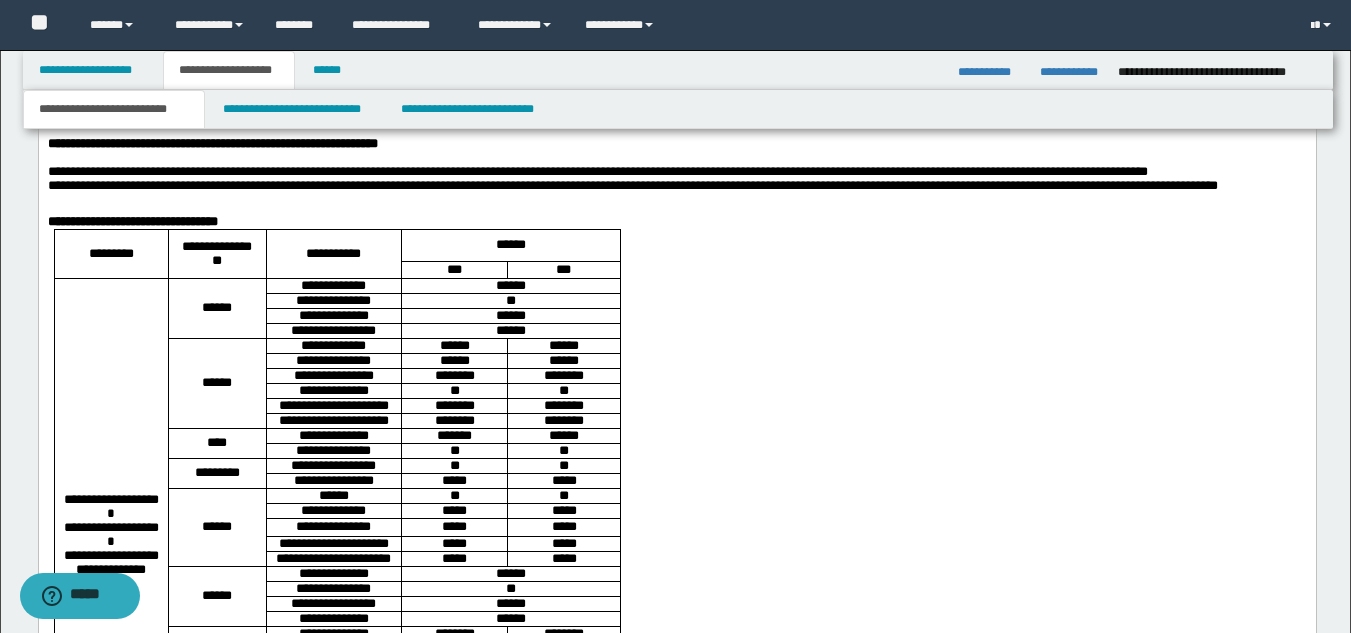 click on "**********" at bounding box center [132, 222] 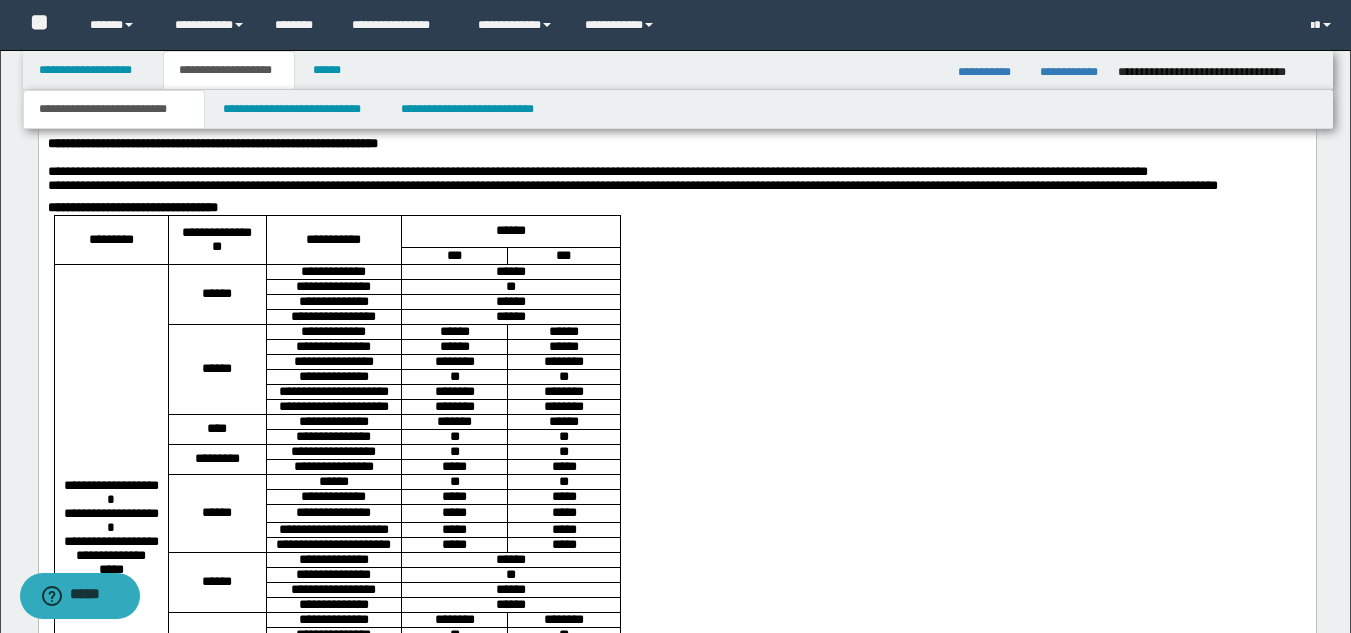 click on "**********" at bounding box center (676, 209) 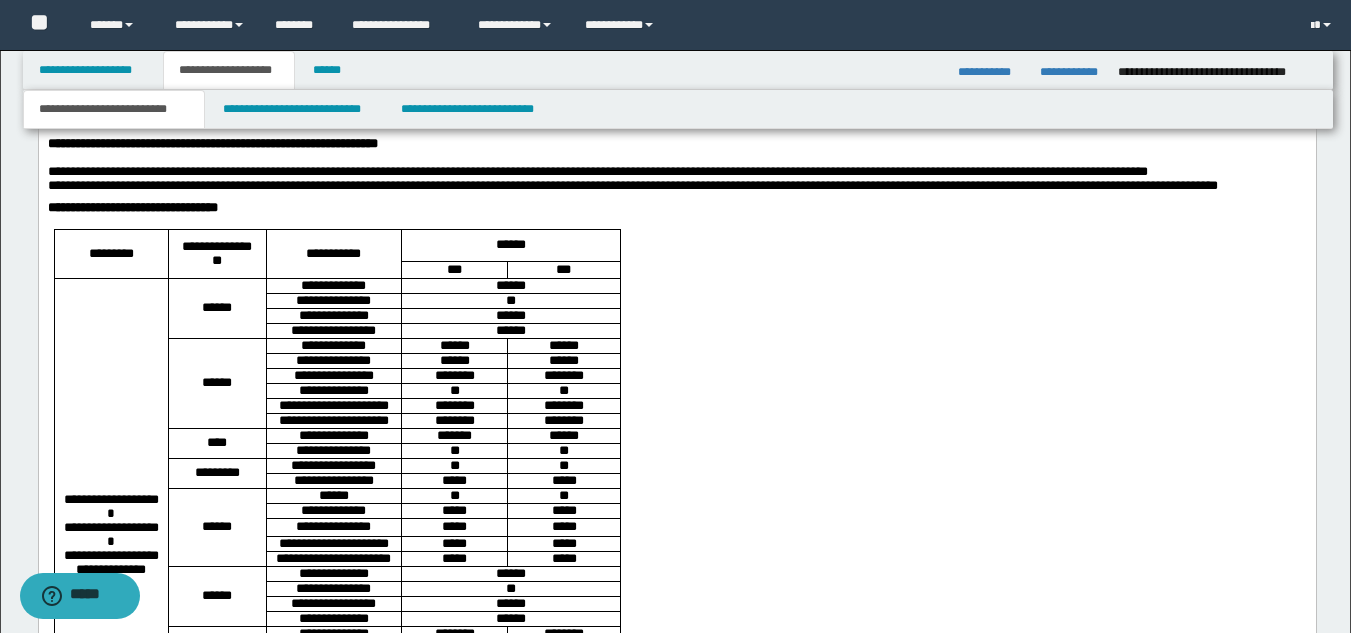 click on "**********" at bounding box center [132, 208] 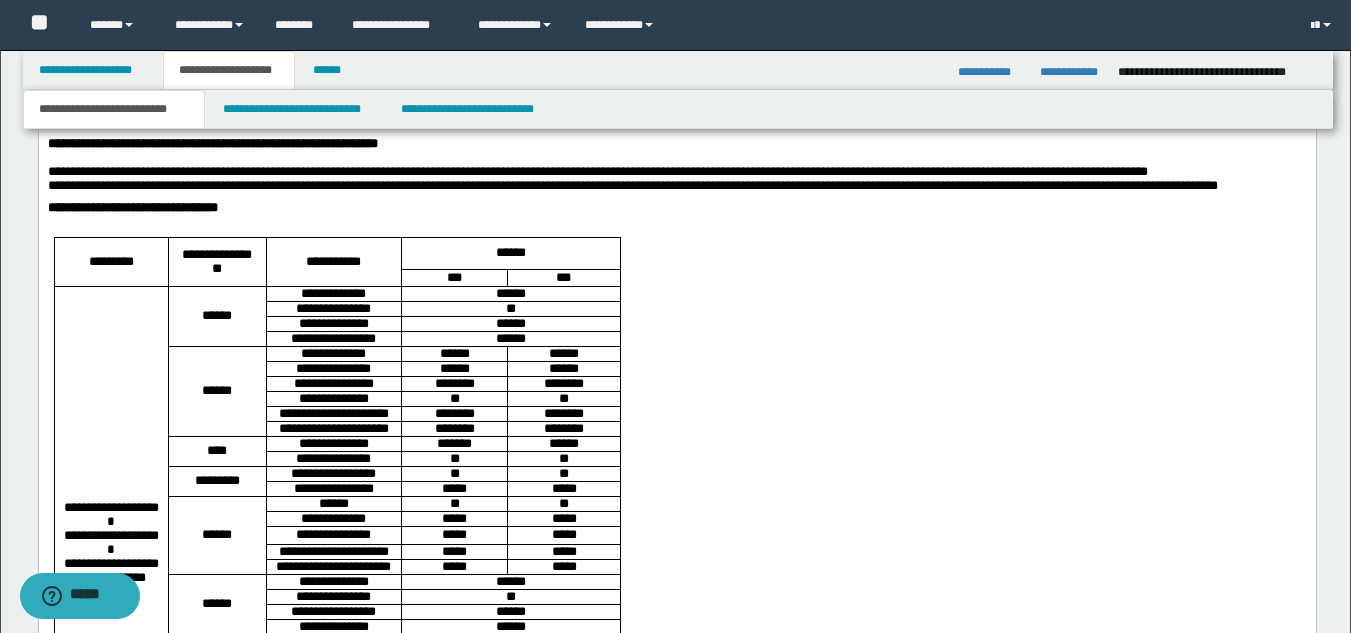 click on "*********" at bounding box center [110, 263] 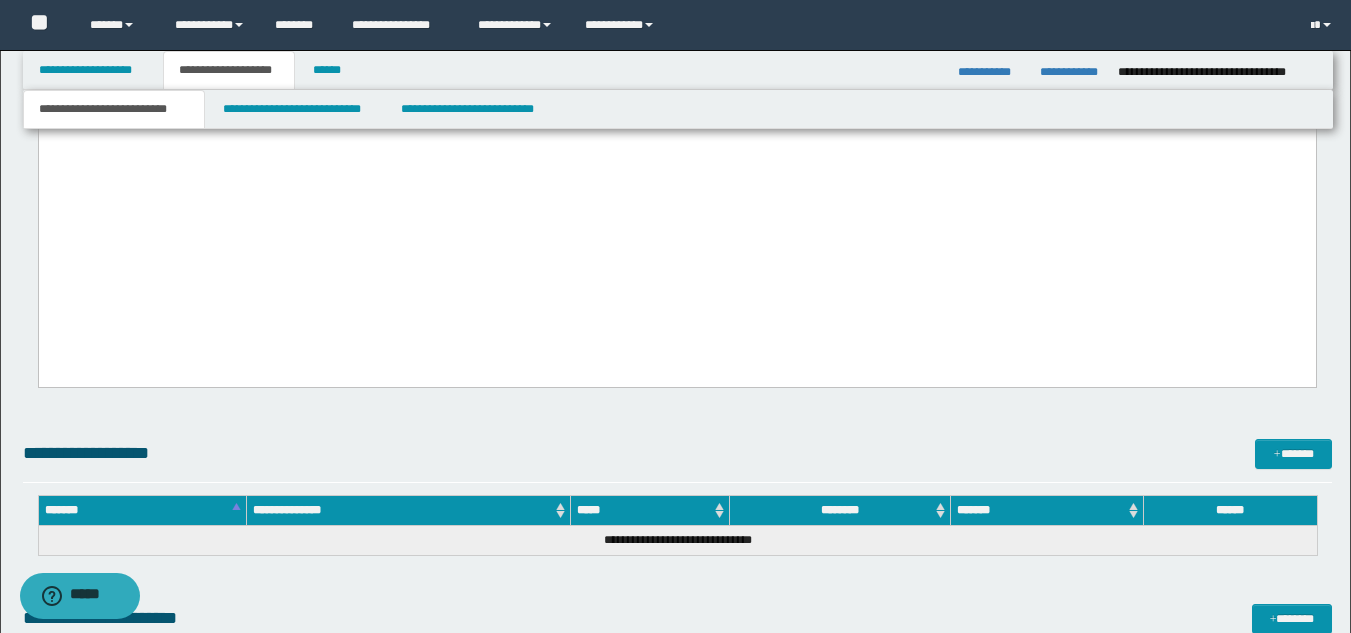 scroll, scrollTop: 4803, scrollLeft: 0, axis: vertical 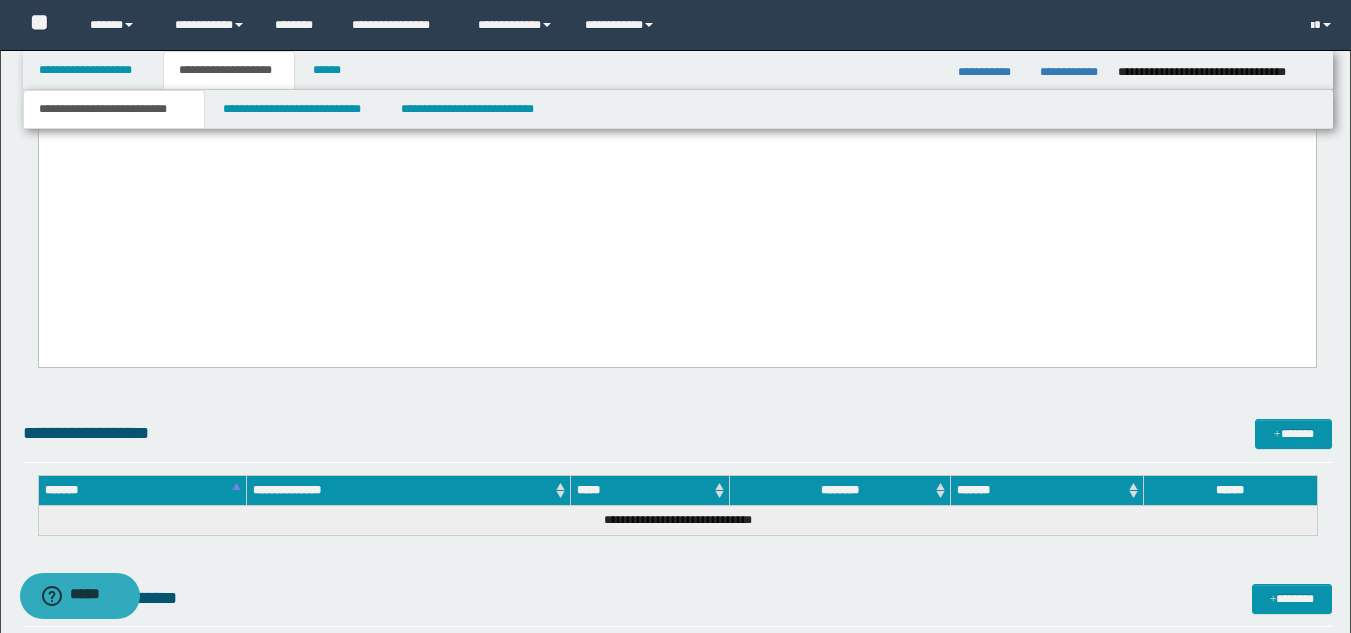 click on "**********" at bounding box center (676, -1955) 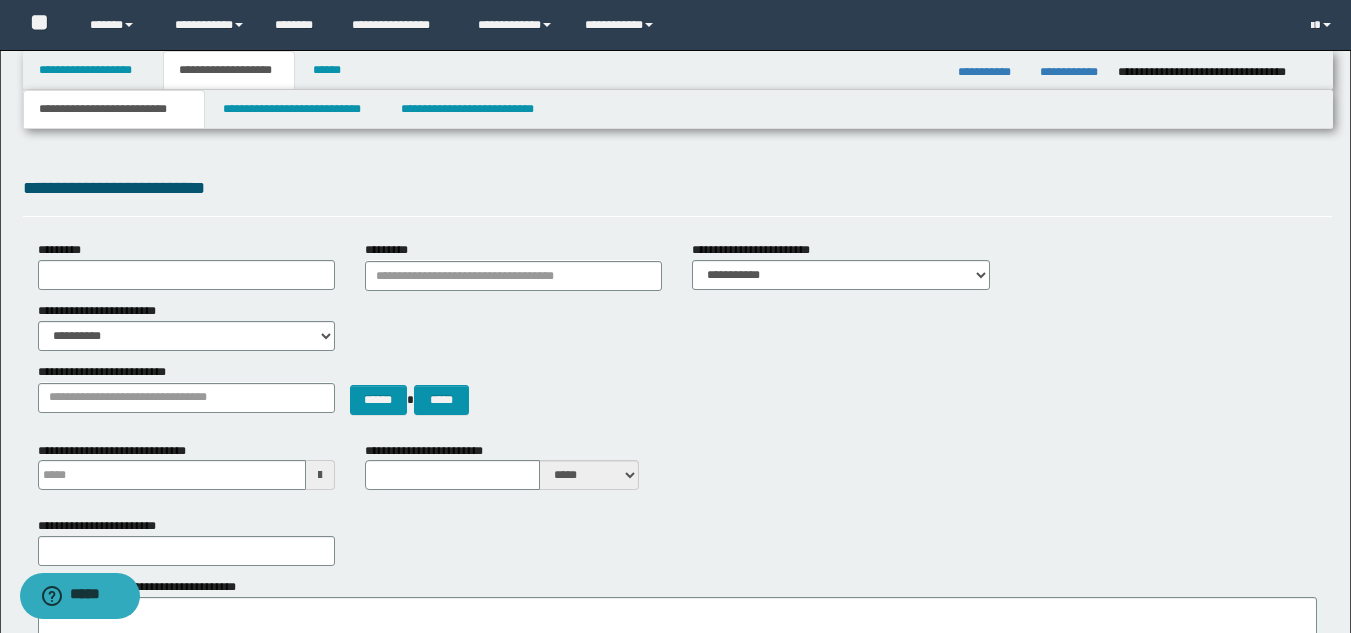 scroll, scrollTop: 0, scrollLeft: 0, axis: both 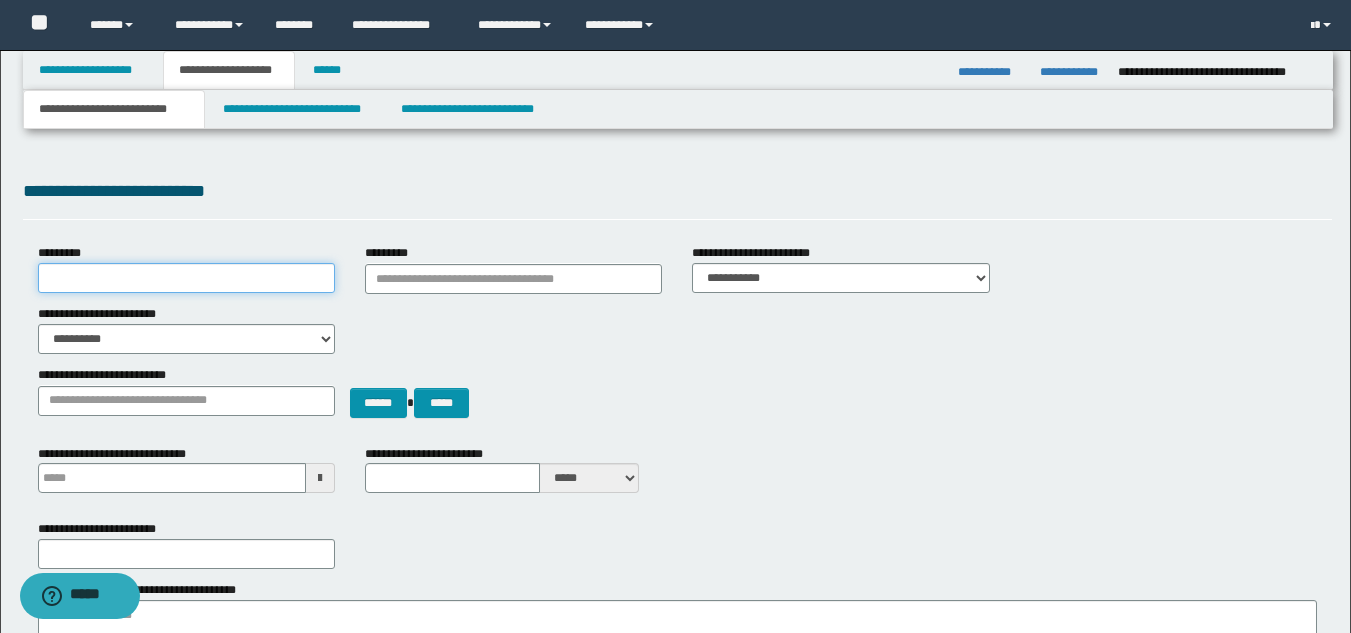 click on "*********" at bounding box center [186, 278] 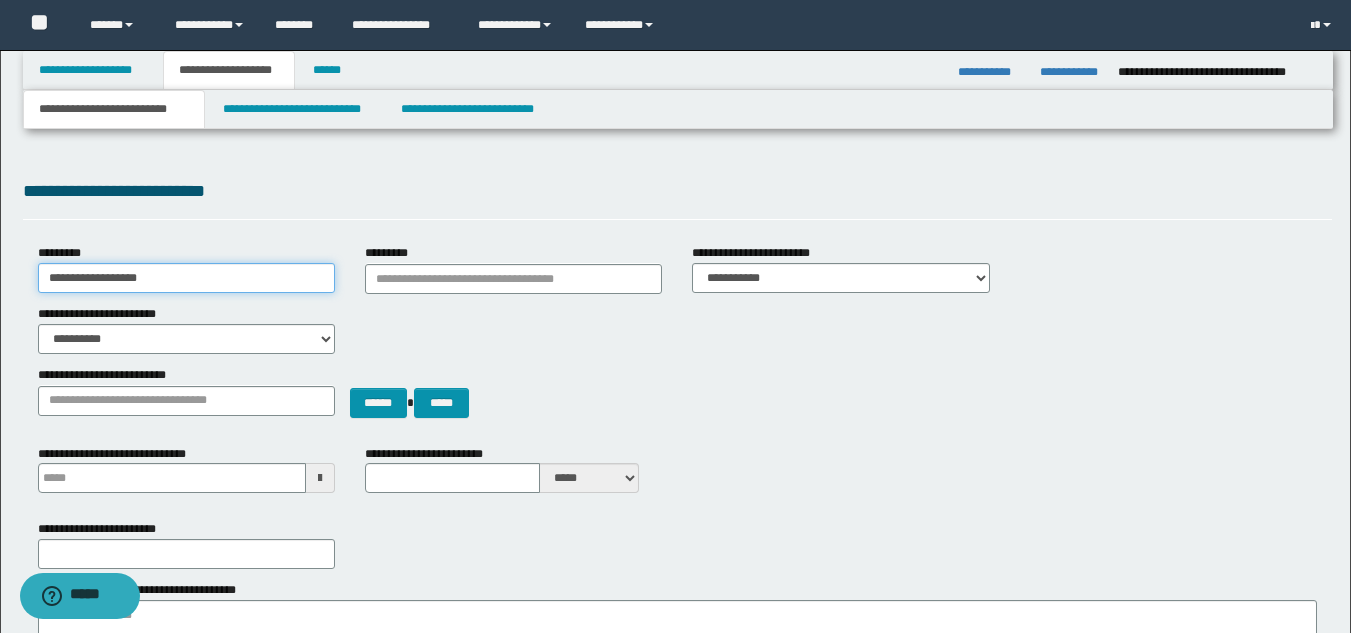 type on "**********" 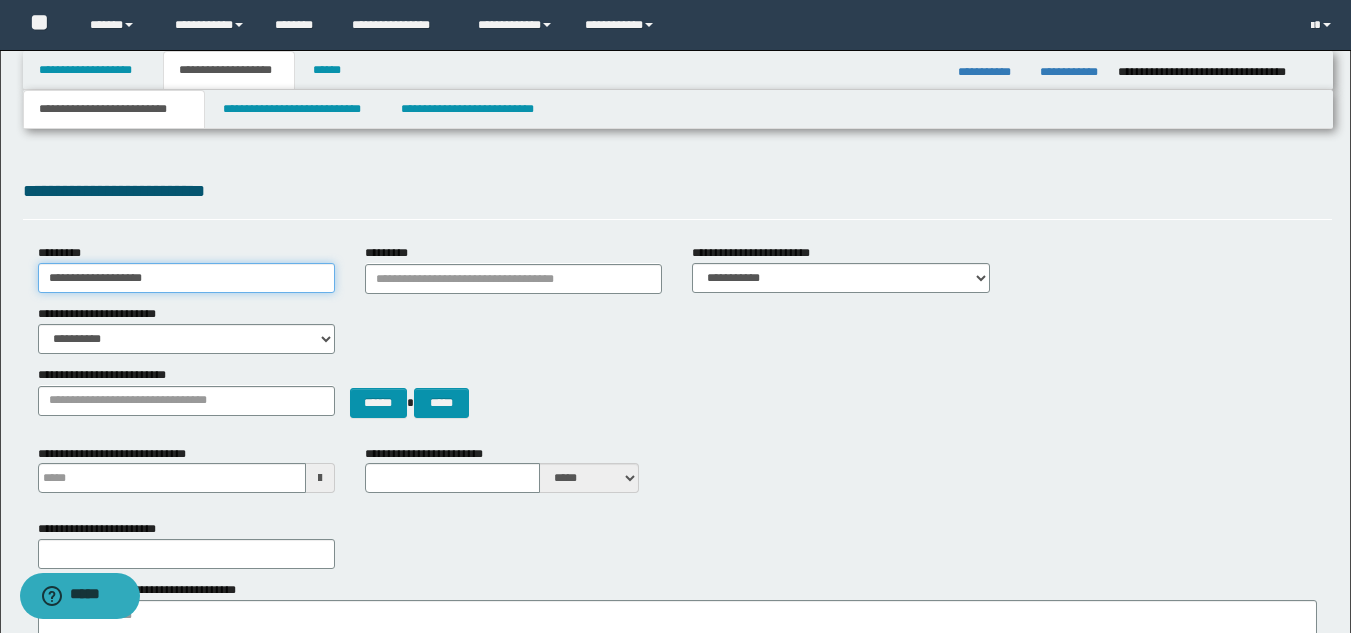 drag, startPoint x: 202, startPoint y: 274, endPoint x: 0, endPoint y: 276, distance: 202.0099 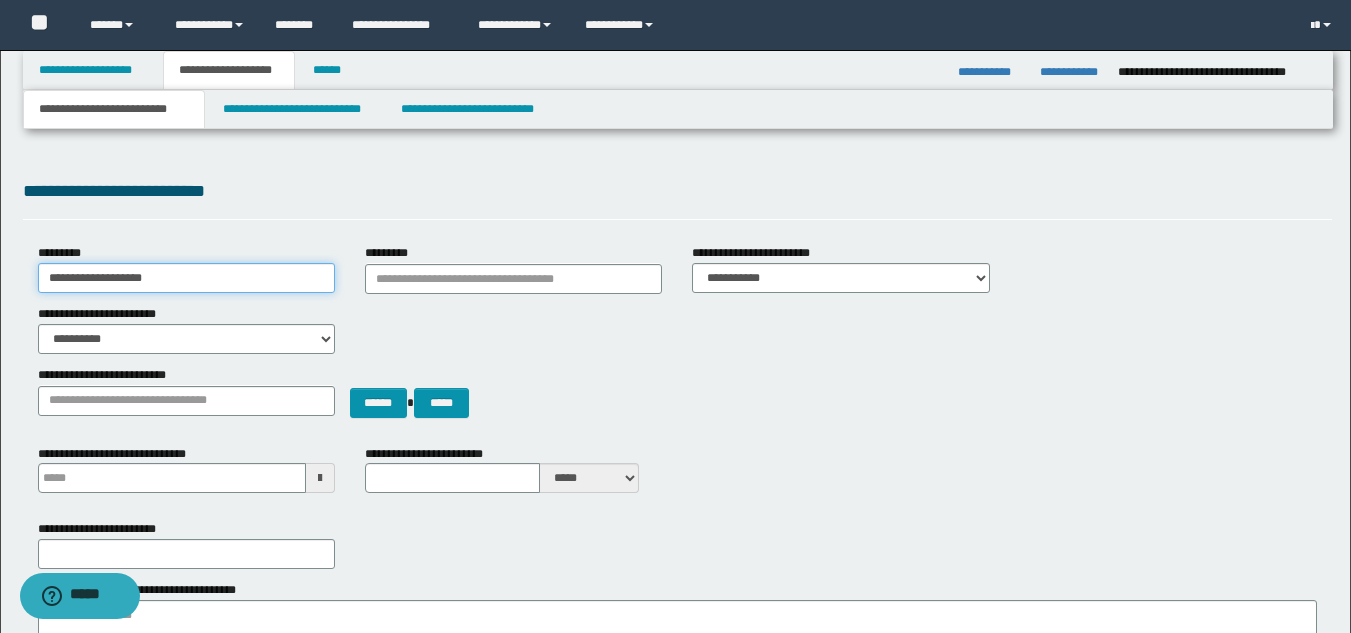 click on "**********" at bounding box center (675, 2874) 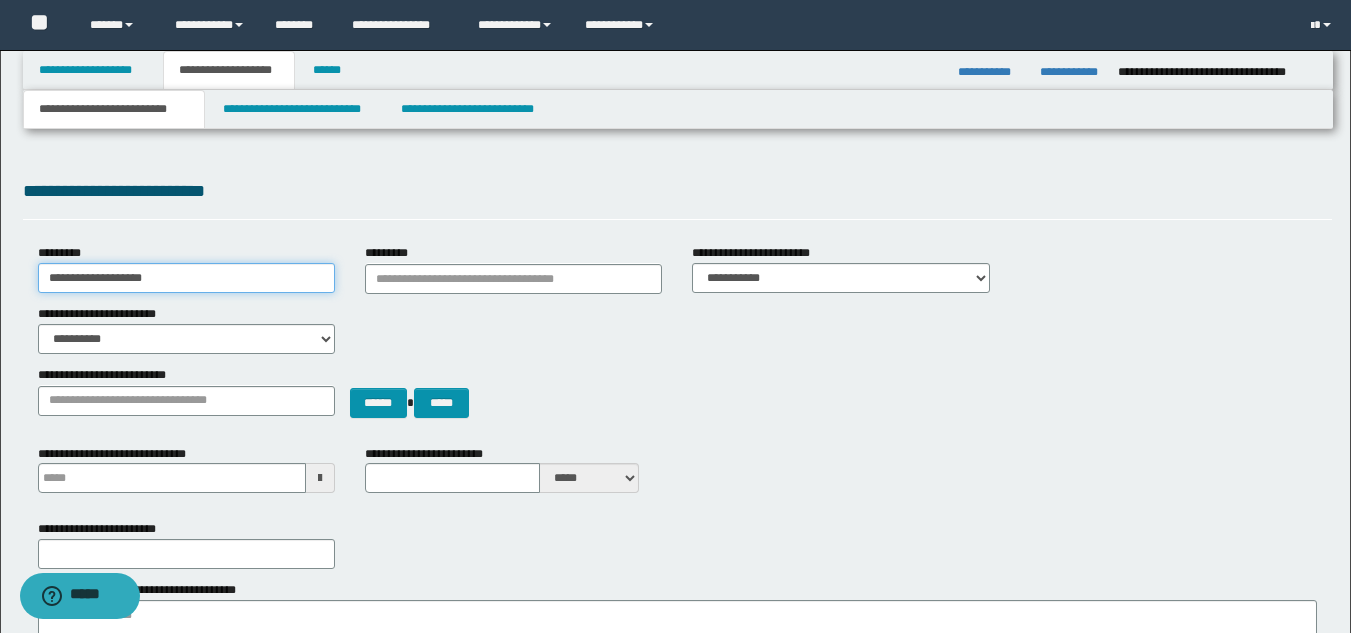 type 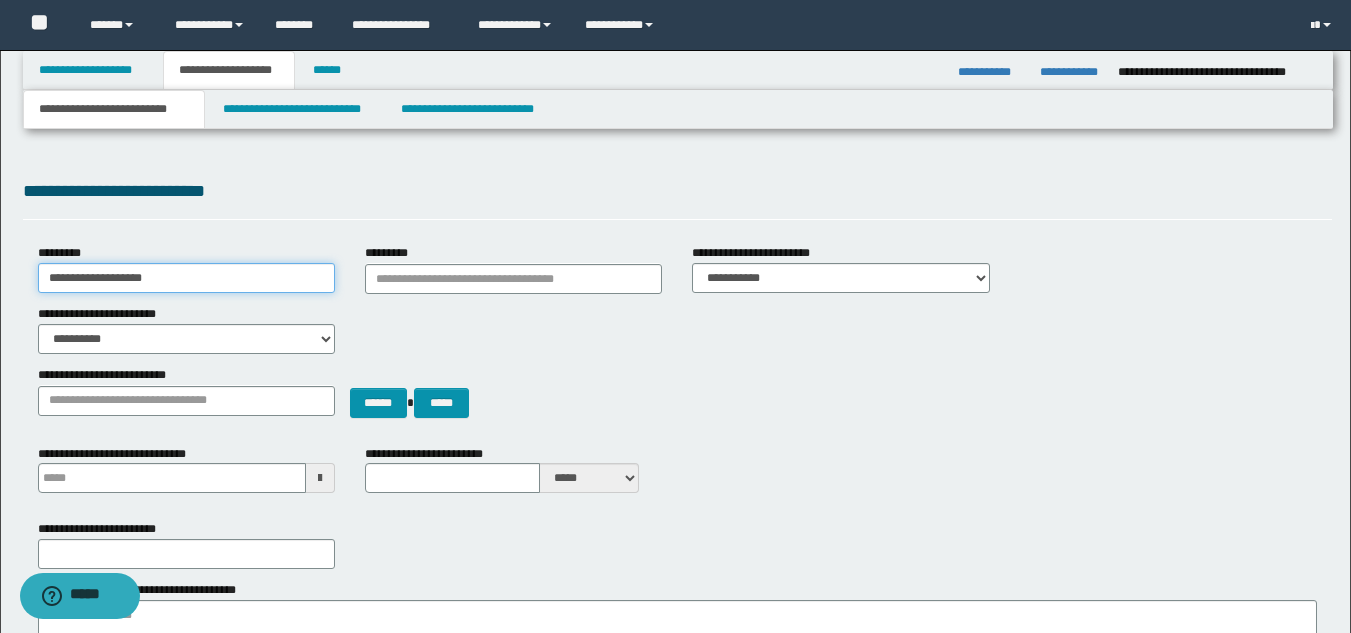 type on "**********" 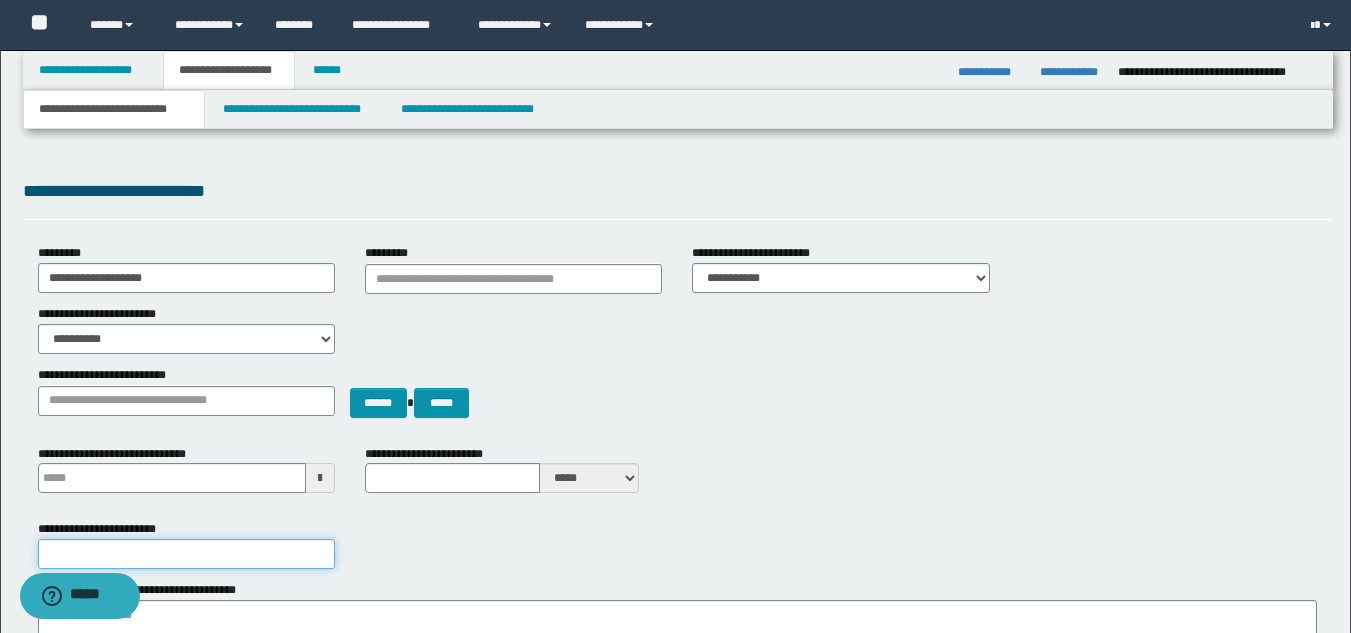drag, startPoint x: 115, startPoint y: 552, endPoint x: 202, endPoint y: 541, distance: 87.69264 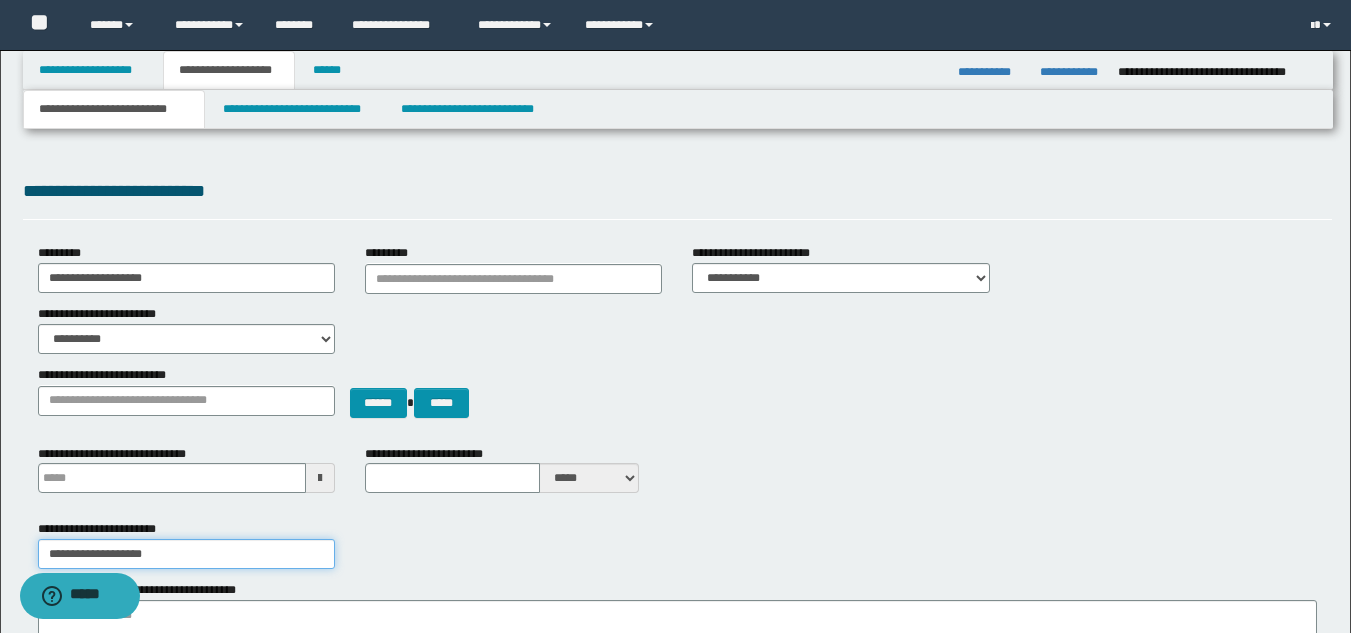 type on "**********" 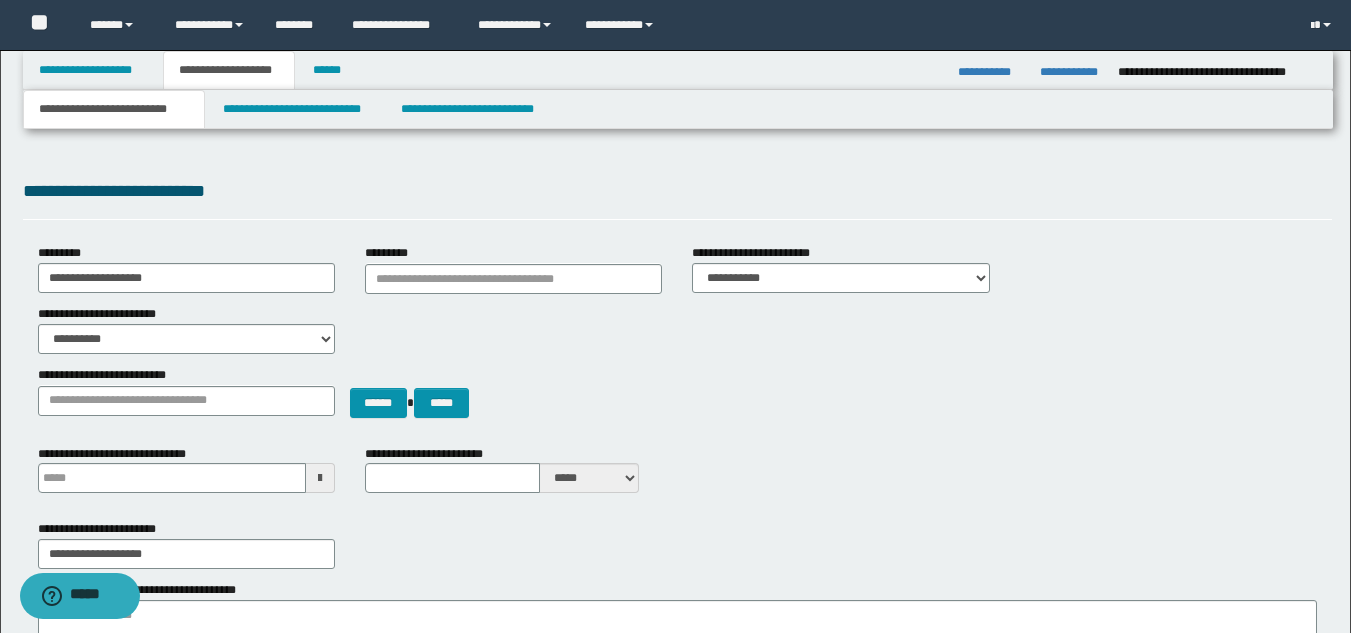 click on "**********" at bounding box center [677, 544] 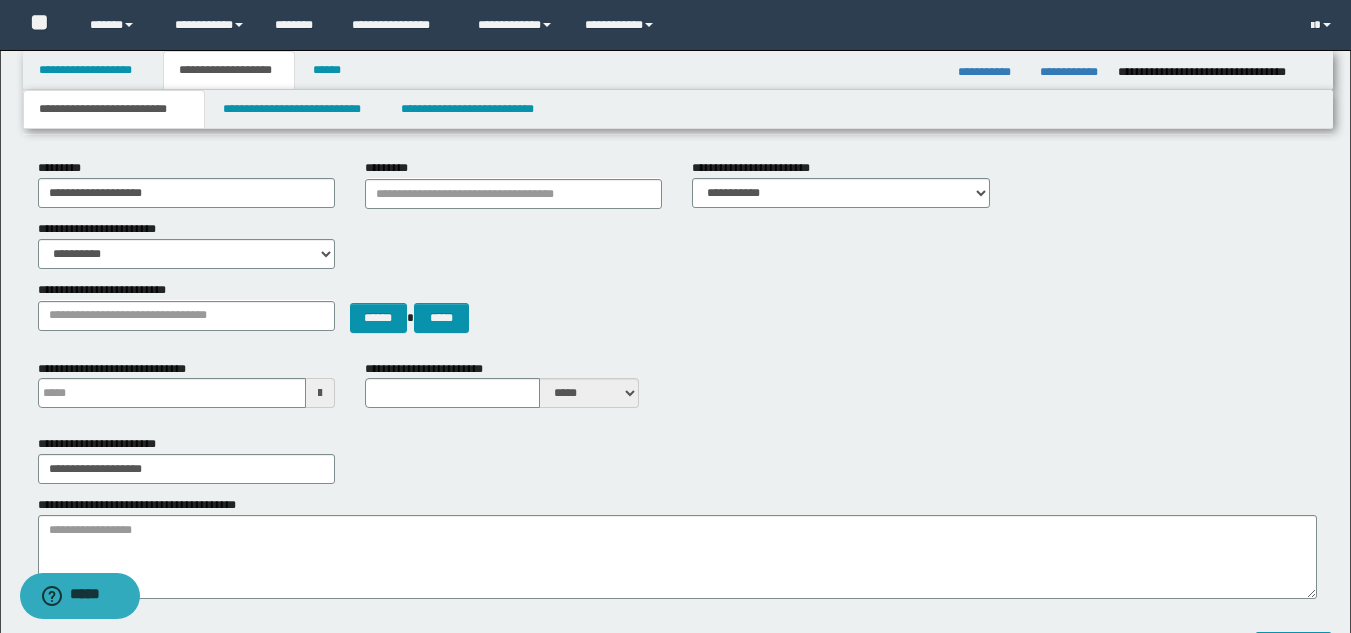 type 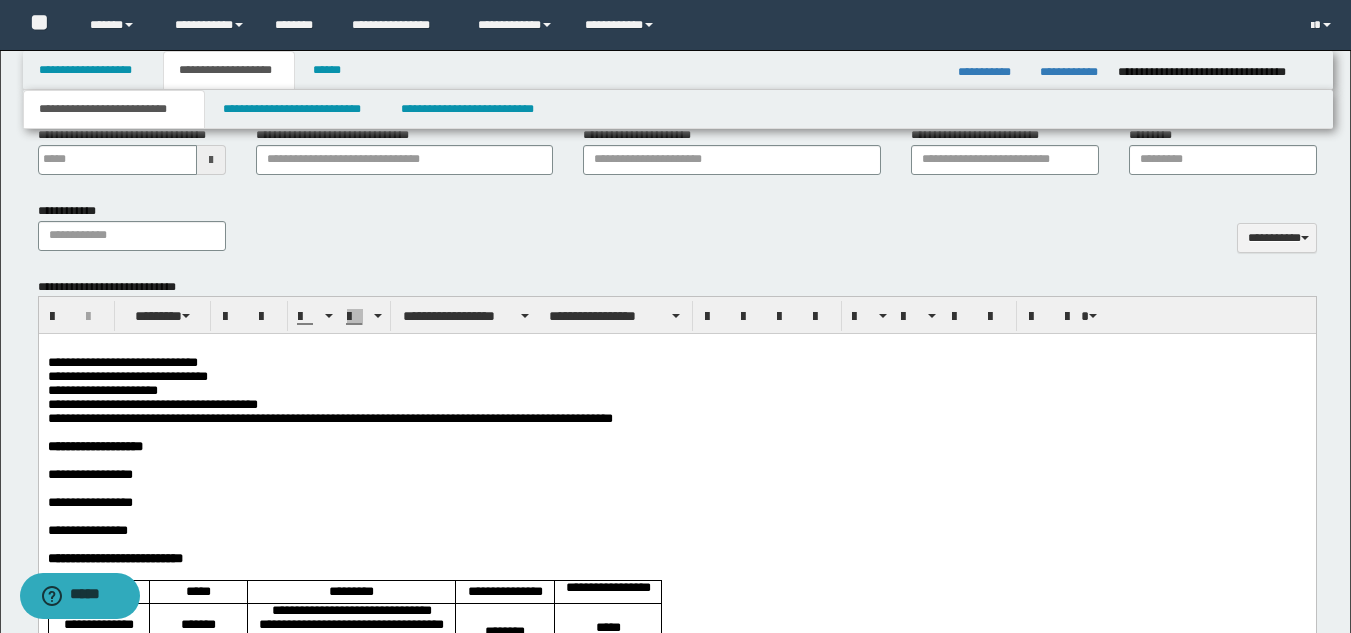 scroll, scrollTop: 1000, scrollLeft: 0, axis: vertical 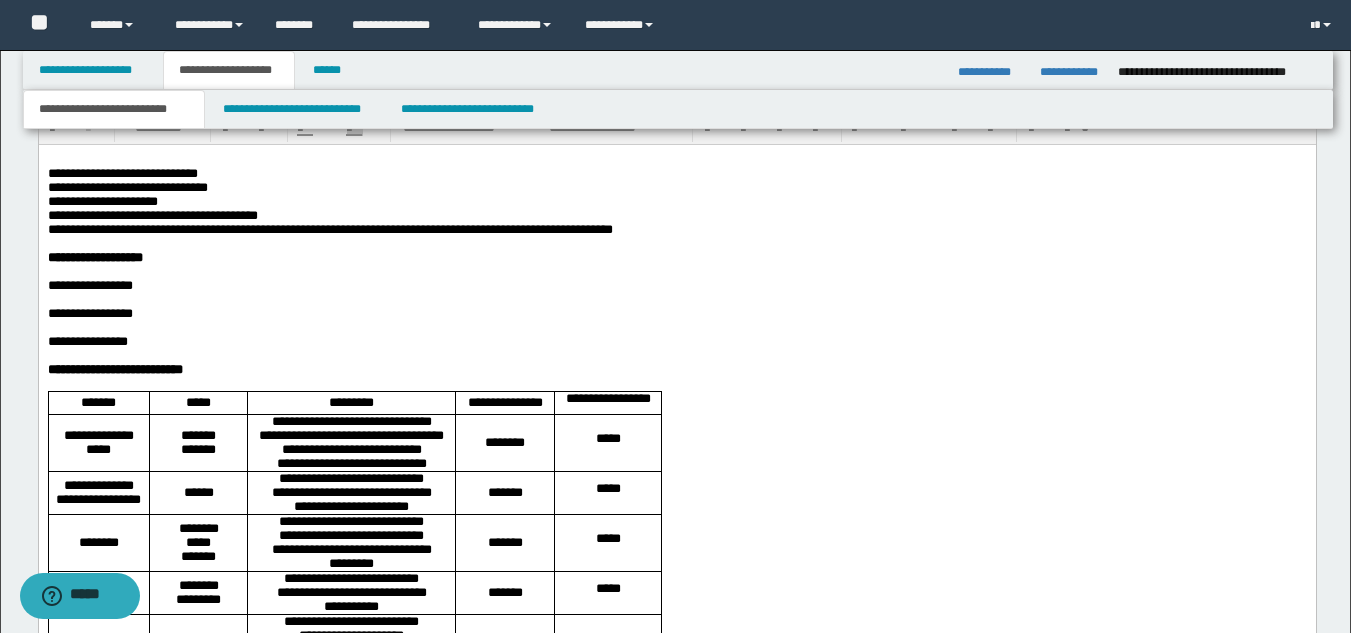 click on "**********" at bounding box center [676, 286] 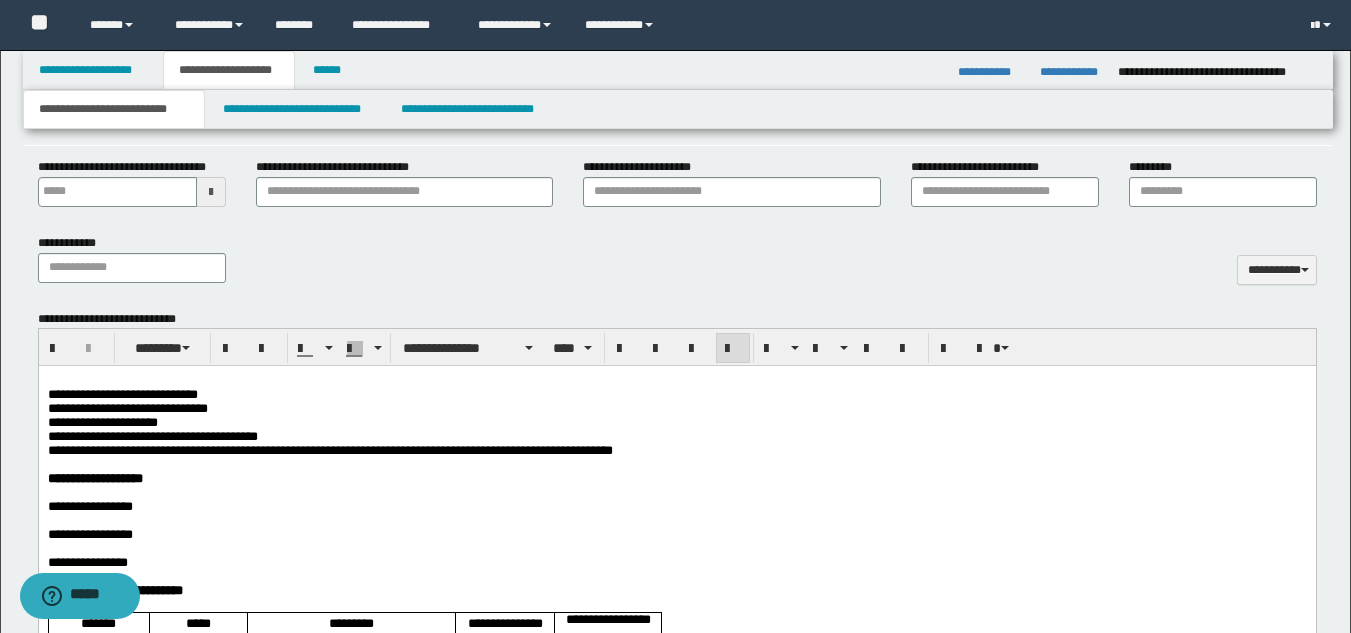 scroll, scrollTop: 744, scrollLeft: 0, axis: vertical 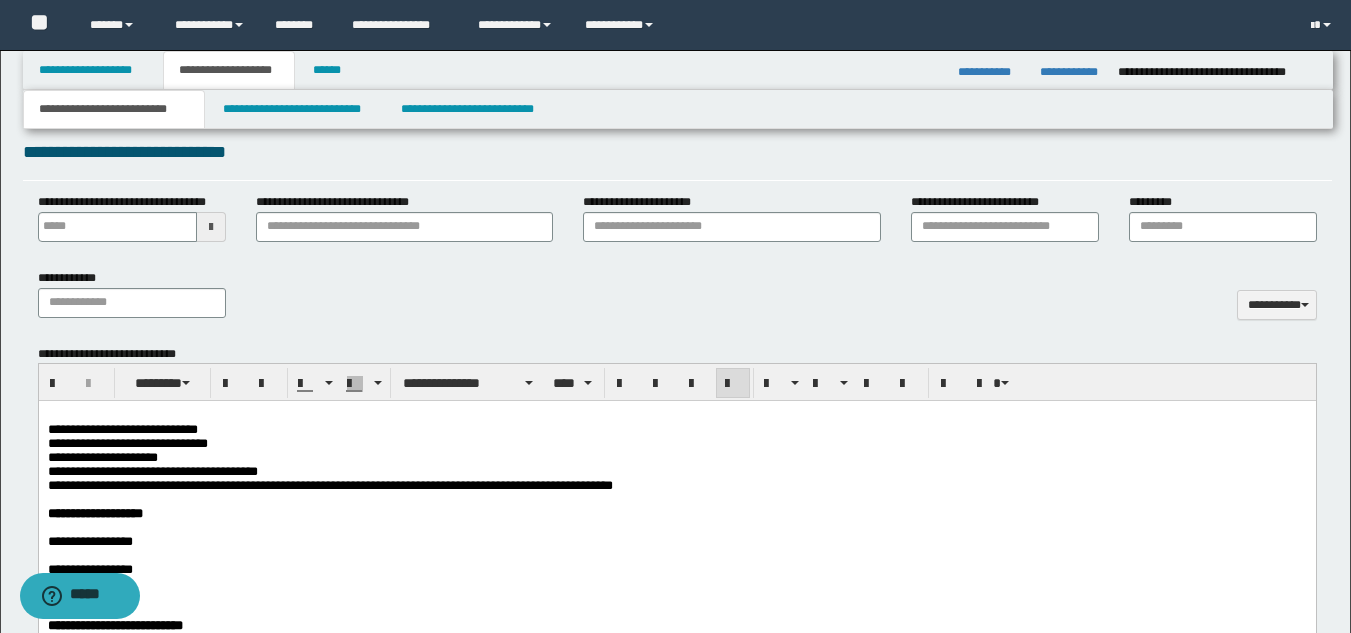 click on "**********" at bounding box center (676, 458) 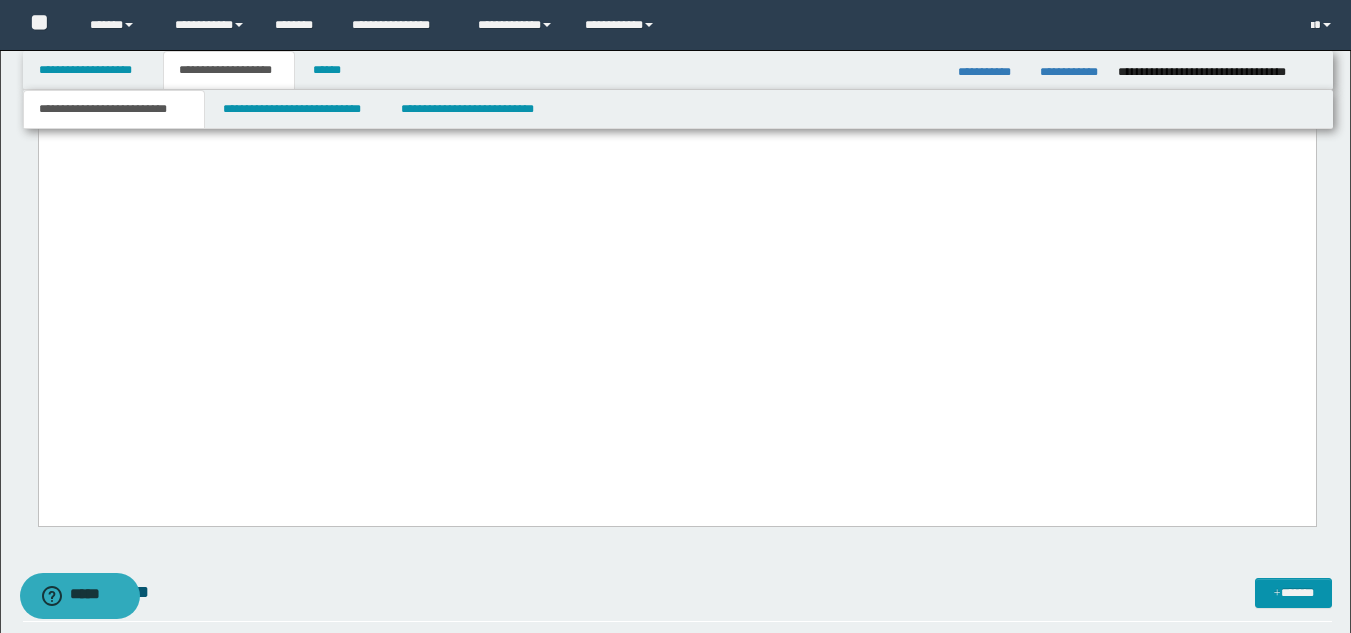 click on "**********" at bounding box center (676, -1796) 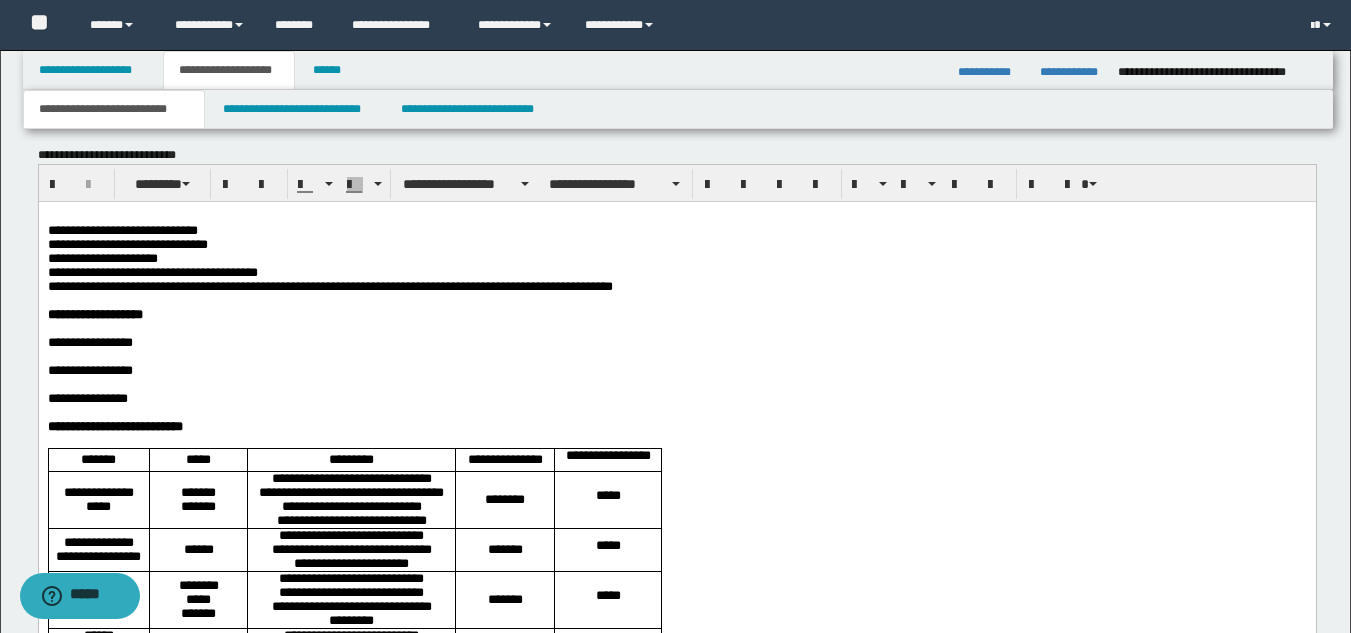 scroll, scrollTop: 944, scrollLeft: 0, axis: vertical 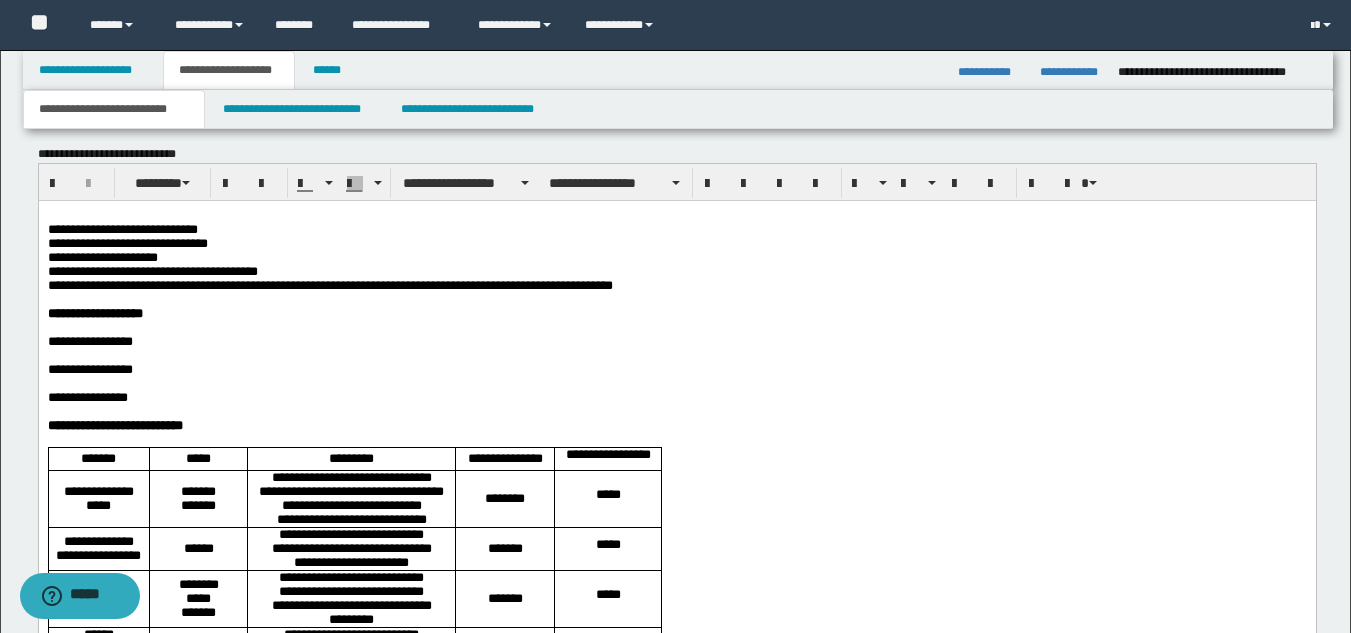 click on "**********" at bounding box center (367, 285) 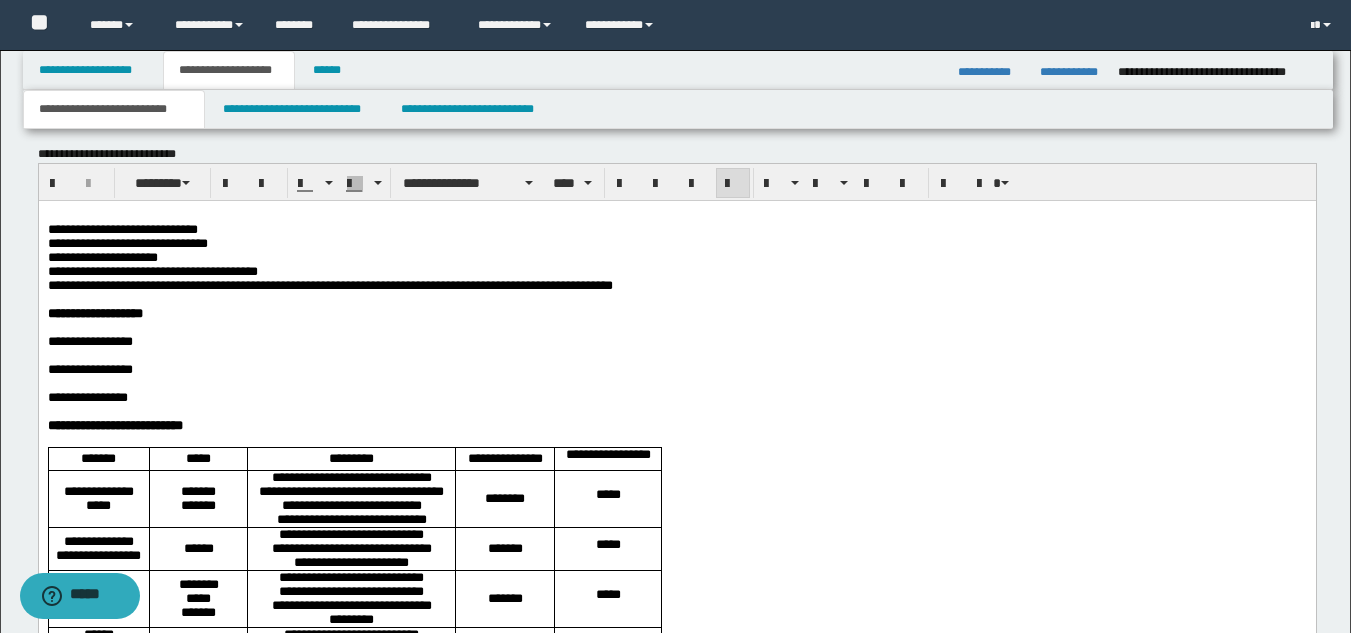 click on "**********" at bounding box center (676, 314) 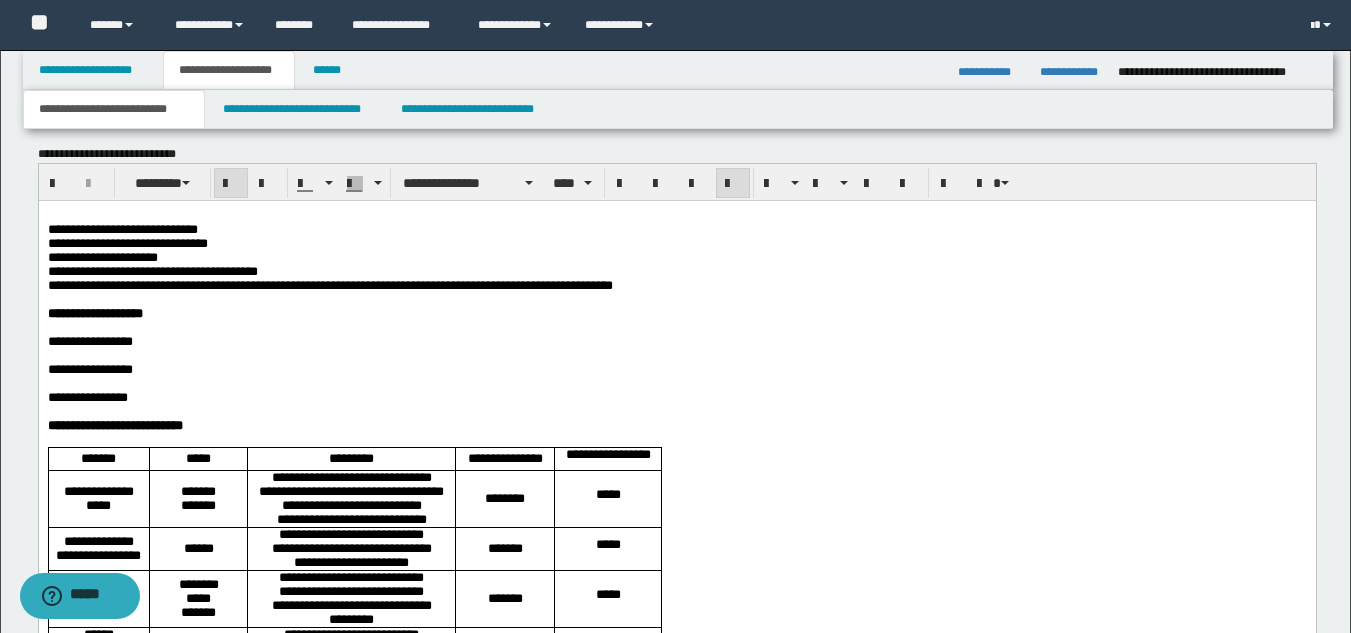 click on "**********" at bounding box center (367, 285) 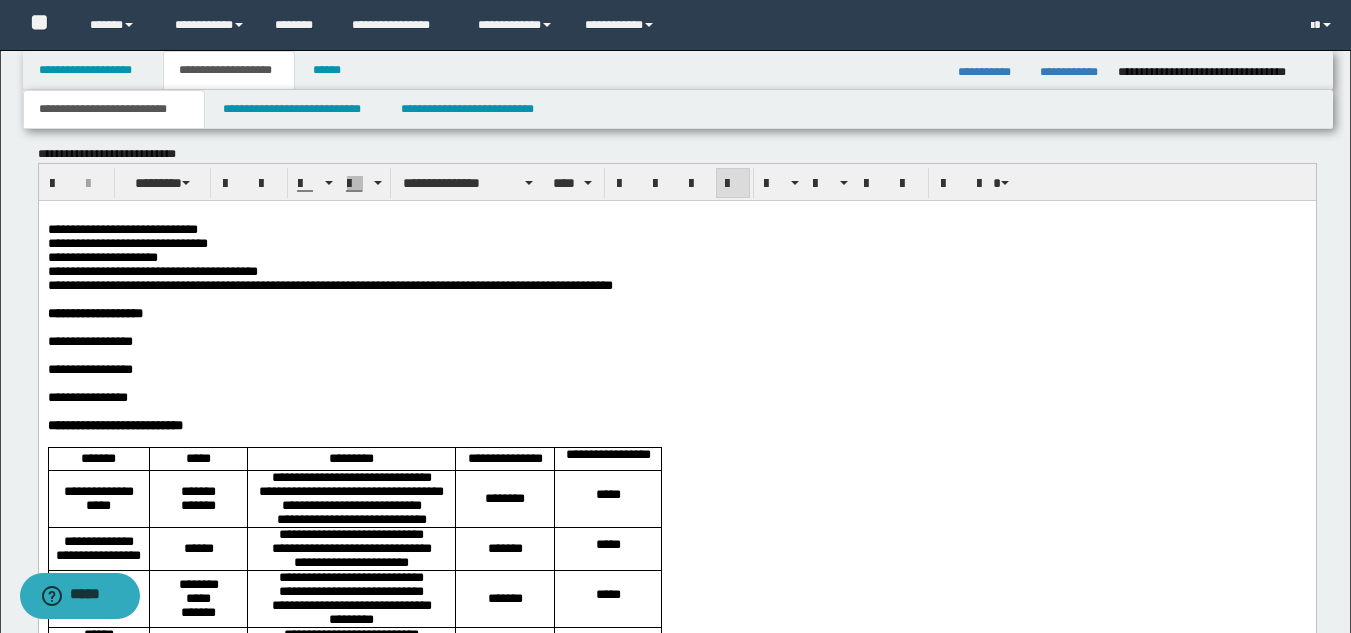 click at bounding box center (676, 328) 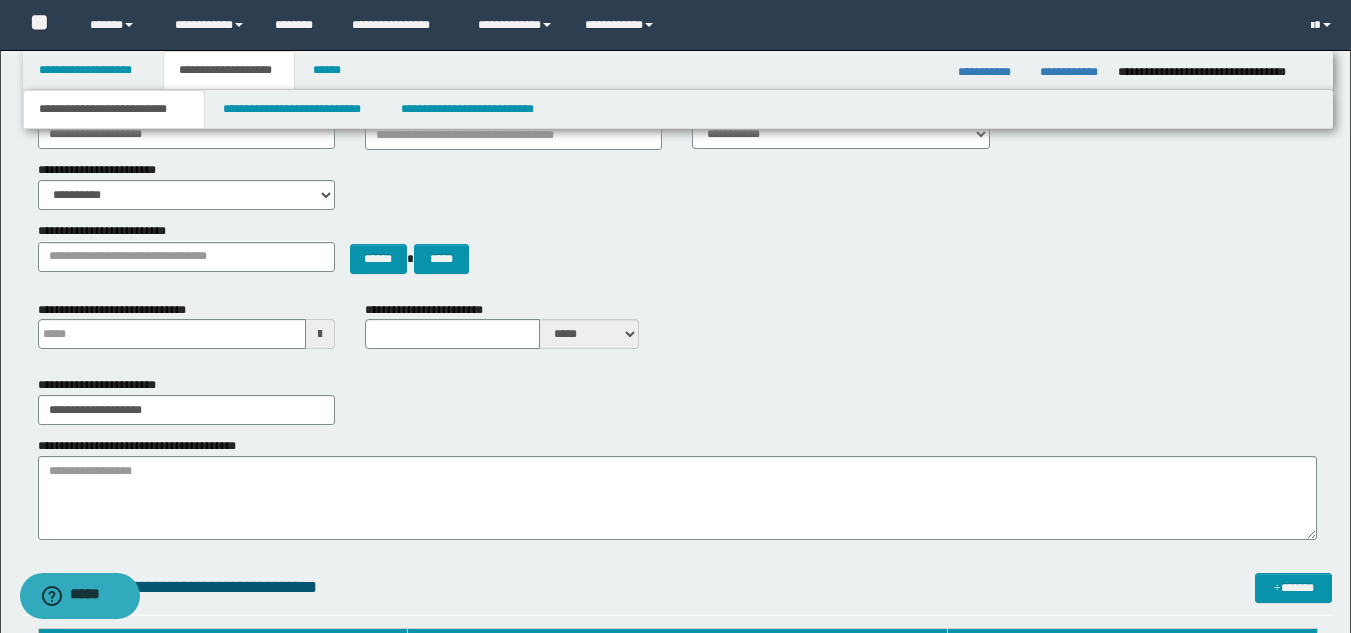 scroll, scrollTop: 0, scrollLeft: 0, axis: both 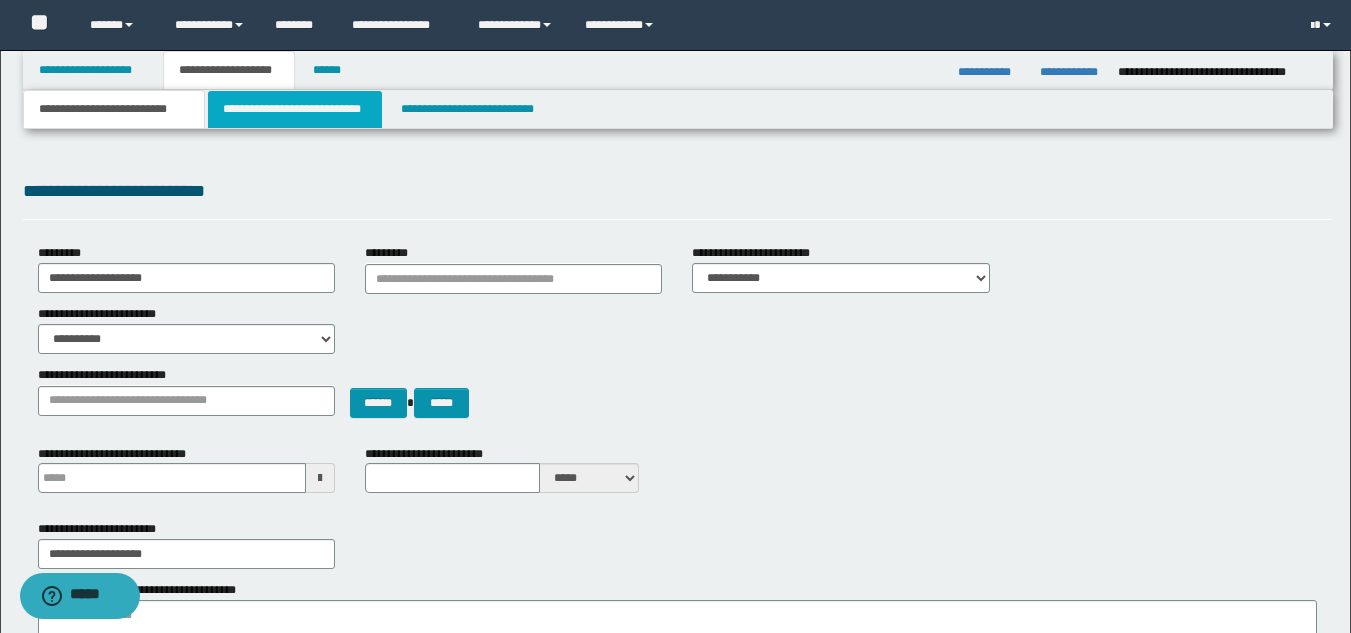 click on "**********" at bounding box center (295, 109) 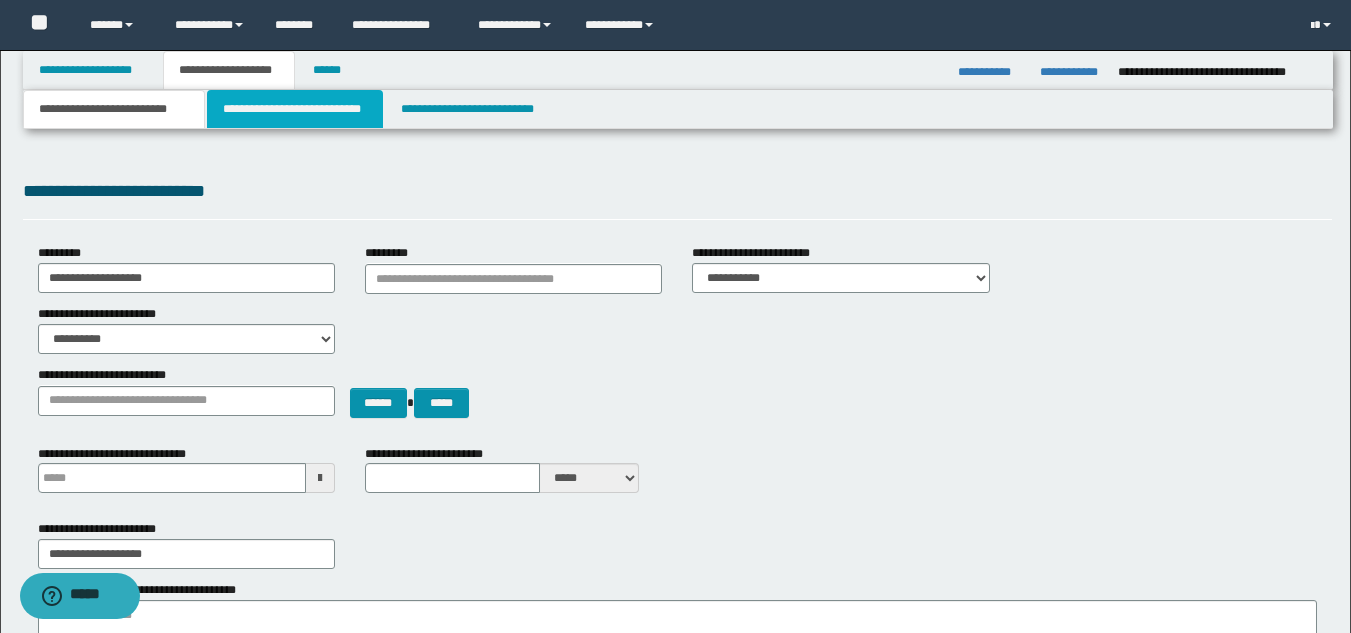 type 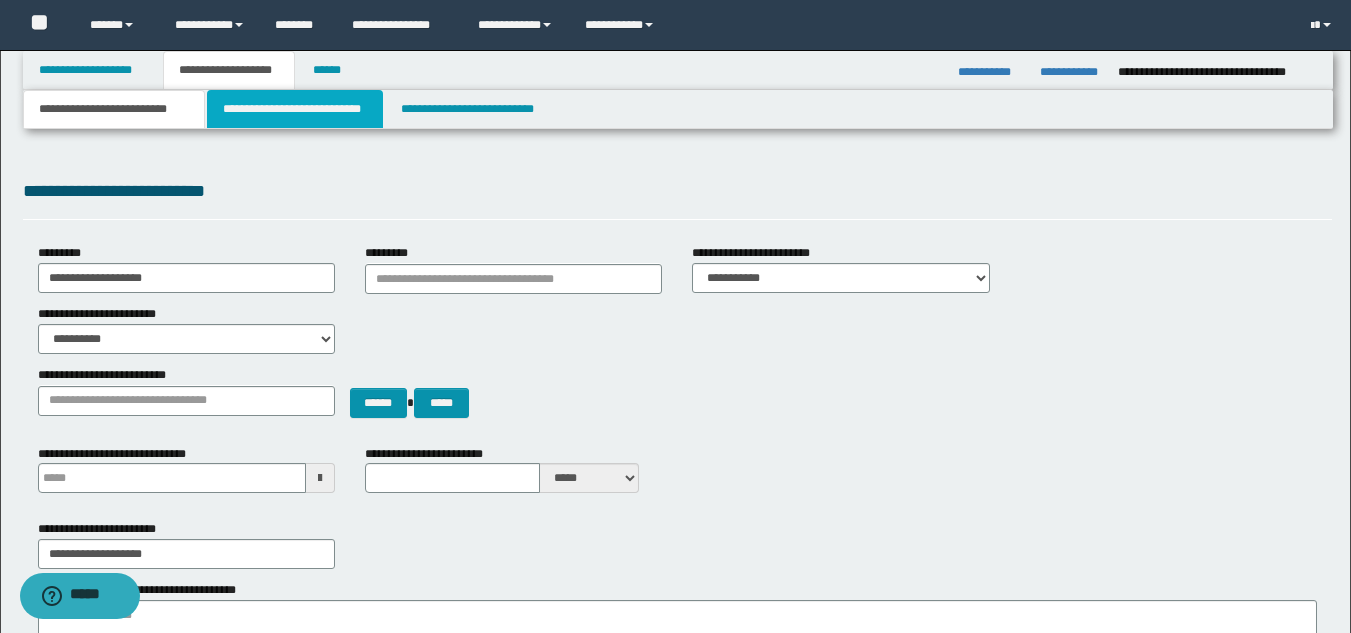 type 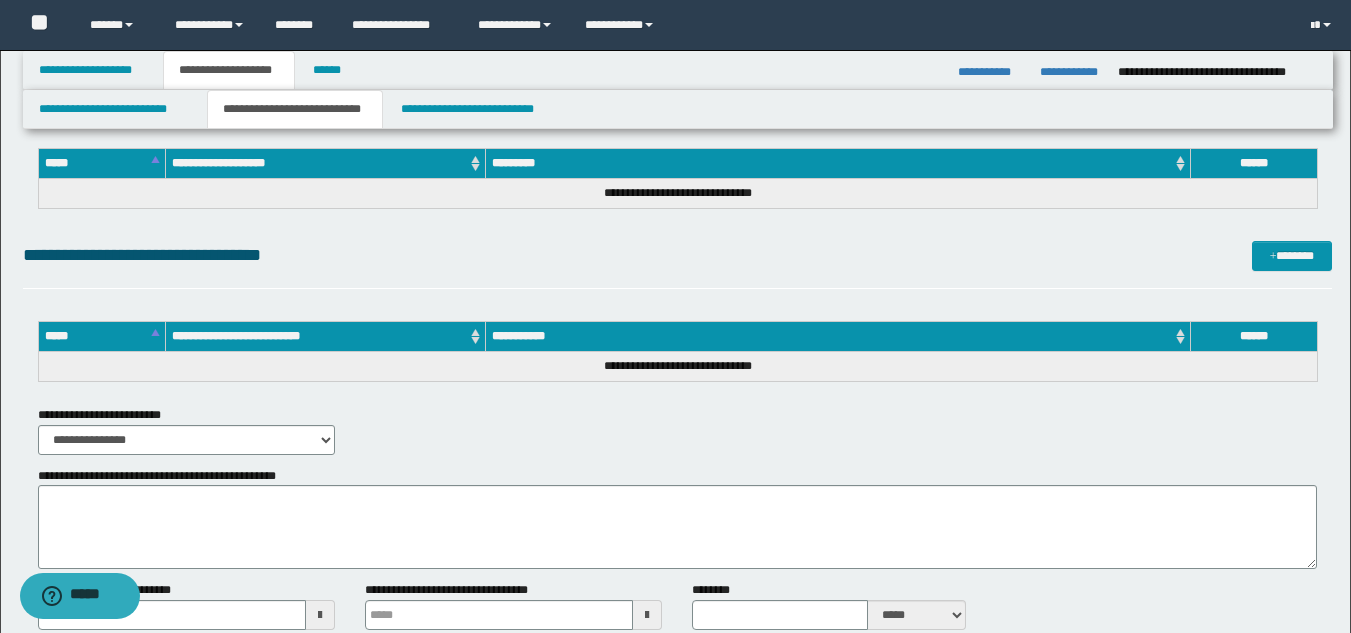 scroll, scrollTop: 3921, scrollLeft: 0, axis: vertical 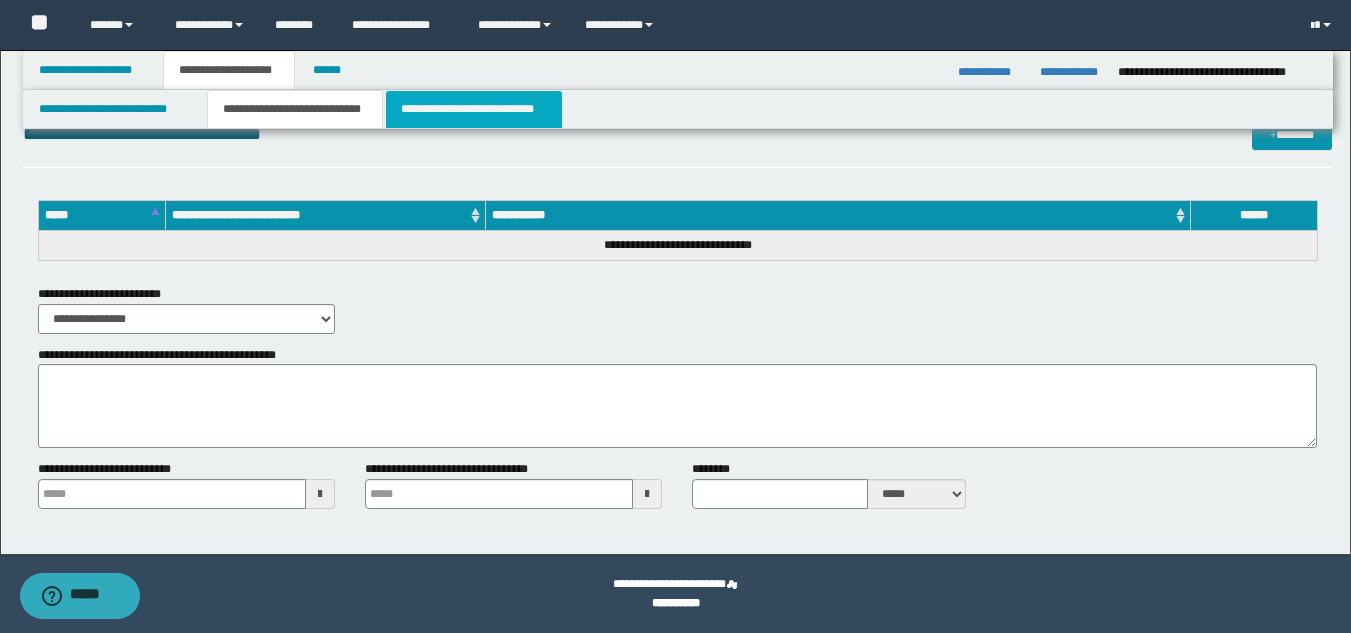 click on "**********" at bounding box center [474, 109] 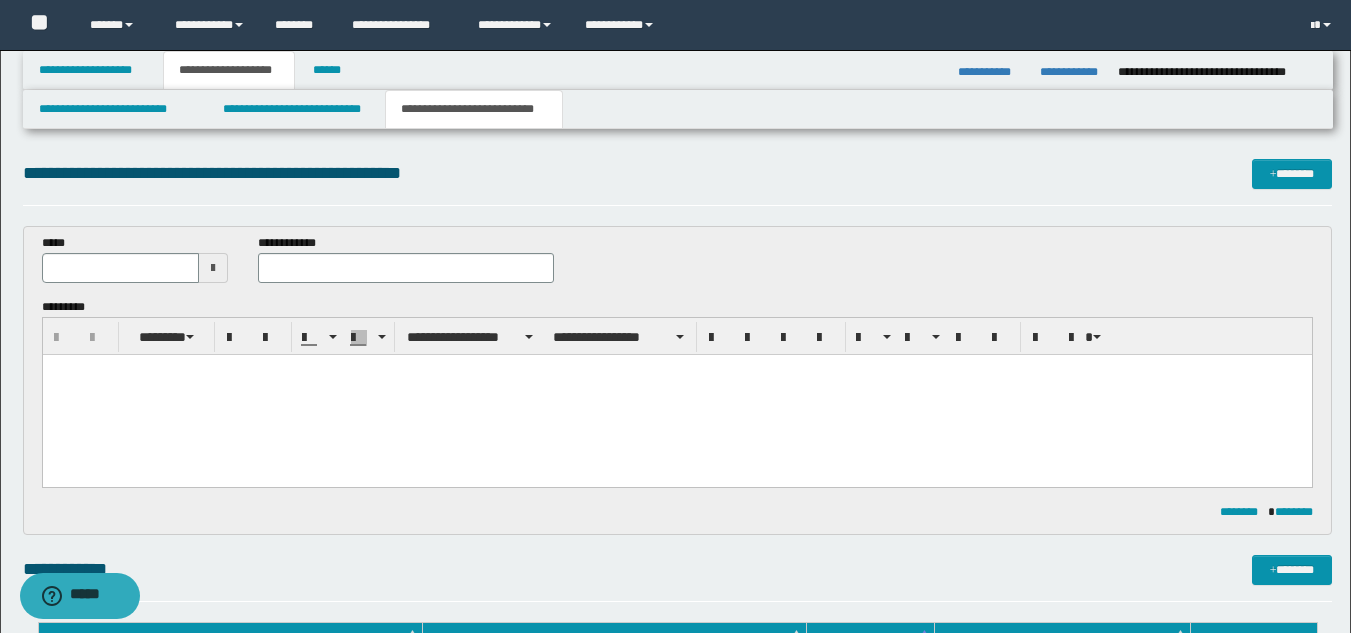 scroll, scrollTop: 0, scrollLeft: 0, axis: both 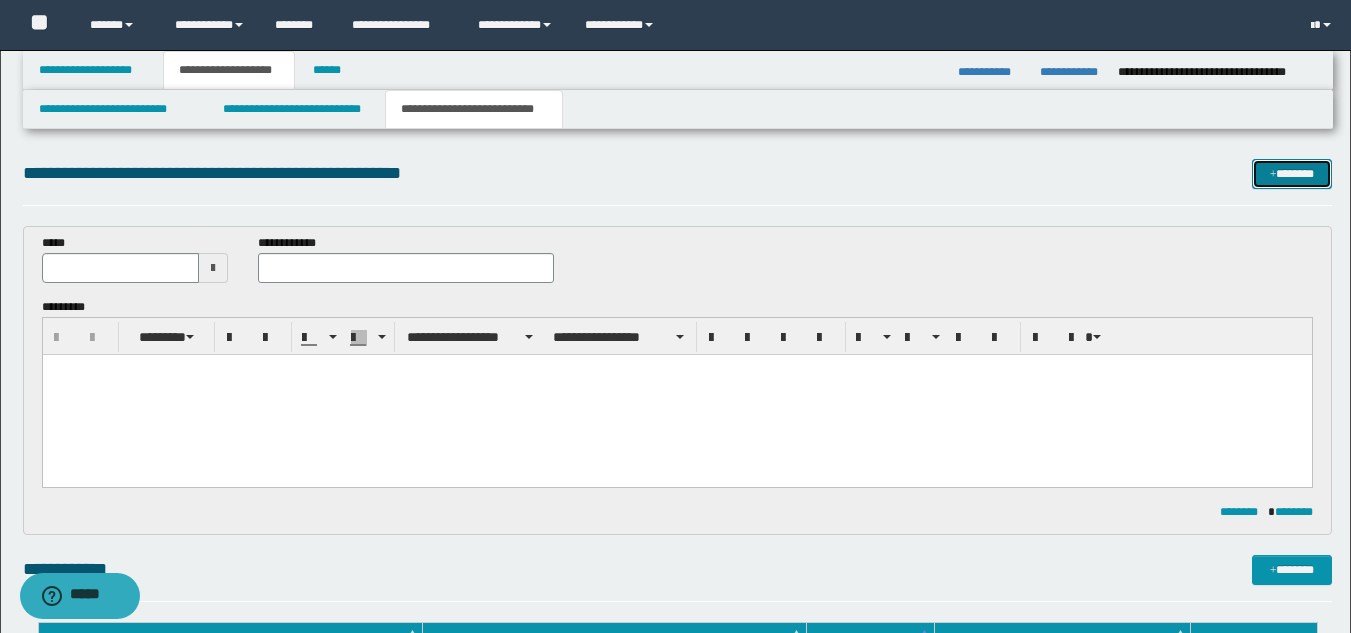 click on "*******" at bounding box center [1292, 174] 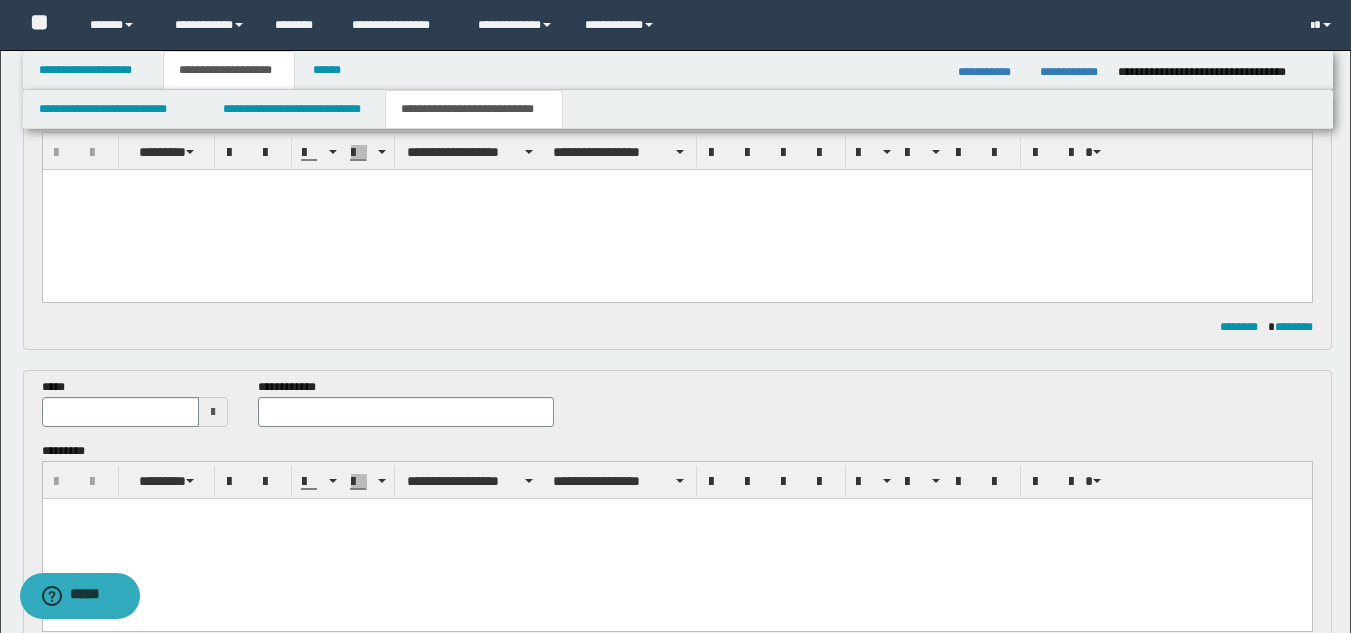 scroll, scrollTop: 100, scrollLeft: 0, axis: vertical 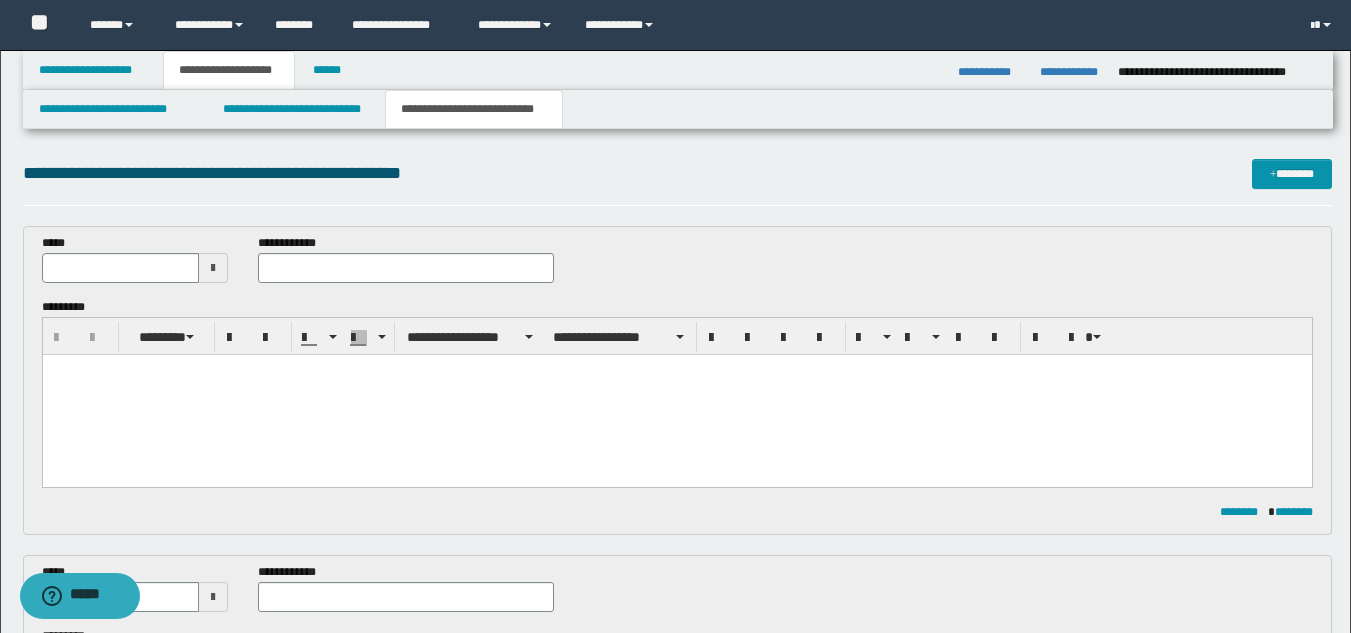 click at bounding box center (213, 268) 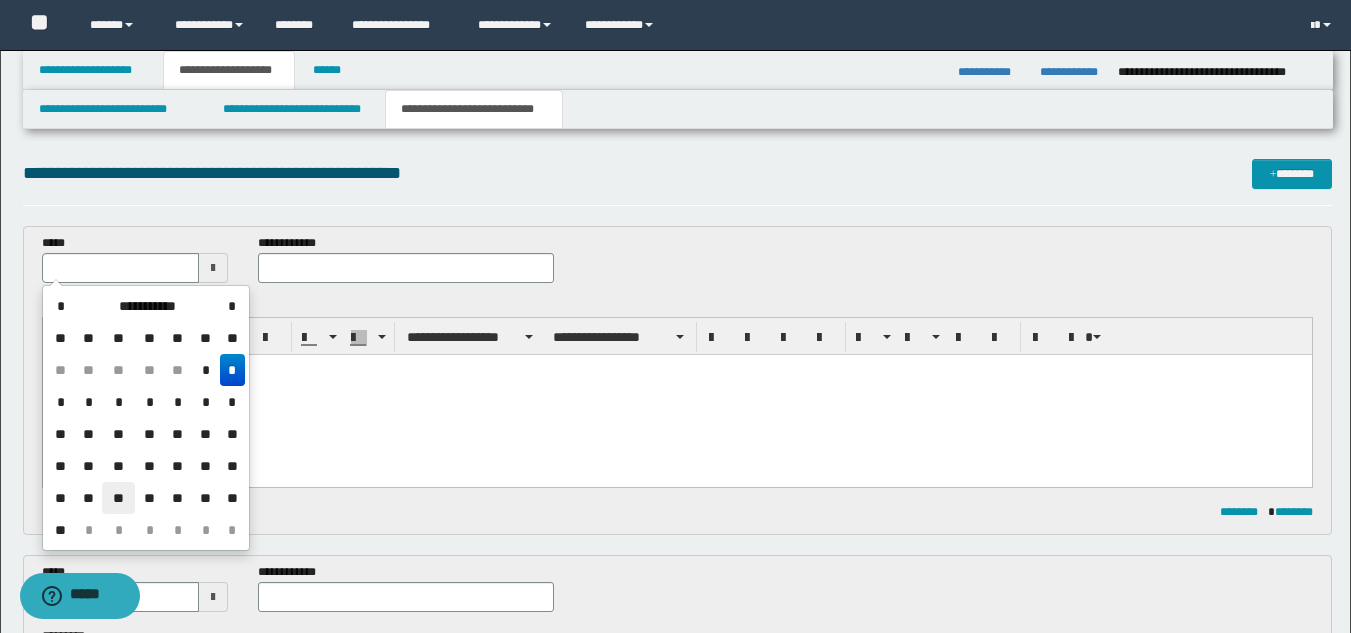 click on "**" at bounding box center (118, 498) 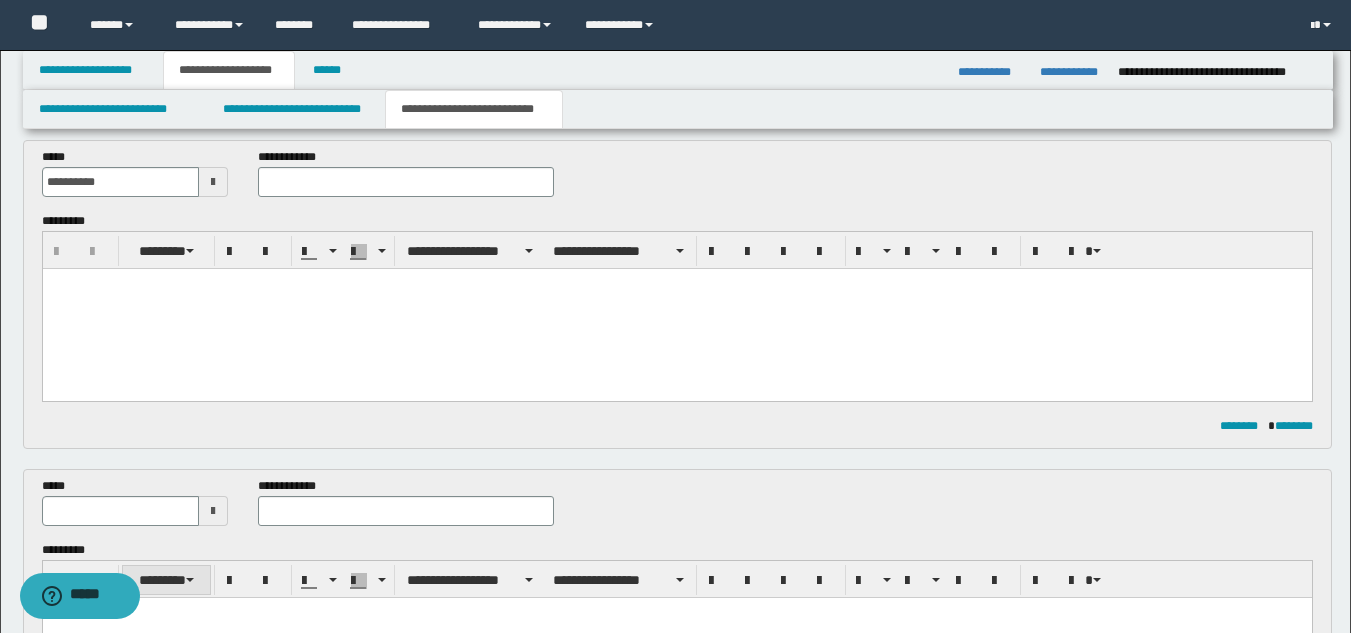 scroll, scrollTop: 200, scrollLeft: 0, axis: vertical 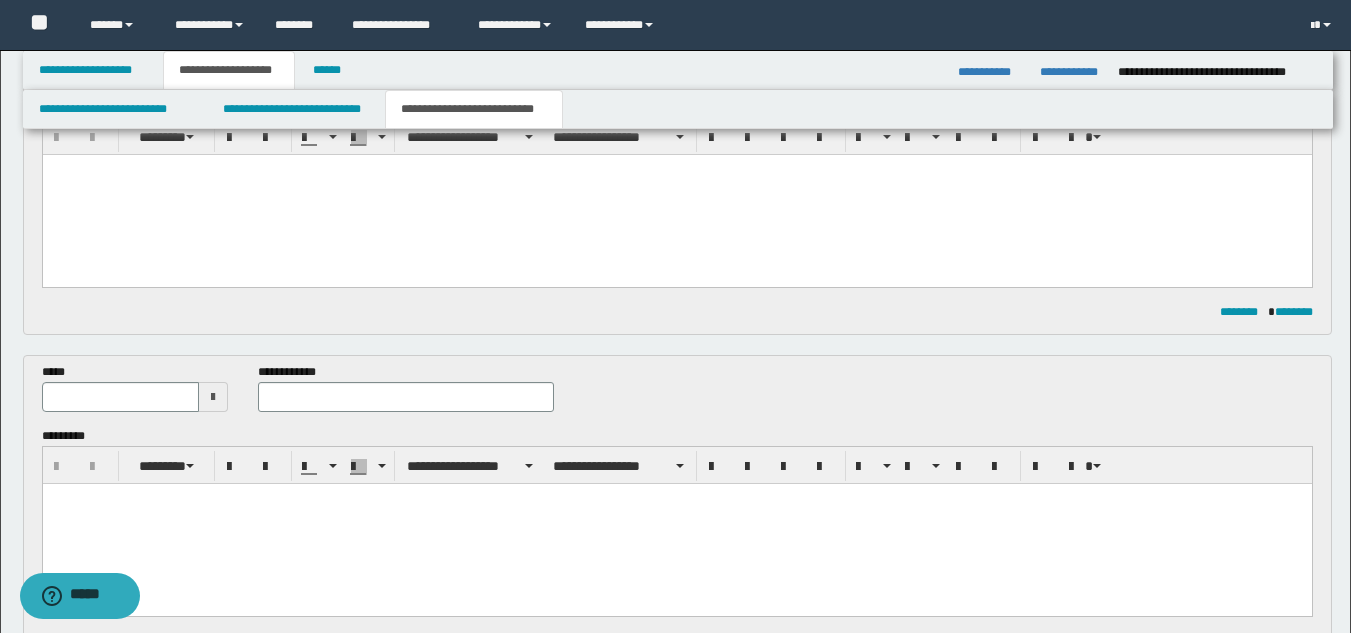 click at bounding box center [213, 397] 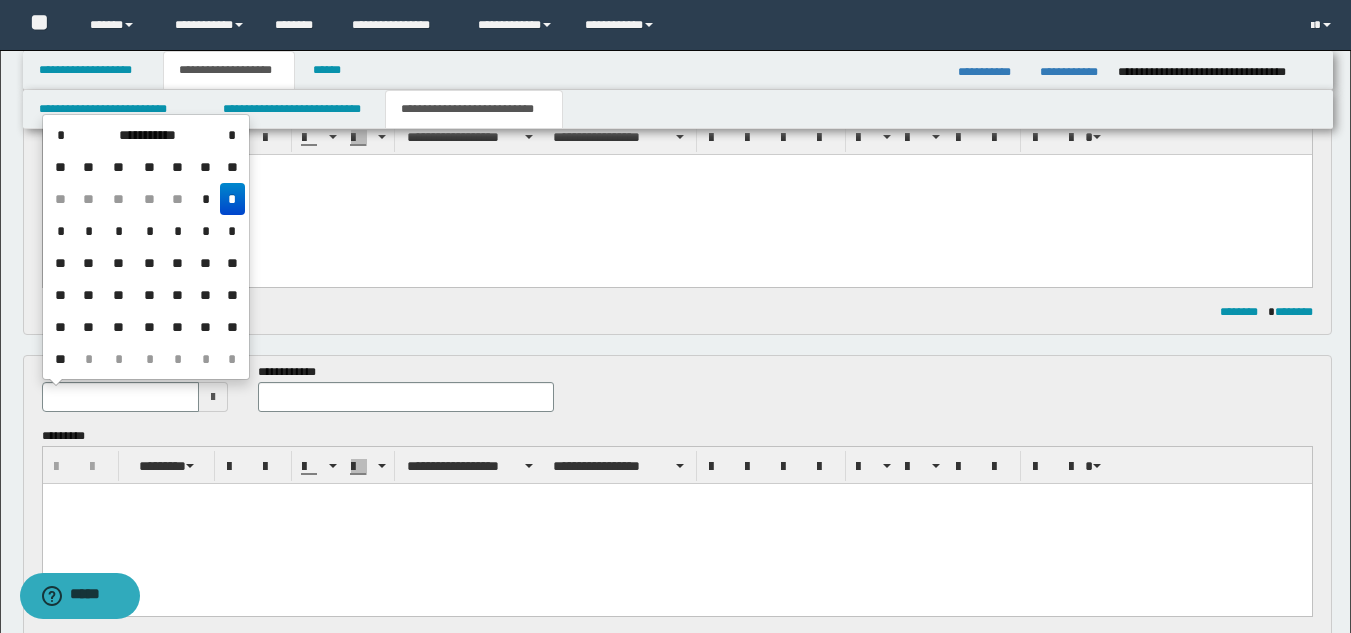 click on "**" at bounding box center (118, 327) 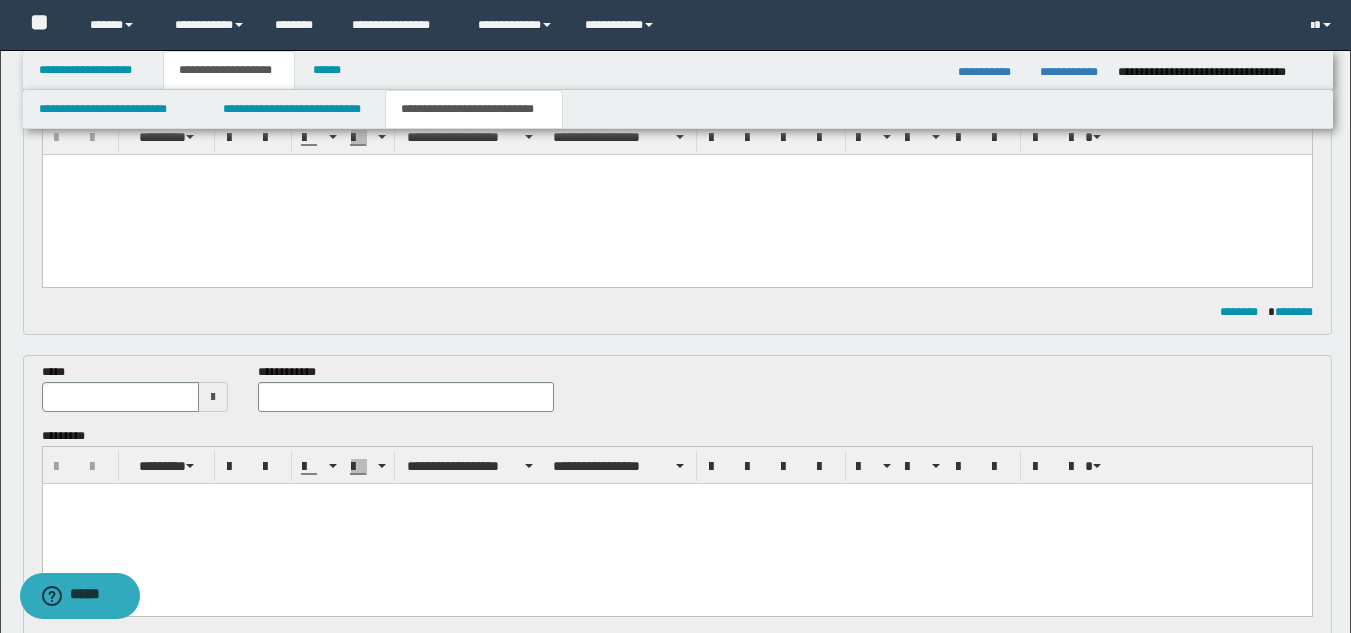 type on "**********" 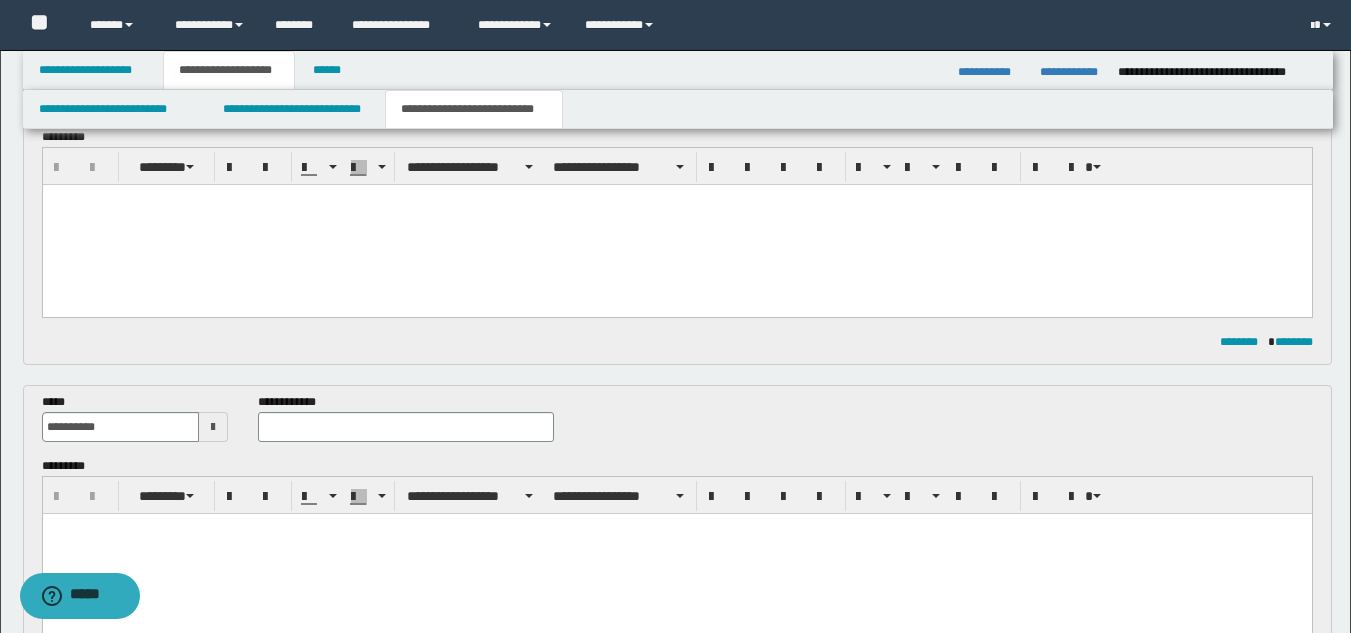 scroll, scrollTop: 0, scrollLeft: 0, axis: both 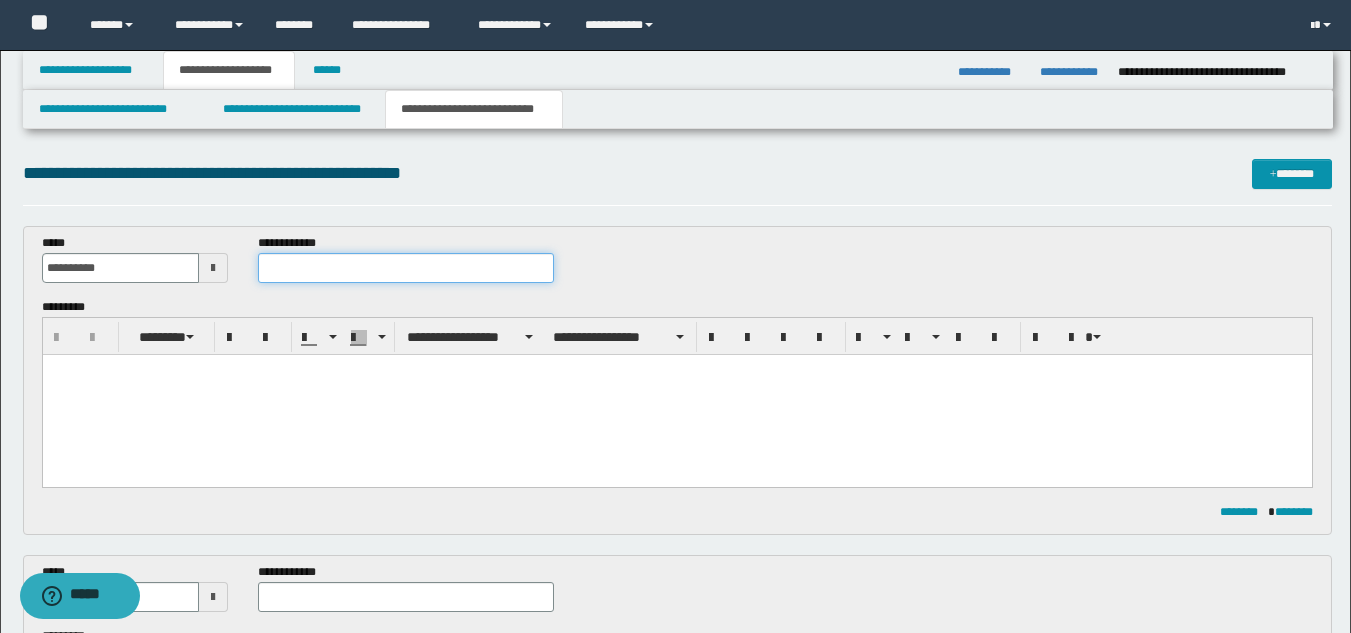 click at bounding box center [405, 268] 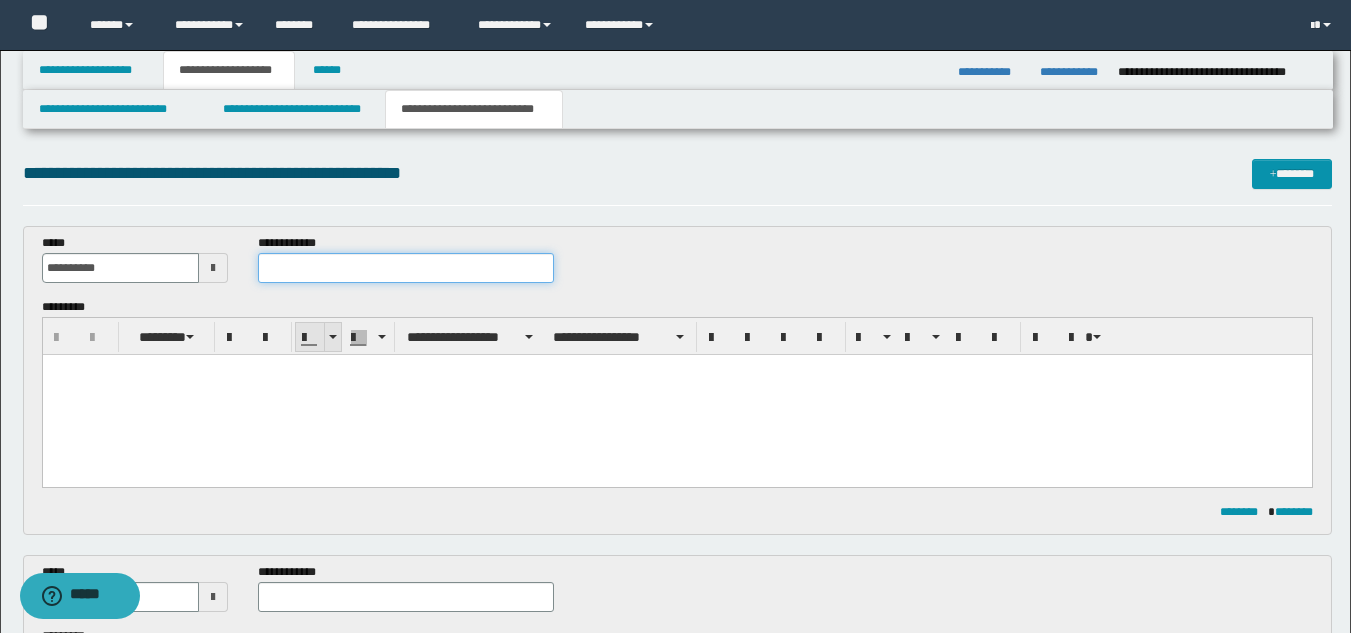paste on "**********" 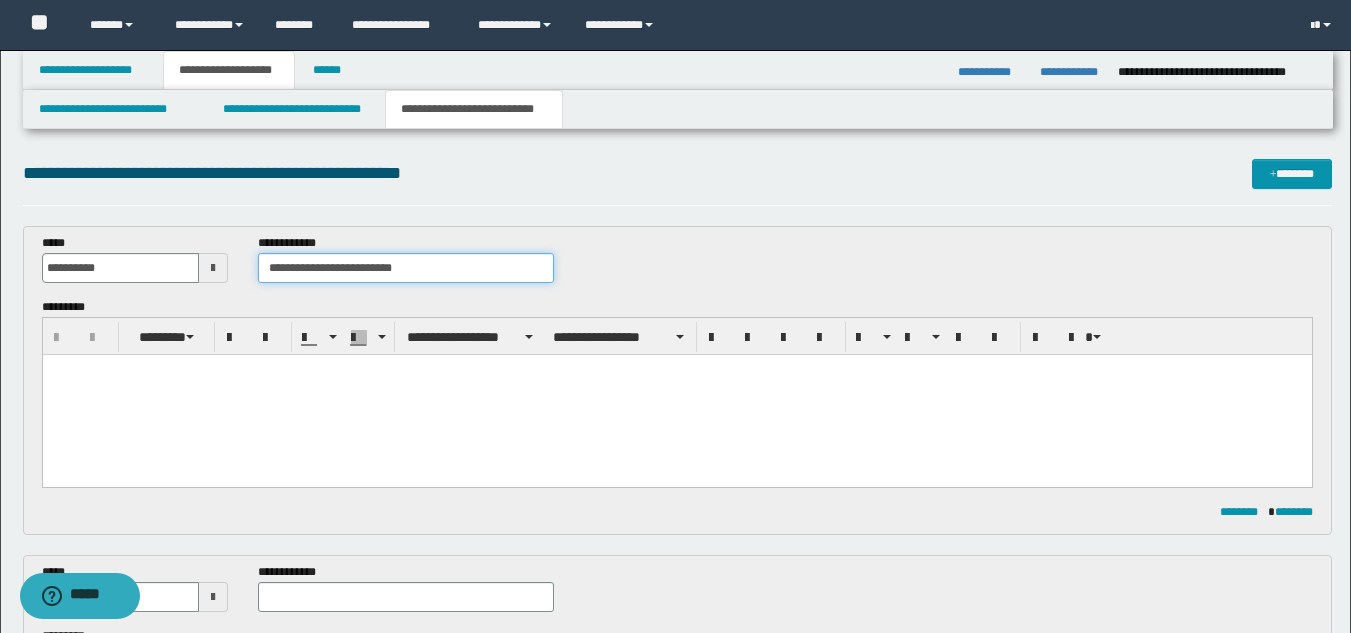 type on "**********" 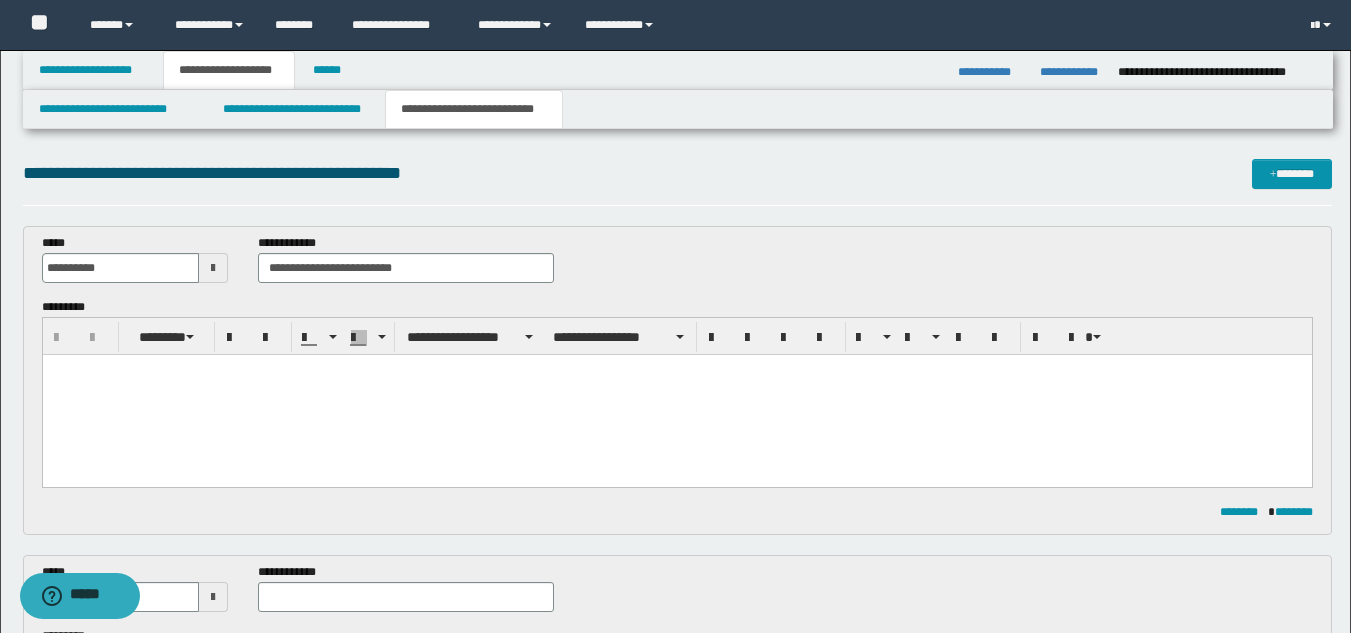 click at bounding box center (676, 395) 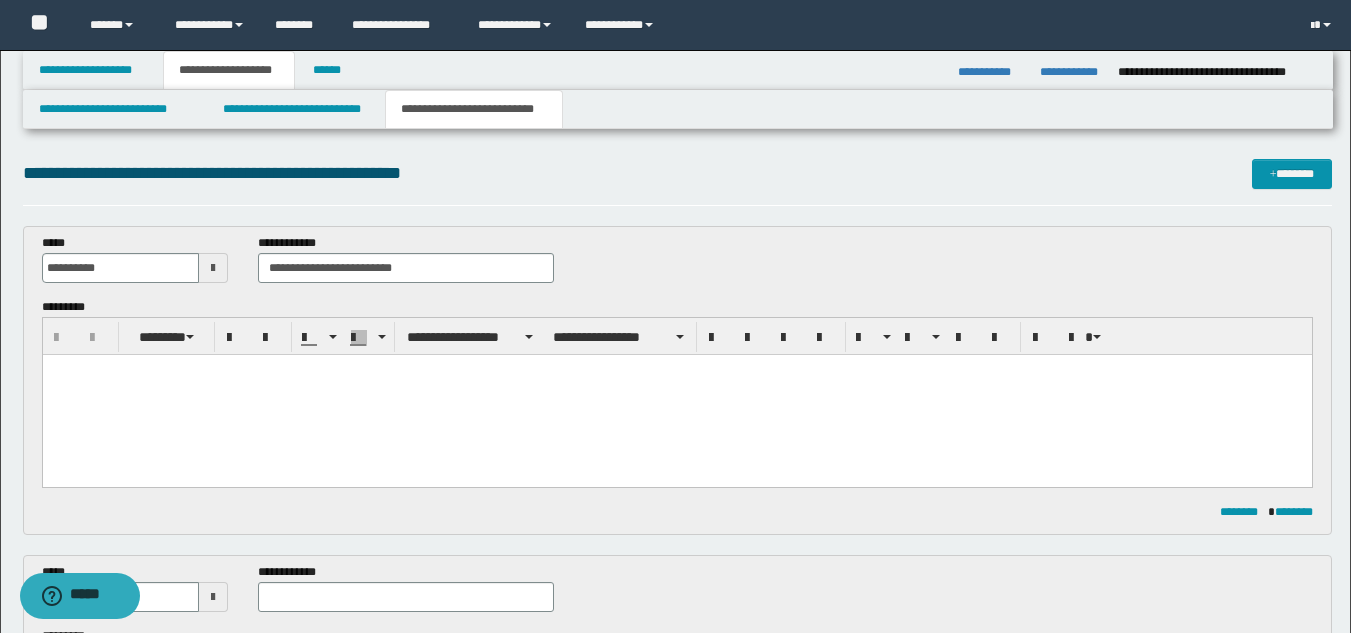 click at bounding box center [676, 395] 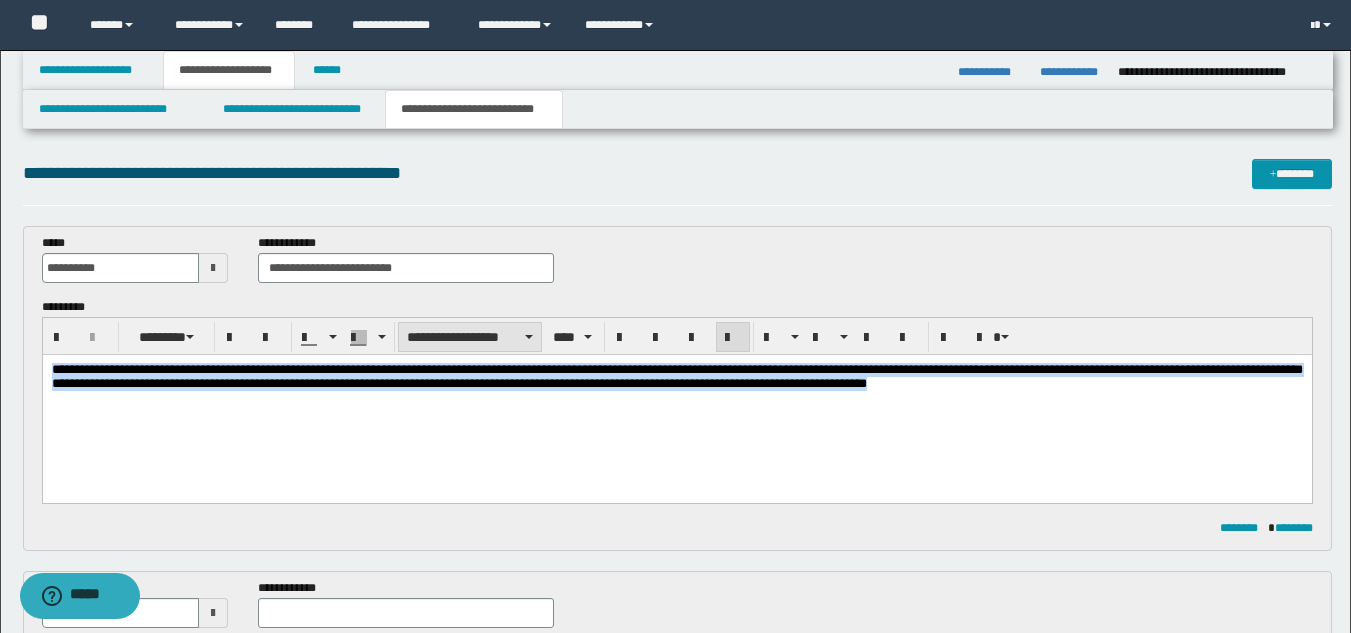 click on "**********" at bounding box center (470, 337) 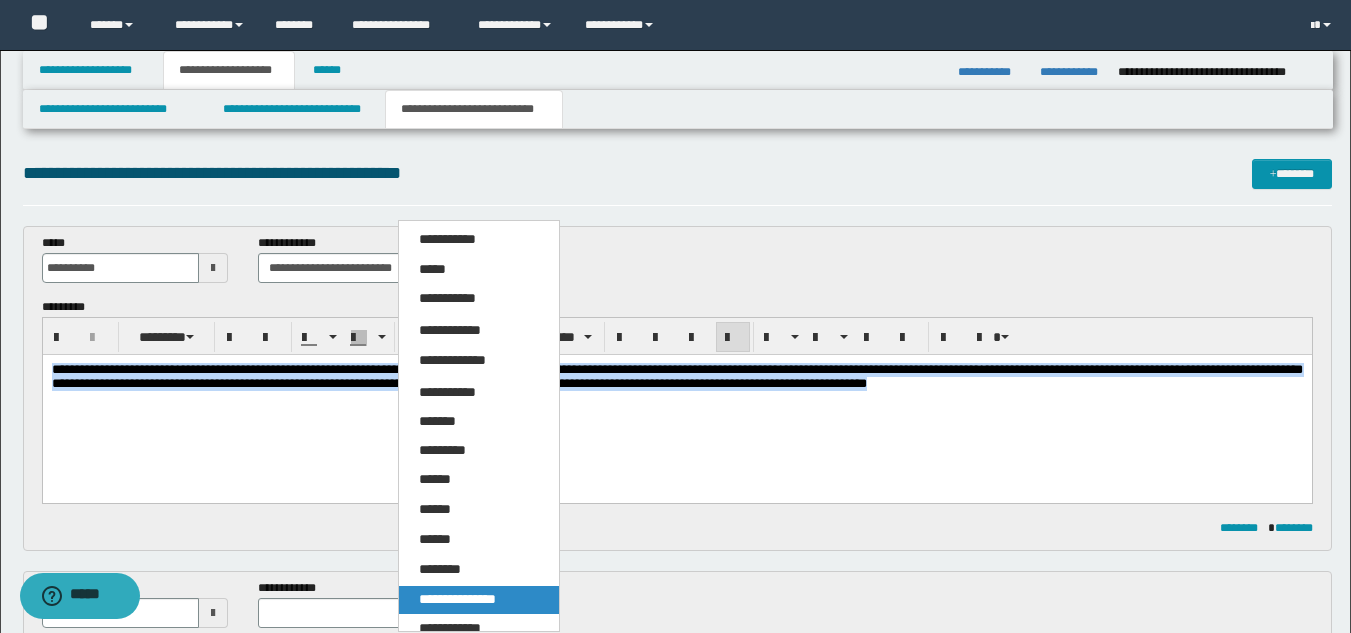 click on "**********" at bounding box center [457, 599] 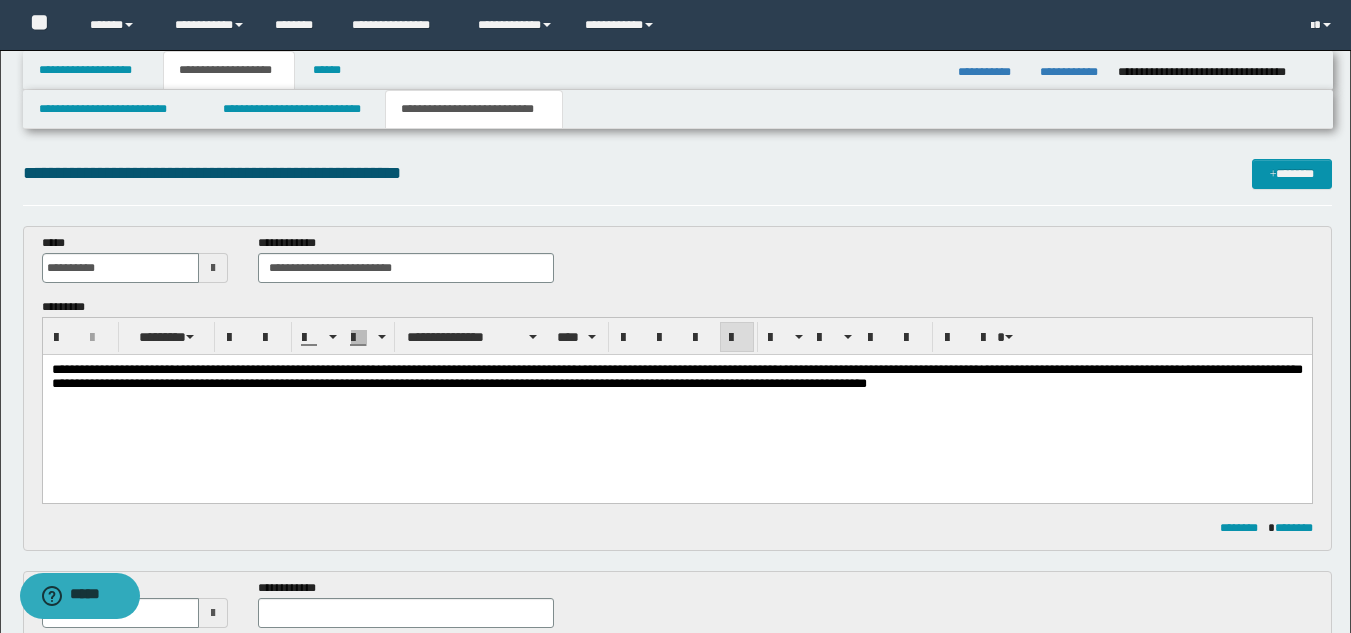 click at bounding box center [737, 338] 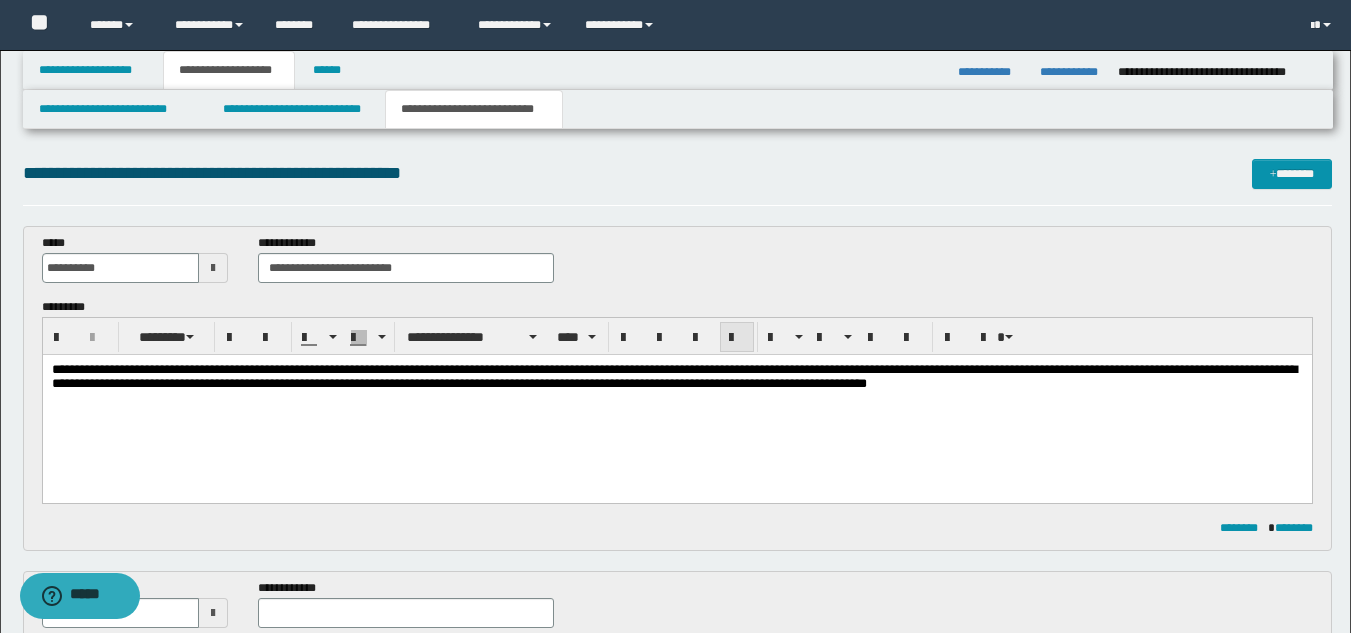 click at bounding box center (737, 338) 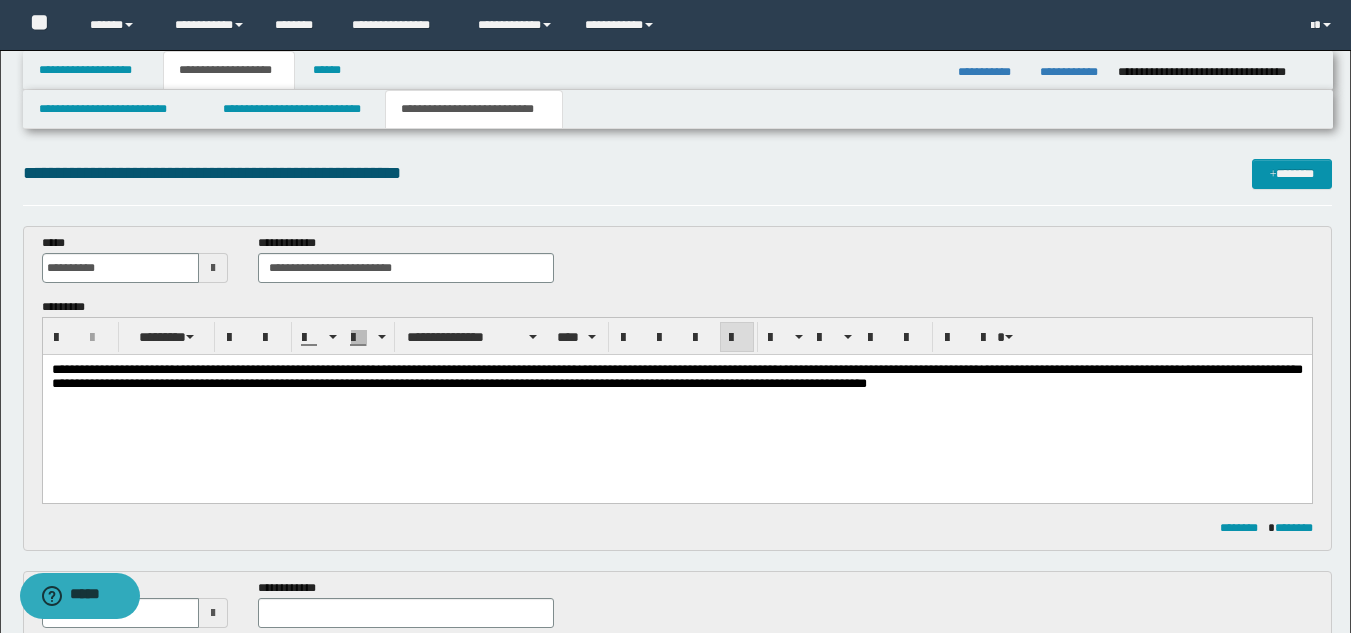 click on "**********" at bounding box center [676, 402] 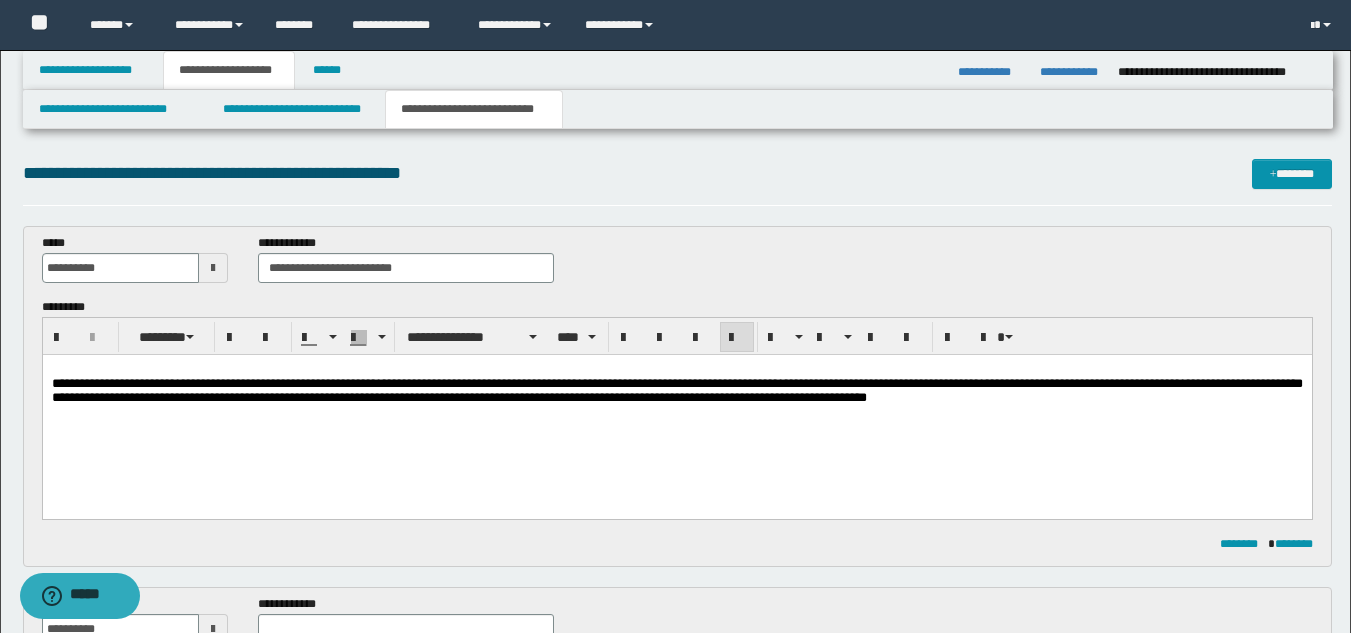 click on "**********" at bounding box center (676, 390) 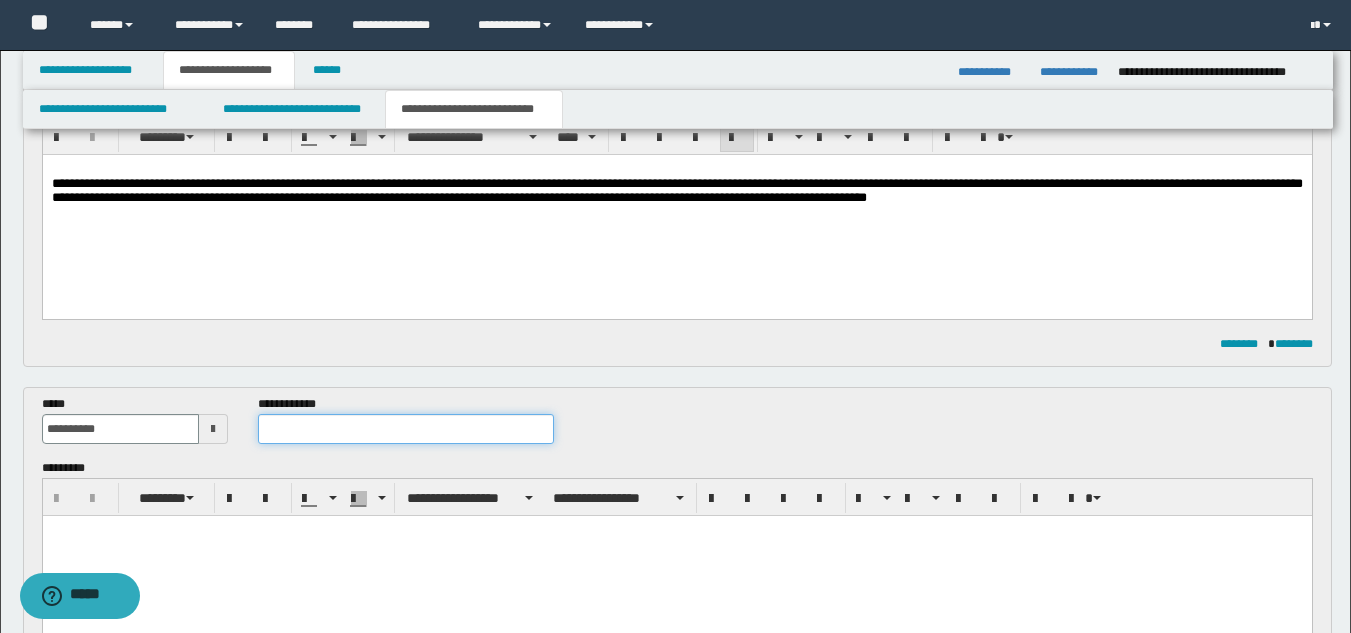 click at bounding box center [405, 429] 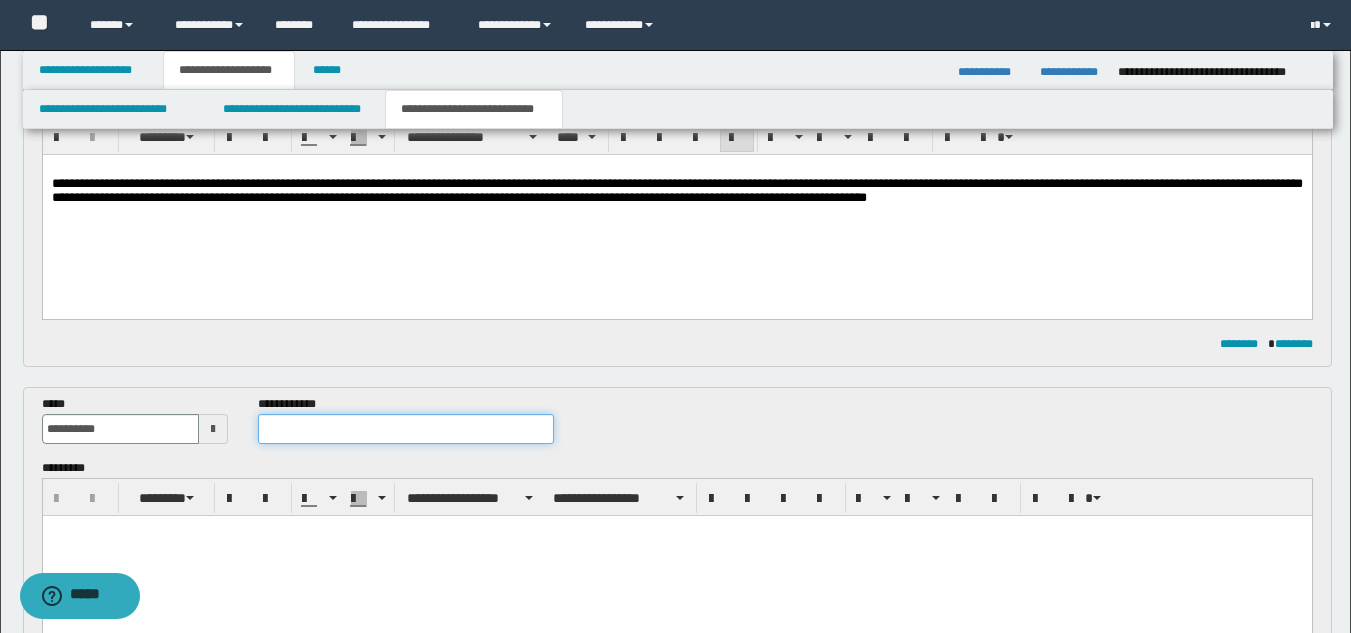 paste on "**********" 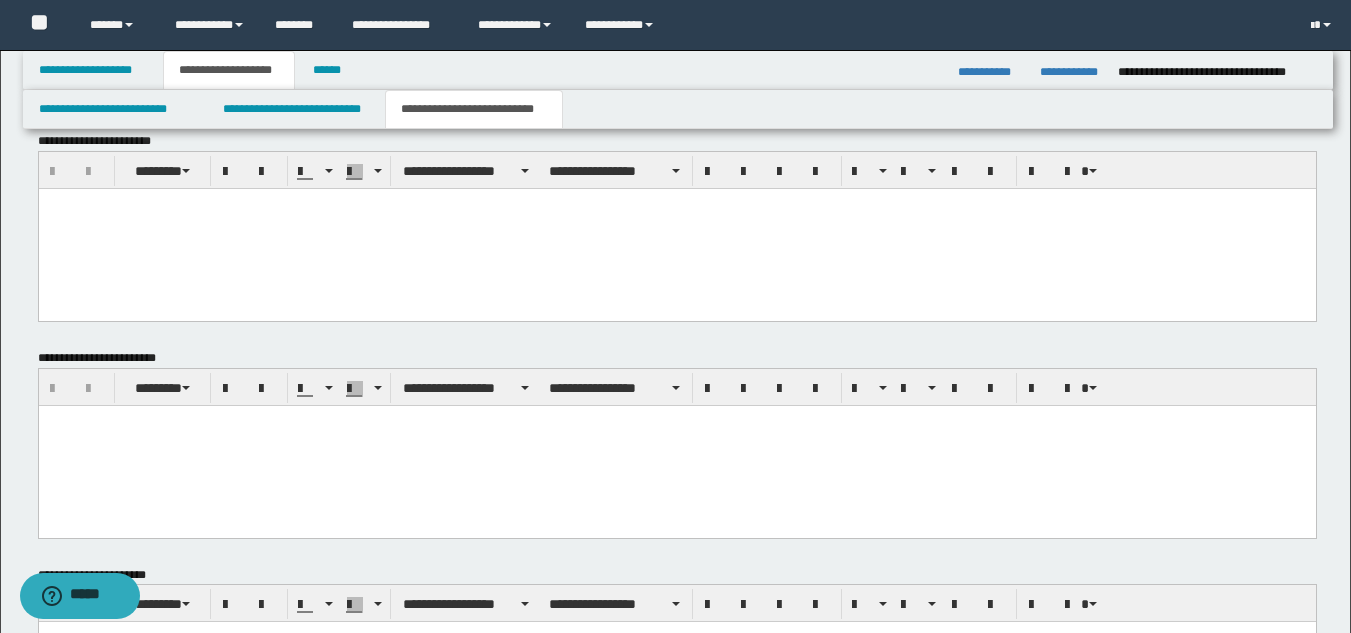 scroll, scrollTop: 1246, scrollLeft: 0, axis: vertical 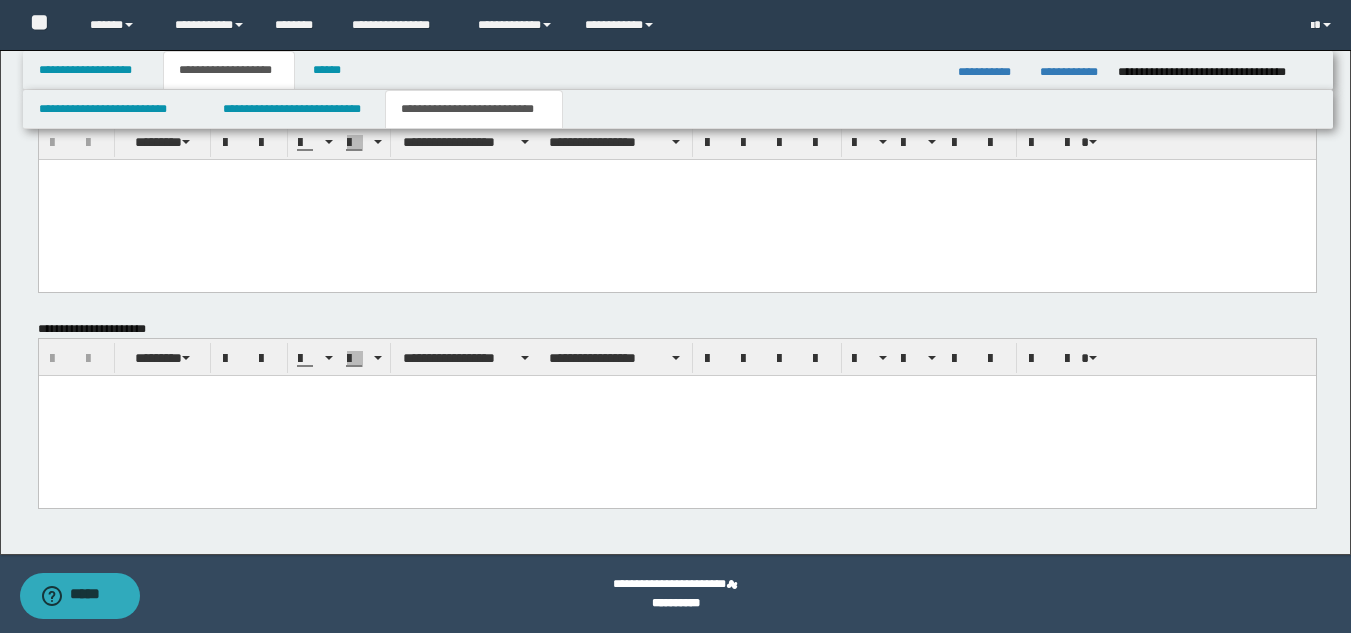 type on "**********" 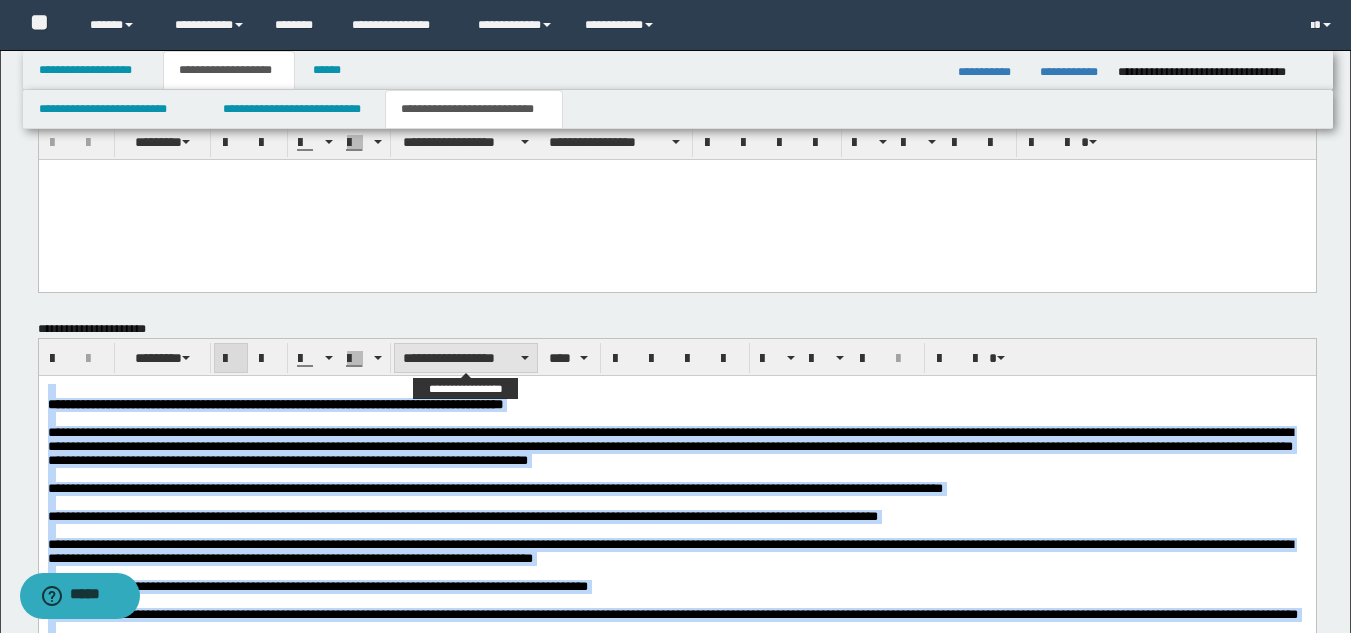 click on "**********" at bounding box center (466, 358) 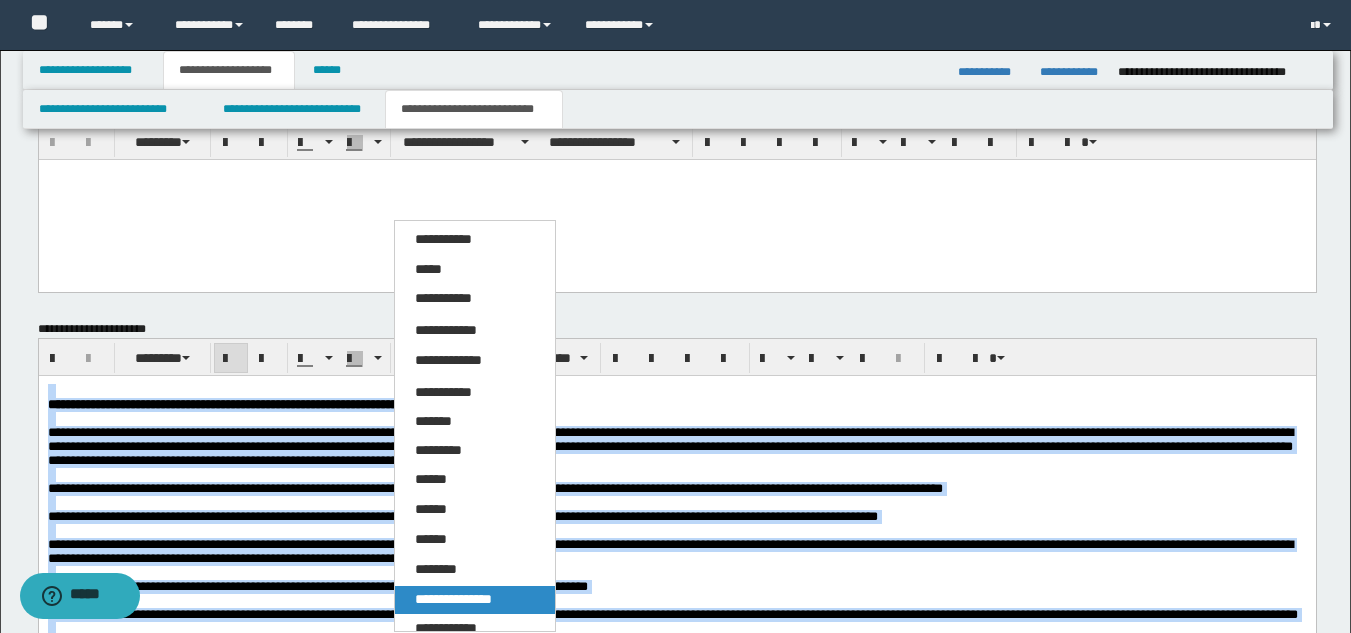 click on "**********" at bounding box center [453, 599] 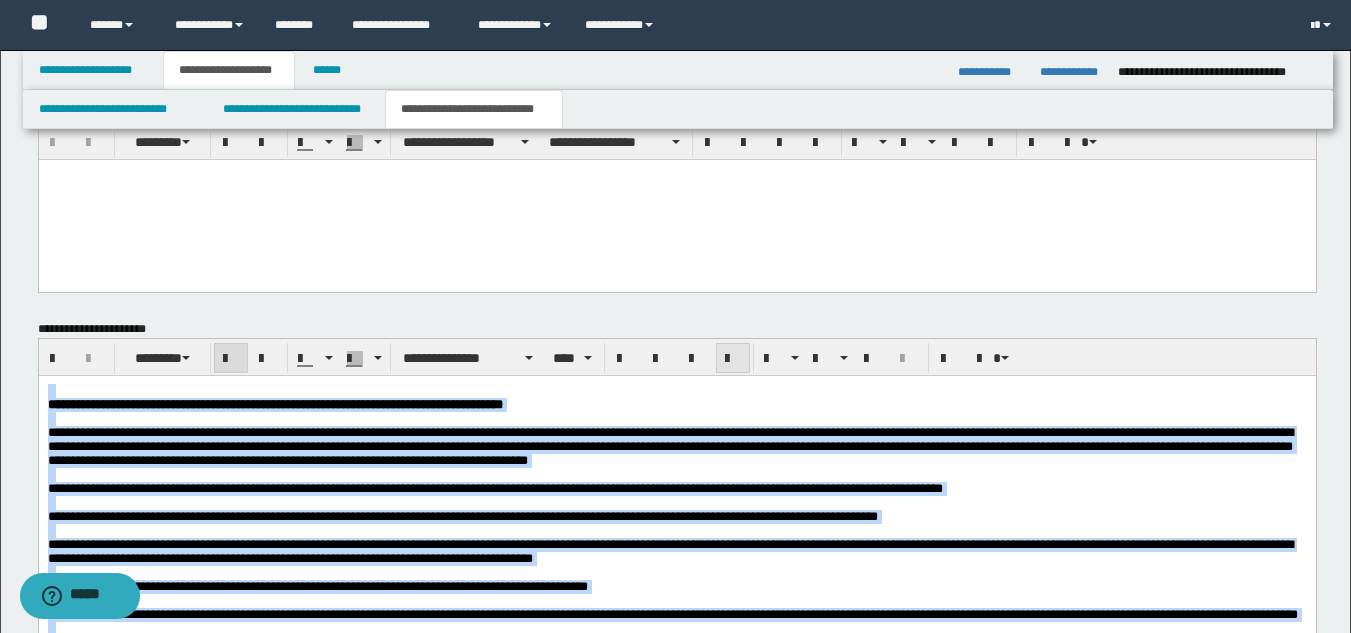click at bounding box center [733, 358] 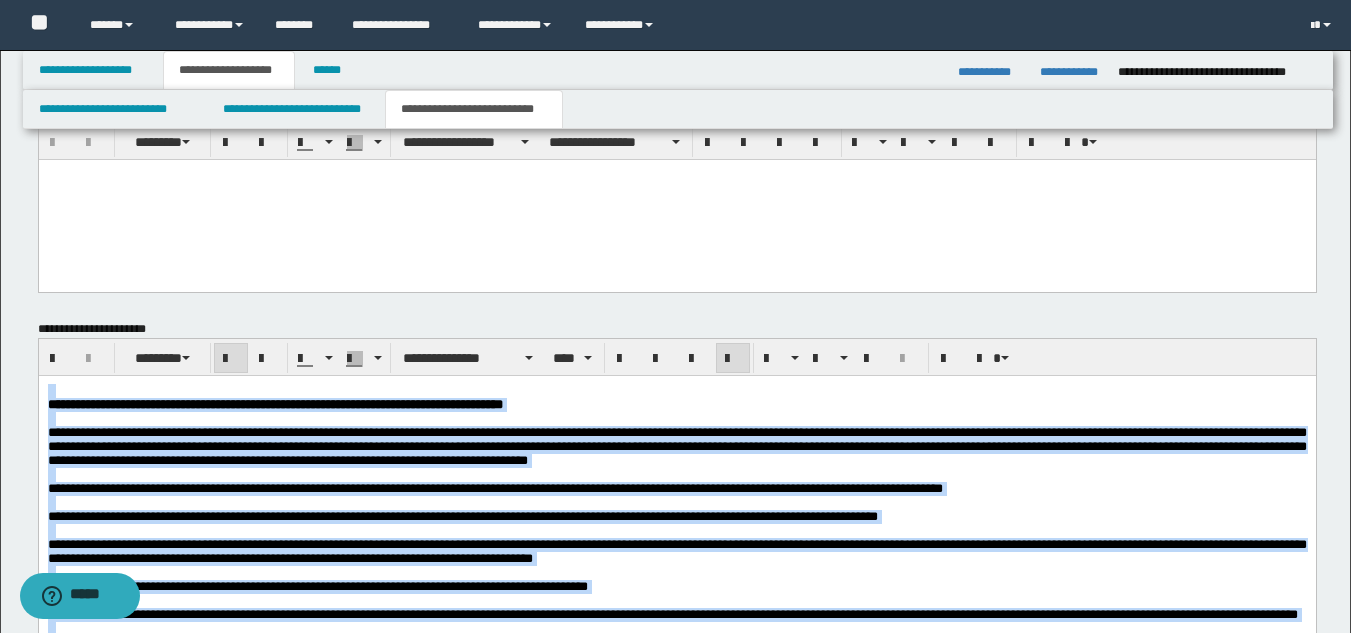 drag, startPoint x: 684, startPoint y: 416, endPoint x: 626, endPoint y: 471, distance: 79.93122 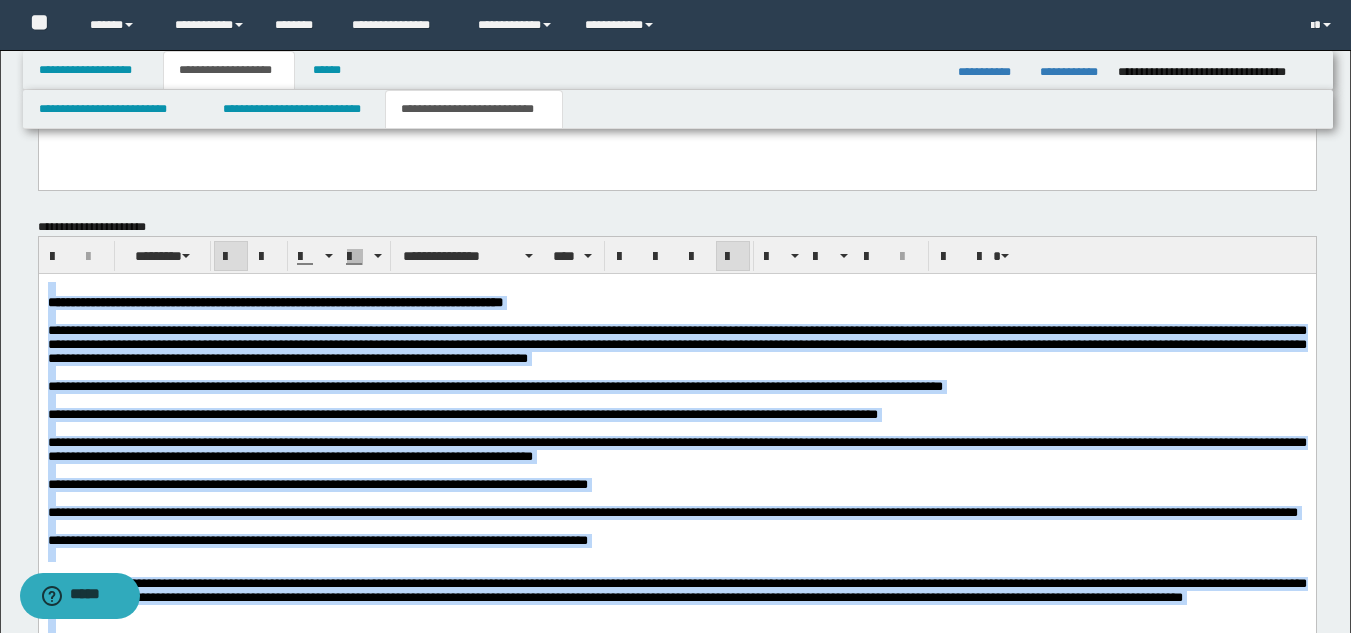 scroll, scrollTop: 1546, scrollLeft: 0, axis: vertical 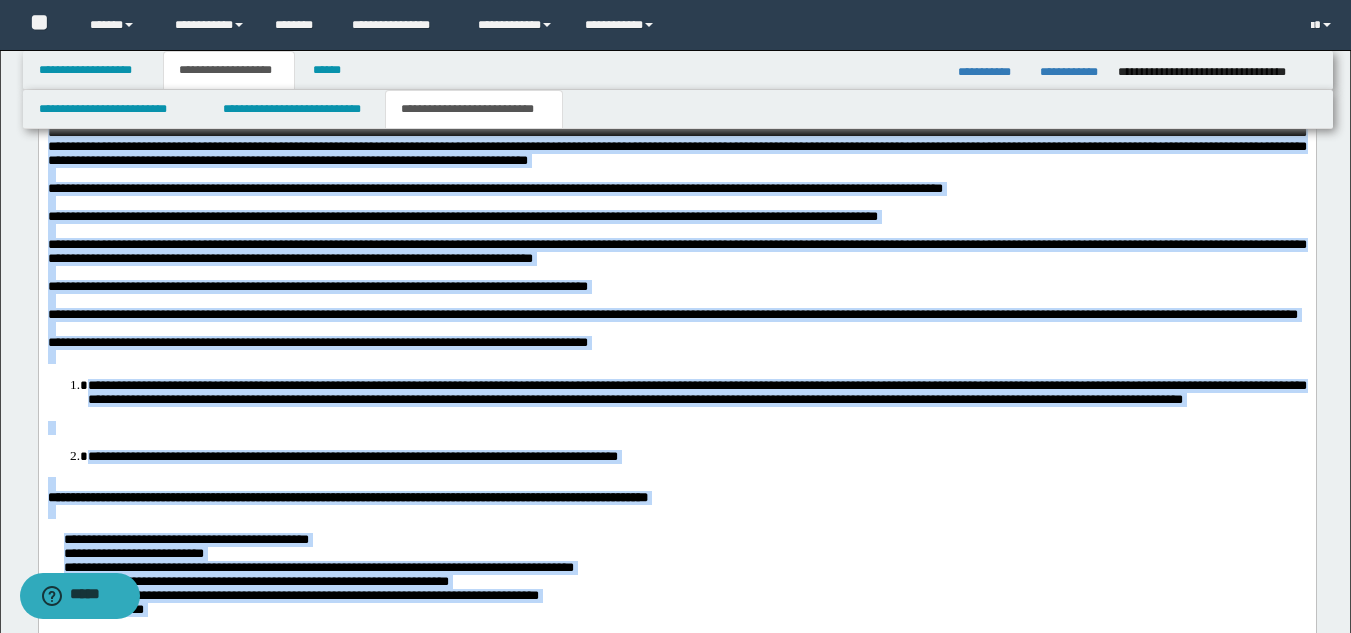 click on "**********" at bounding box center [676, 315] 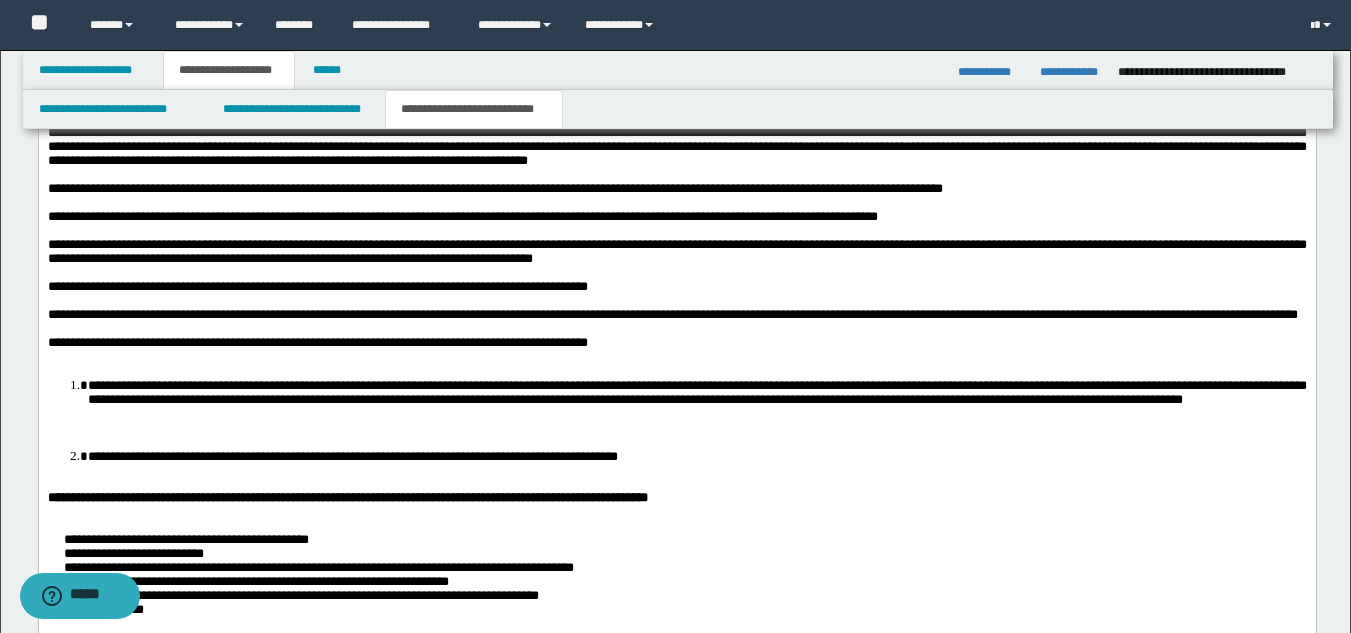 click on "**********" at bounding box center (696, 392) 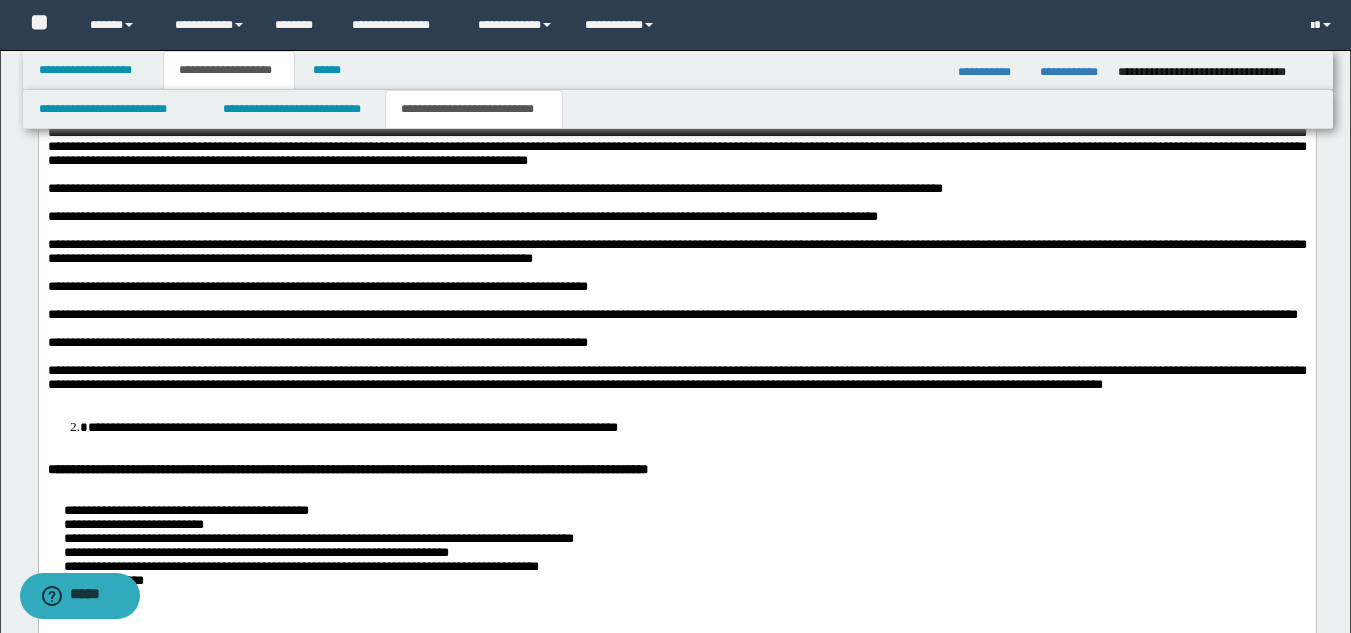 click on "**********" at bounding box center [352, 427] 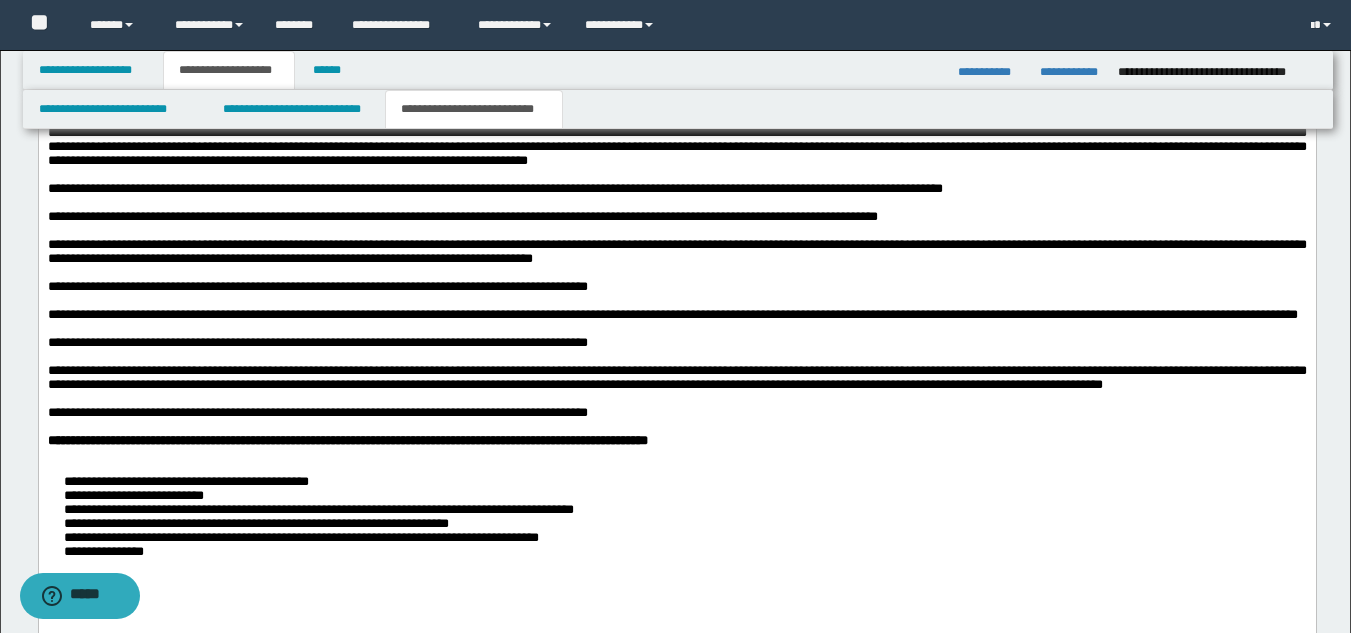 scroll, scrollTop: 1746, scrollLeft: 0, axis: vertical 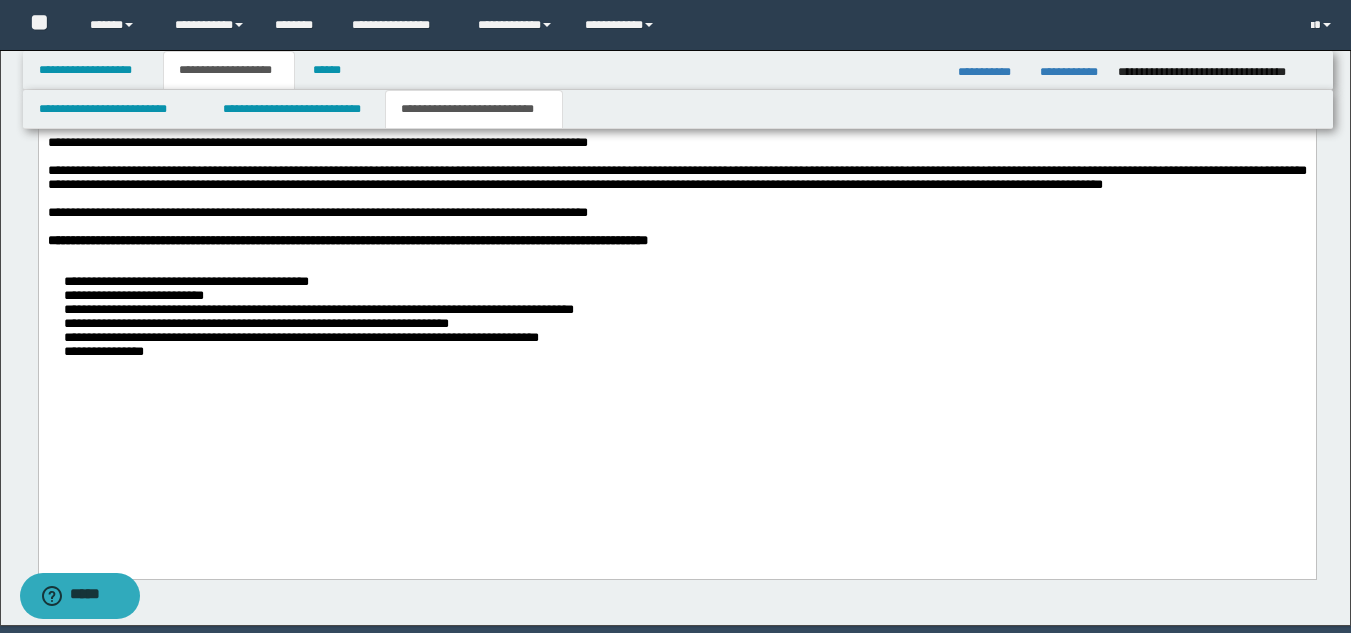 click on "**********" at bounding box center (676, 318) 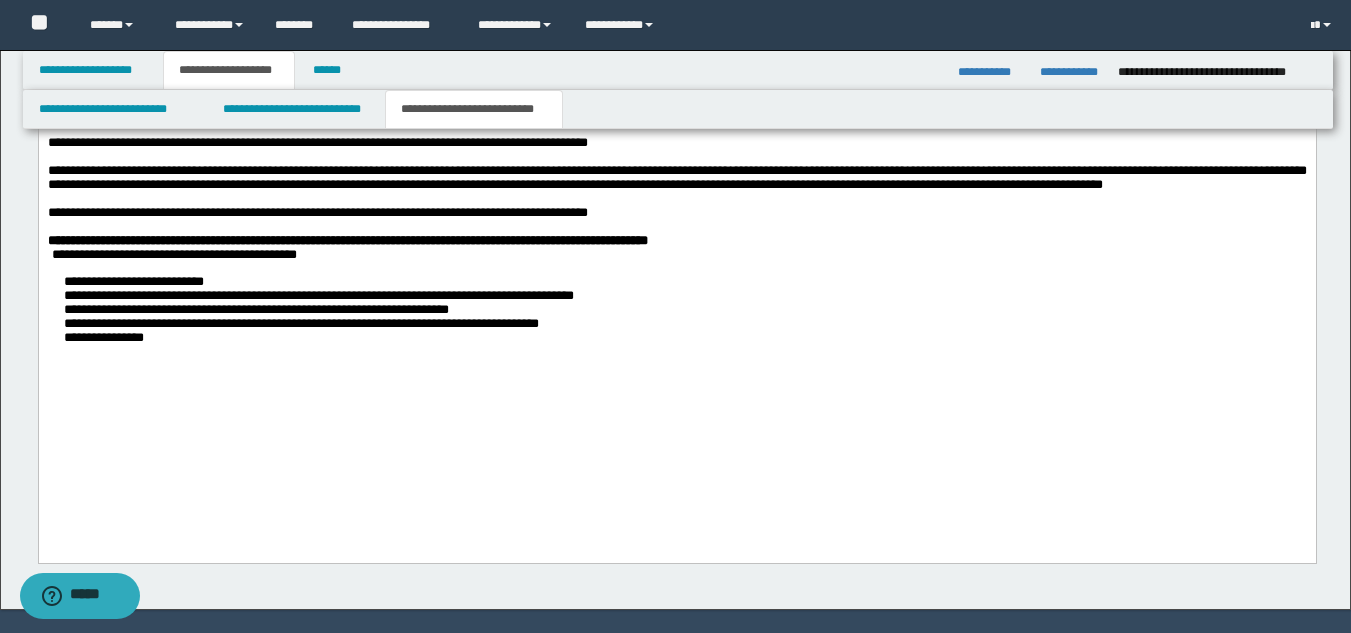 click on "**********" at bounding box center [676, 311] 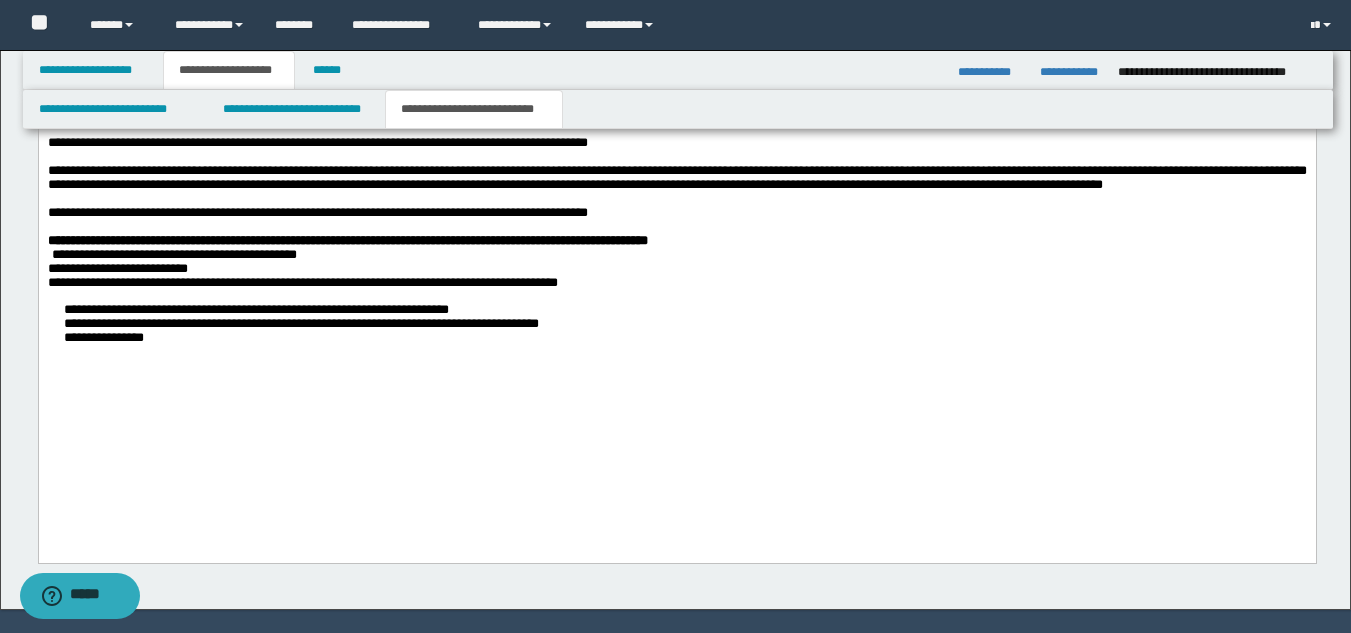click on "**********" at bounding box center (676, 325) 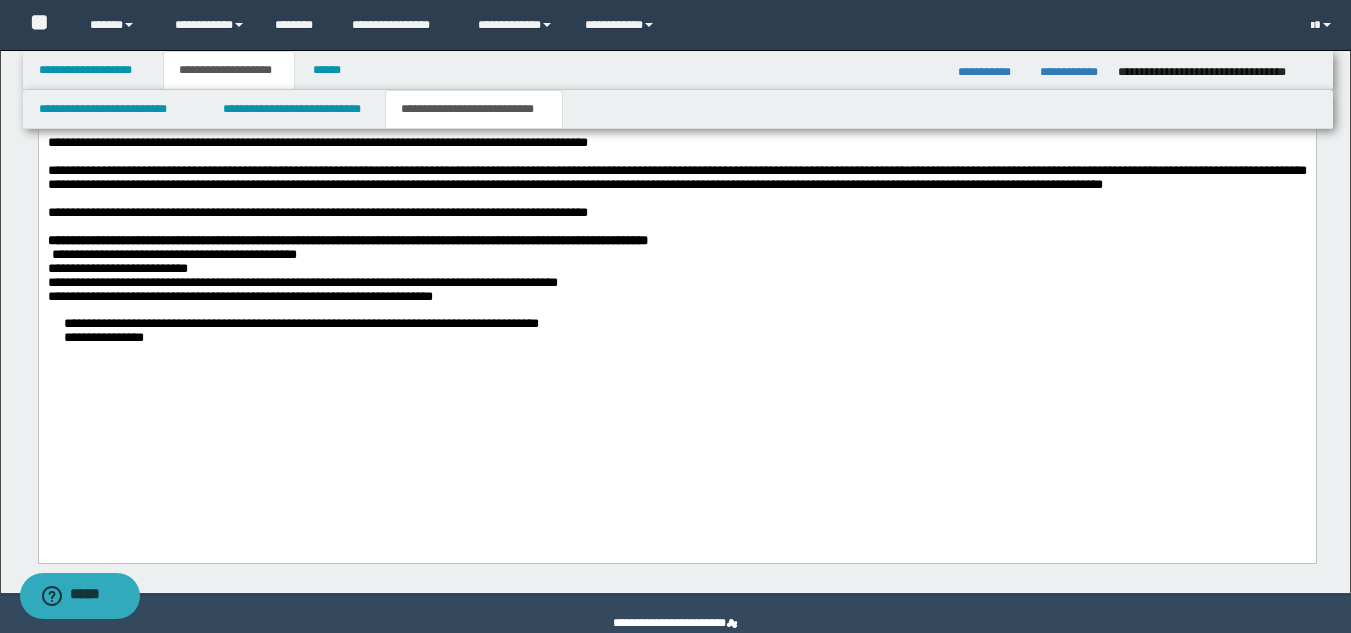 click on "**********" at bounding box center [676, 154] 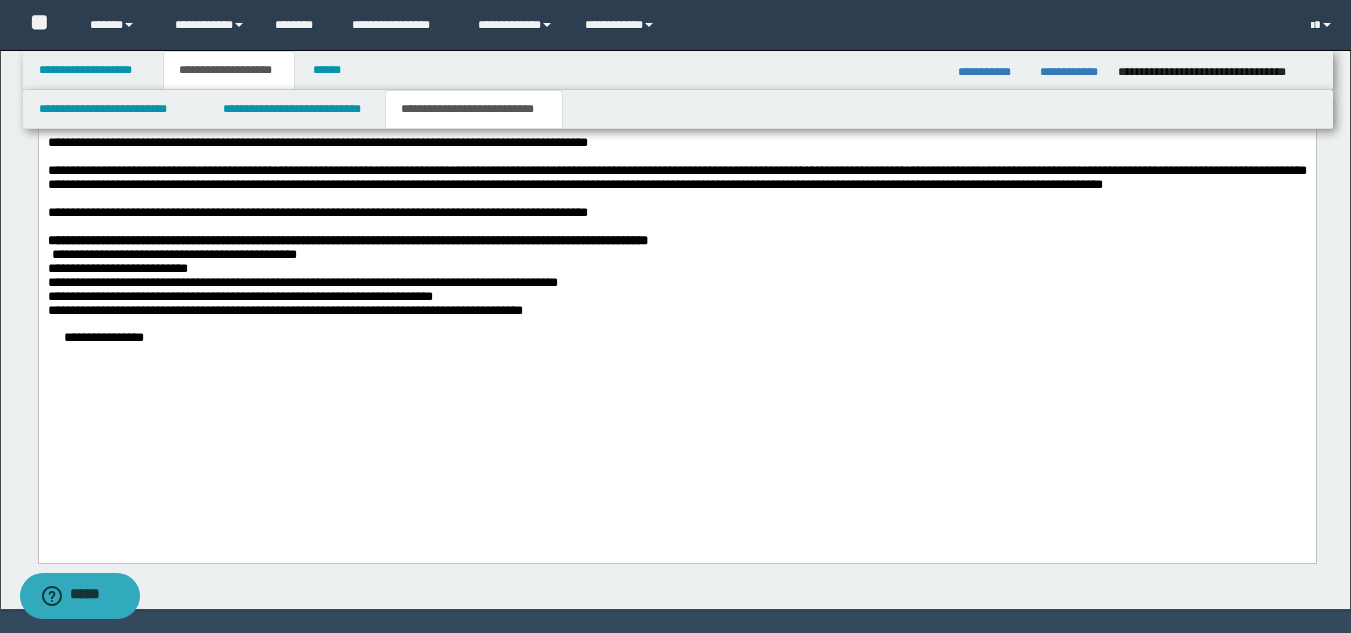 click on "**********" at bounding box center [676, 154] 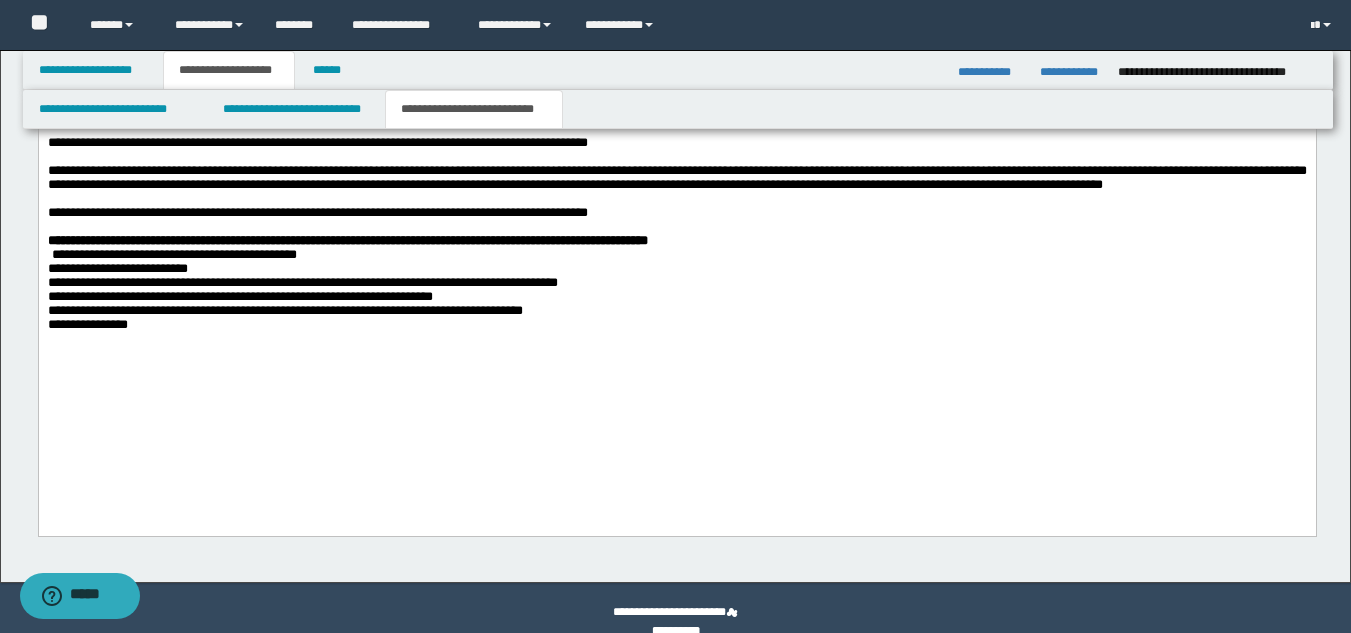 click on "**********" at bounding box center (676, 141) 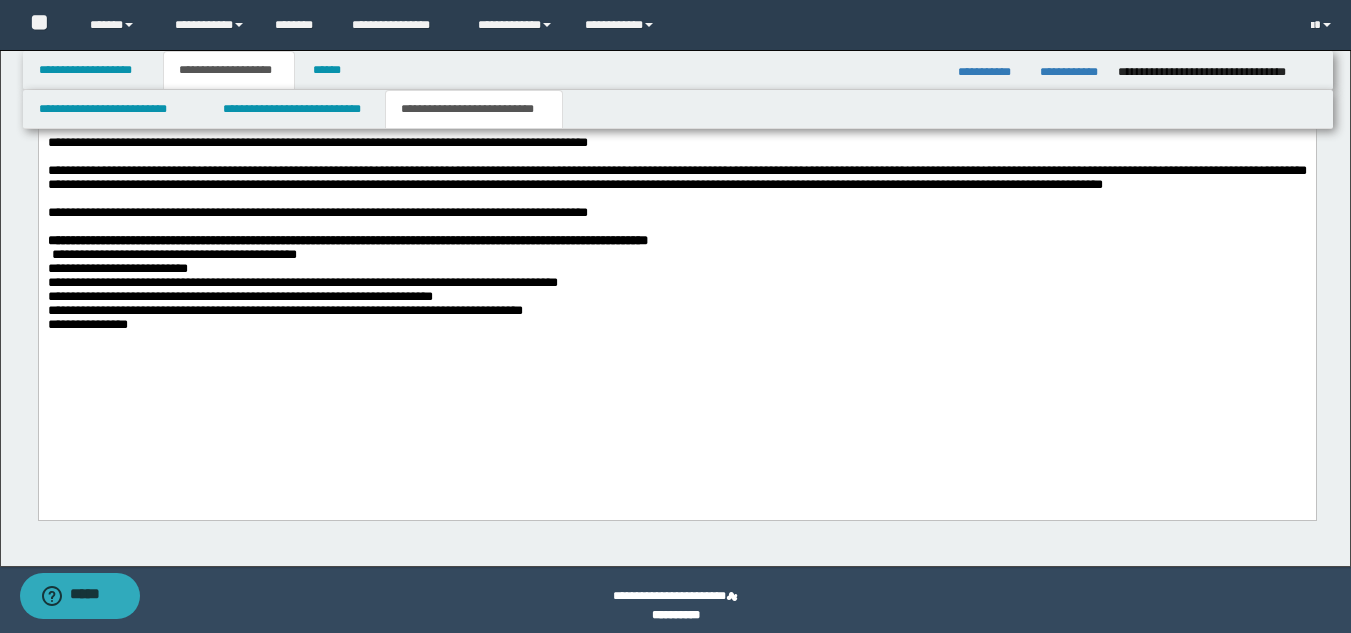 click on "**********" at bounding box center (676, 134) 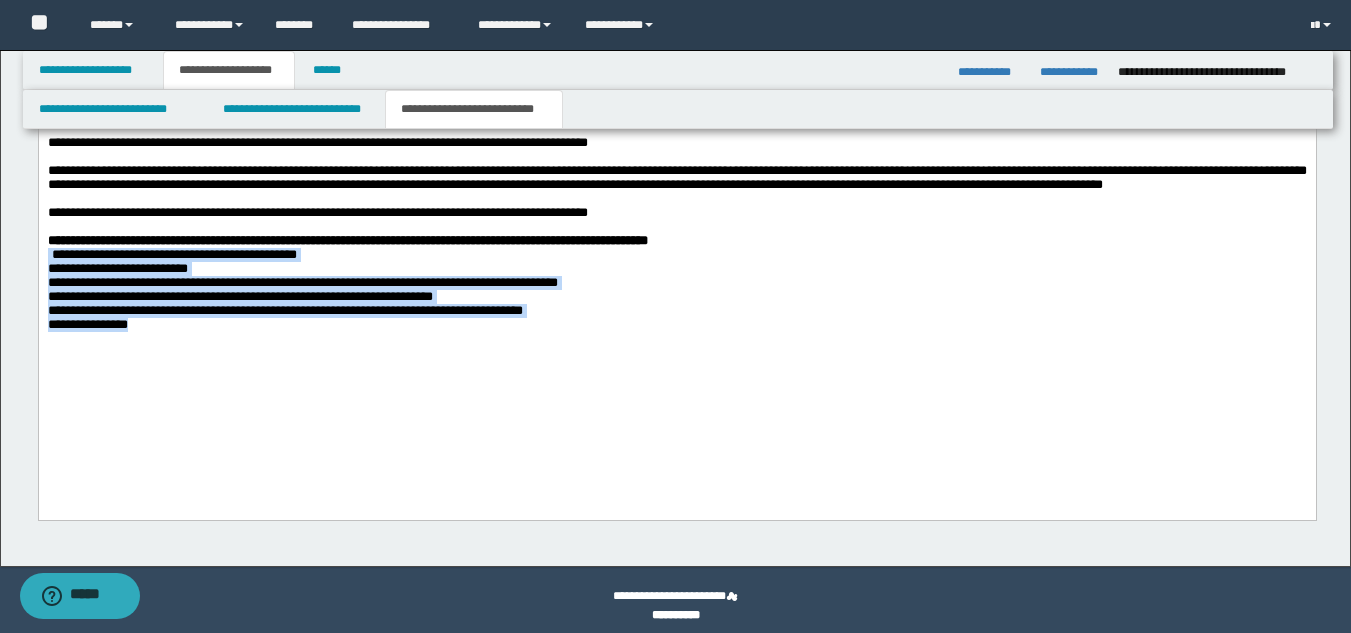drag, startPoint x: 150, startPoint y: 416, endPoint x: 655, endPoint y: 316, distance: 514.8058 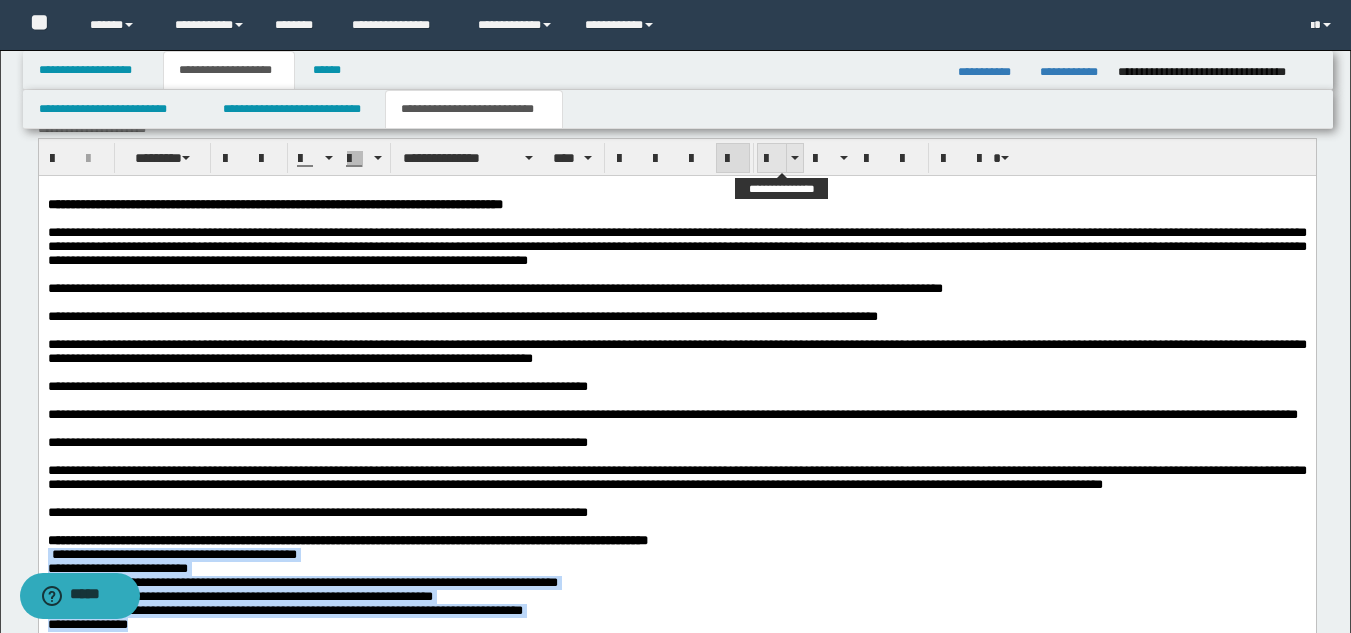 click at bounding box center [772, 159] 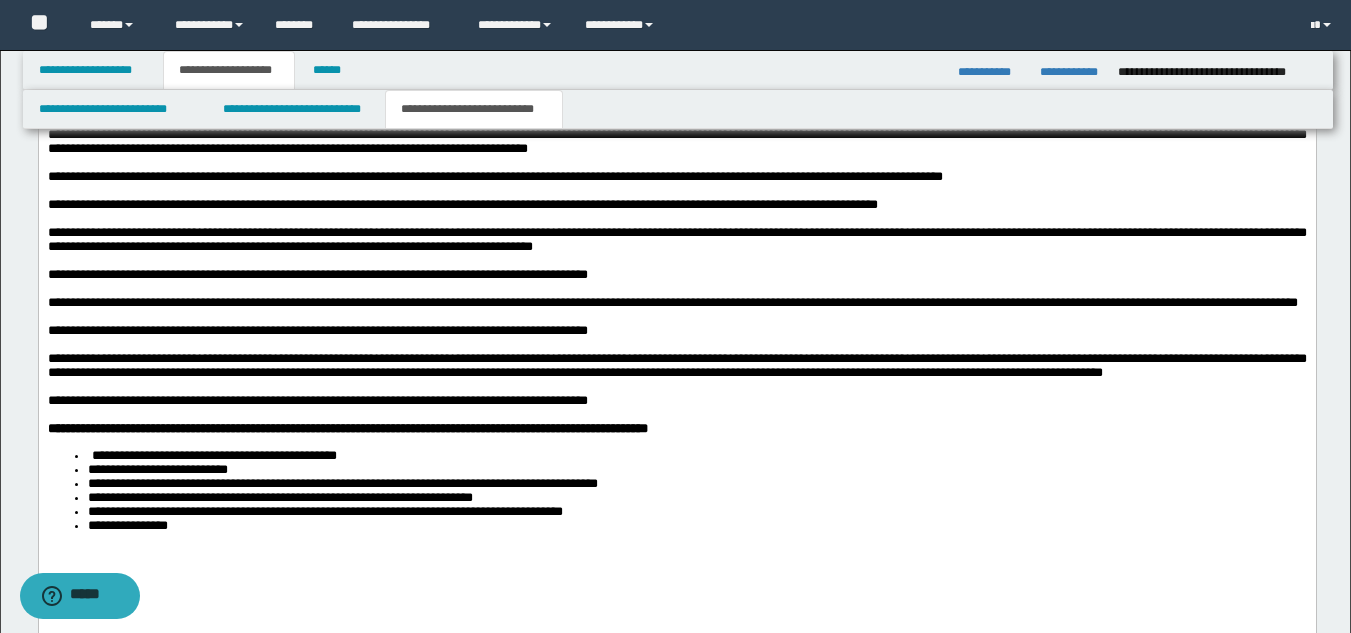 scroll, scrollTop: 1746, scrollLeft: 0, axis: vertical 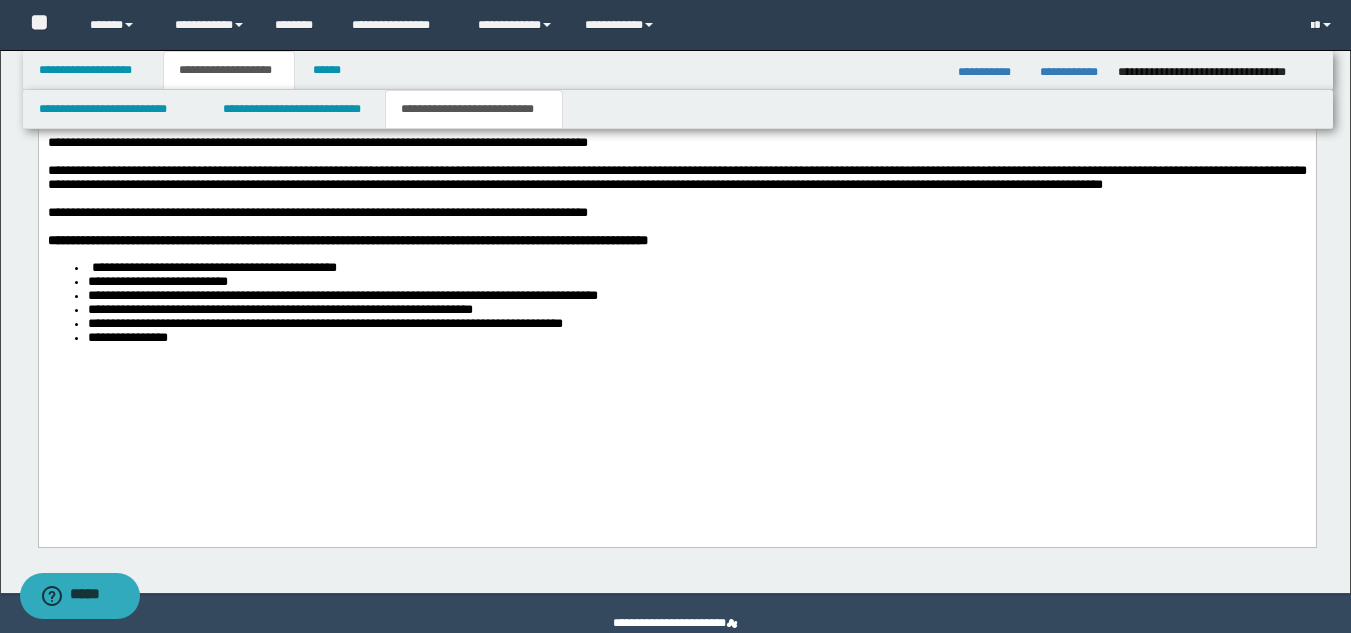 click on "**********" at bounding box center (676, 147) 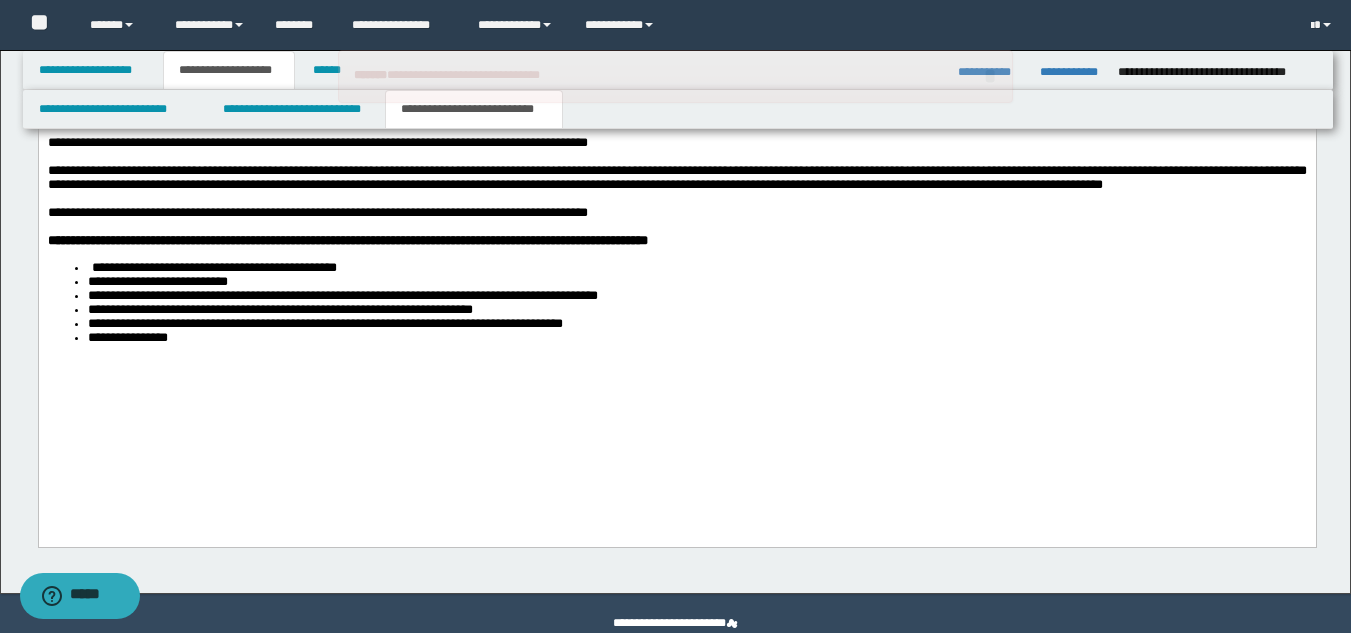 click on "**********" at bounding box center (676, 147) 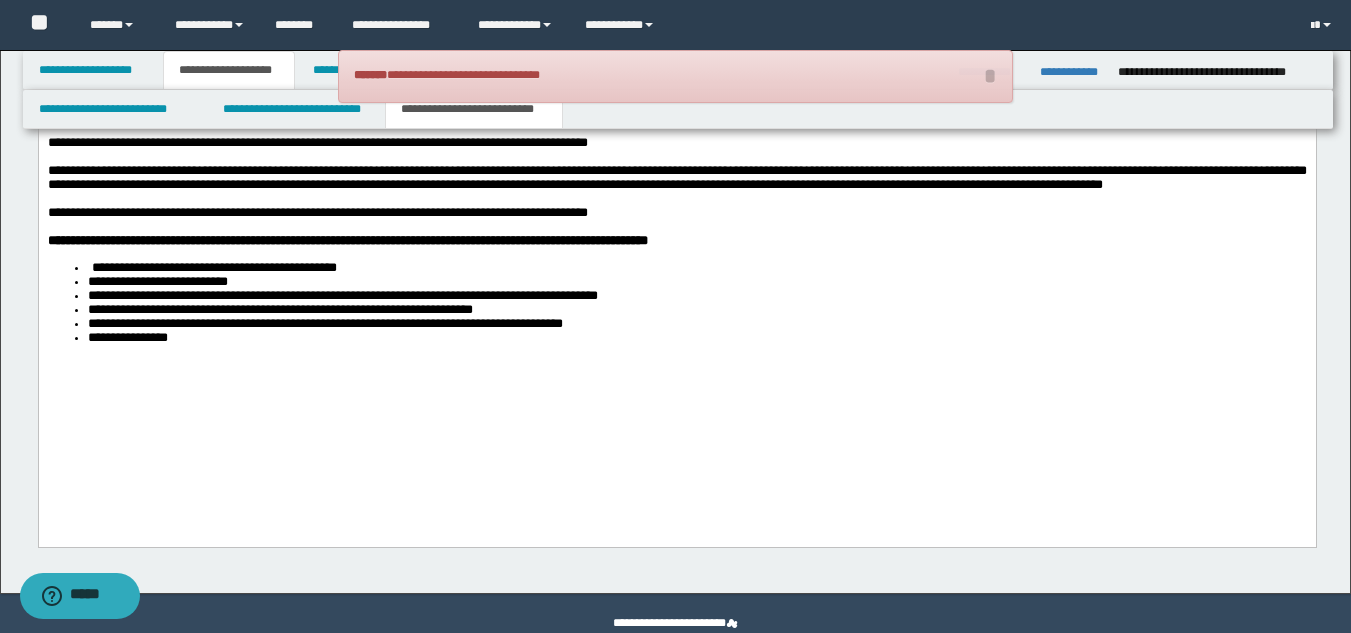 click on "**********" at bounding box center [676, 147] 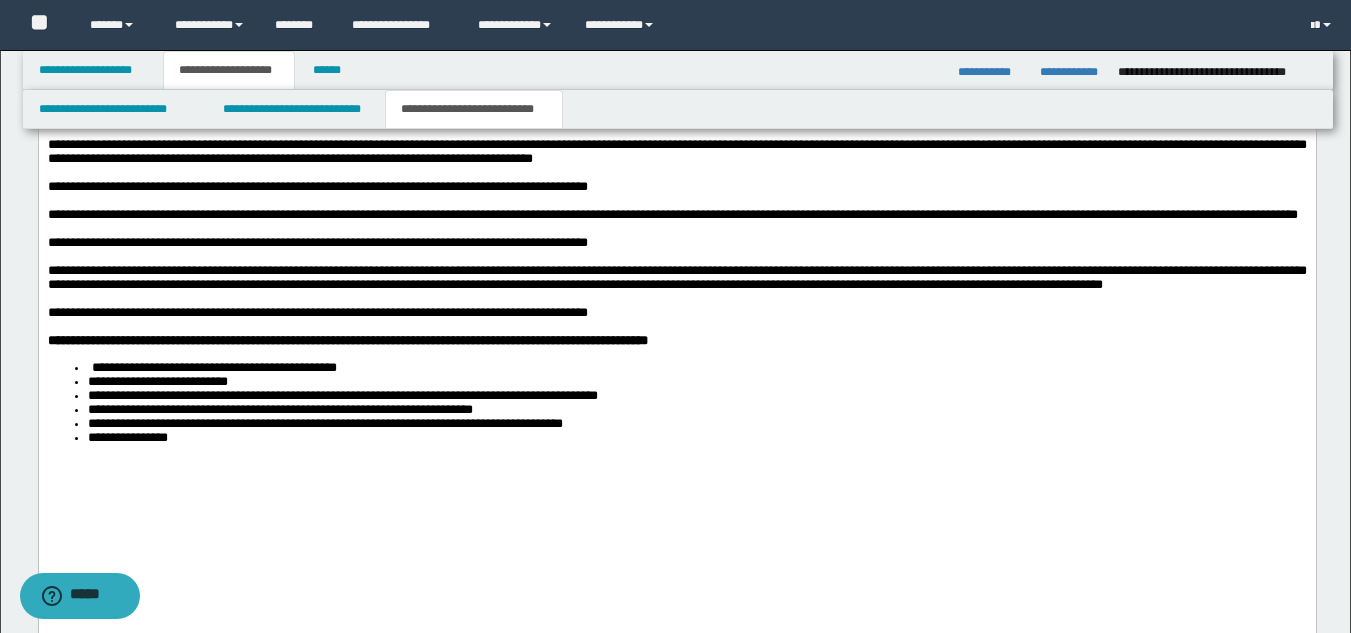 click on "**********" at bounding box center [342, 396] 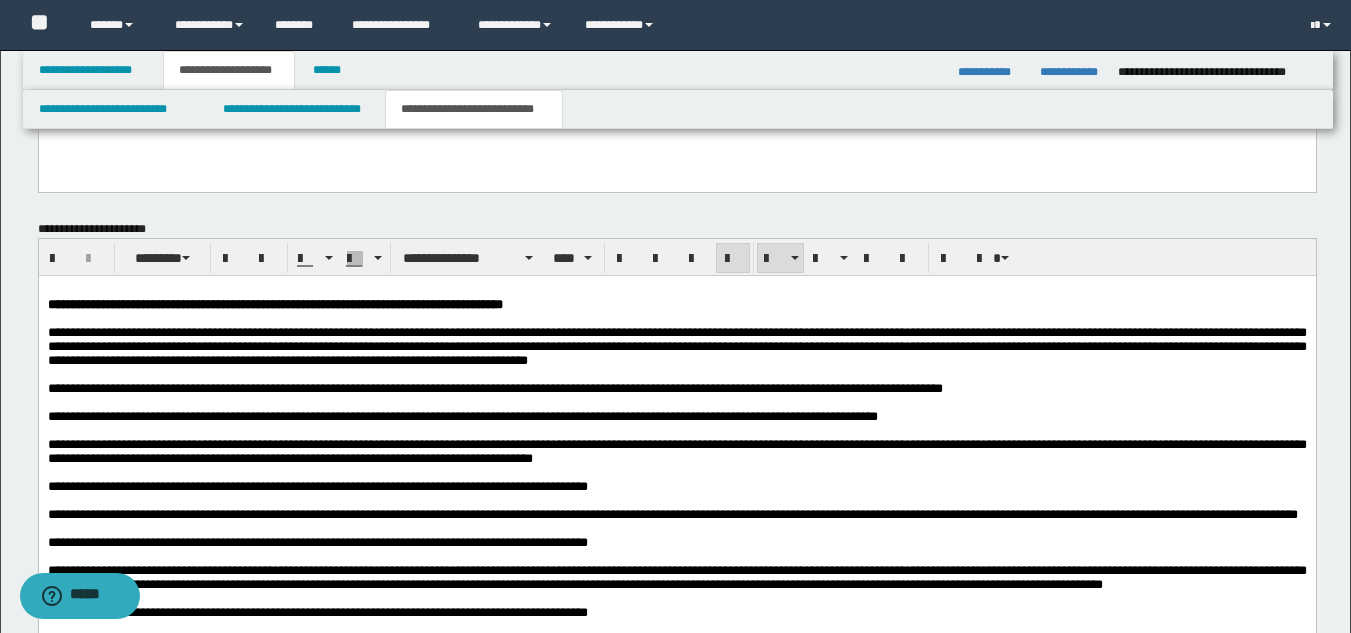 click on "**********" at bounding box center [676, 451] 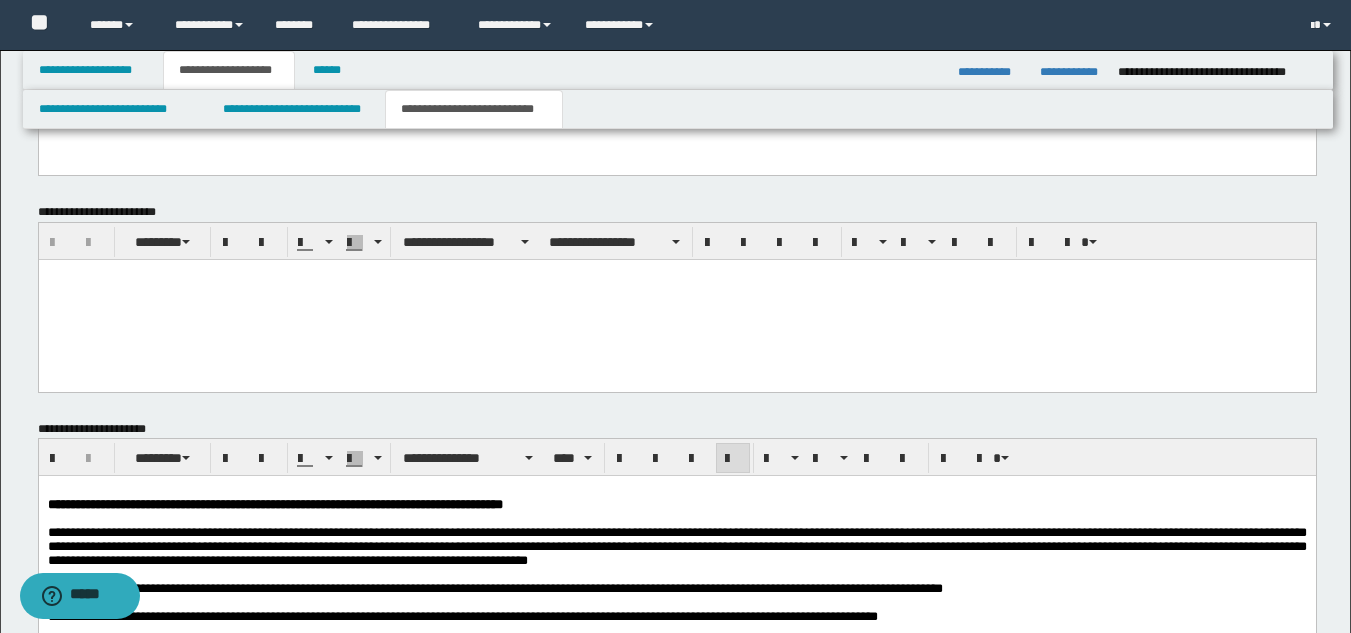 click on "**********" at bounding box center (676, 546) 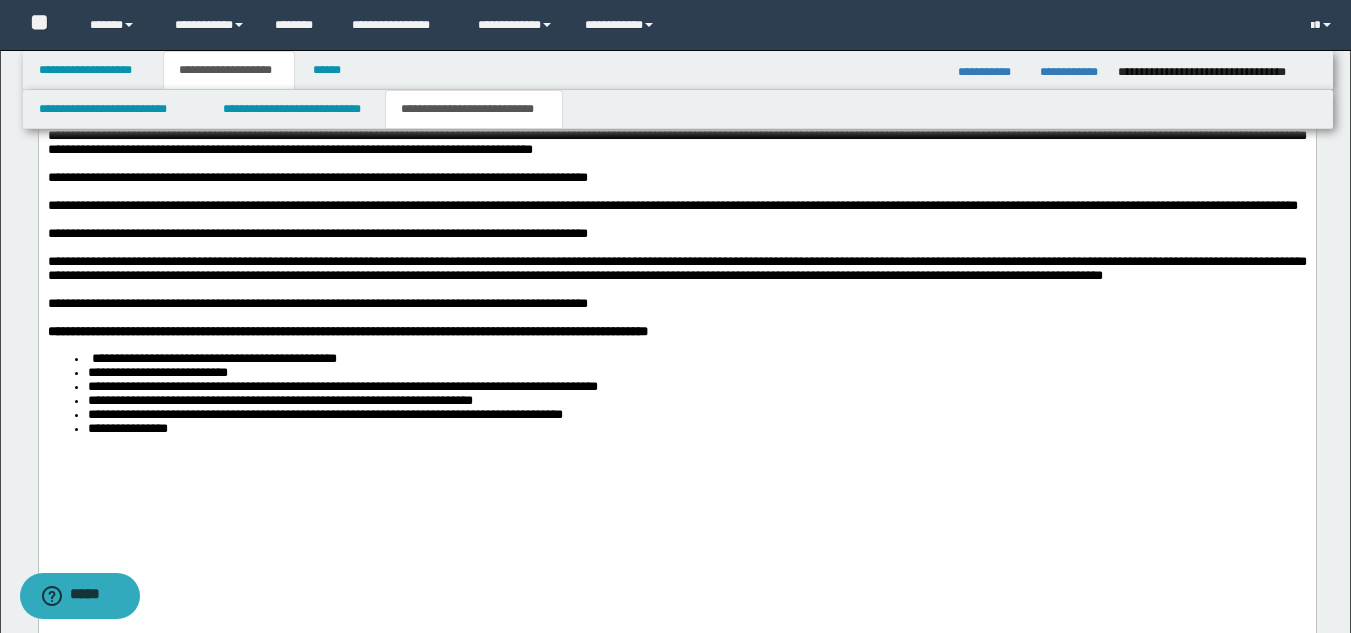 scroll, scrollTop: 1785, scrollLeft: 0, axis: vertical 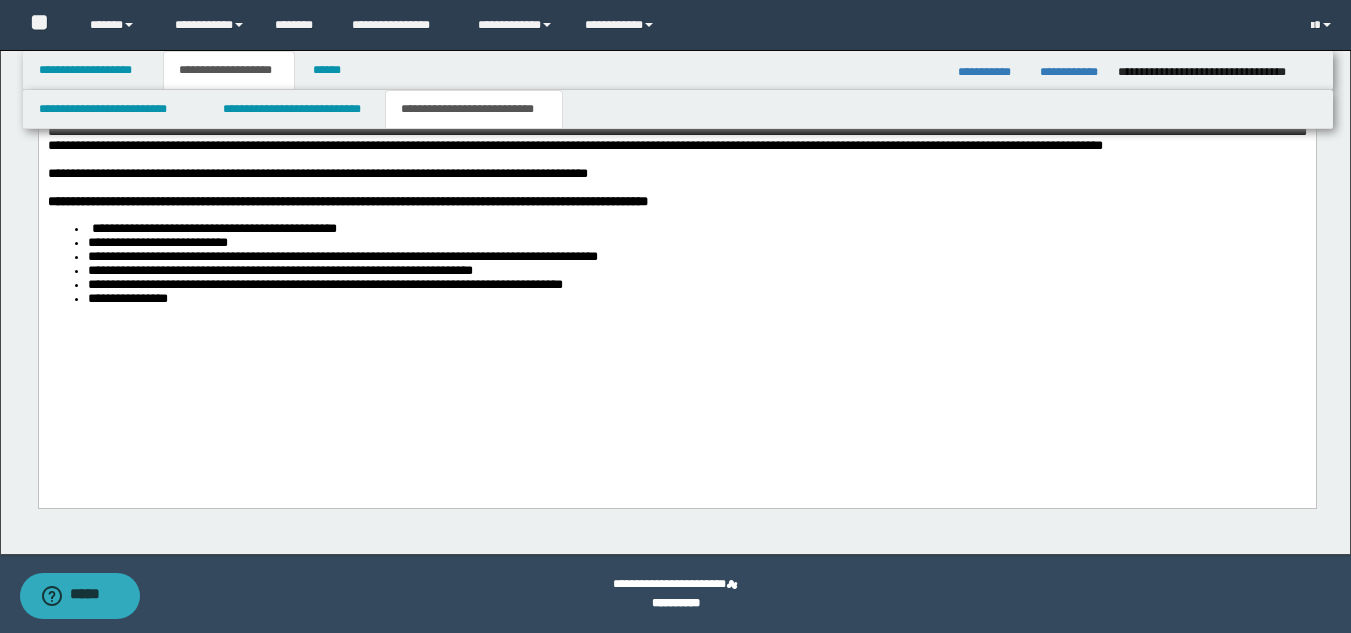 click on "**********" at bounding box center (676, 108) 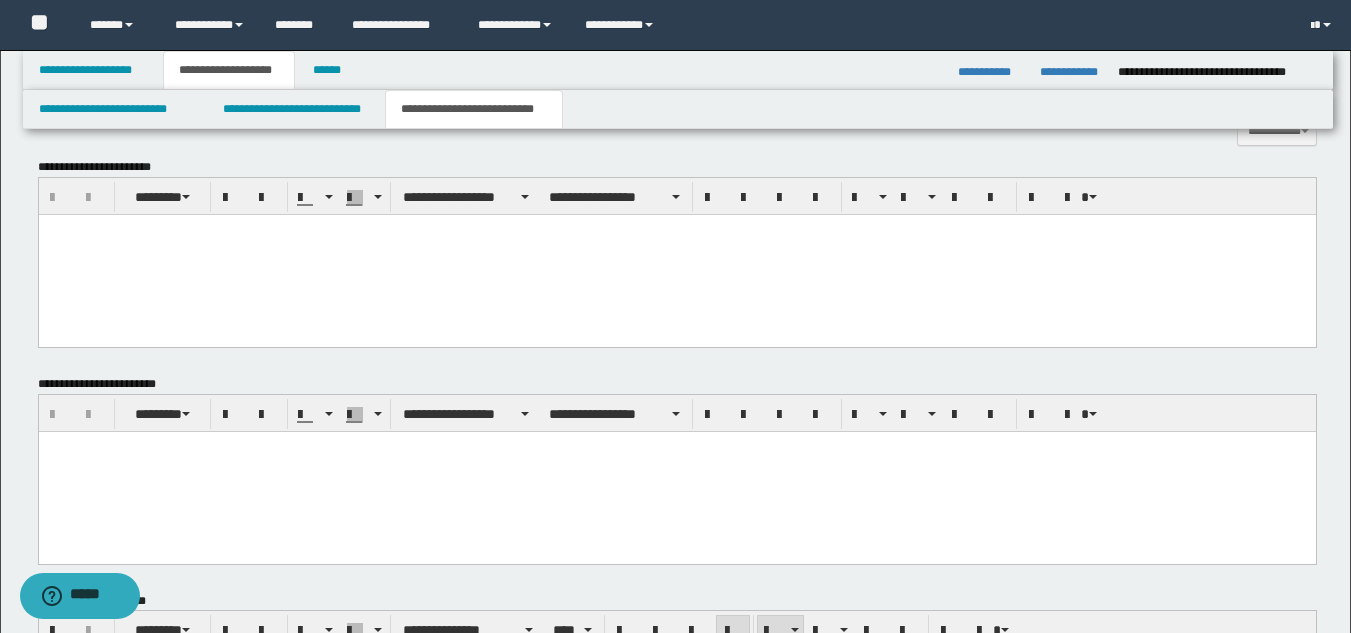 scroll, scrollTop: 885, scrollLeft: 0, axis: vertical 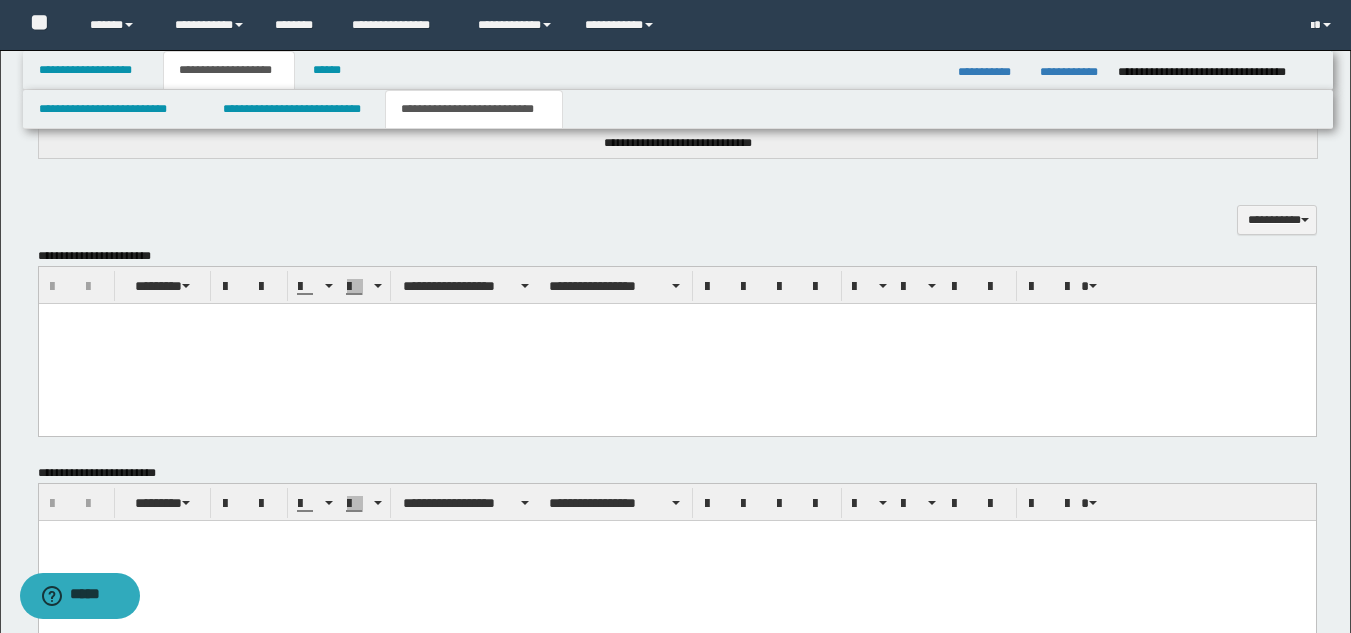 click at bounding box center [676, 343] 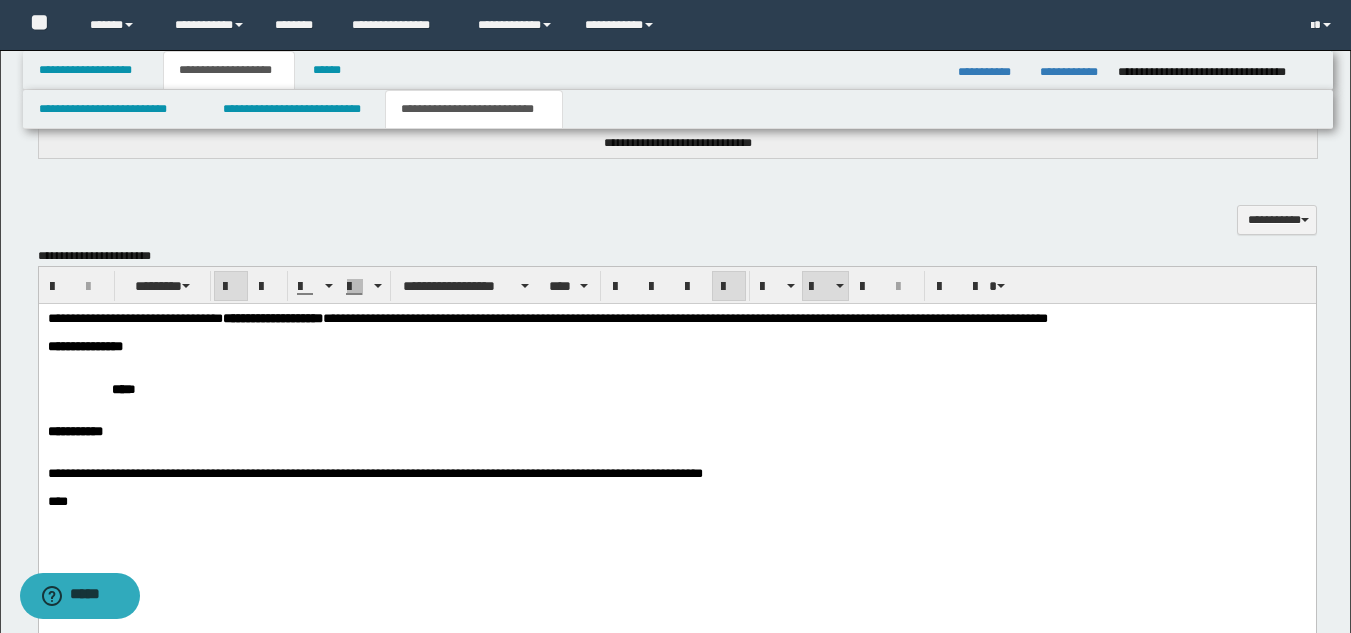click on "****" at bounding box center [720, 388] 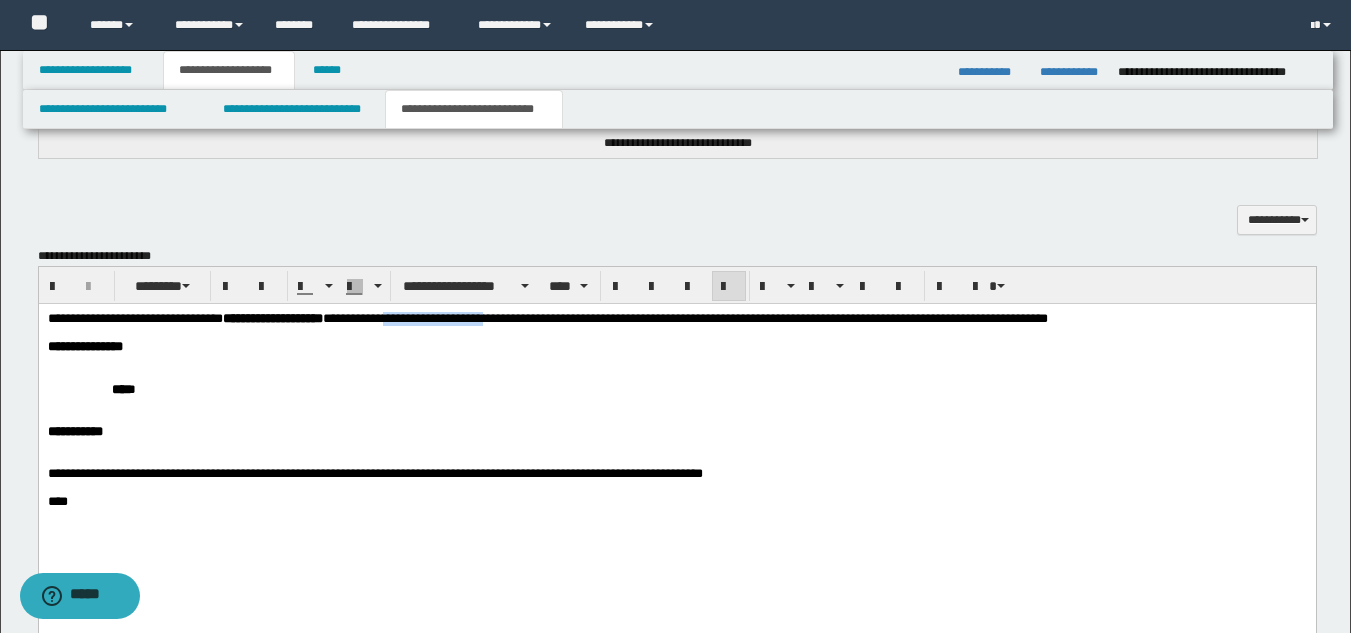 drag, startPoint x: 471, startPoint y: 317, endPoint x: 585, endPoint y: 317, distance: 114 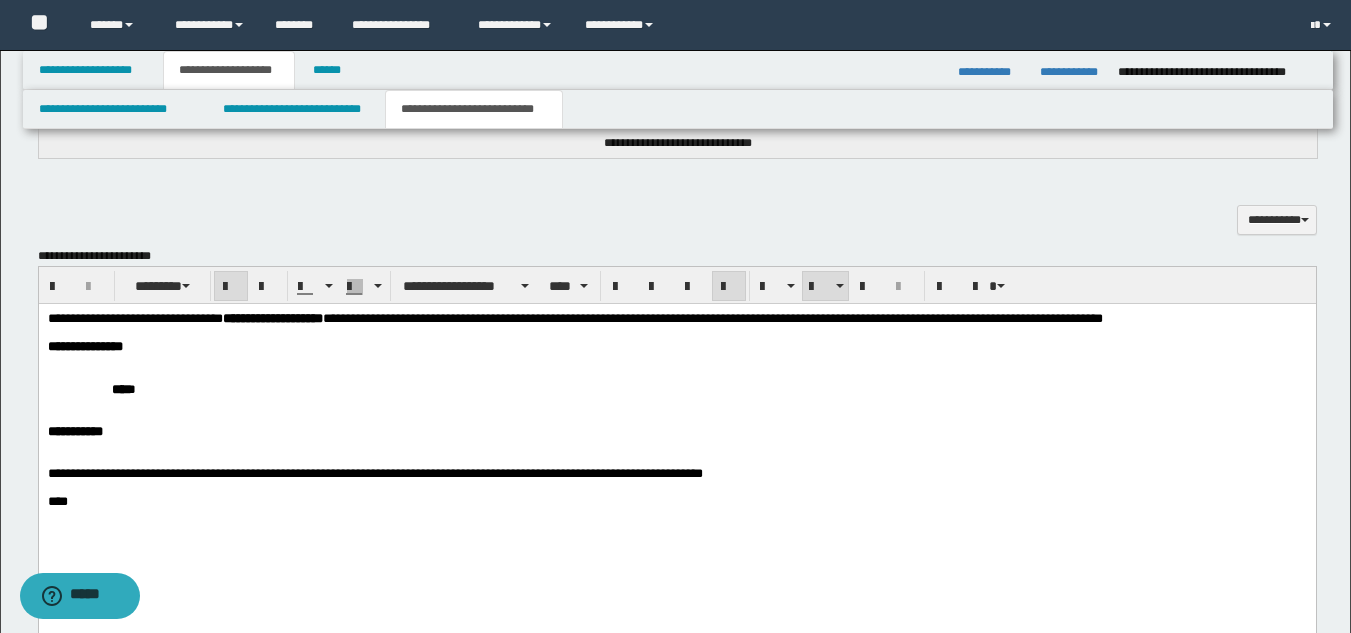 click on "****" at bounding box center [720, 388] 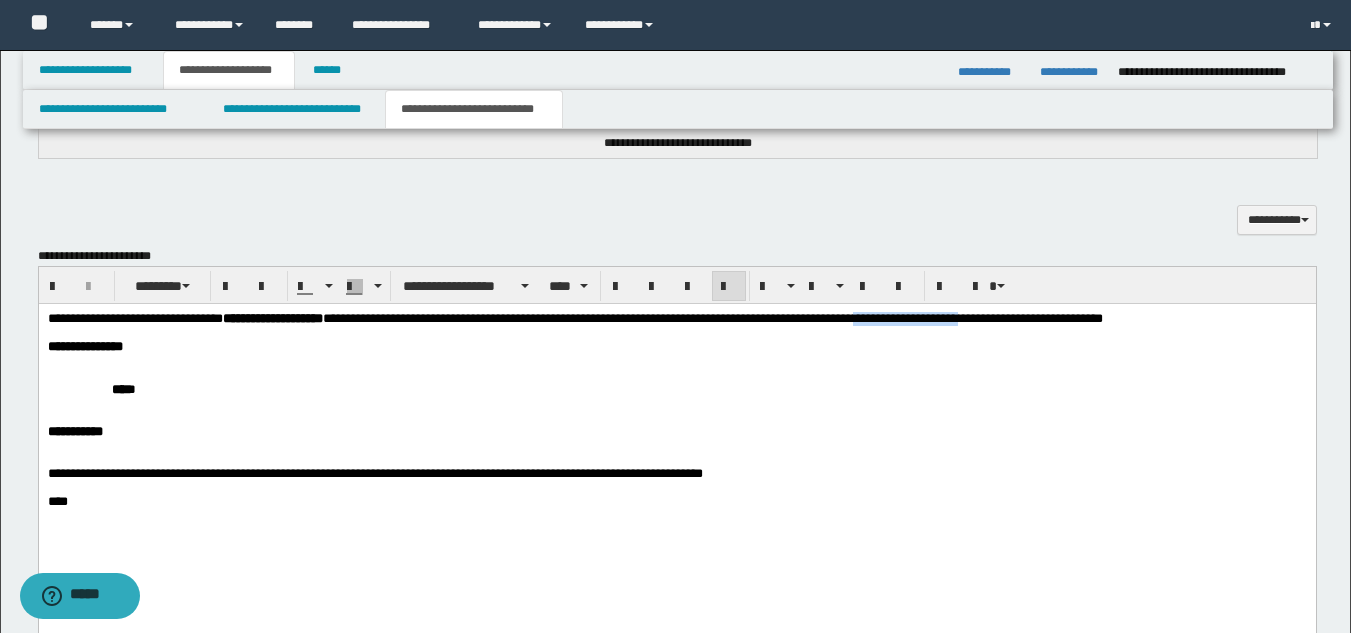 drag, startPoint x: 989, startPoint y: 318, endPoint x: 1117, endPoint y: 317, distance: 128.0039 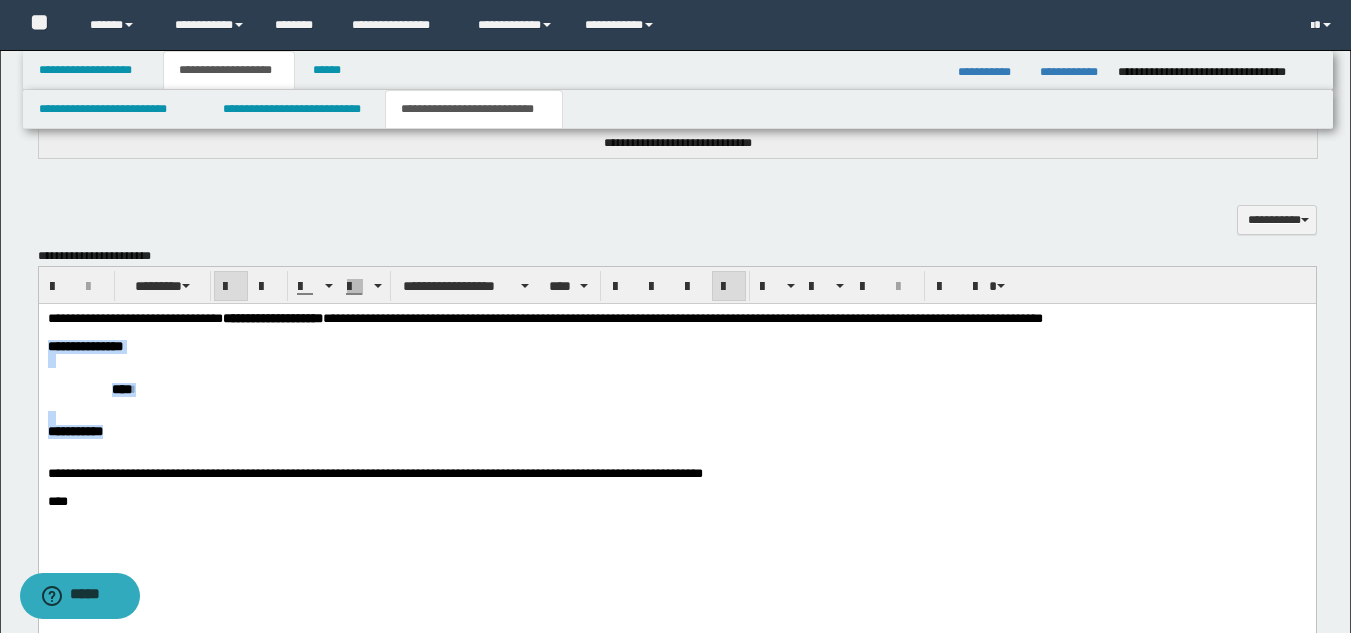 drag, startPoint x: 137, startPoint y: 447, endPoint x: 49, endPoint y: 357, distance: 125.872955 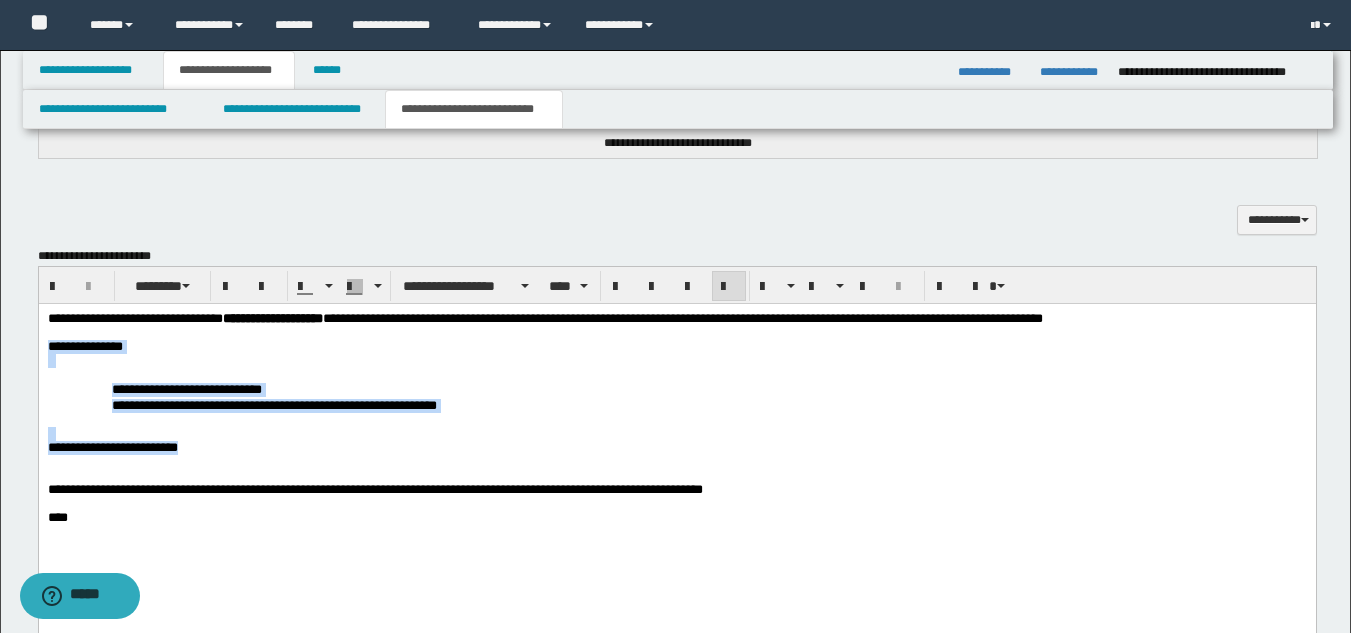 drag, startPoint x: 282, startPoint y: 458, endPoint x: 37, endPoint y: 348, distance: 268.56097 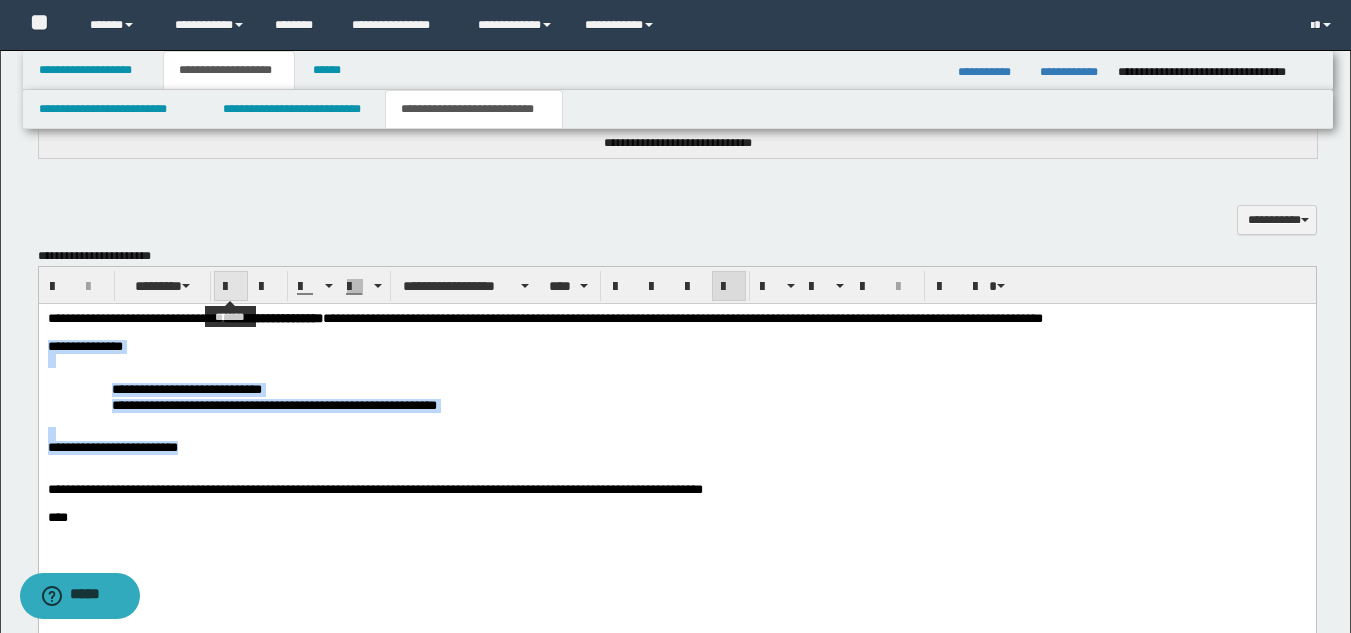click at bounding box center (231, 287) 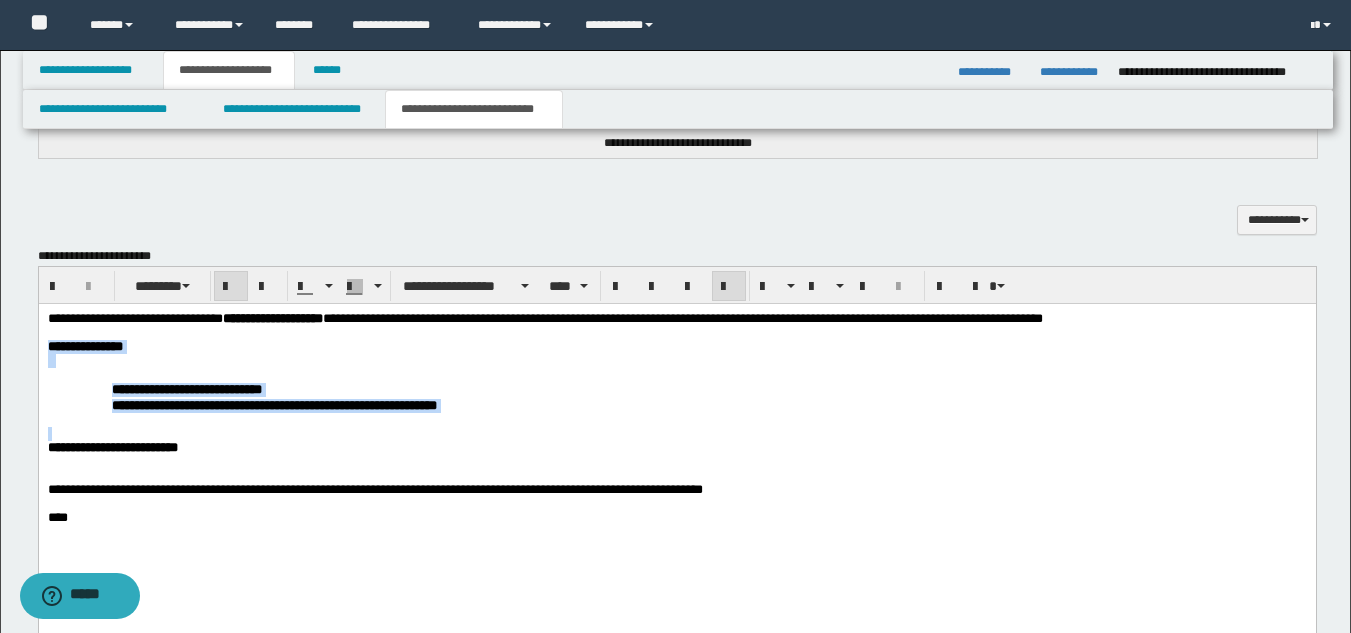 drag, startPoint x: 165, startPoint y: 424, endPoint x: 123, endPoint y: 409, distance: 44.598206 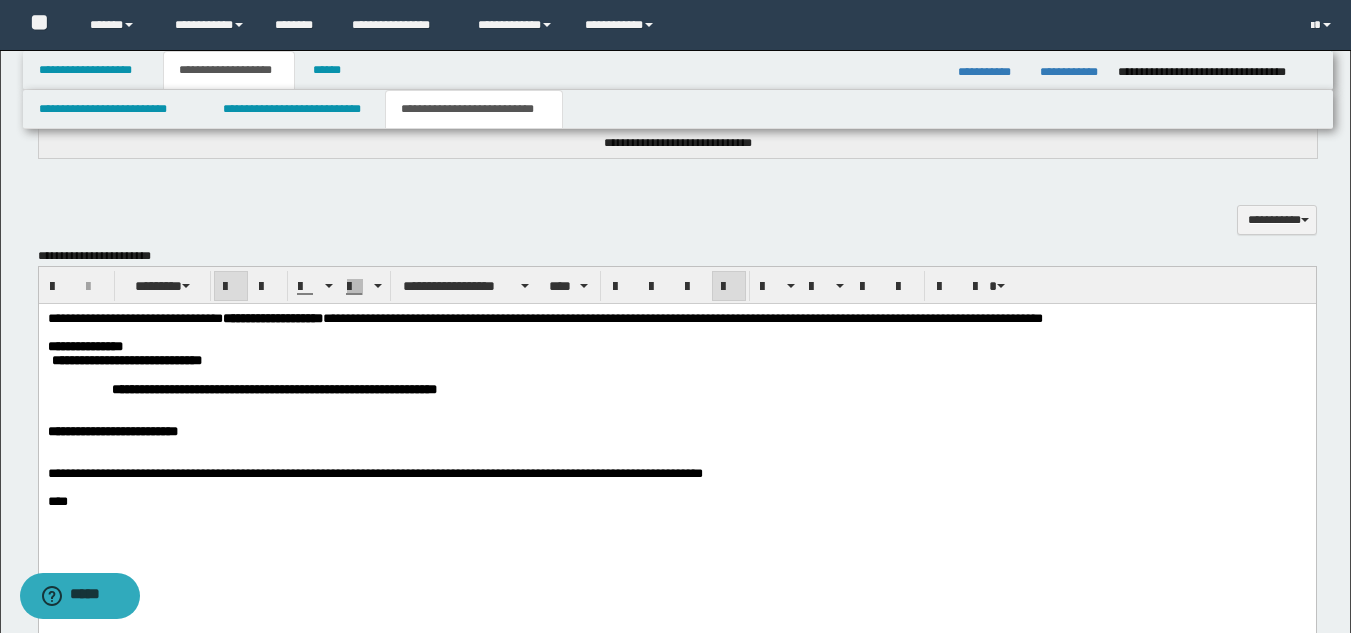 click on "**********" at bounding box center (676, 388) 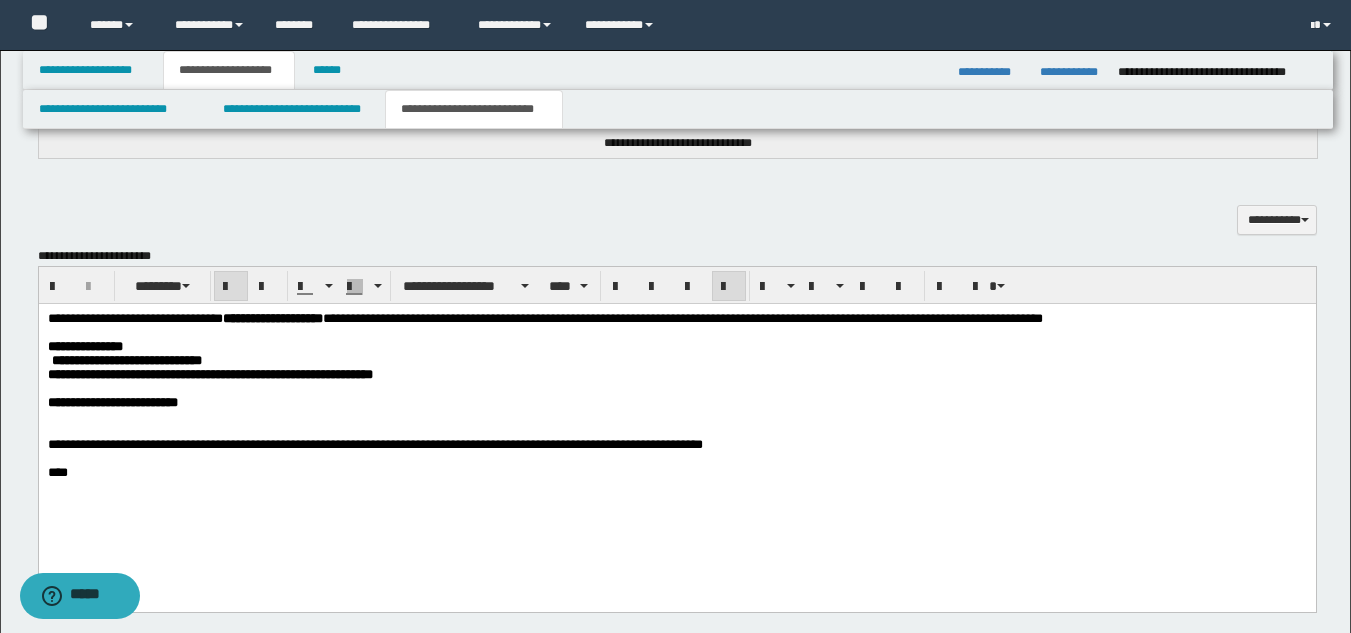 click on "**********" at bounding box center [126, 359] 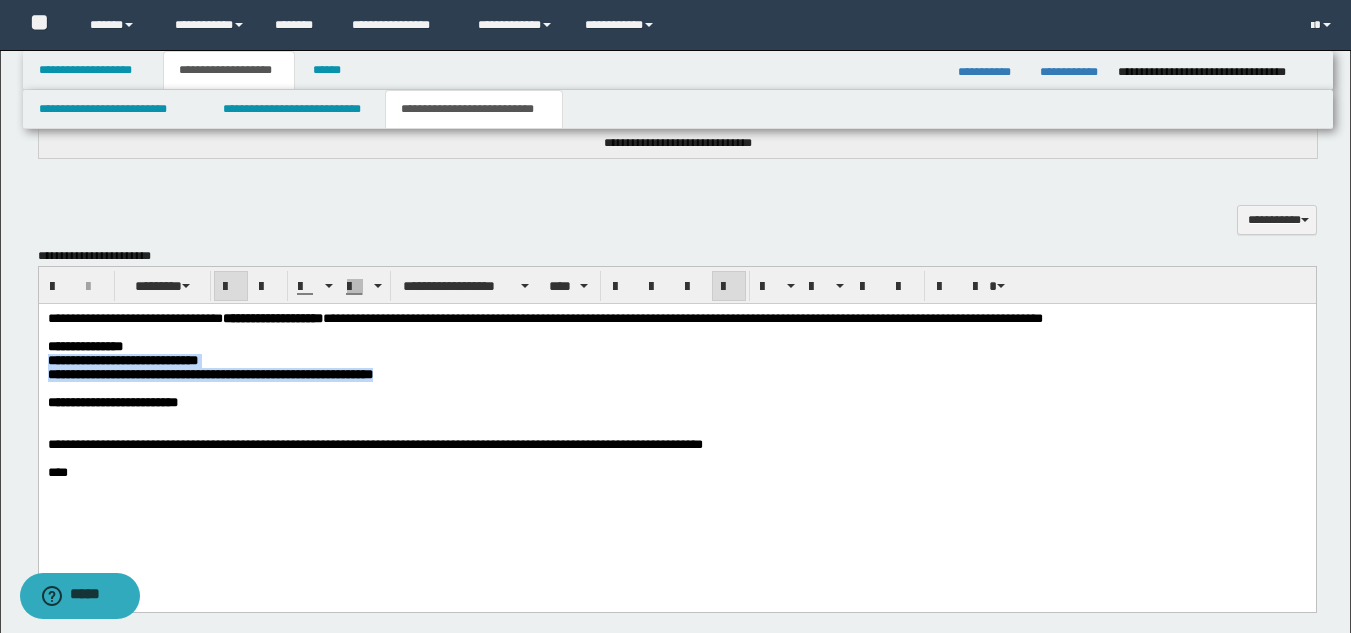 drag, startPoint x: 568, startPoint y: 381, endPoint x: 19, endPoint y: 373, distance: 549.0583 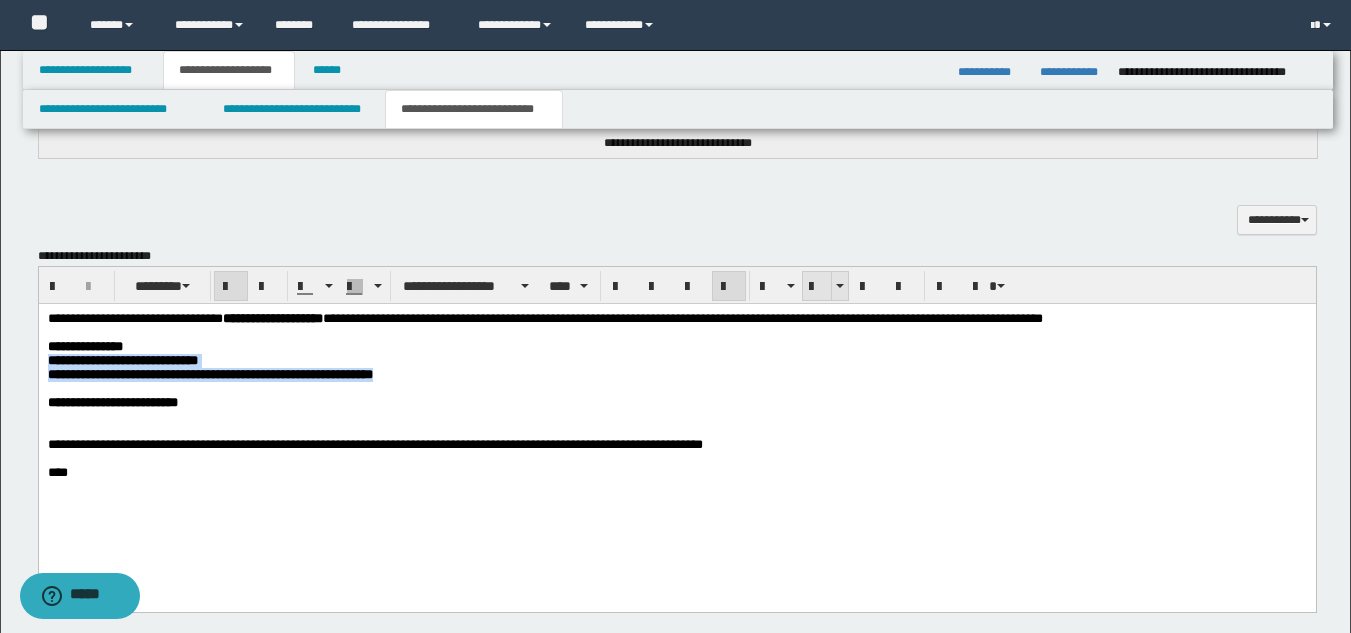 drag, startPoint x: 806, startPoint y: 292, endPoint x: 483, endPoint y: 68, distance: 393.07123 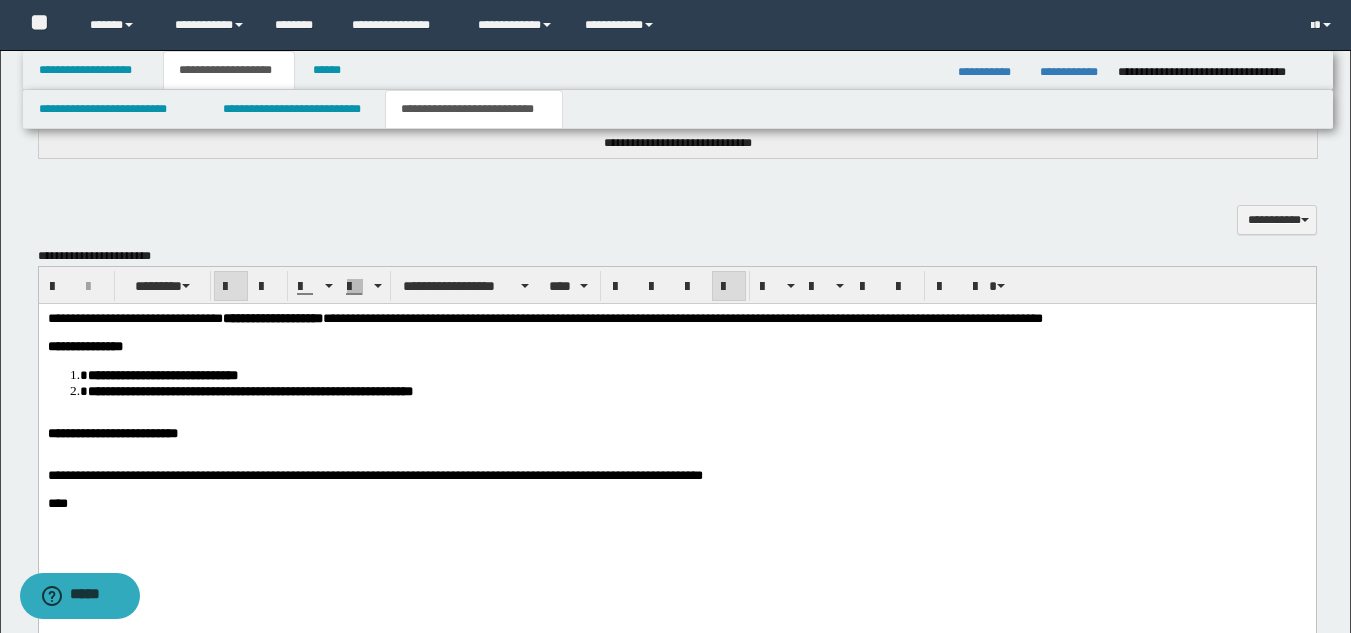 click on "**********" at bounding box center [112, 432] 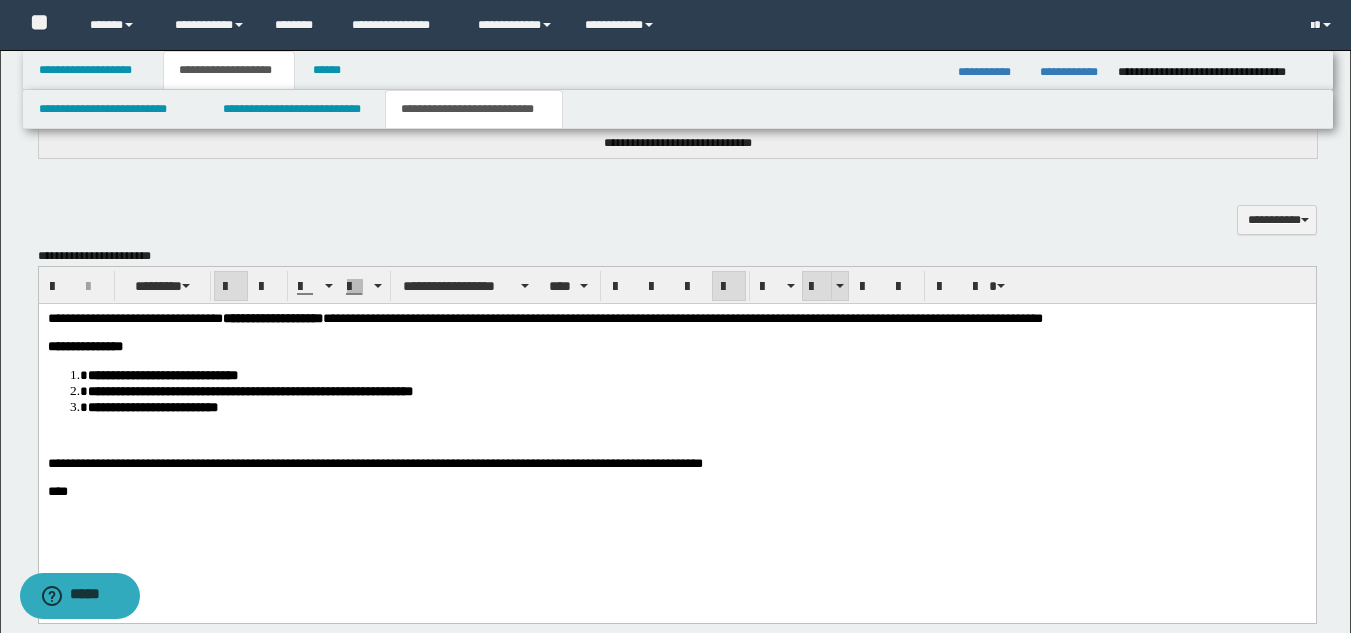 click at bounding box center (817, 287) 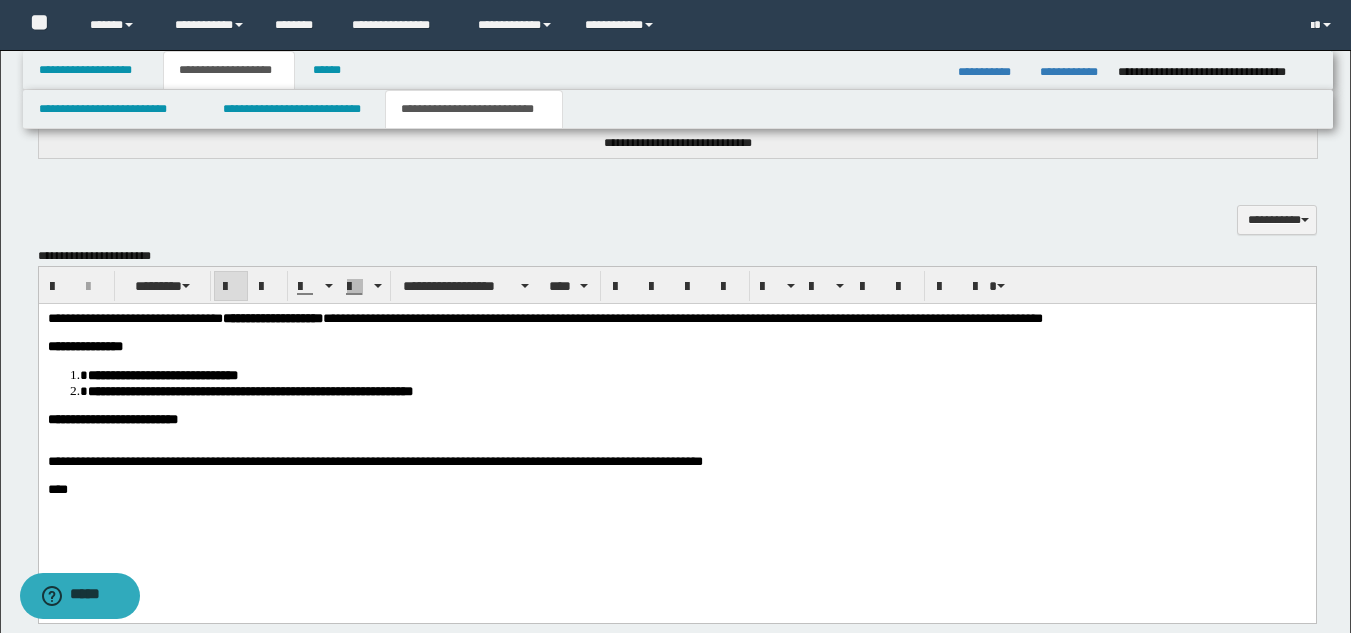 click on "**********" at bounding box center (112, 418) 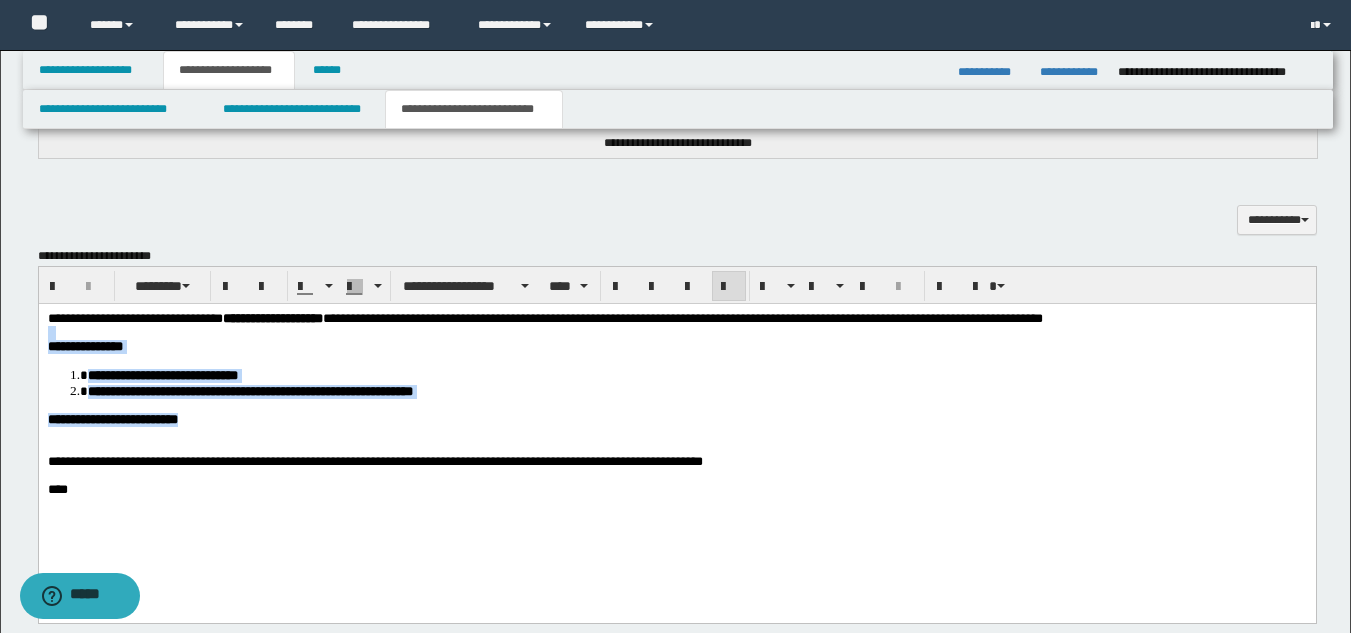 drag, startPoint x: 277, startPoint y: 428, endPoint x: 31, endPoint y: 342, distance: 260.5993 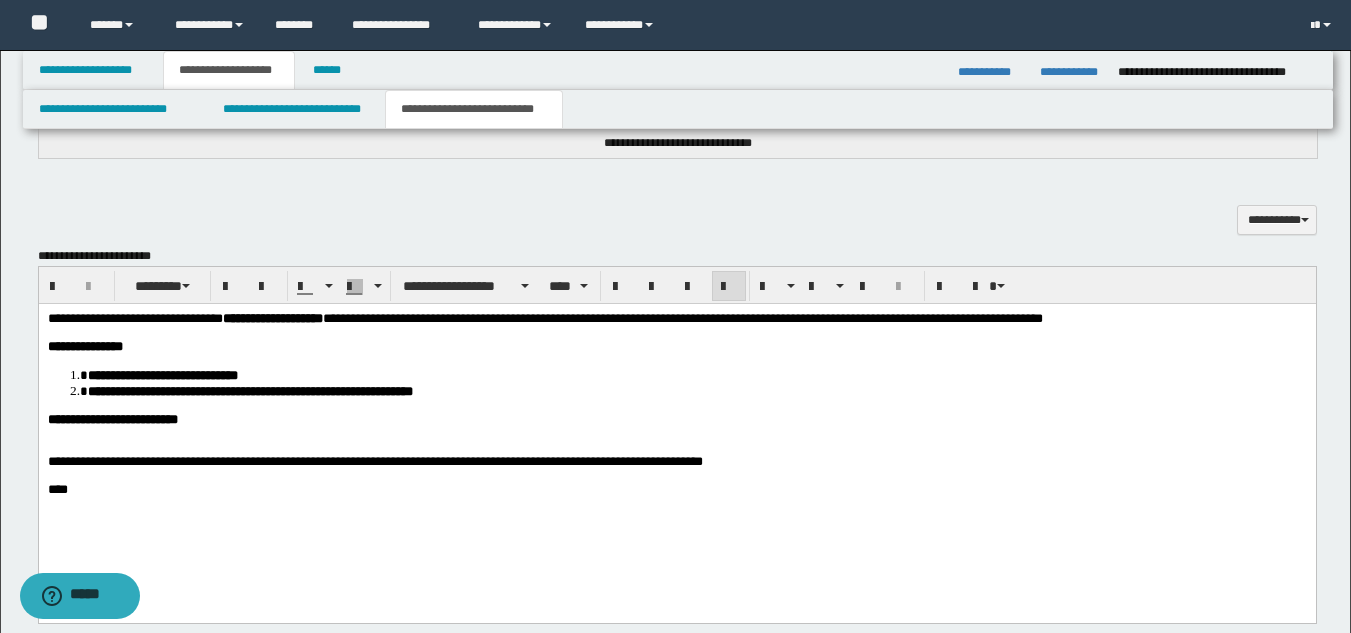 click at bounding box center [676, 447] 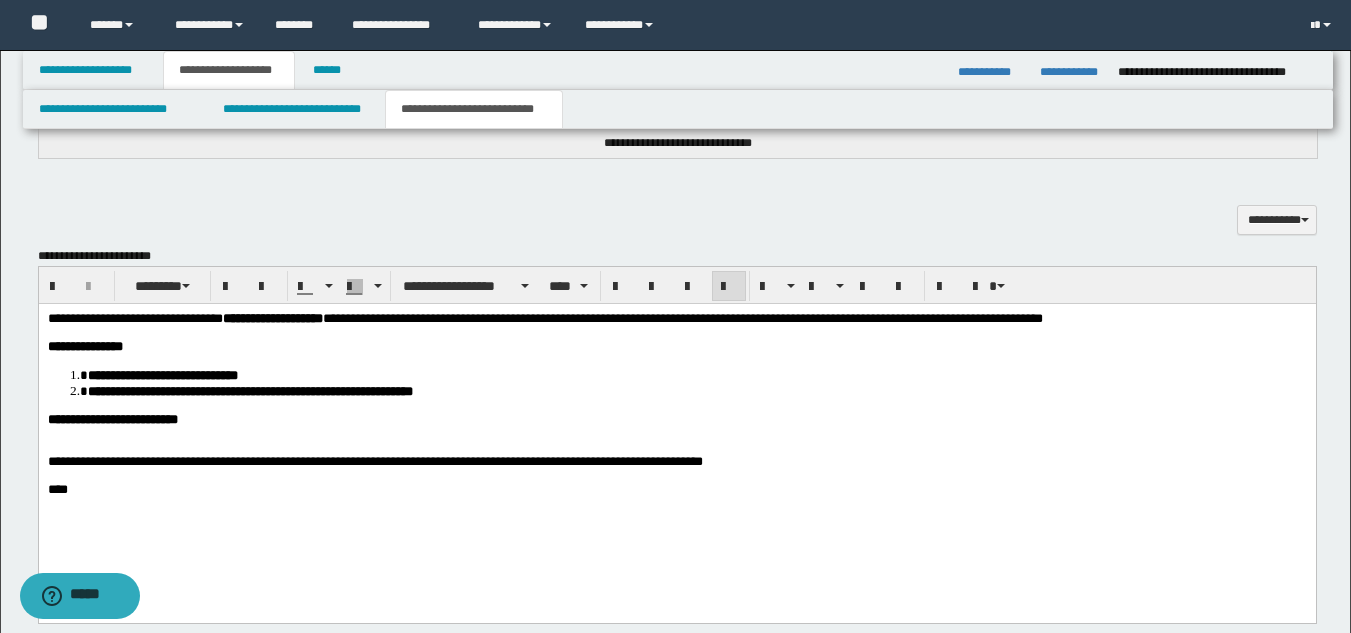 click on "**********" at bounding box center (374, 460) 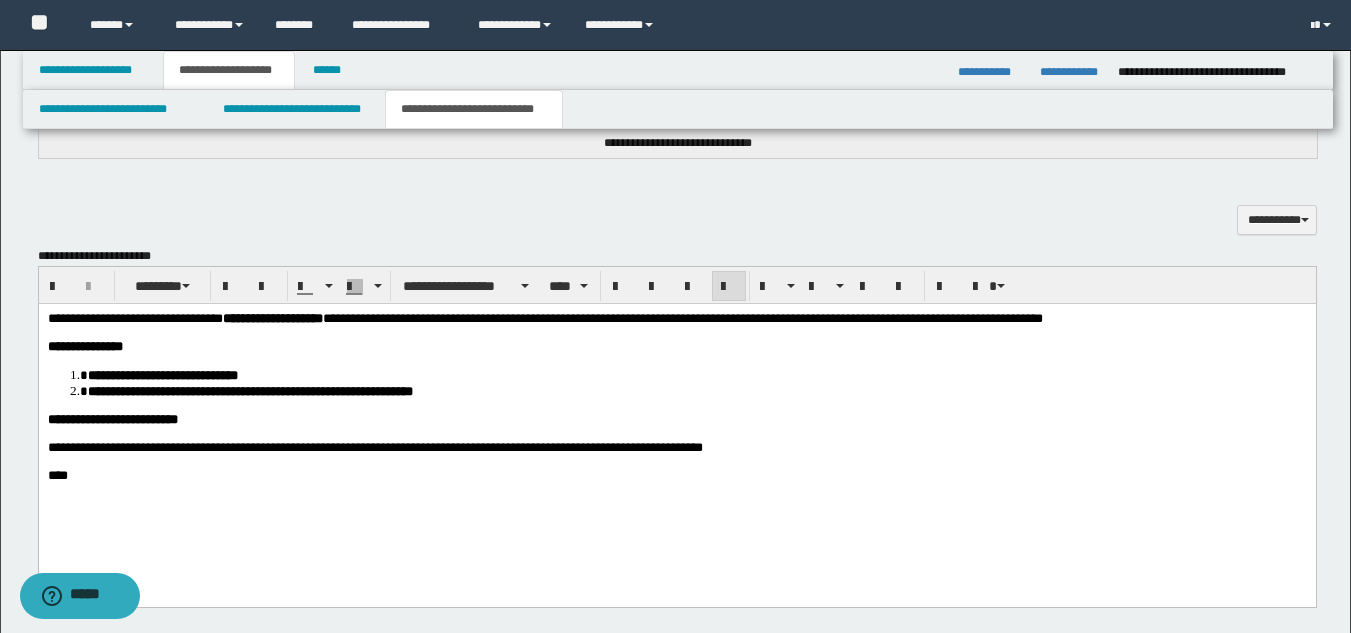 click on "****" at bounding box center (676, 475) 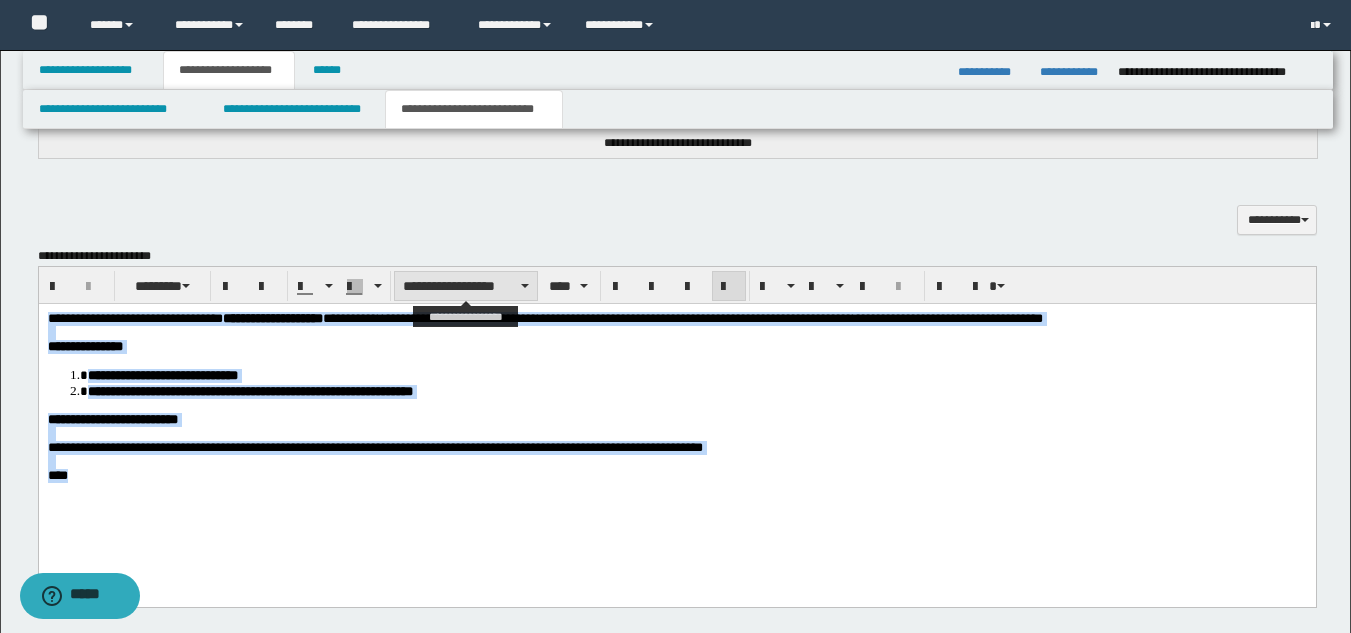 click on "**********" at bounding box center (466, 286) 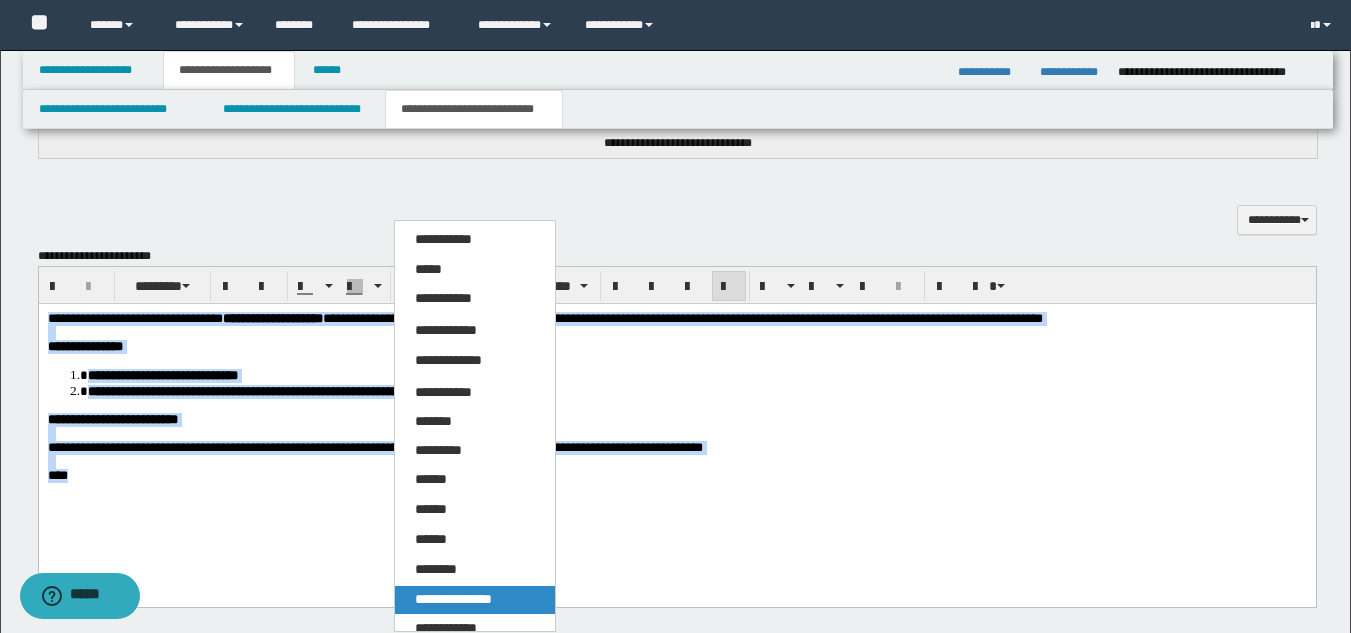 drag, startPoint x: 471, startPoint y: 608, endPoint x: 481, endPoint y: 260, distance: 348.14365 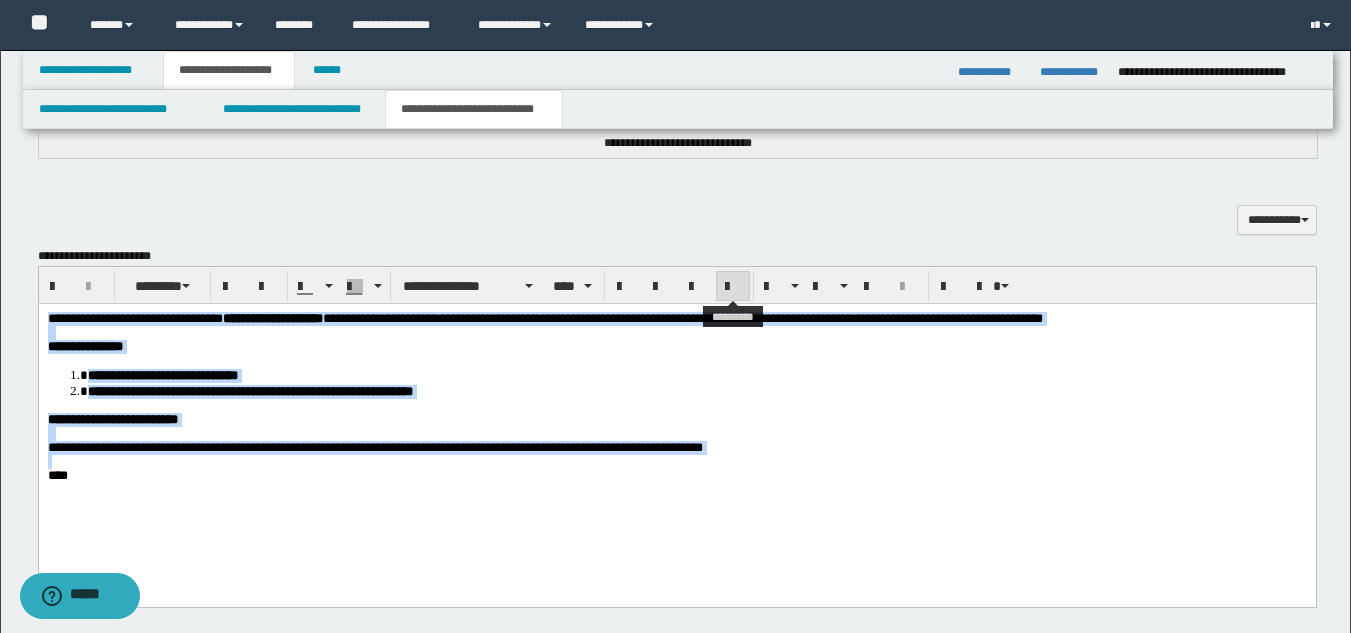 click at bounding box center [733, 286] 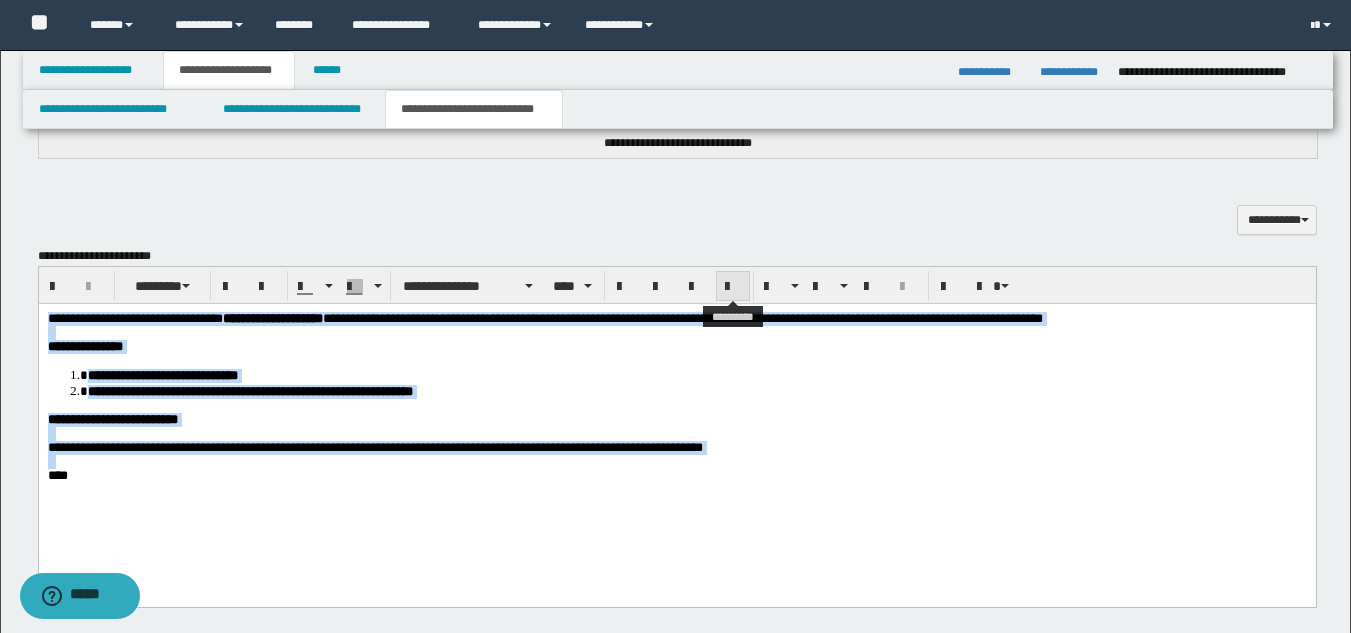 drag, startPoint x: 734, startPoint y: 288, endPoint x: 682, endPoint y: 24, distance: 269.07248 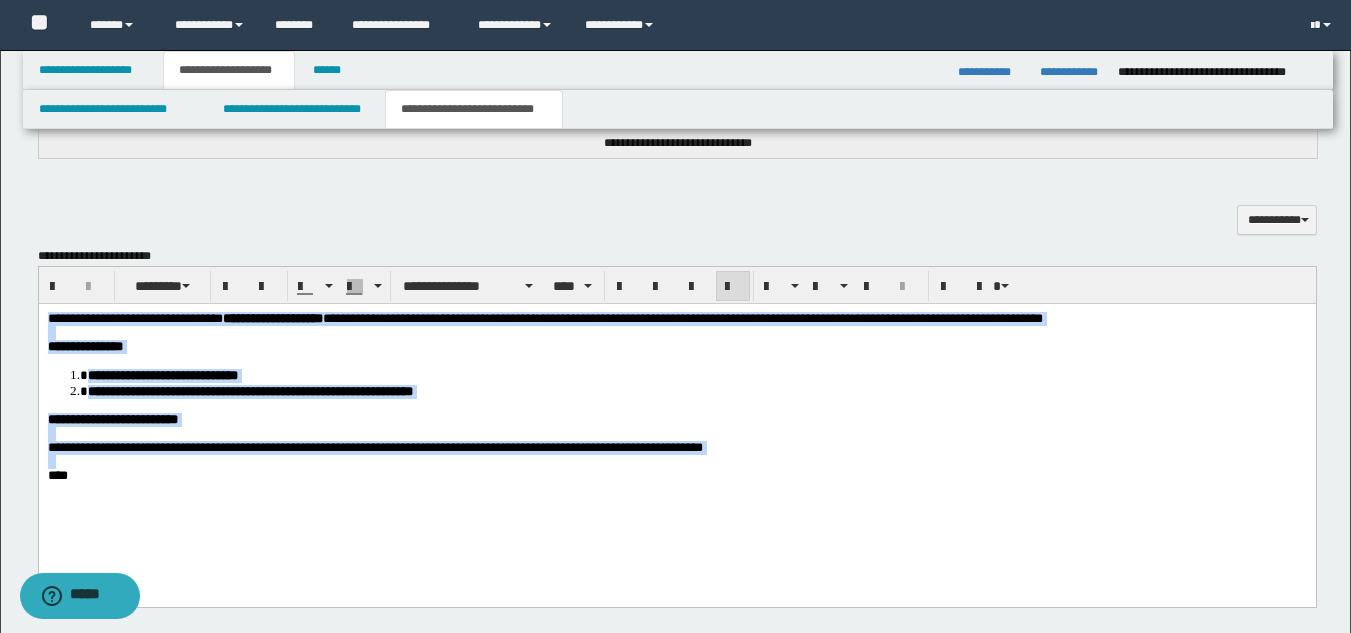 click on "**********" at bounding box center [676, 346] 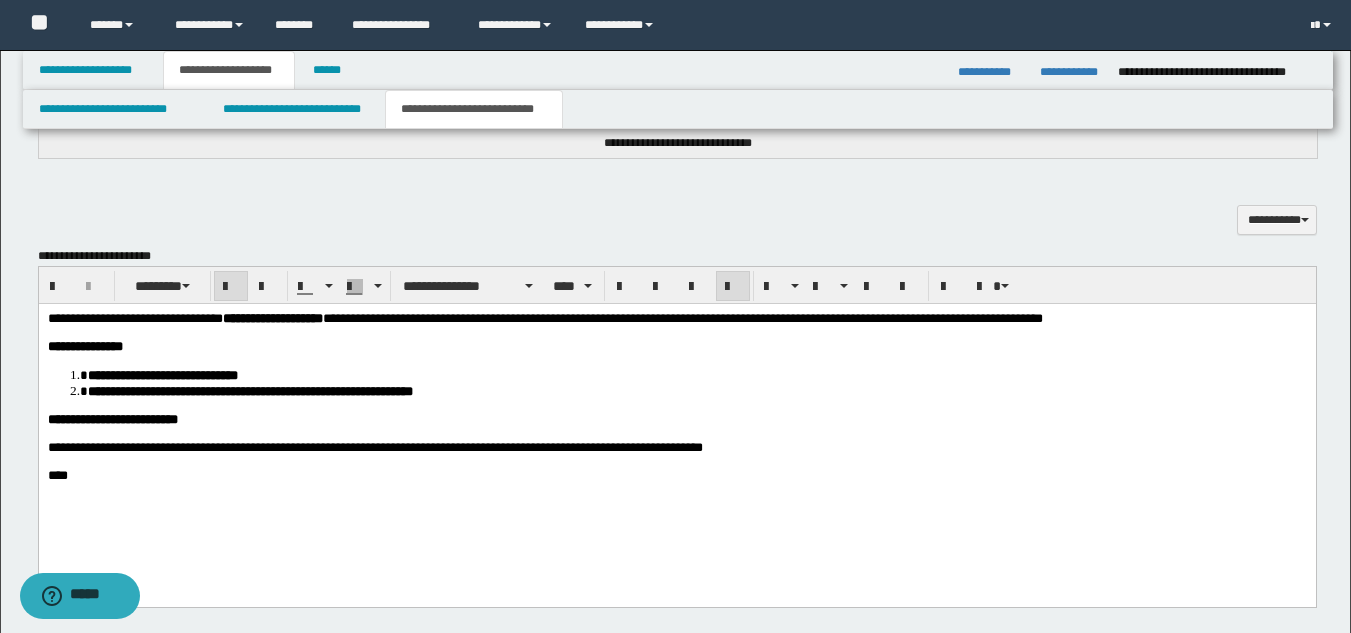 click on "**********" at bounding box center [544, 317] 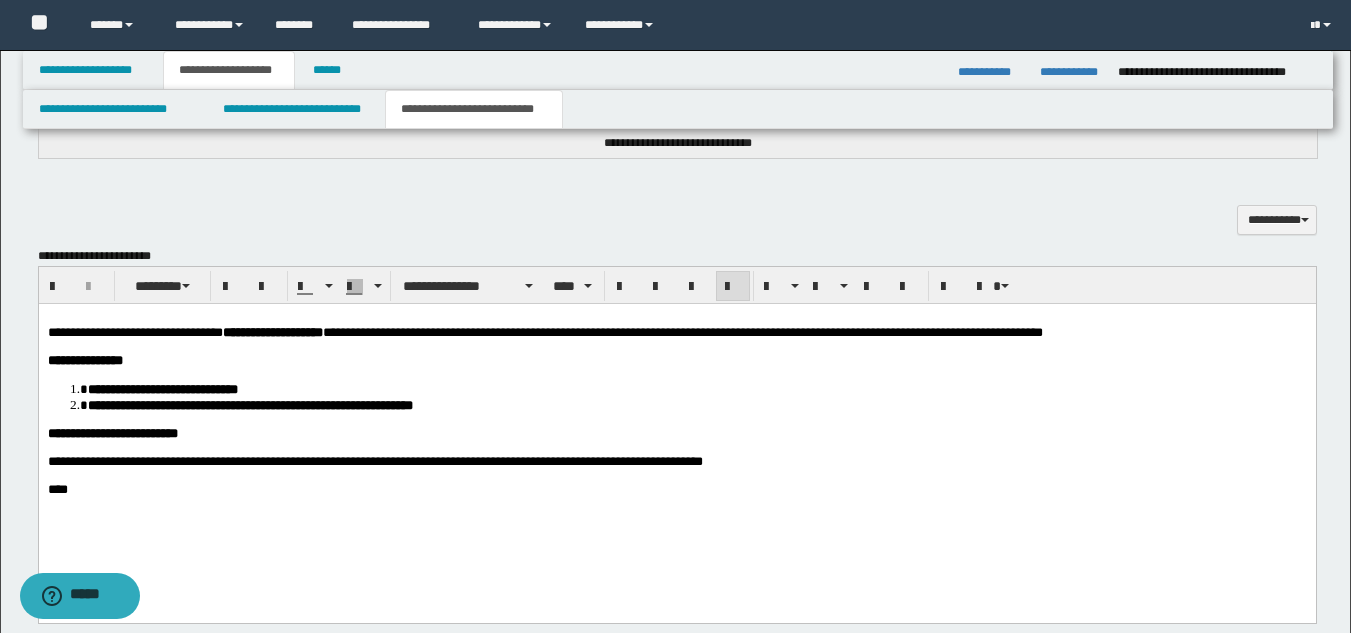 click on "**********" at bounding box center (676, 428) 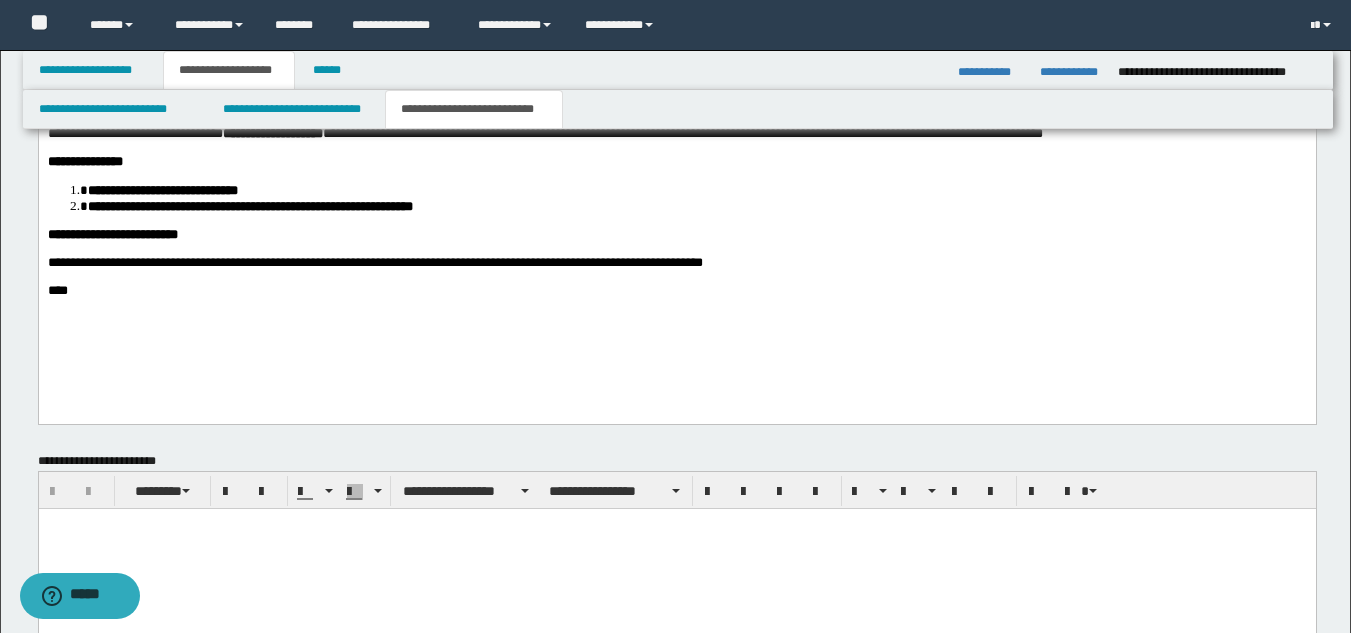 scroll, scrollTop: 1085, scrollLeft: 0, axis: vertical 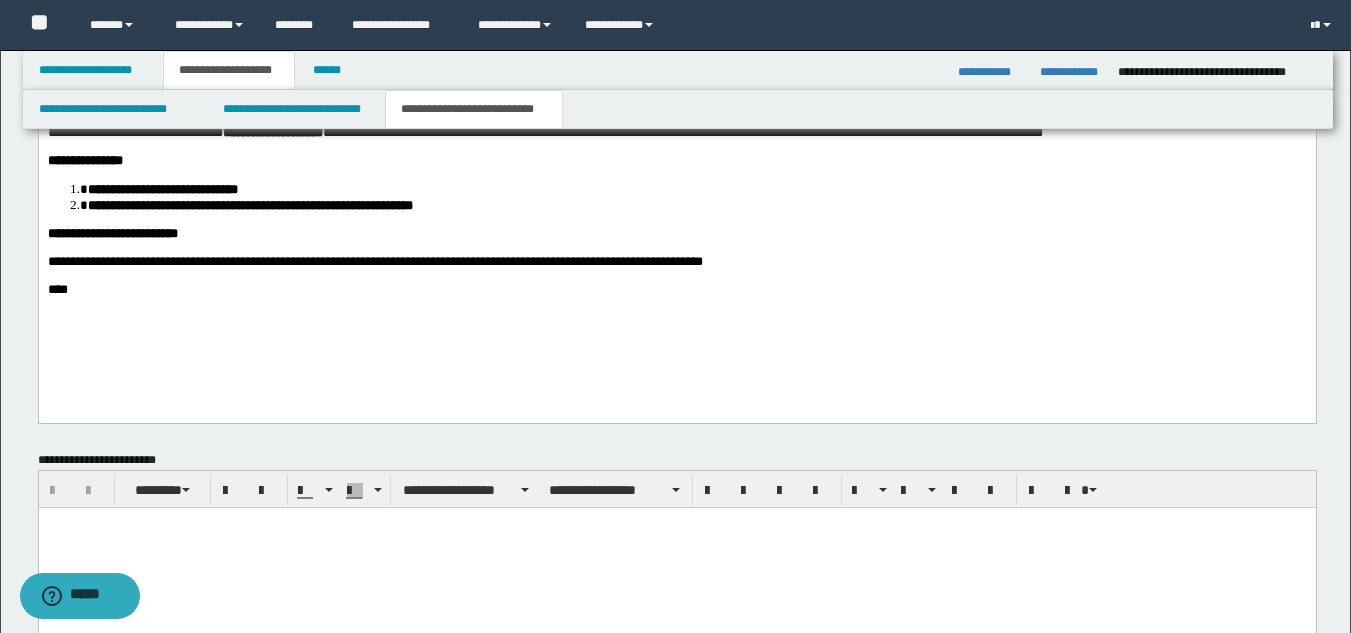 click on "**********" at bounding box center (676, 228) 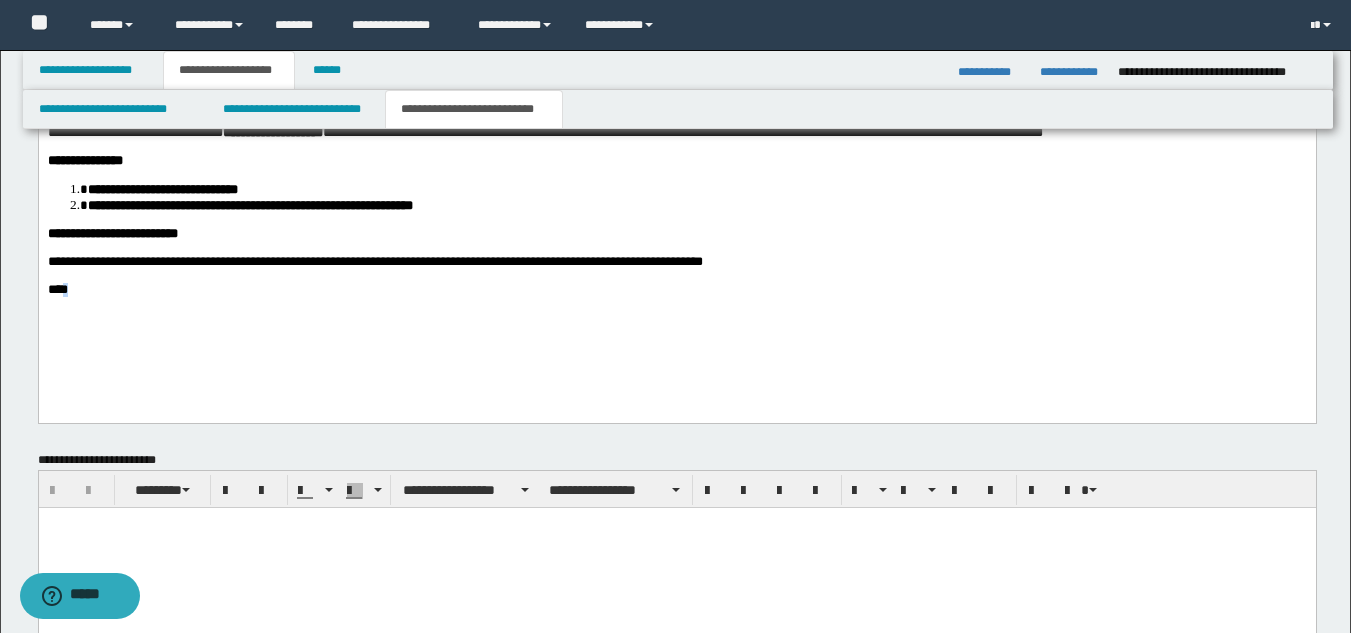 drag, startPoint x: 109, startPoint y: 342, endPoint x: 121, endPoint y: 338, distance: 12.649111 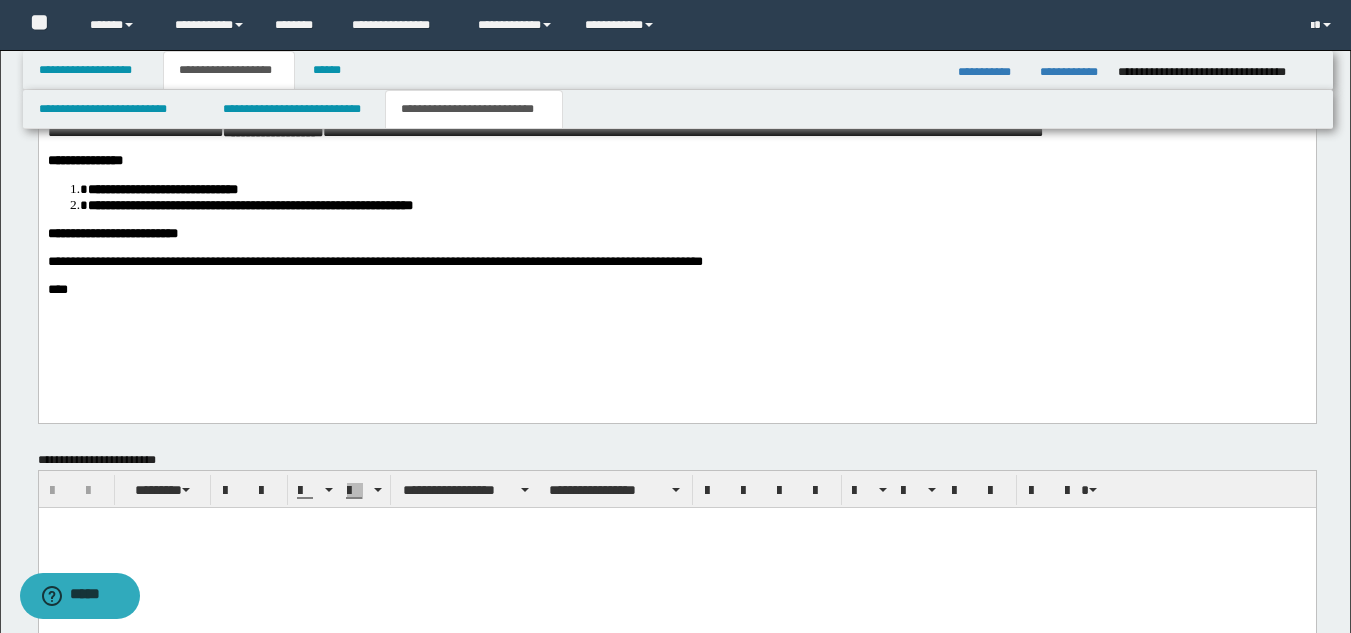 click on "**********" at bounding box center (676, 228) 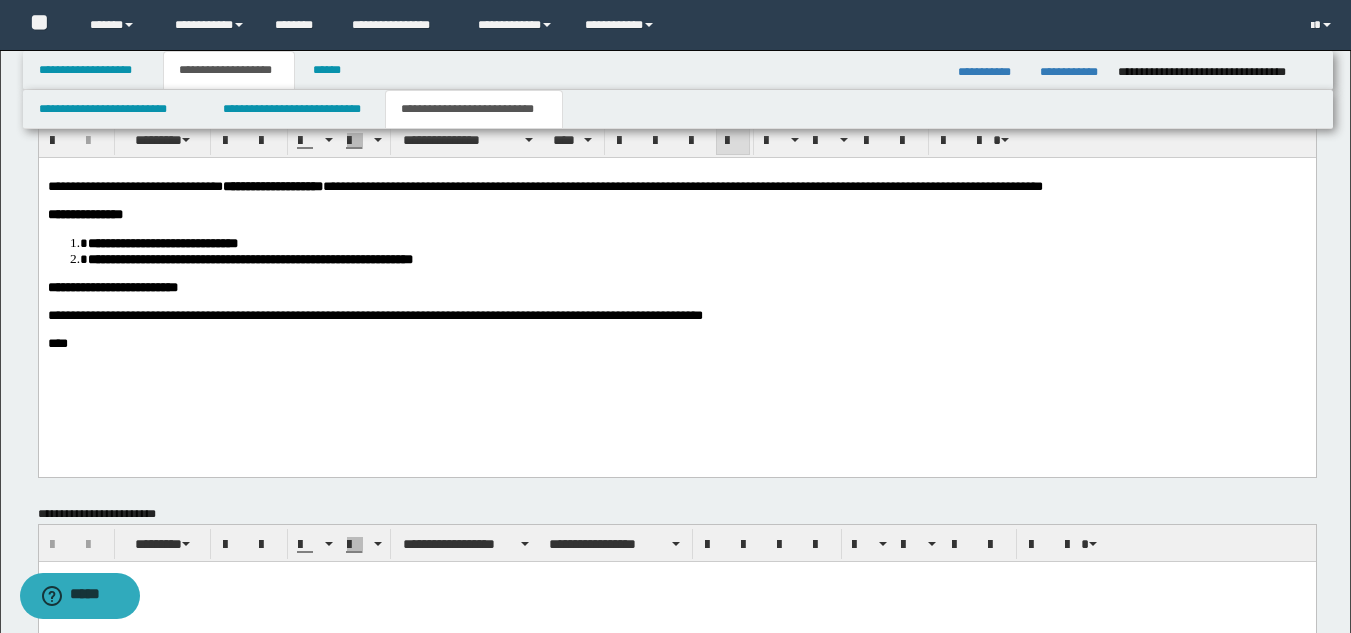 scroll, scrollTop: 985, scrollLeft: 0, axis: vertical 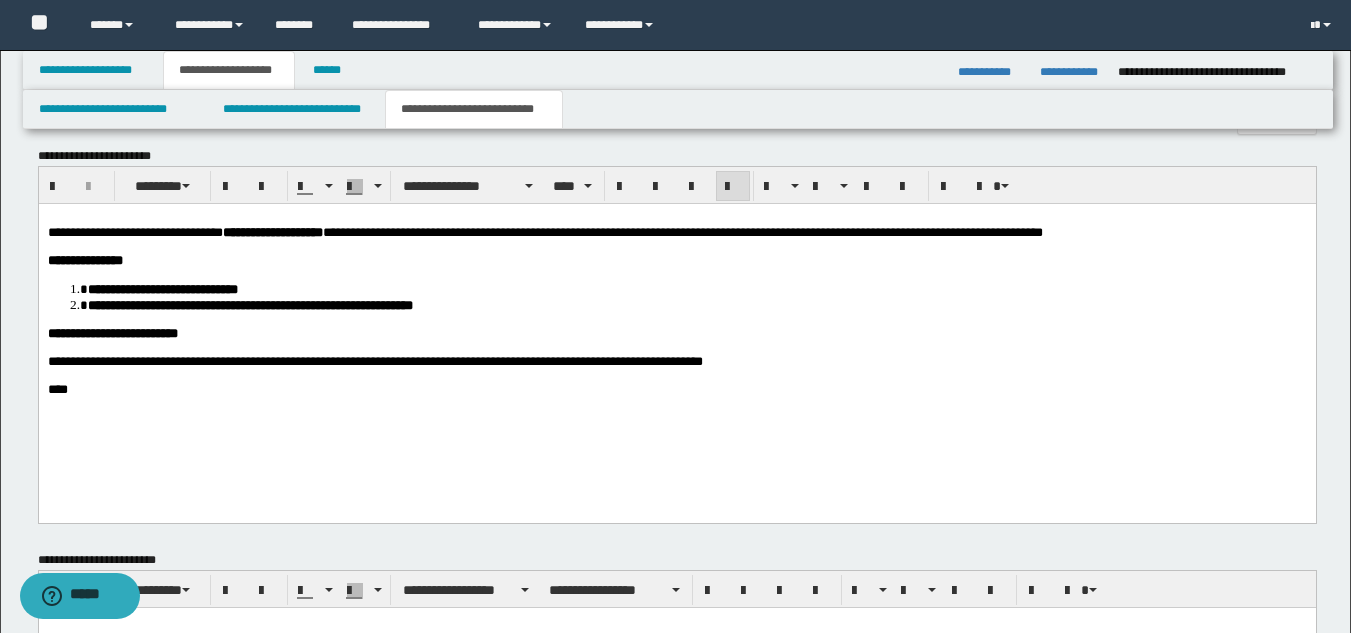 click at bounding box center [676, 347] 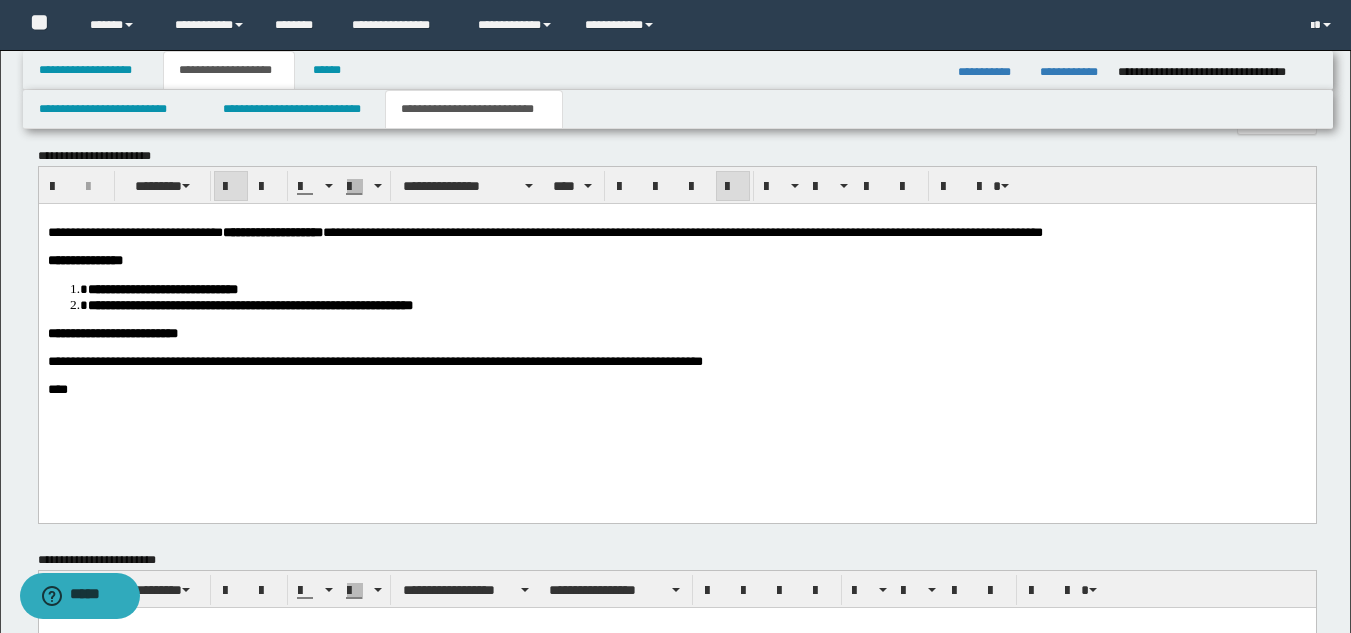 click on "**********" at bounding box center [676, 333] 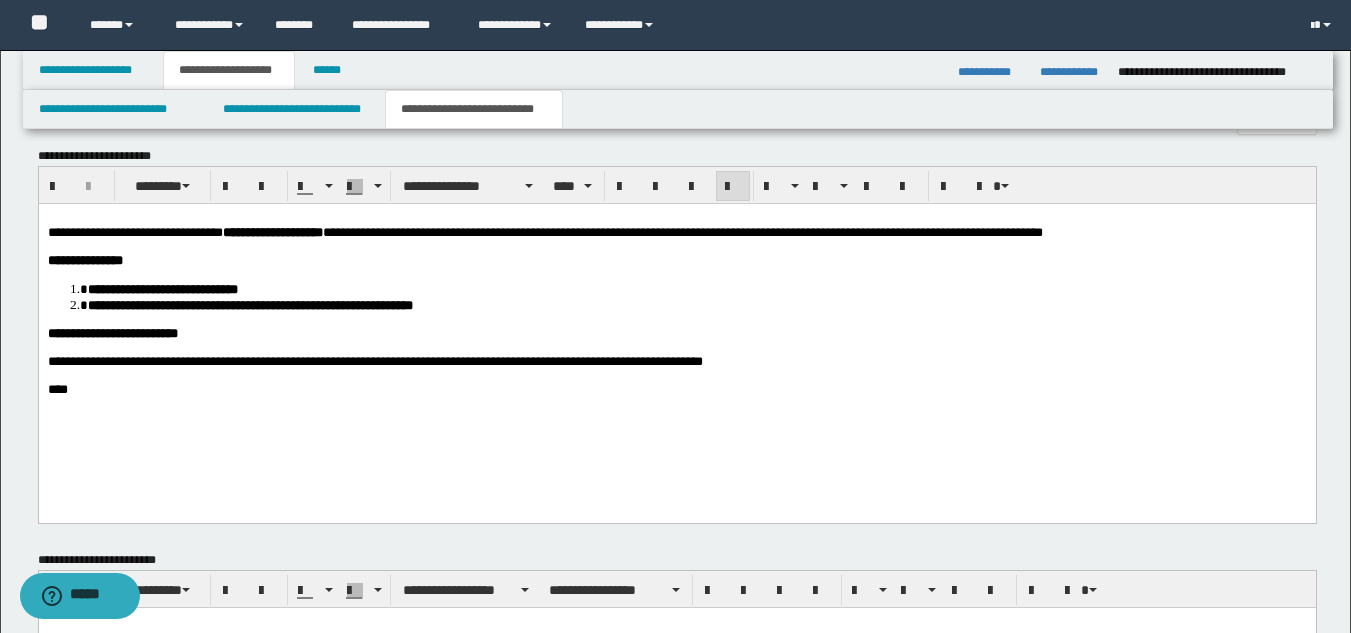 click on "**********" at bounding box center (676, 328) 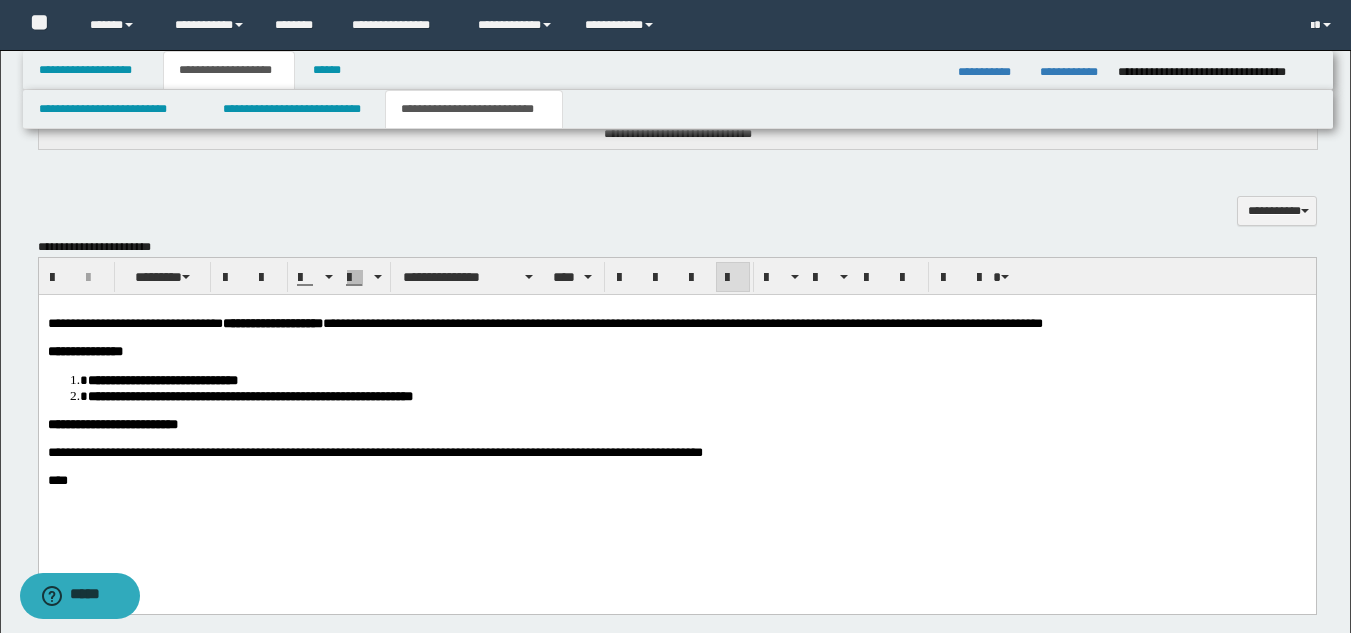 scroll, scrollTop: 785, scrollLeft: 0, axis: vertical 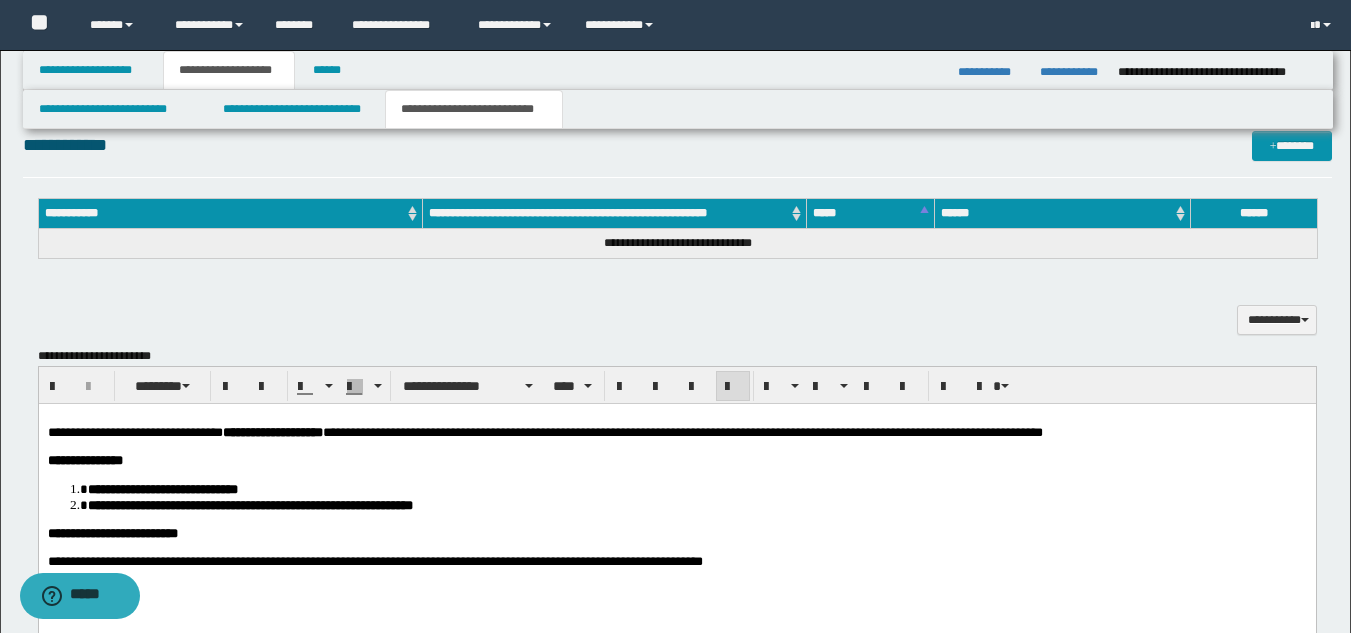 click on "**********" at bounding box center [162, 488] 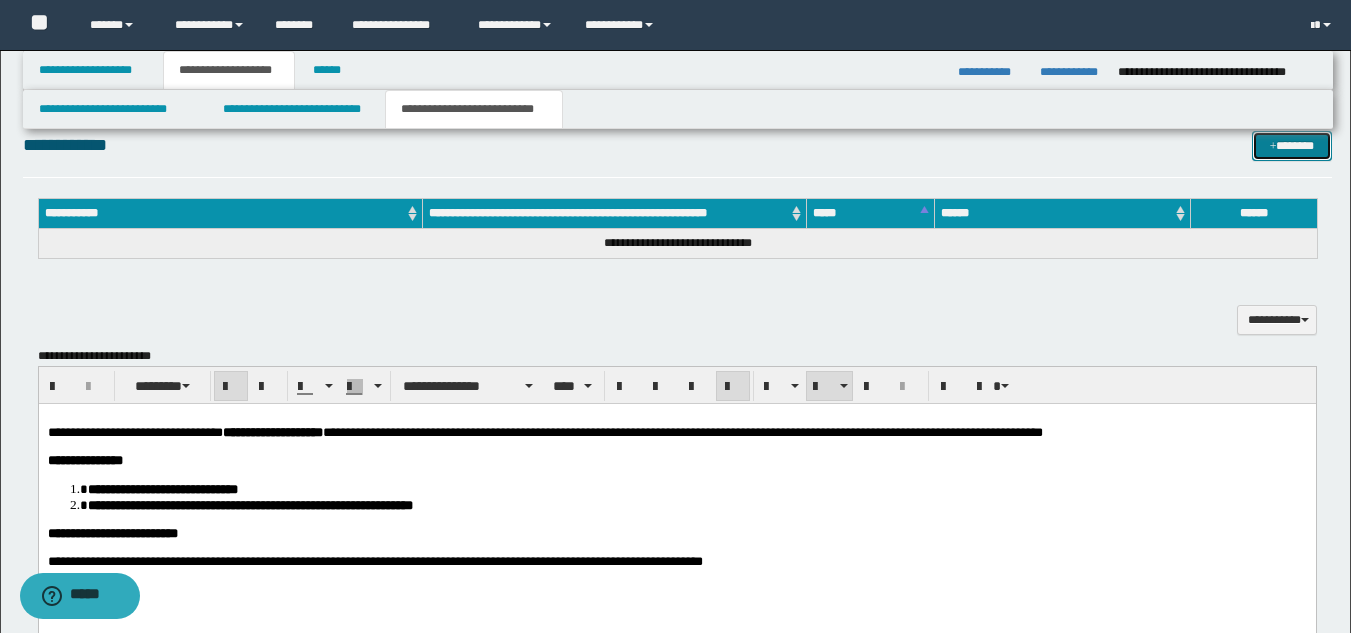 click on "*******" at bounding box center (1292, 146) 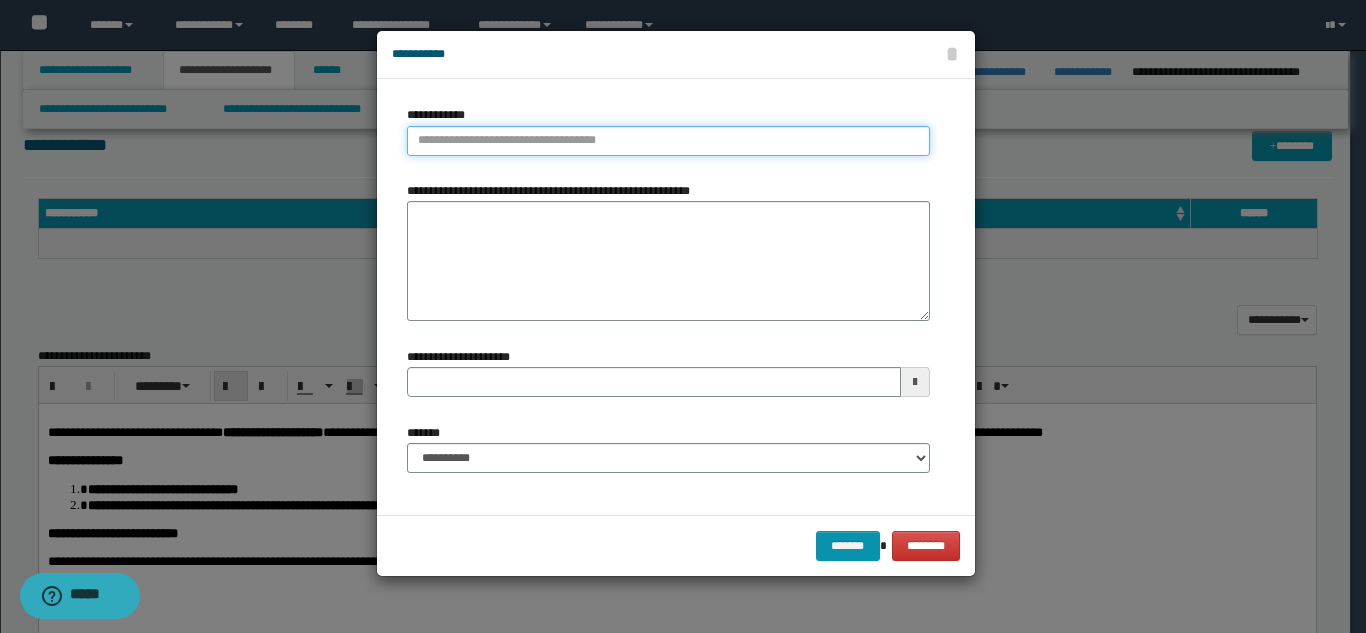 click on "**********" at bounding box center (668, 141) 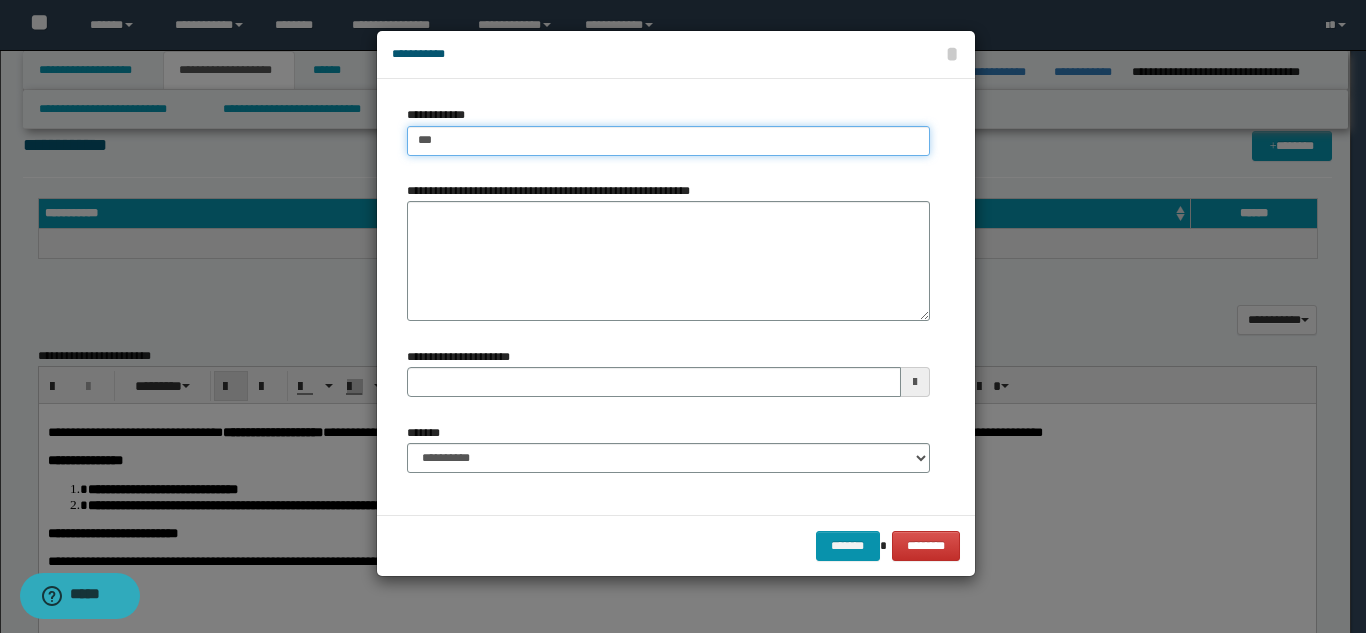 type on "****" 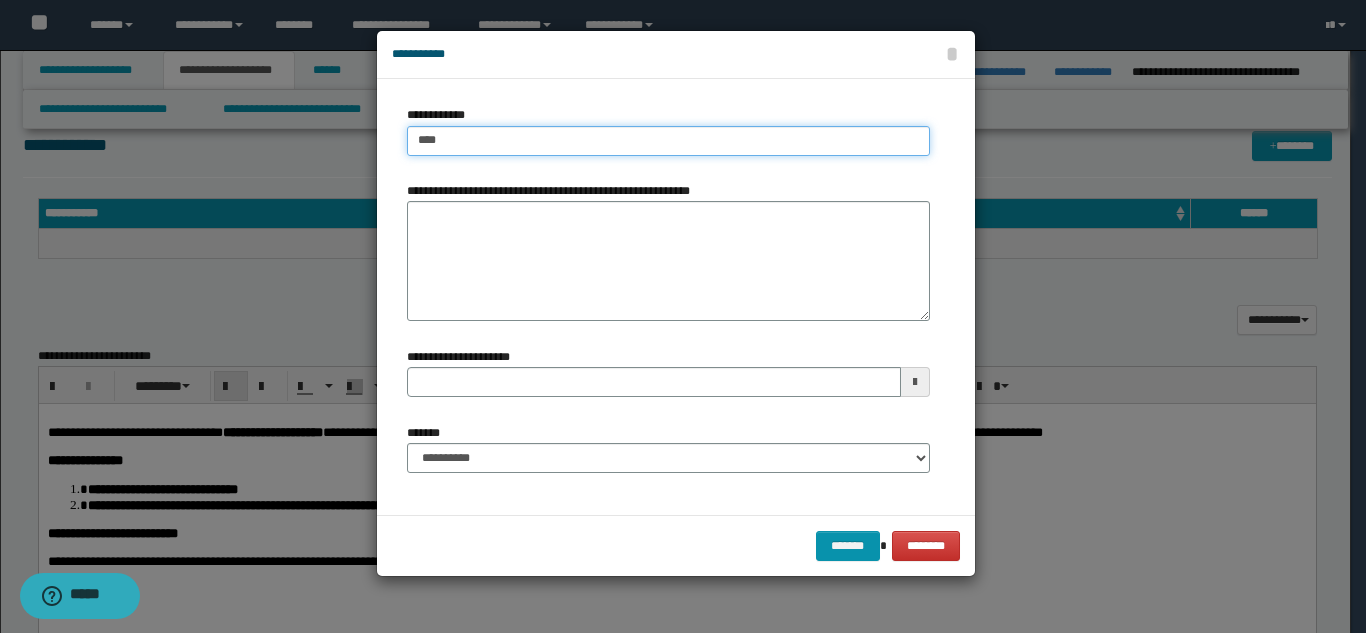 type on "****" 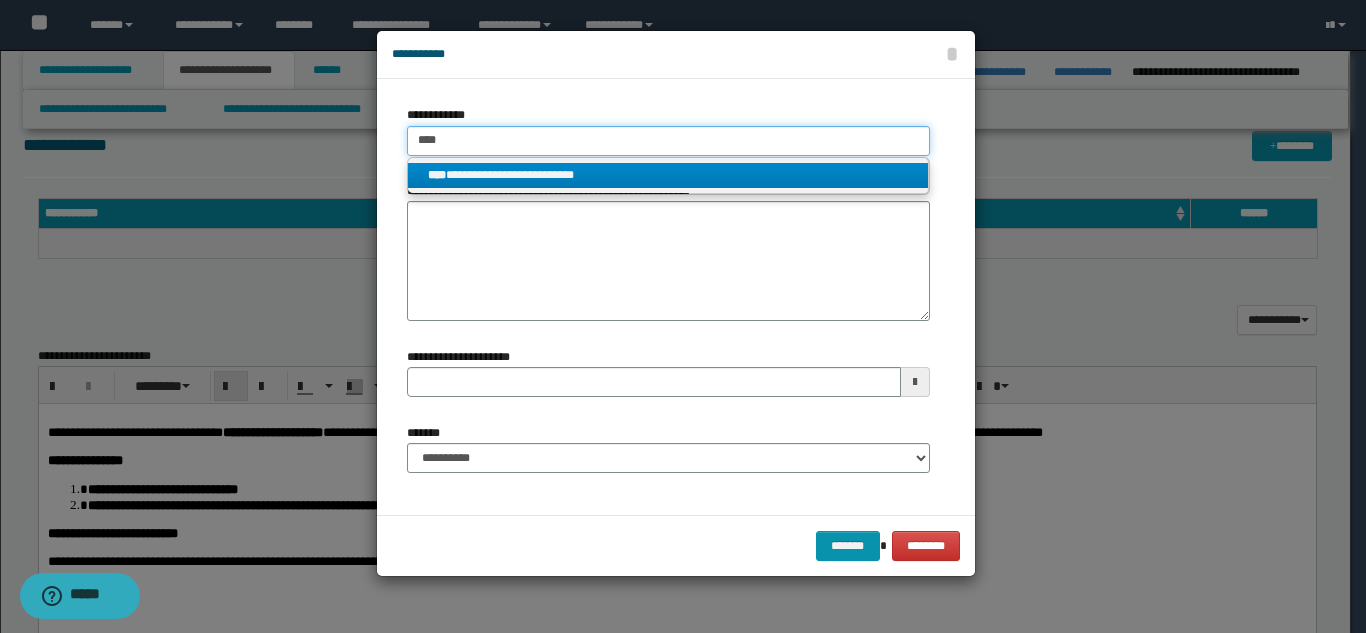 type on "****" 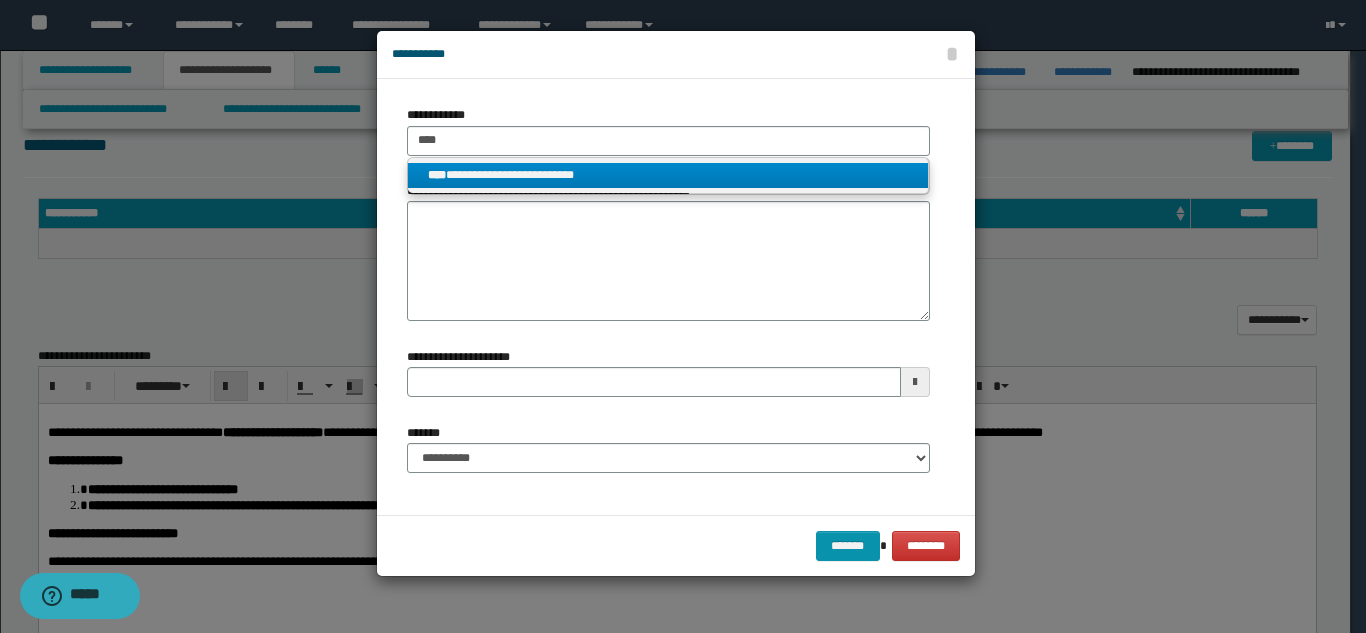 click on "**********" at bounding box center [668, 175] 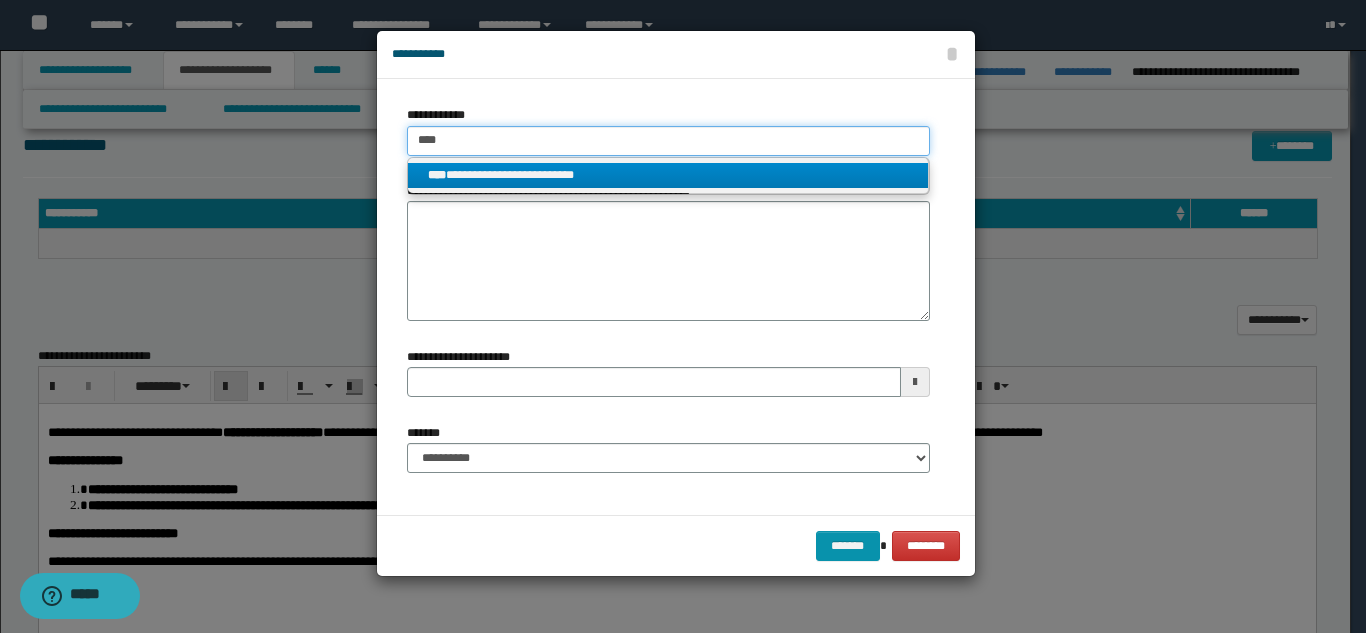 type 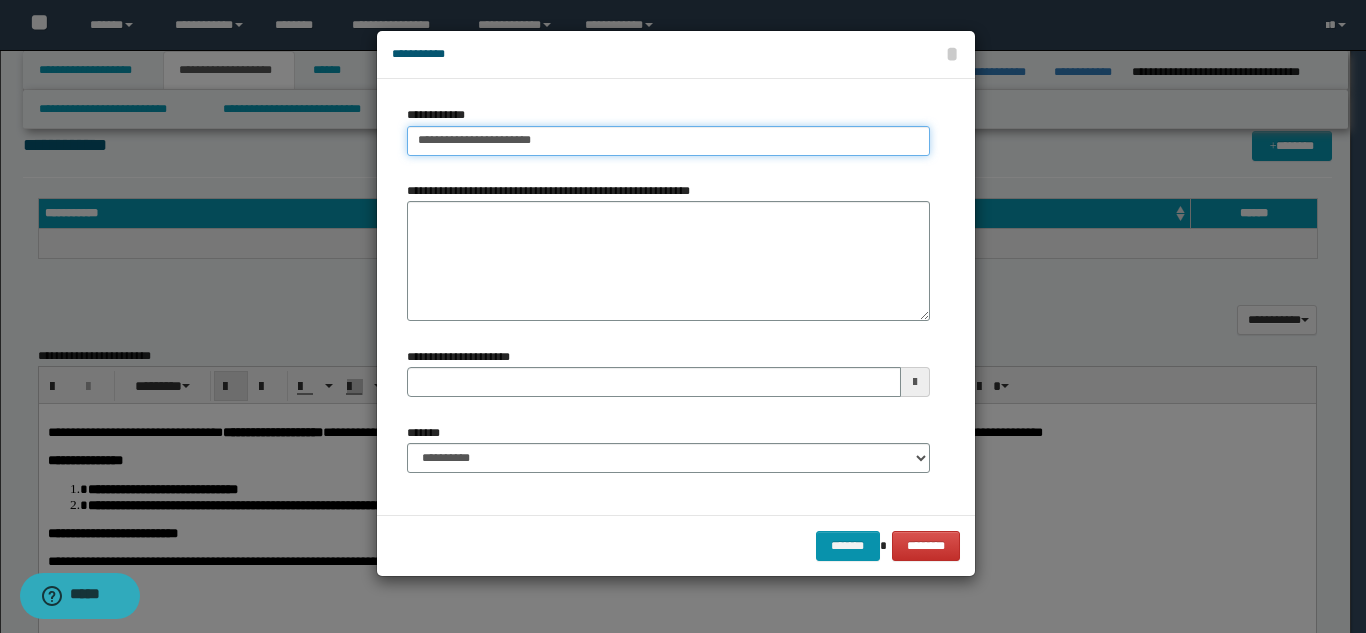 type on "**********" 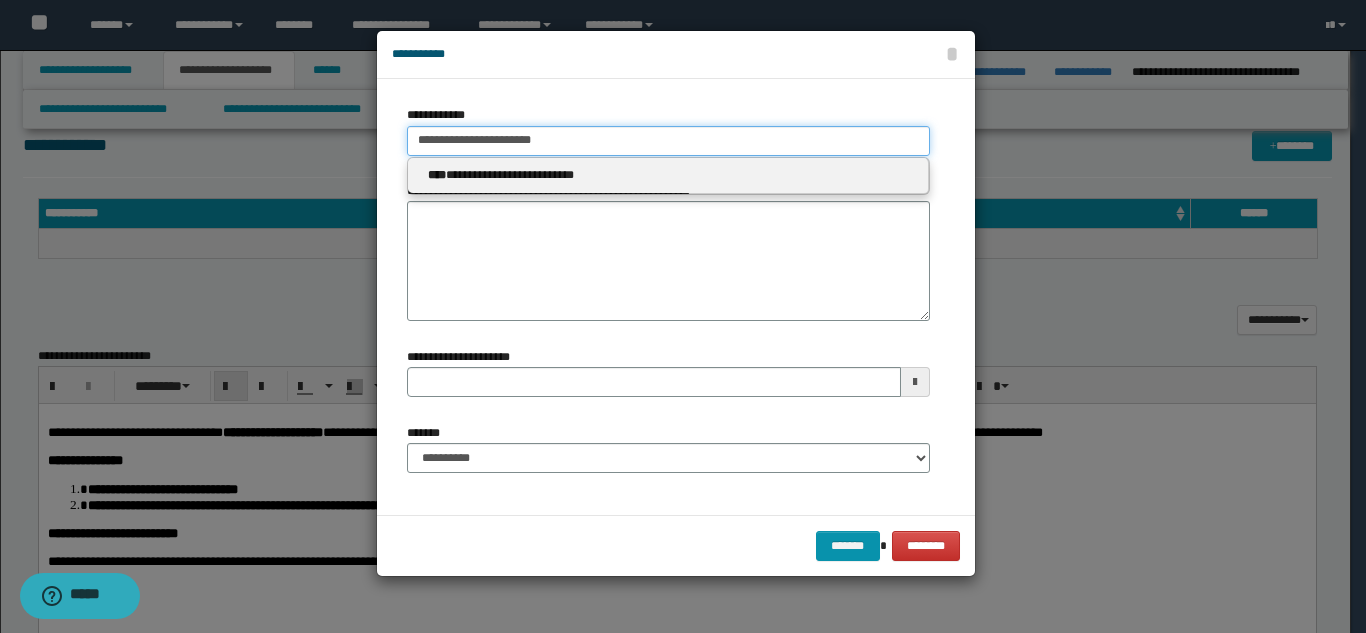 type 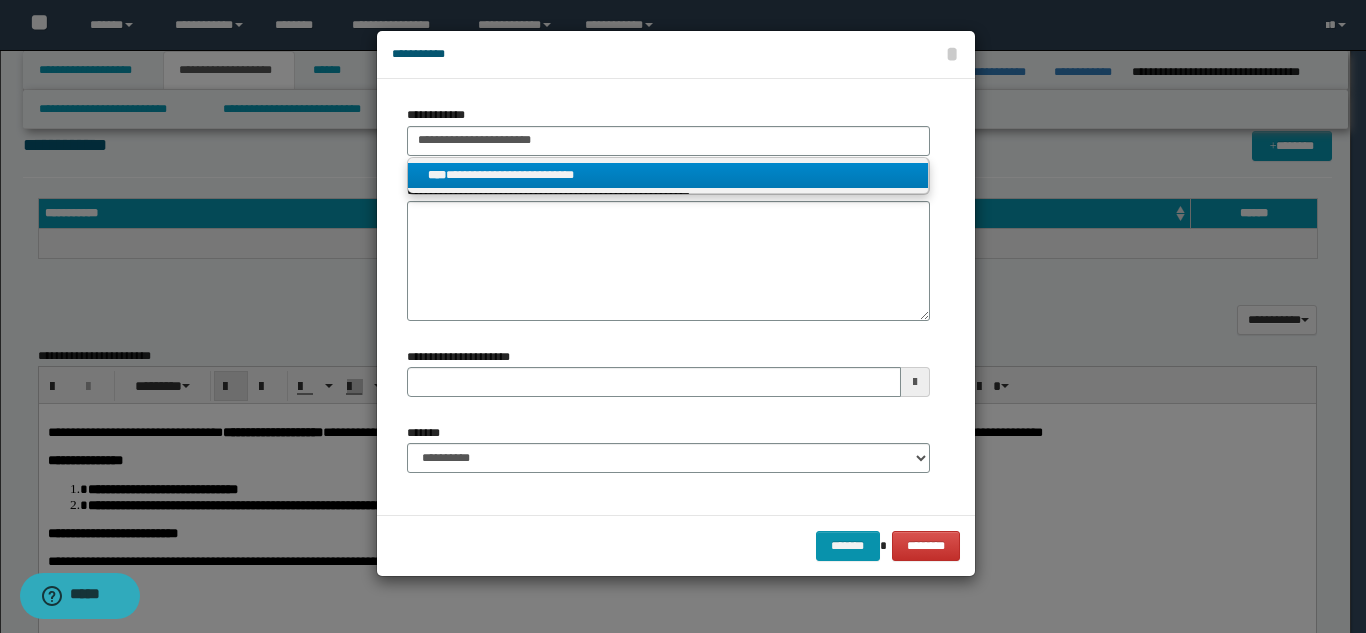 click on "**********" at bounding box center [668, 175] 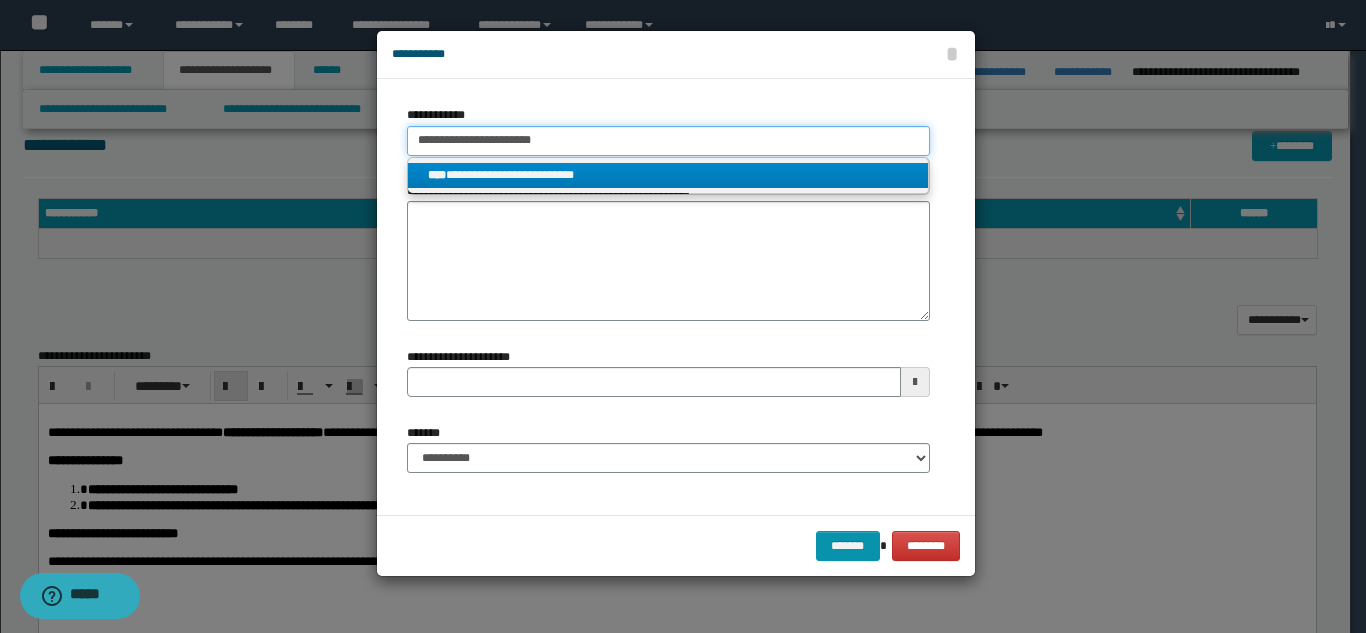 type 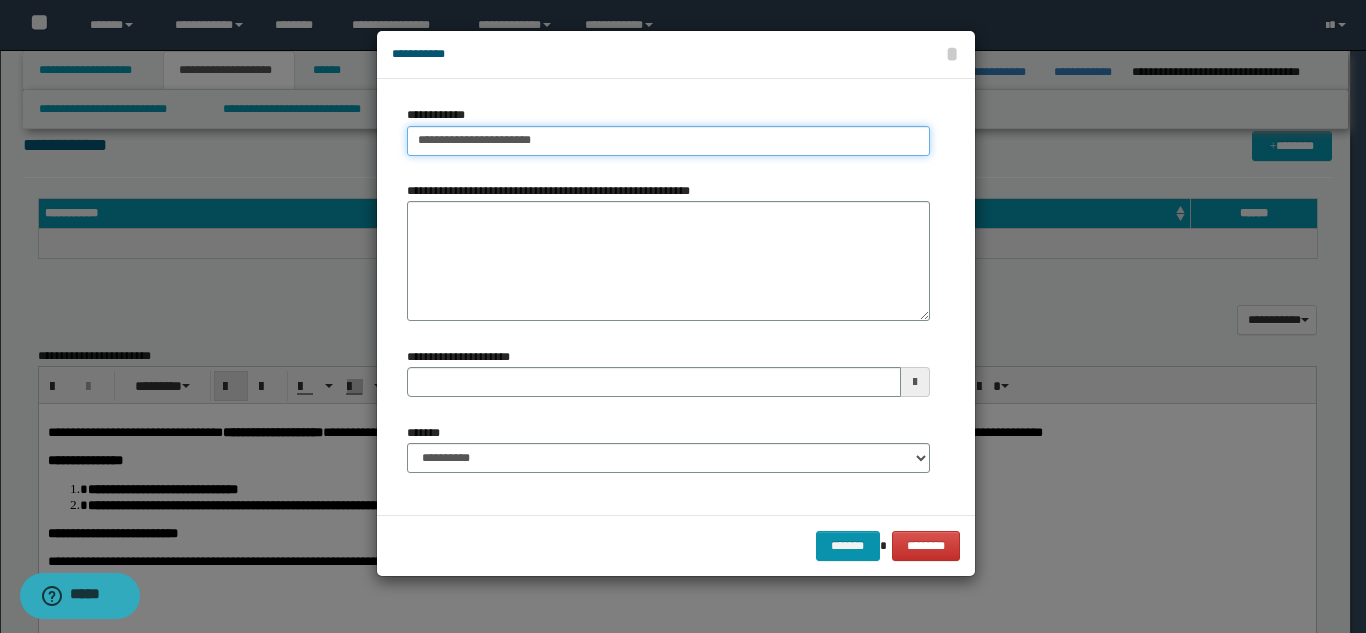 type 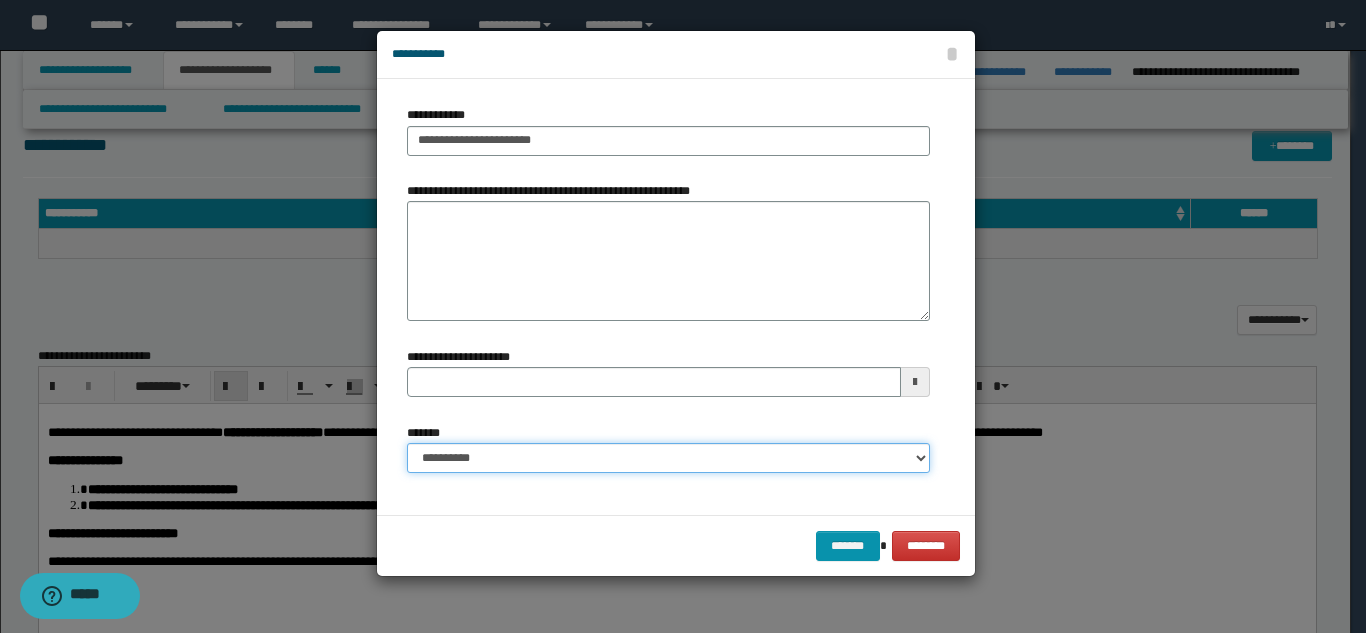 click on "**********" at bounding box center [668, 458] 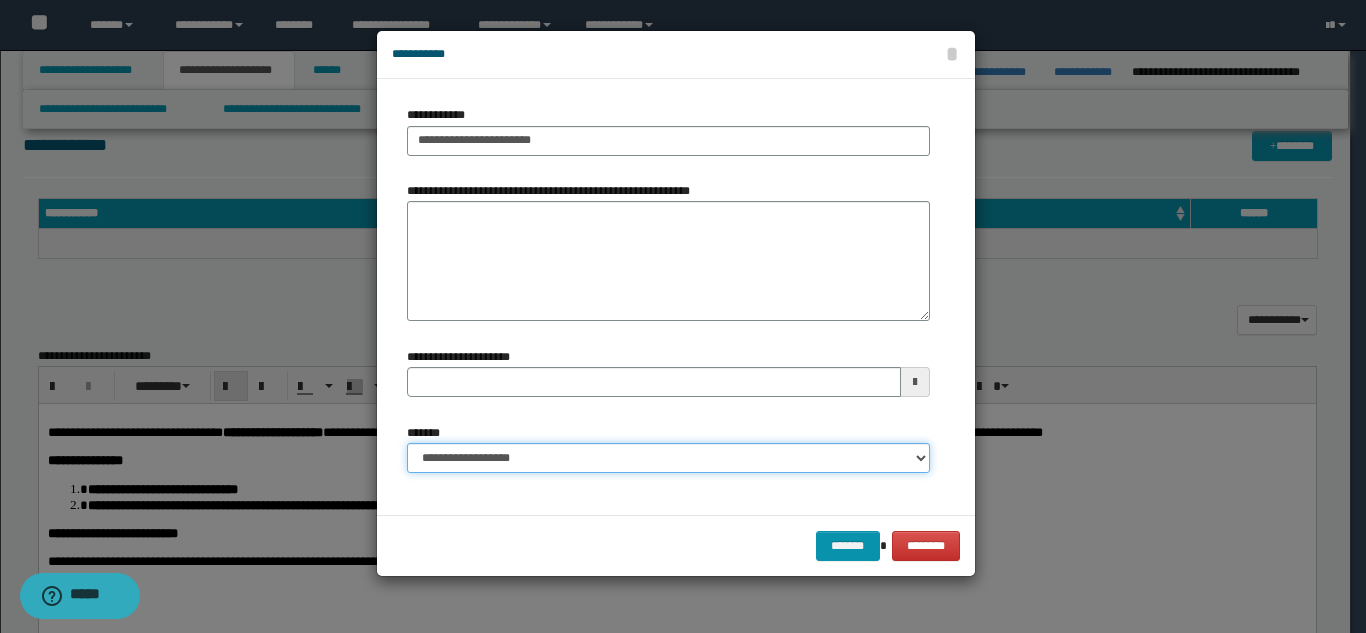 click on "**********" at bounding box center [668, 458] 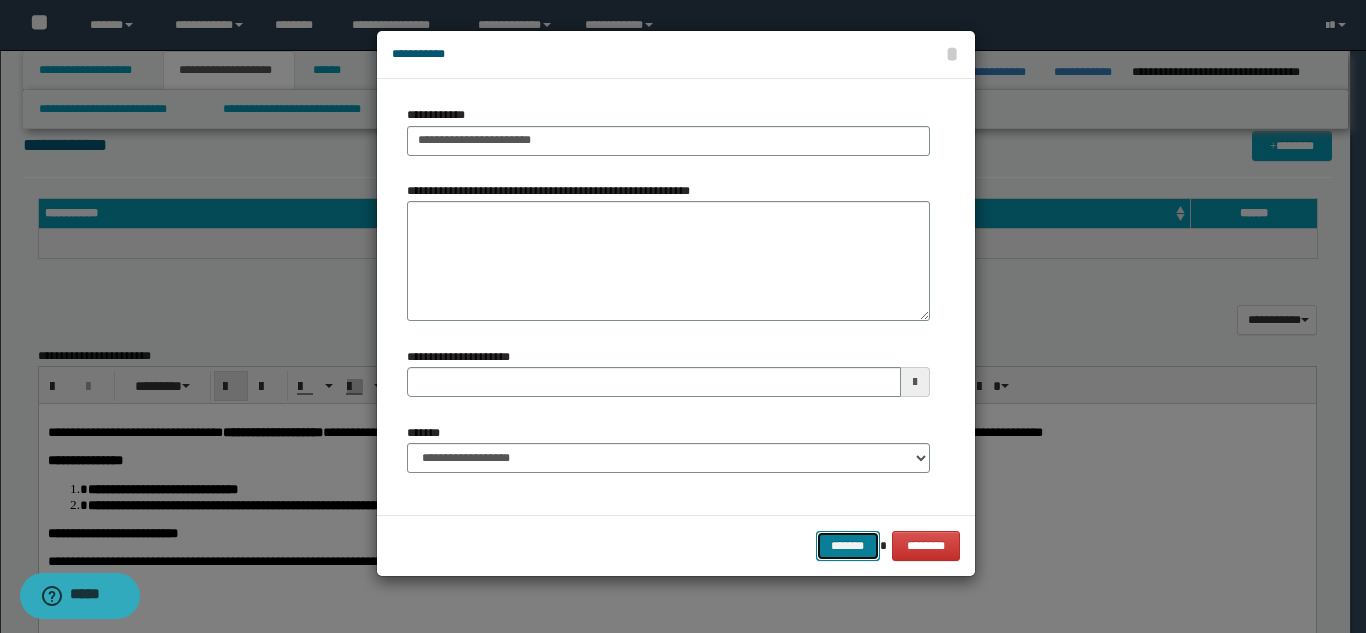 click on "*******" at bounding box center (848, 546) 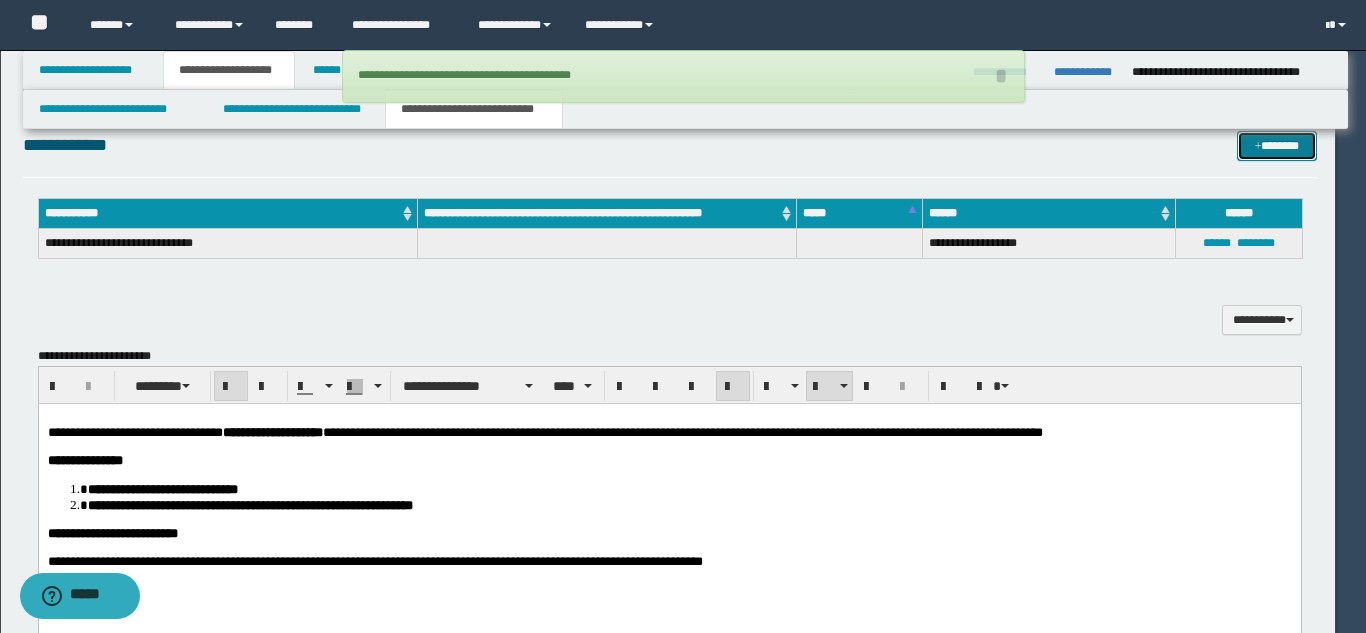 type 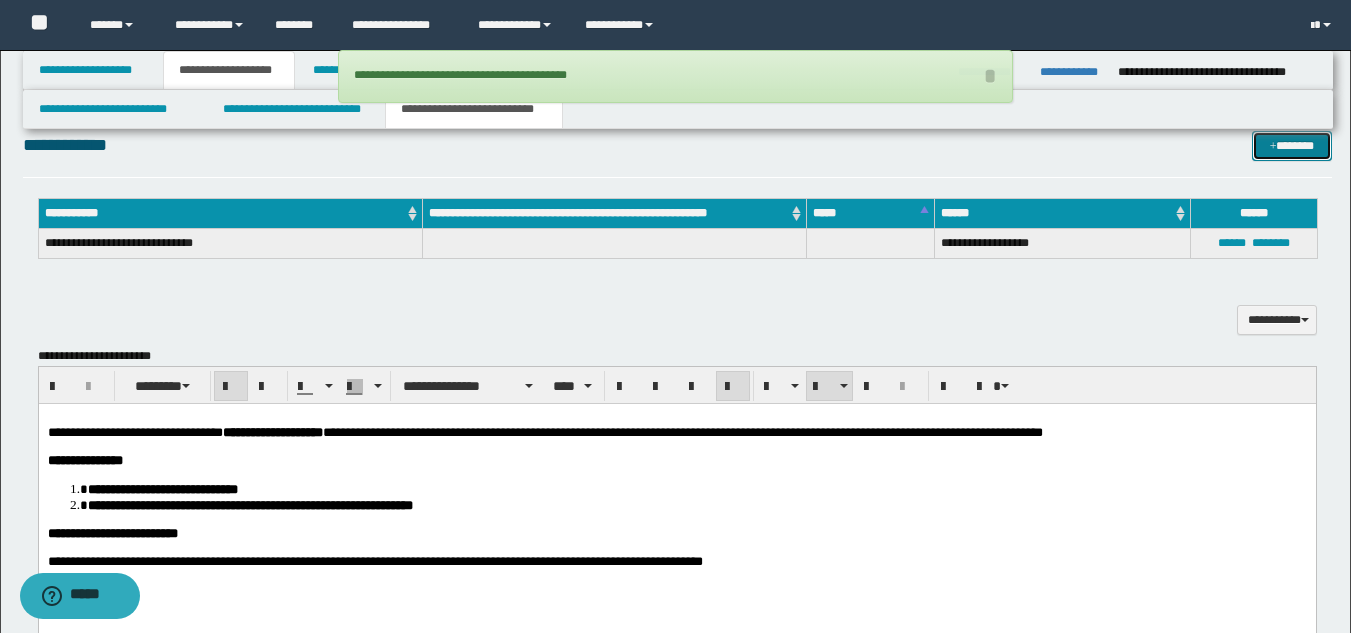click on "*******" at bounding box center (1292, 146) 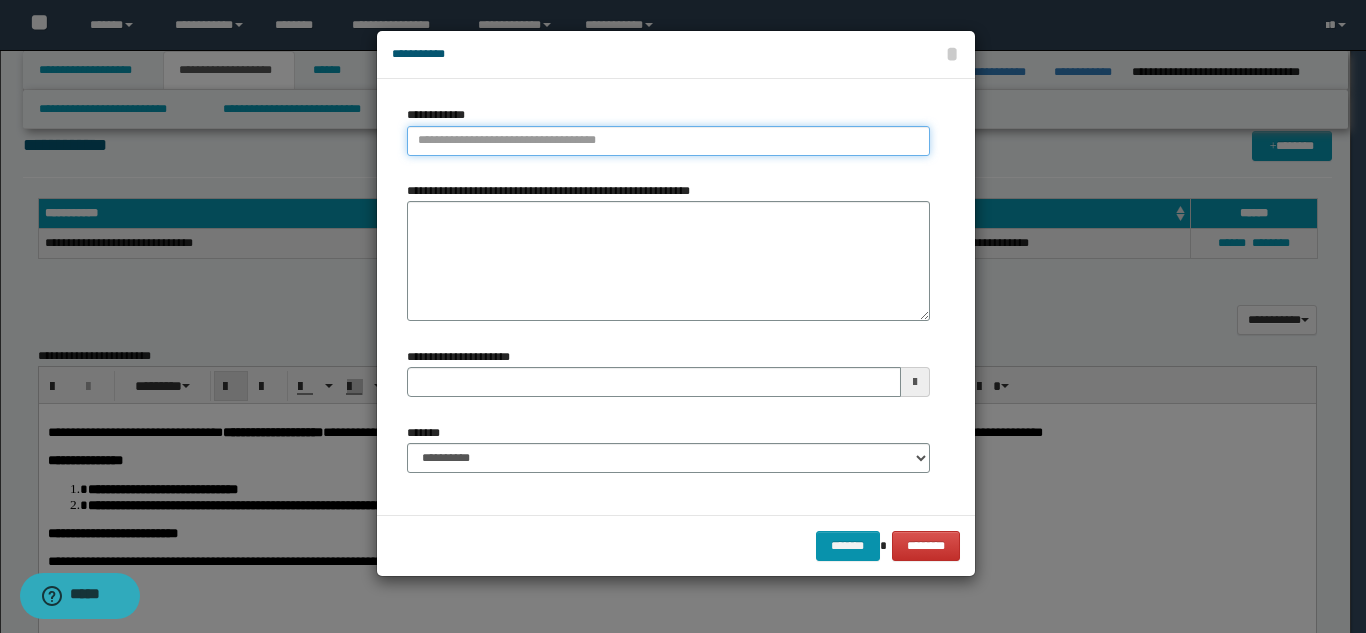 type on "**********" 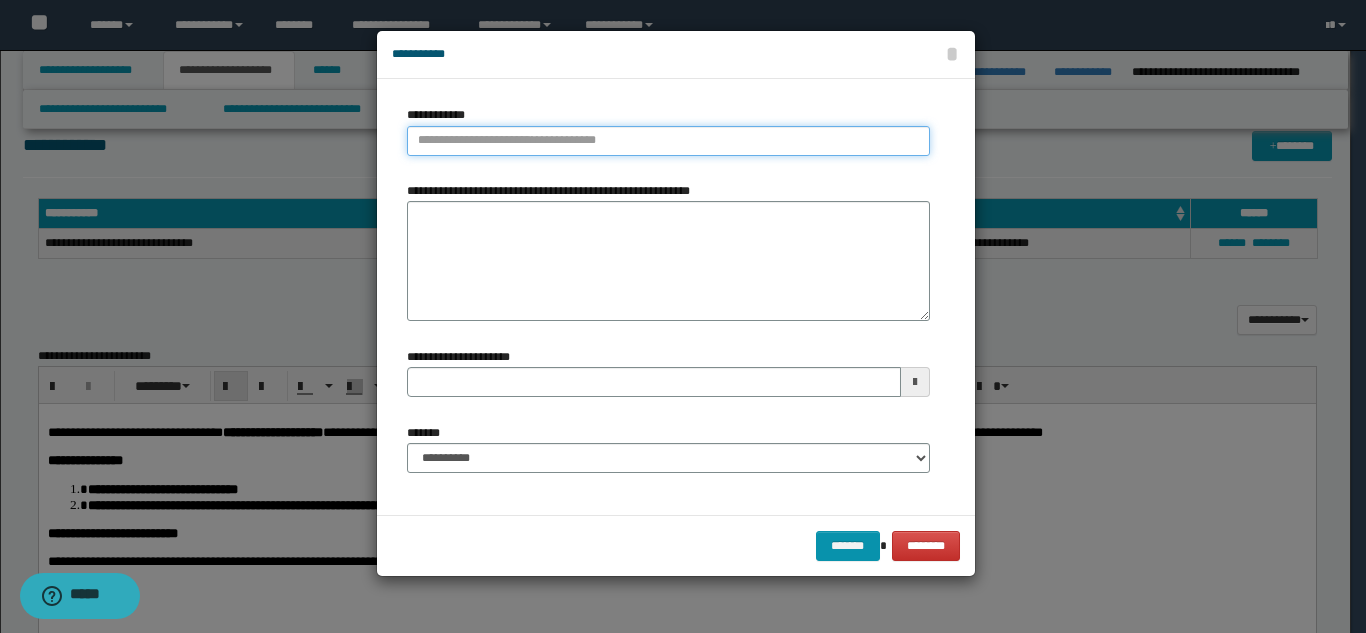 click on "**********" at bounding box center [668, 141] 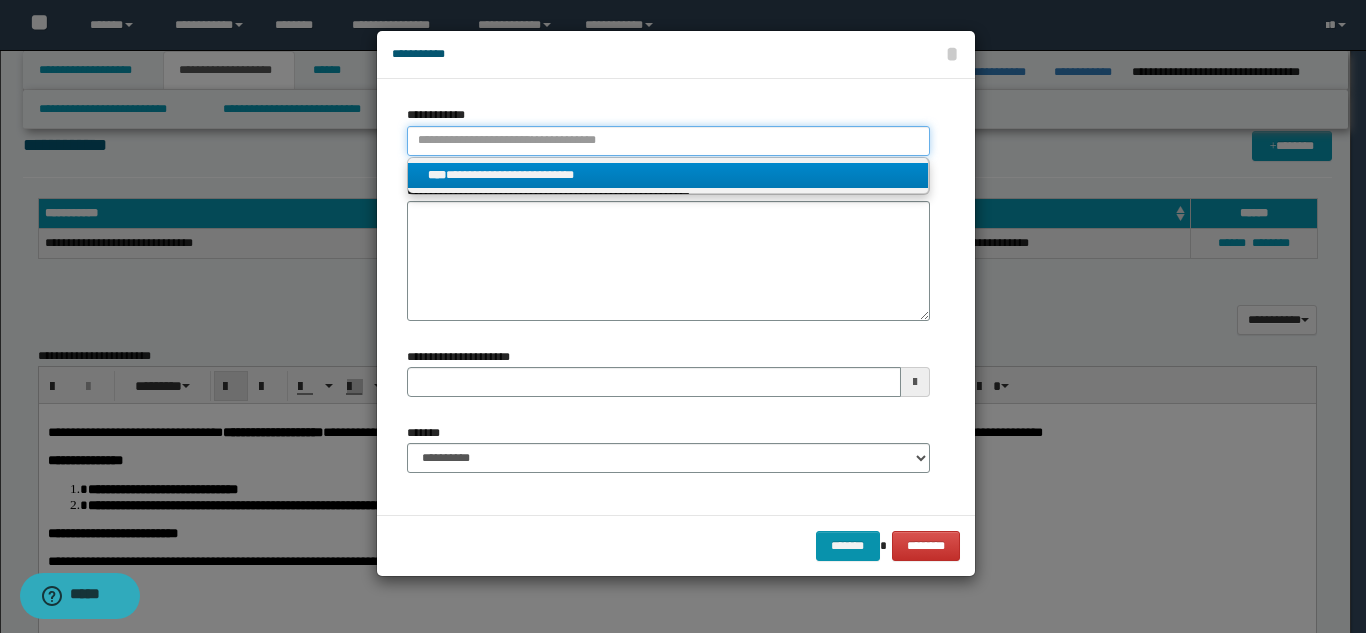 type 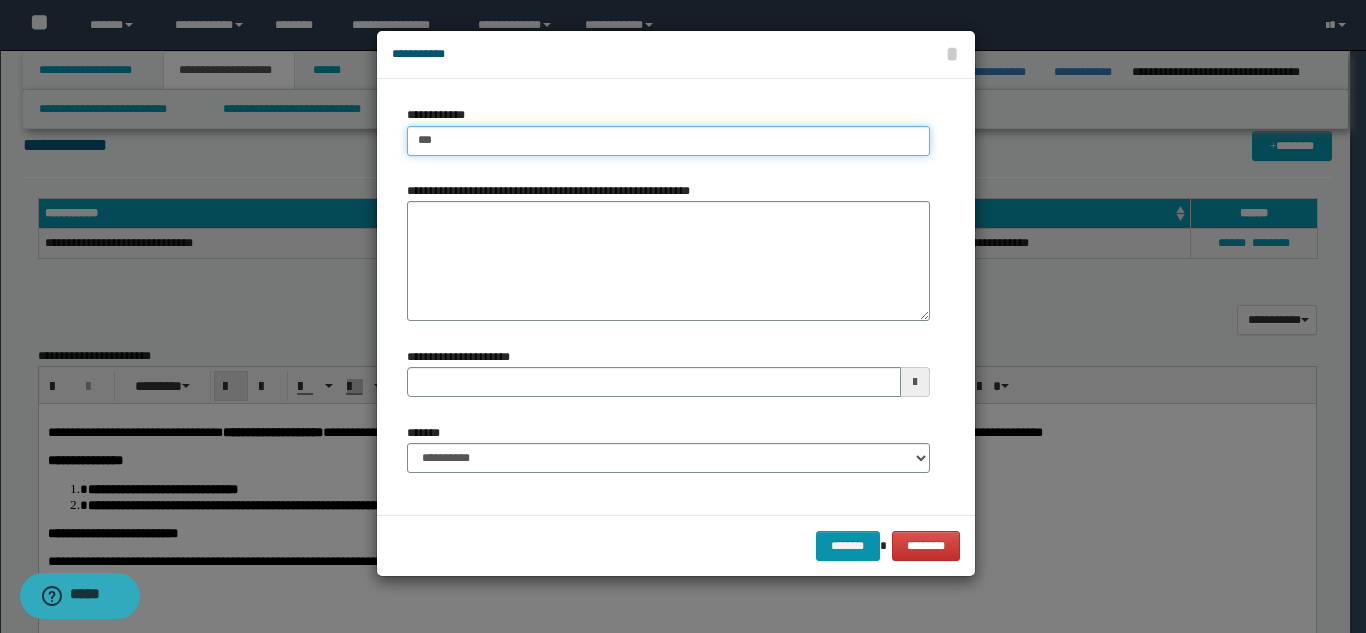 type on "****" 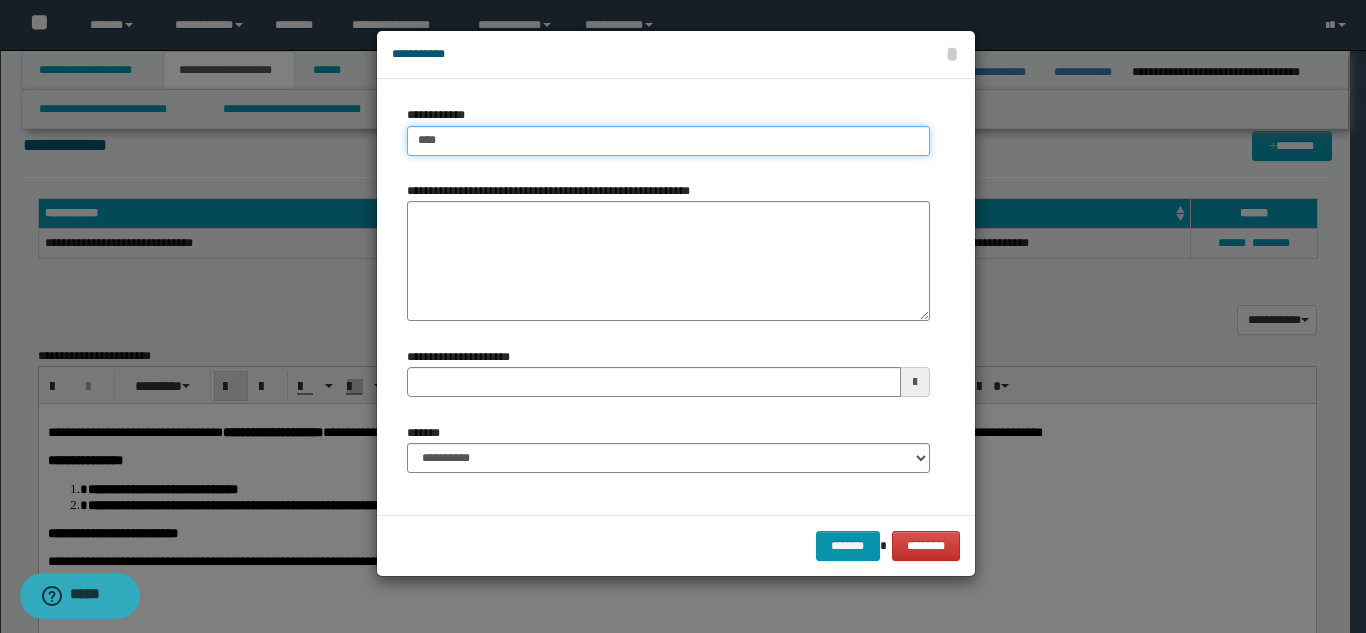 type on "****" 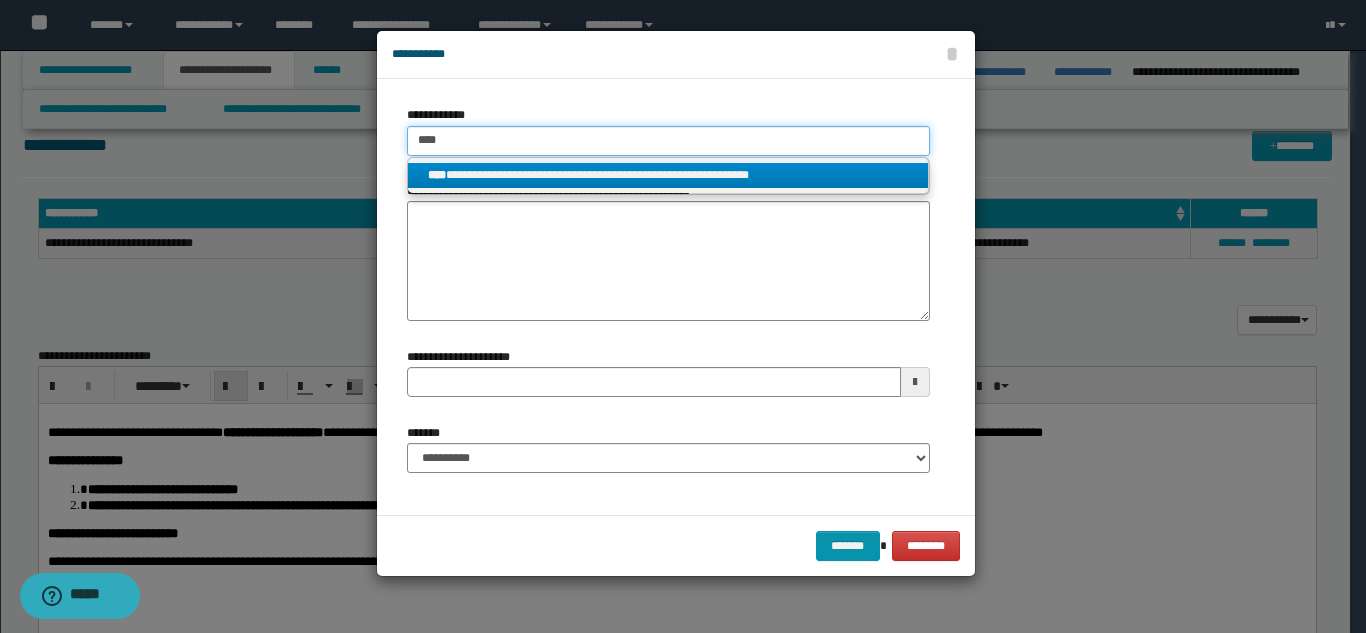 type on "****" 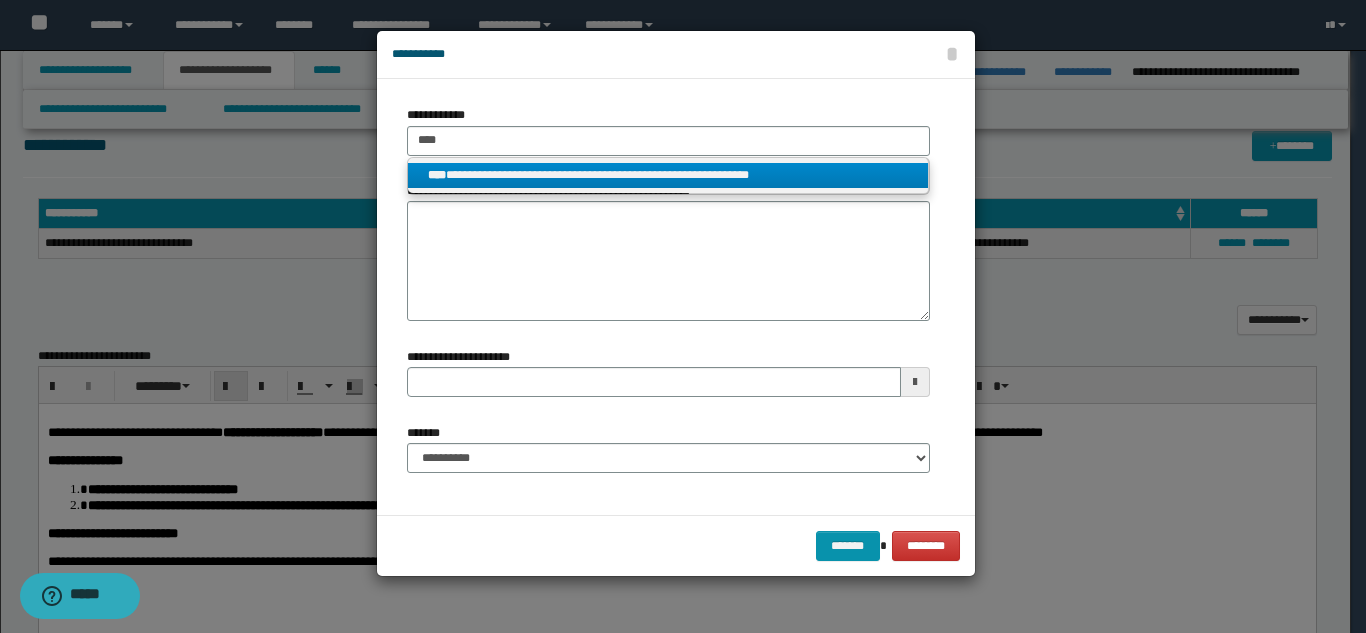 click on "**********" at bounding box center (668, 175) 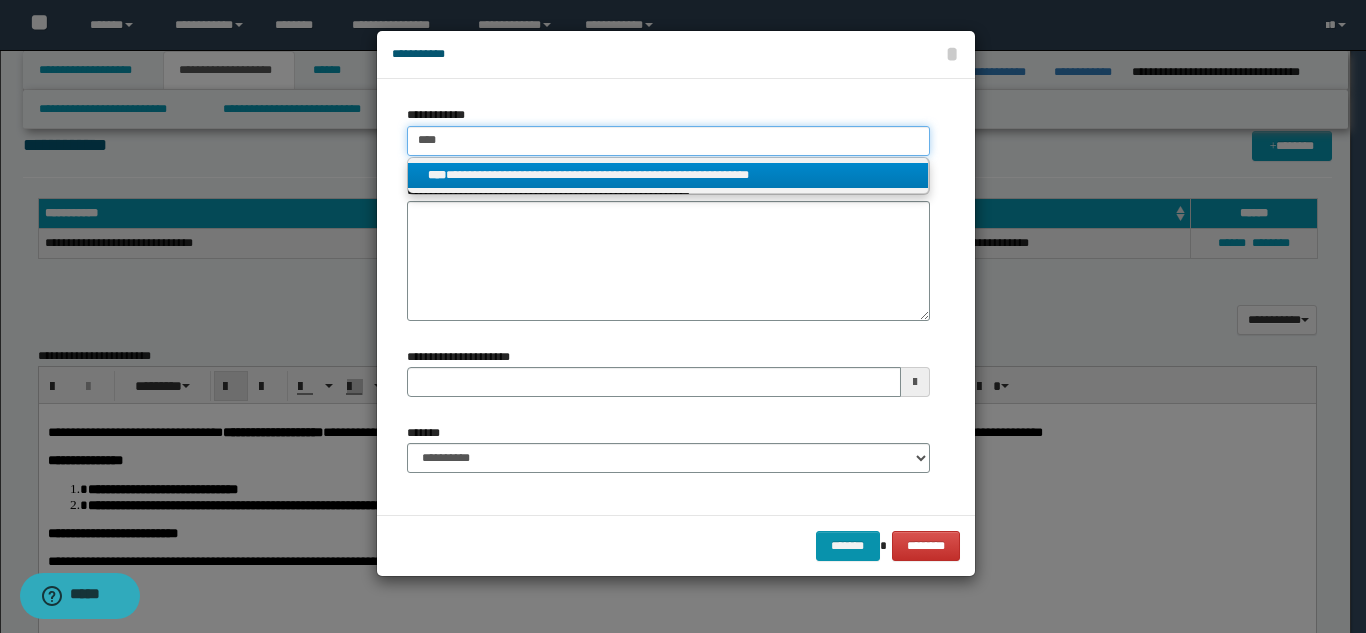type 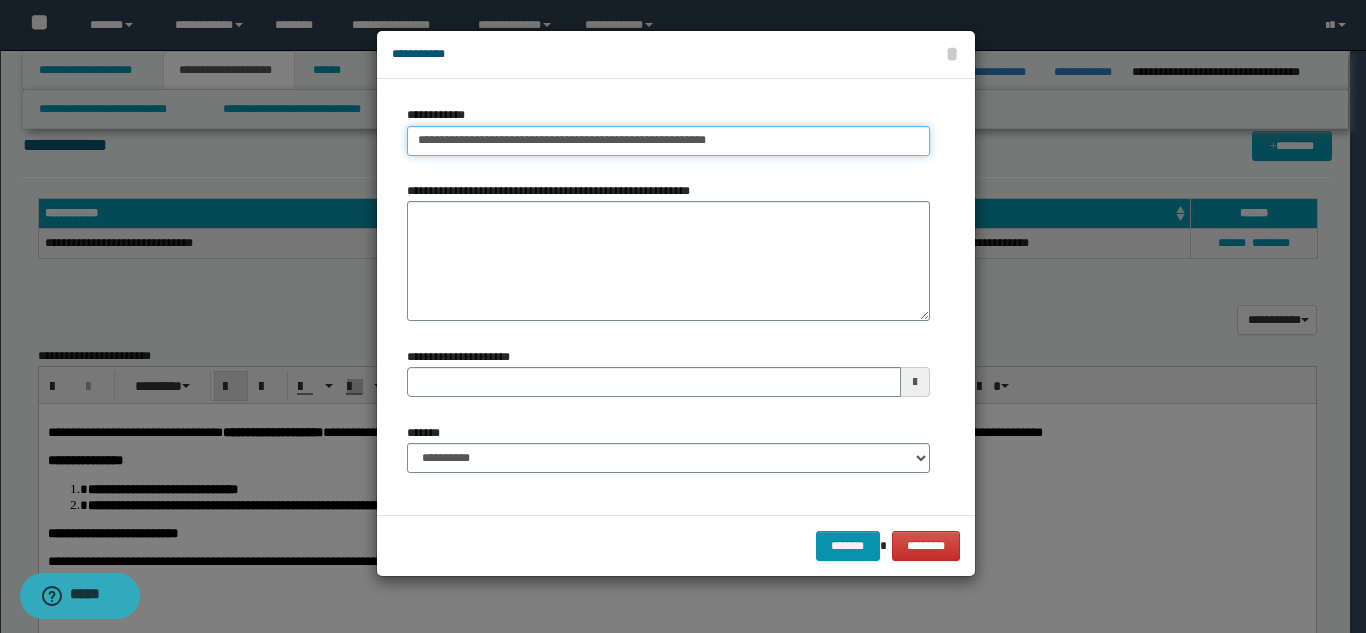 type on "**********" 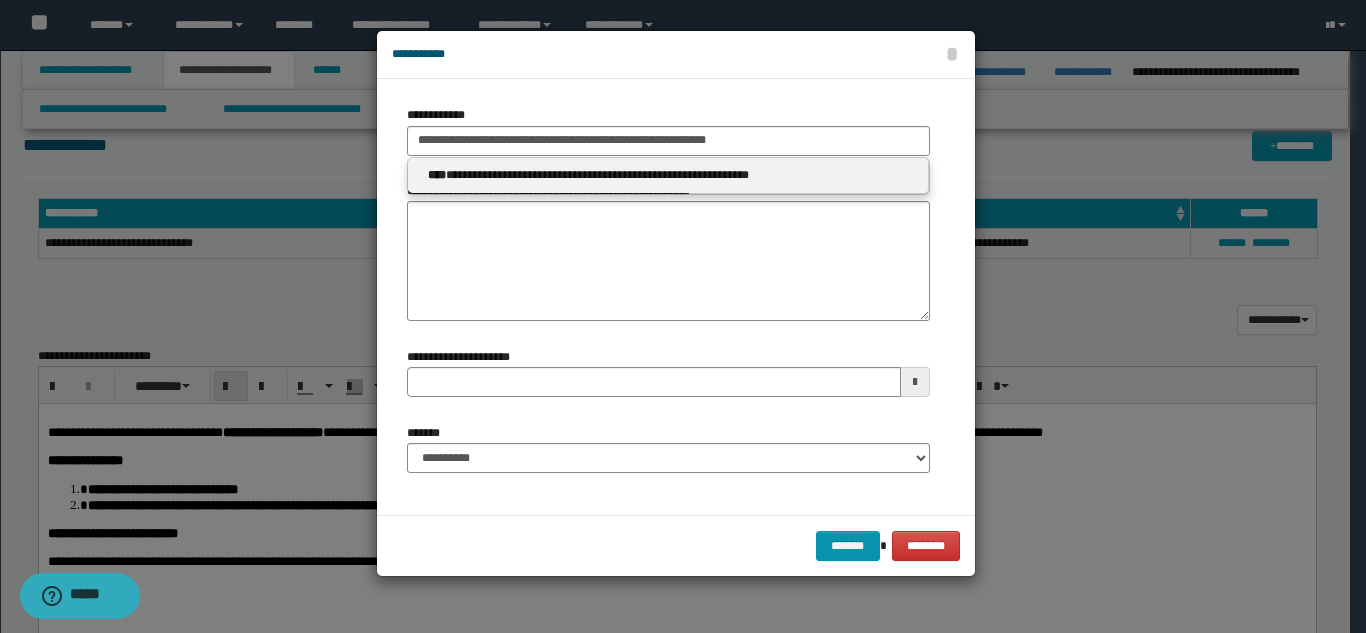 click on "**********" at bounding box center (668, 175) 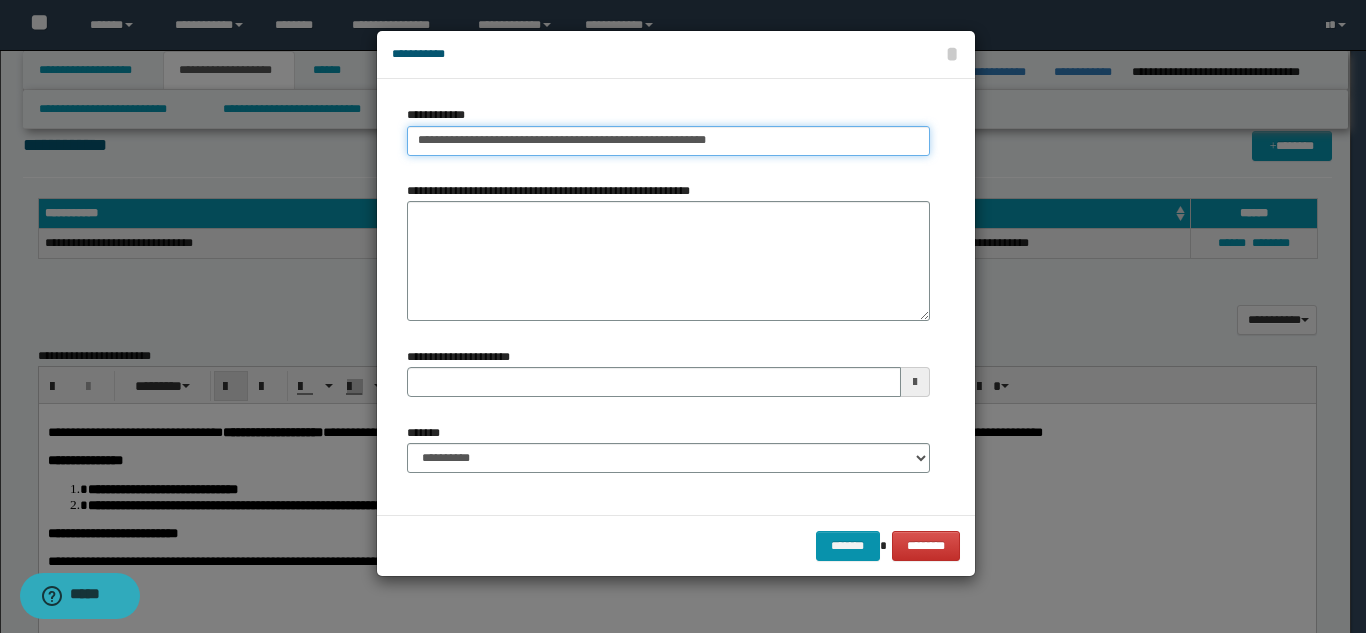 type 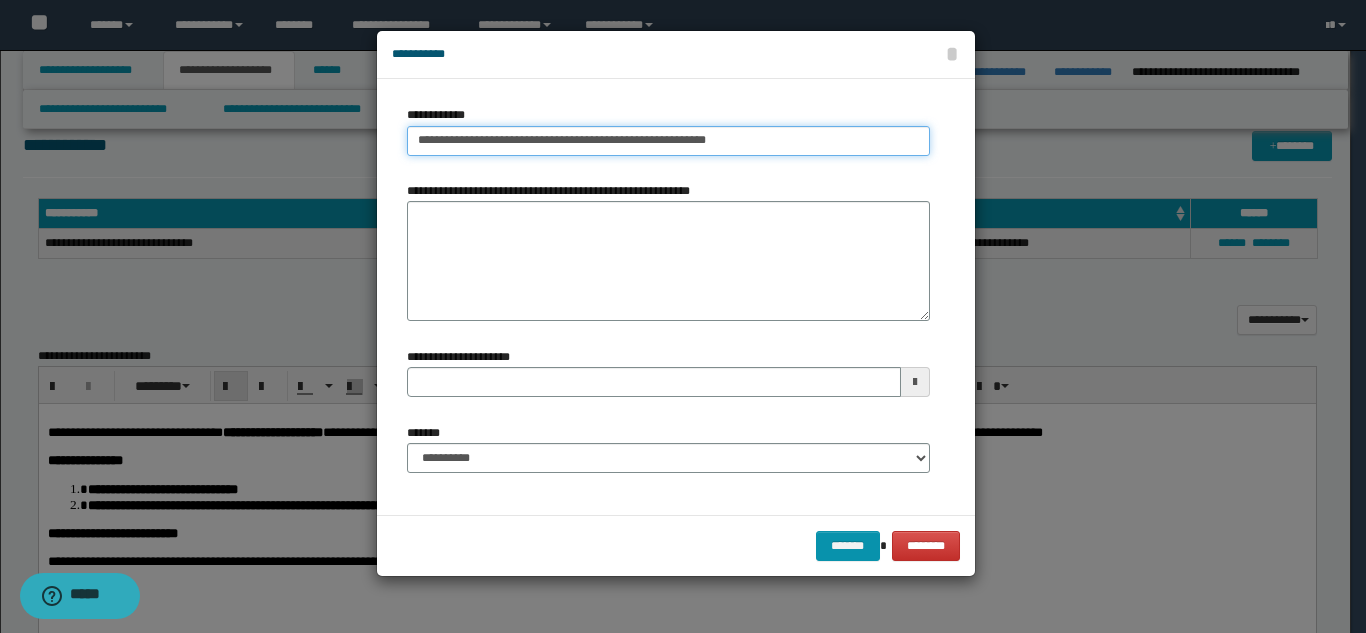 type 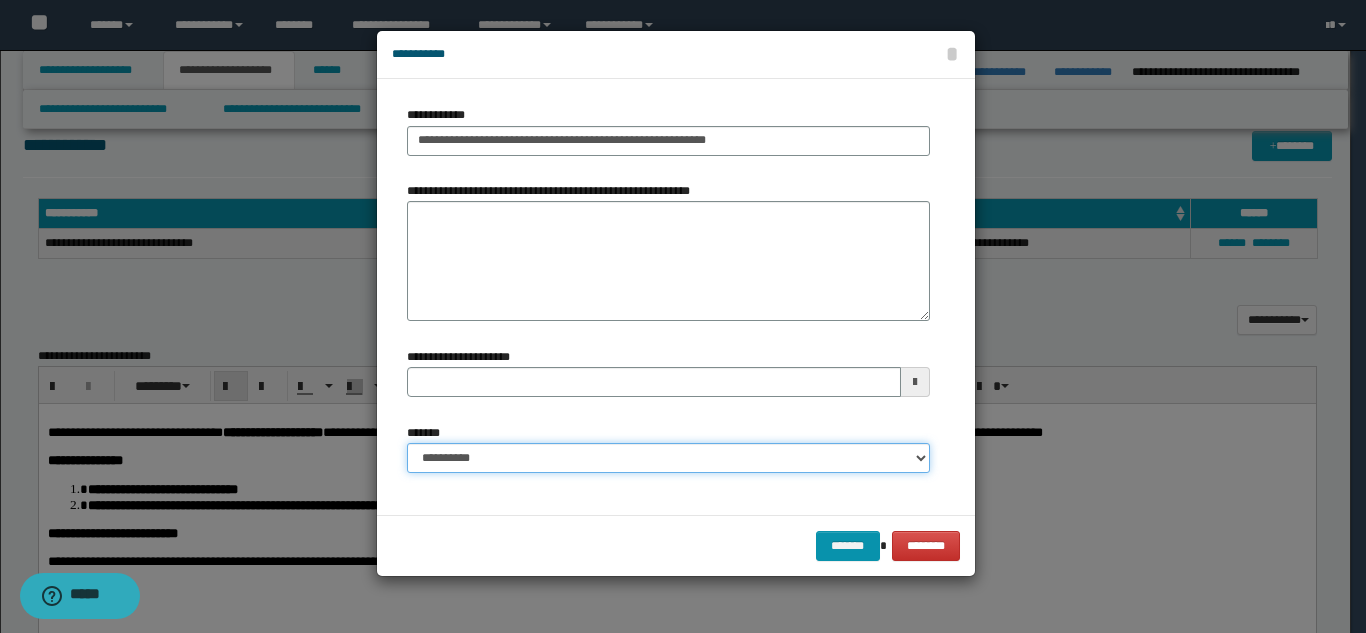 click on "**********" at bounding box center [668, 458] 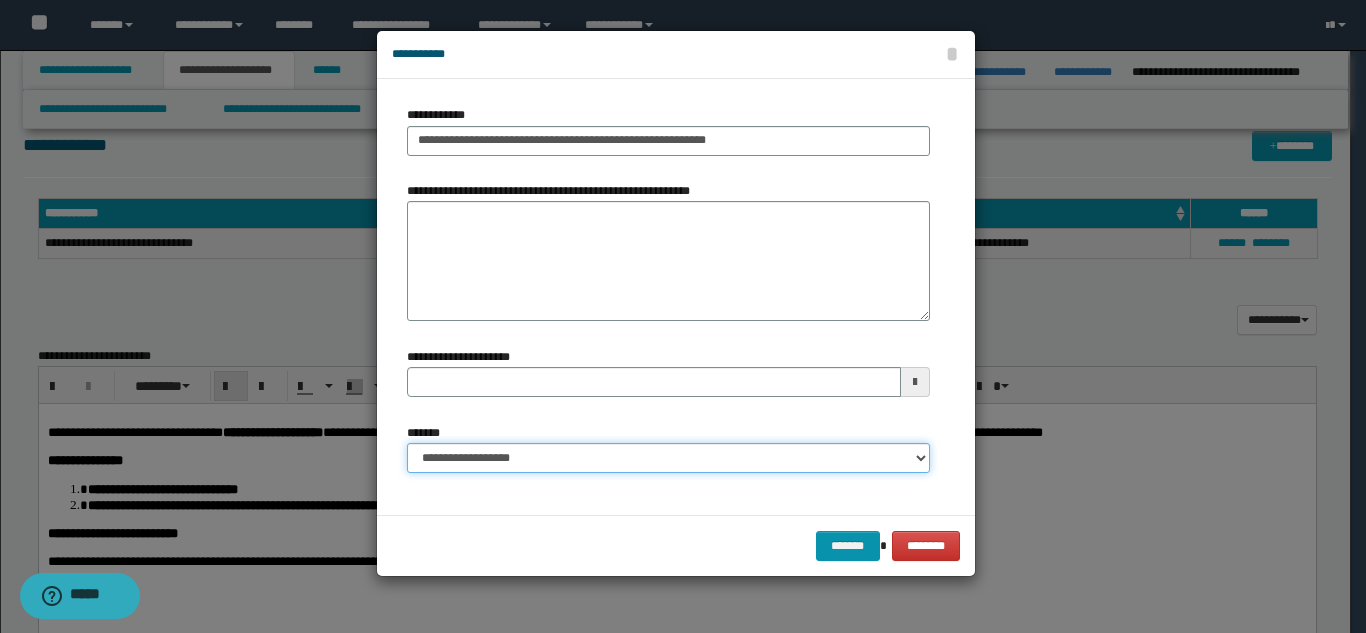 type 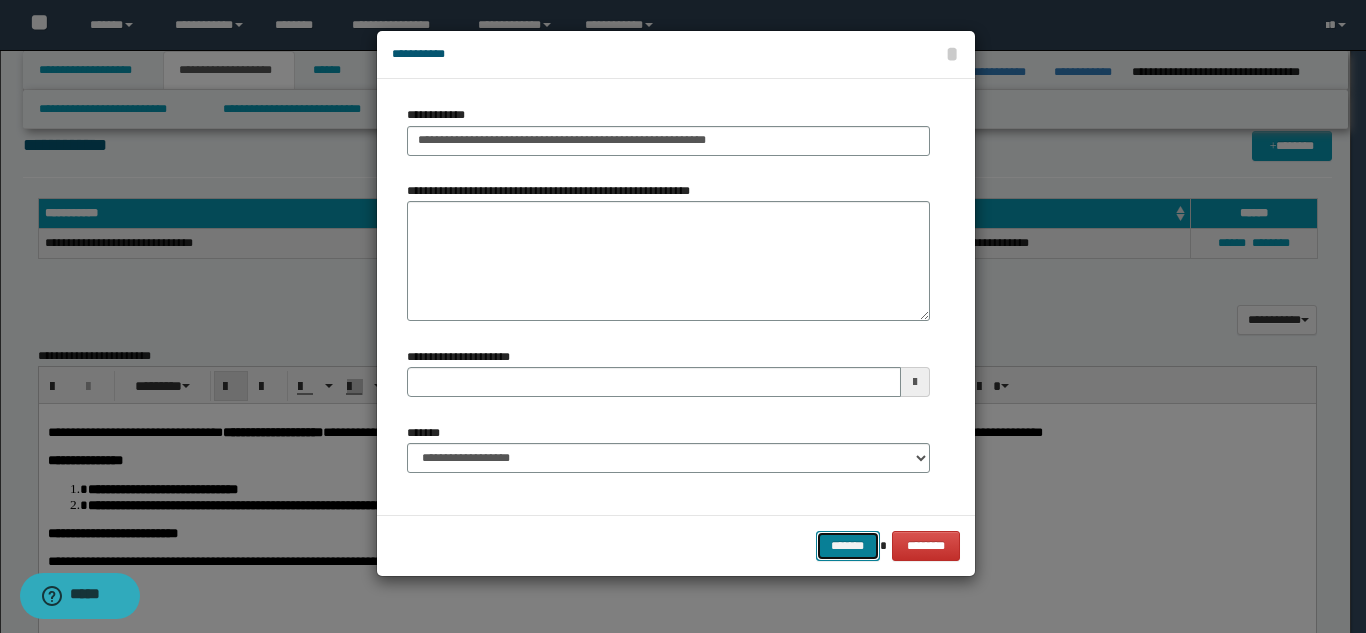 click on "*******" at bounding box center (848, 546) 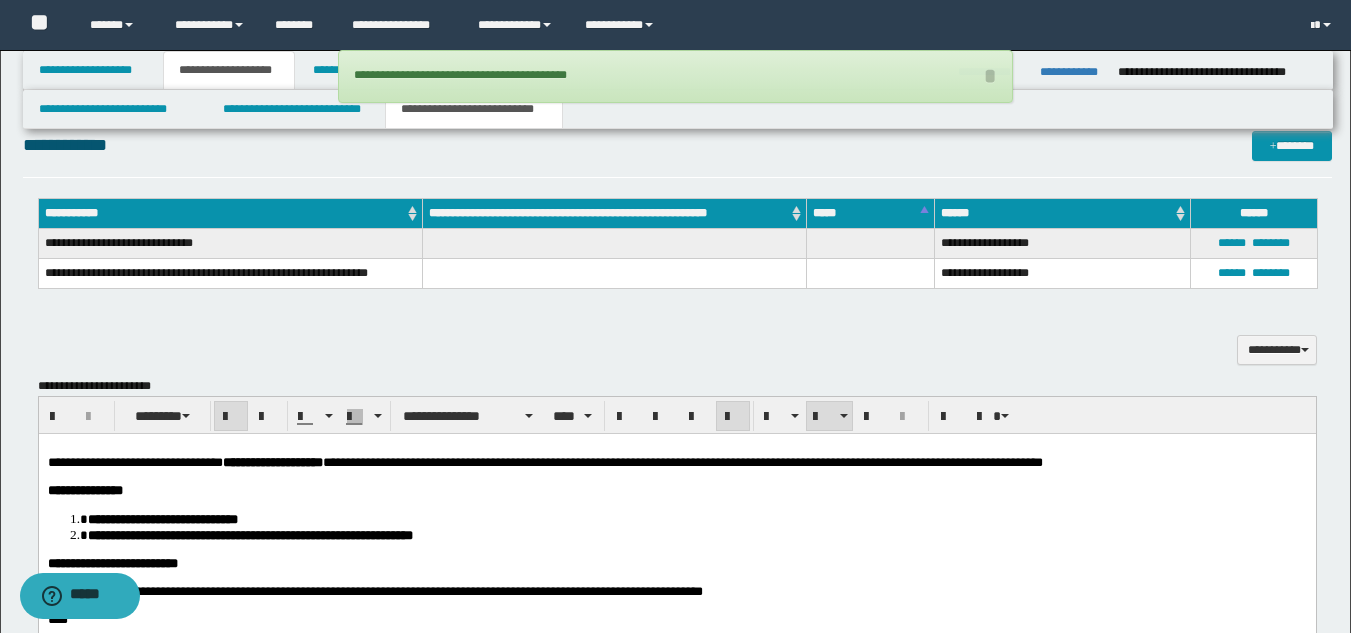 click on "**********" at bounding box center [230, 274] 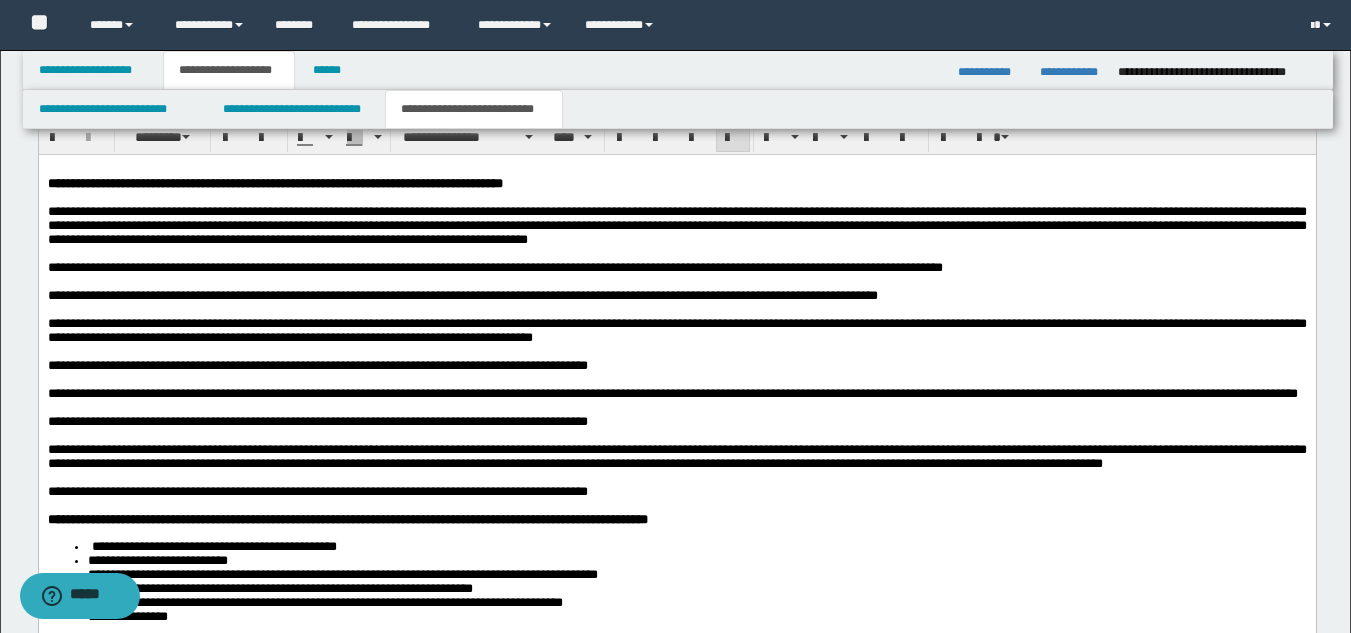 click on "**********" at bounding box center (317, 420) 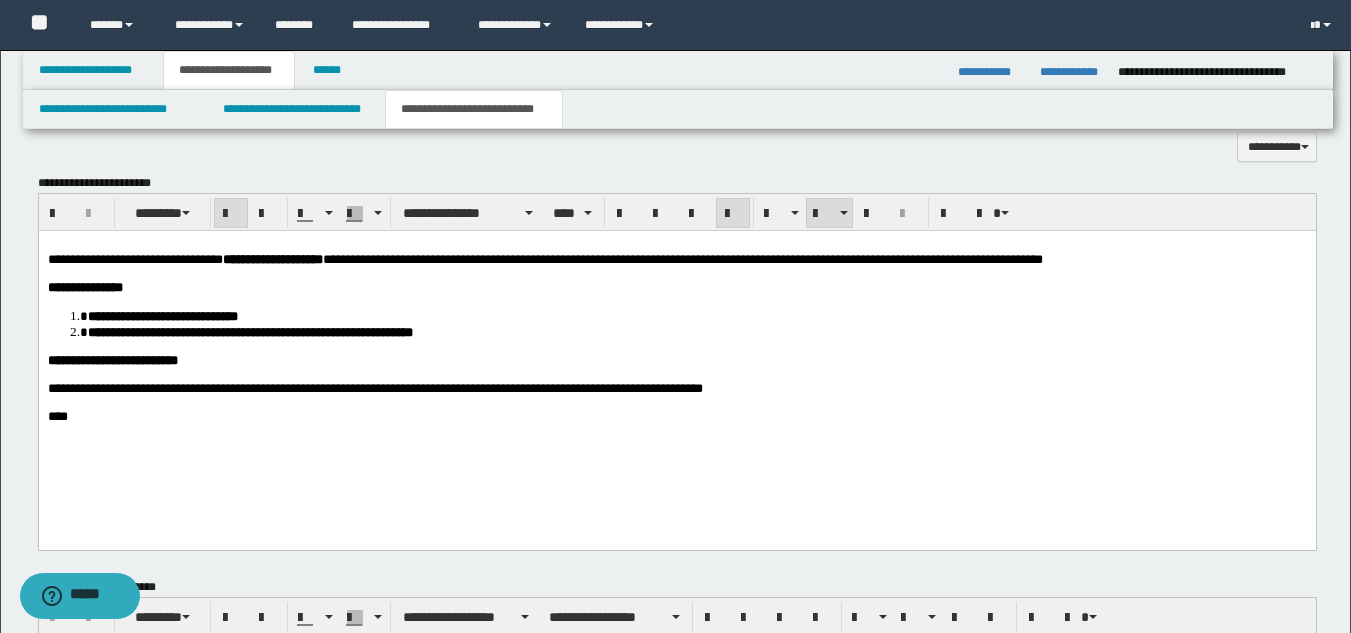scroll, scrollTop: 985, scrollLeft: 0, axis: vertical 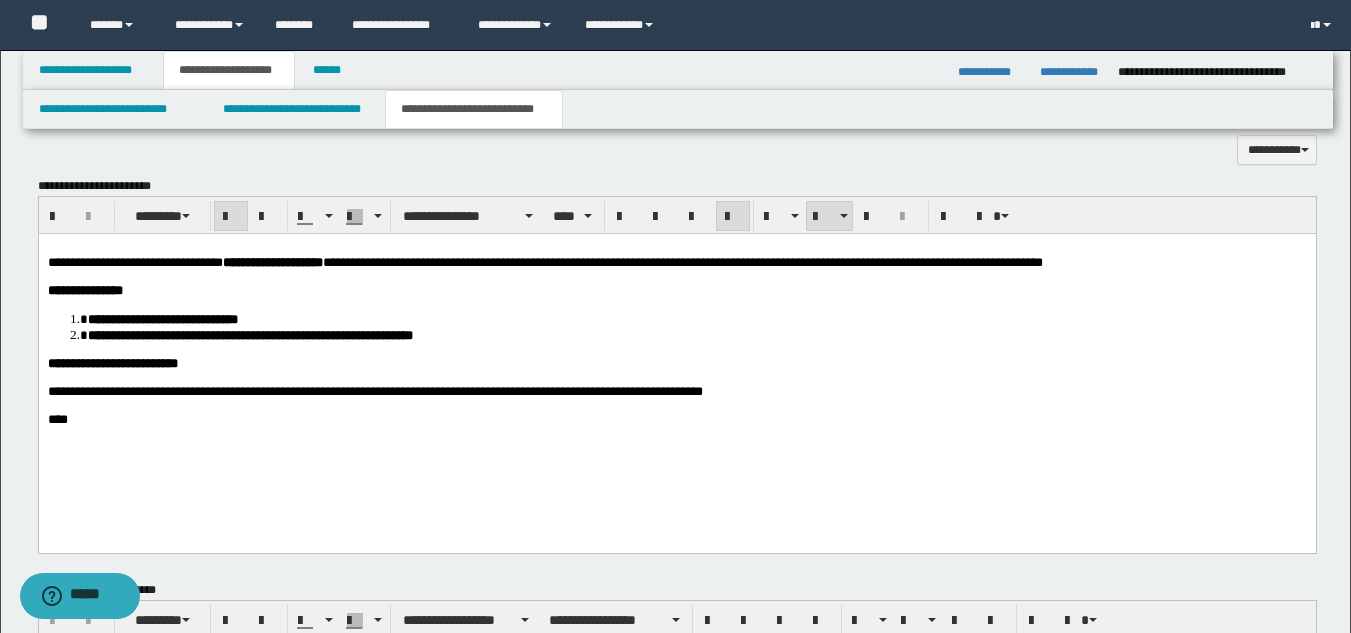click at bounding box center [676, 377] 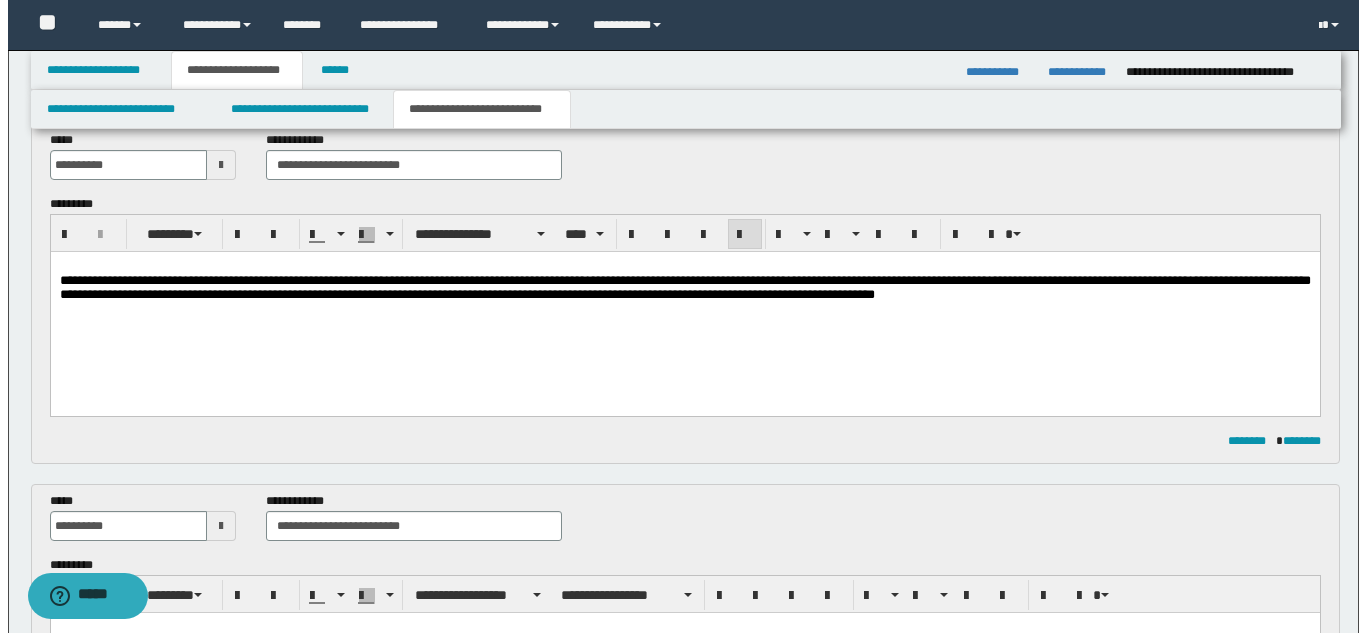scroll, scrollTop: 0, scrollLeft: 0, axis: both 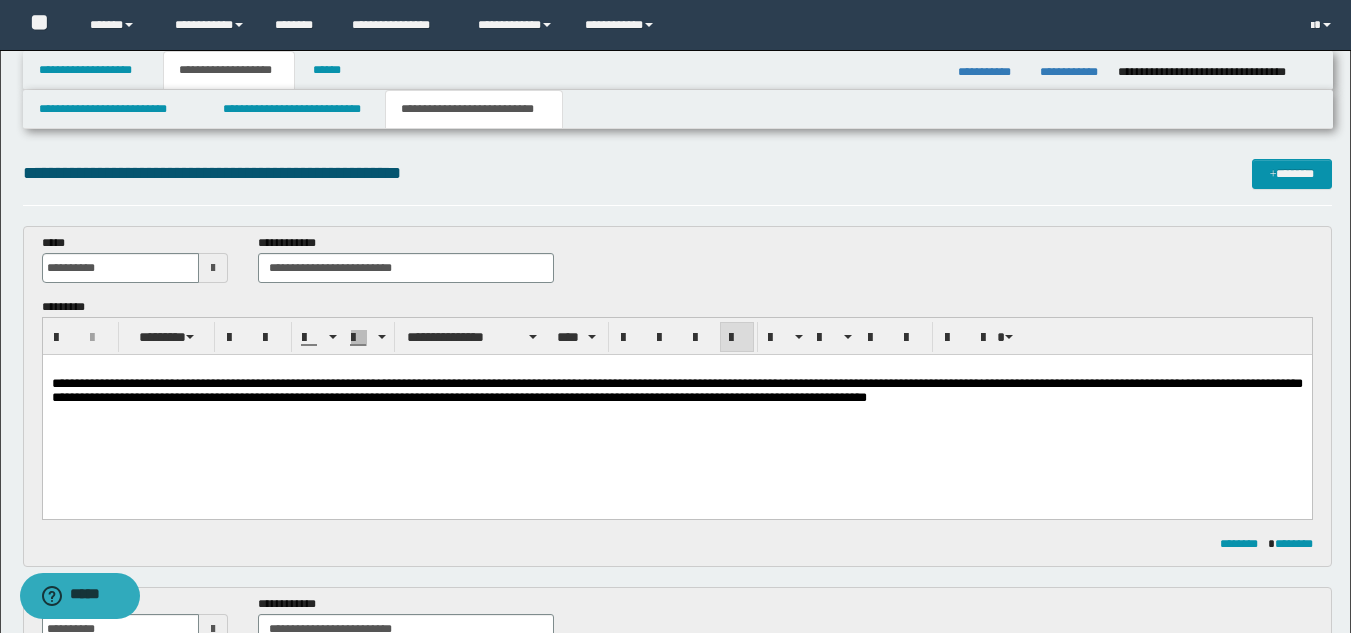 click on "**********" at bounding box center [676, 409] 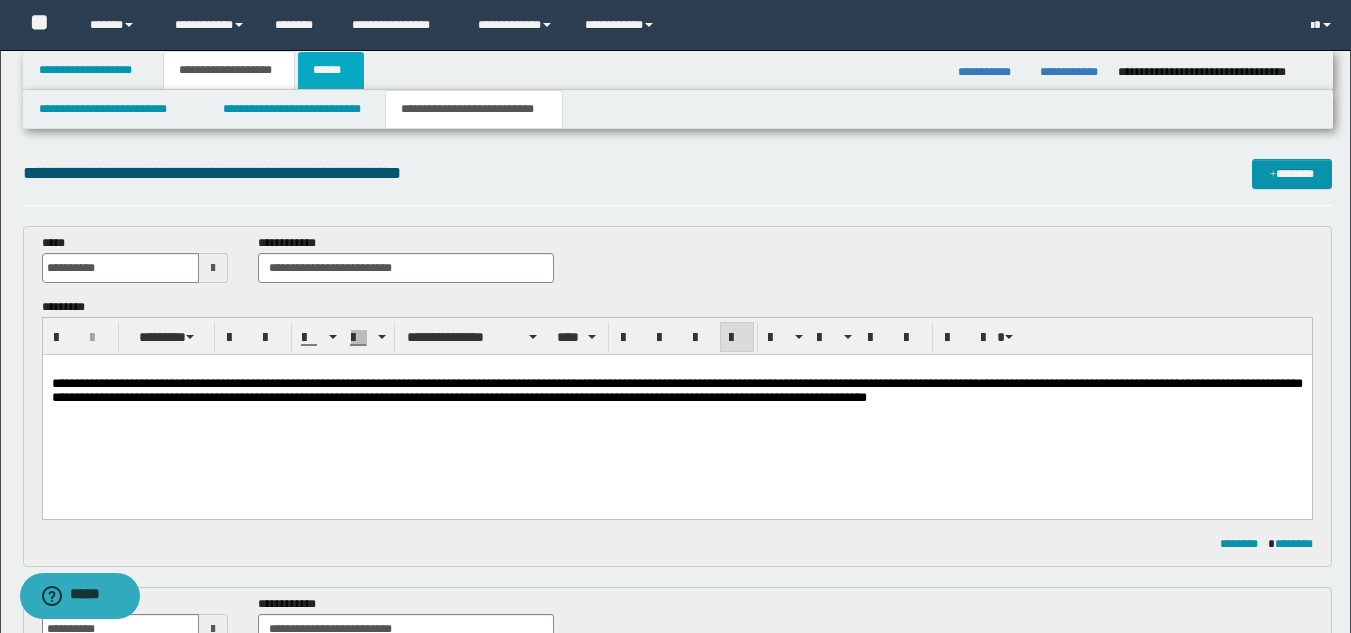 click on "******" at bounding box center [331, 70] 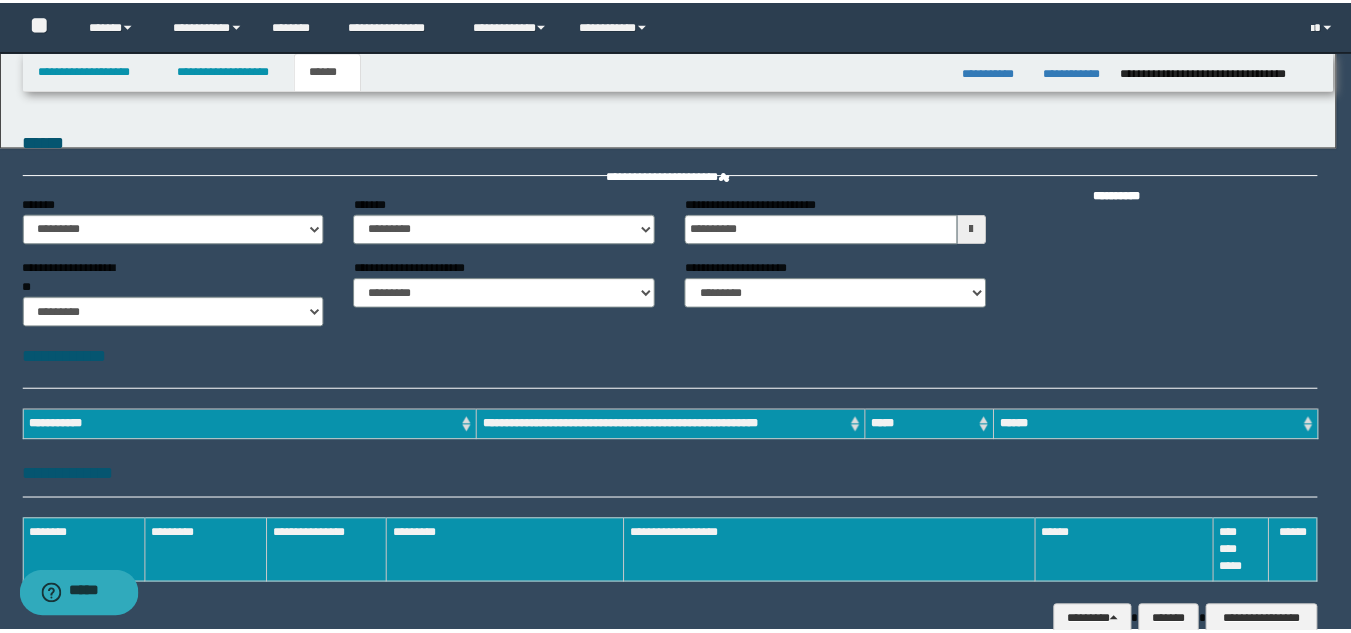 scroll, scrollTop: 0, scrollLeft: 0, axis: both 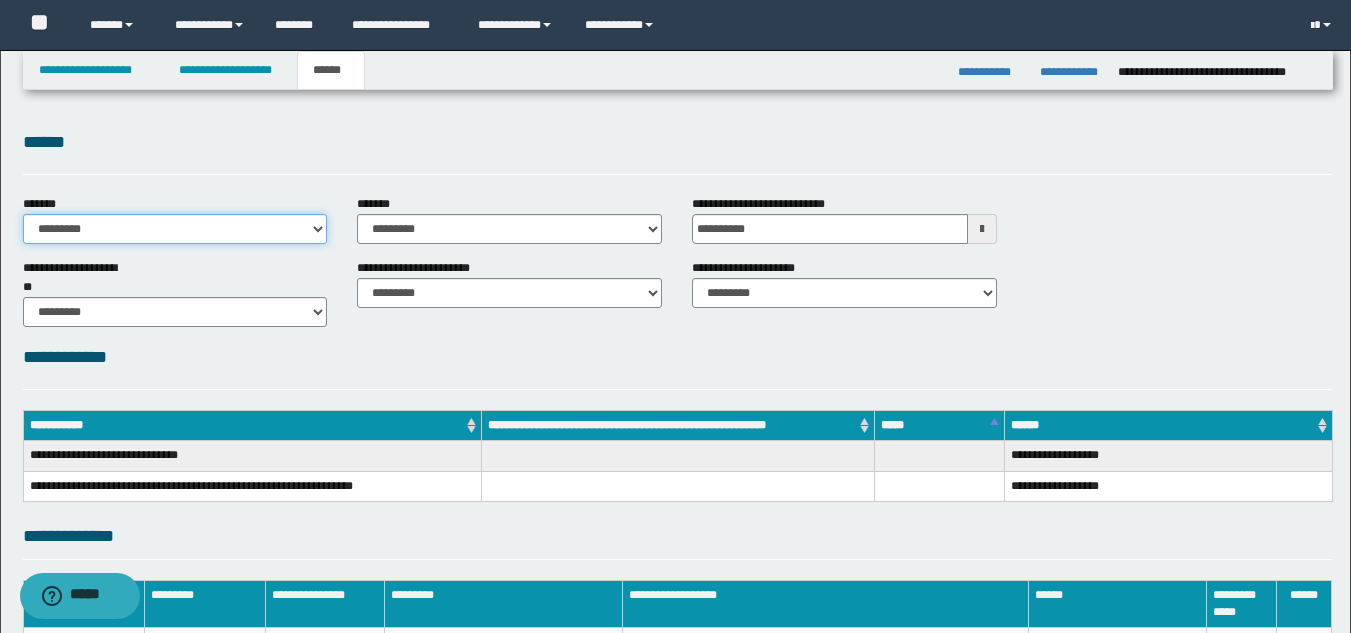click on "**********" at bounding box center (175, 229) 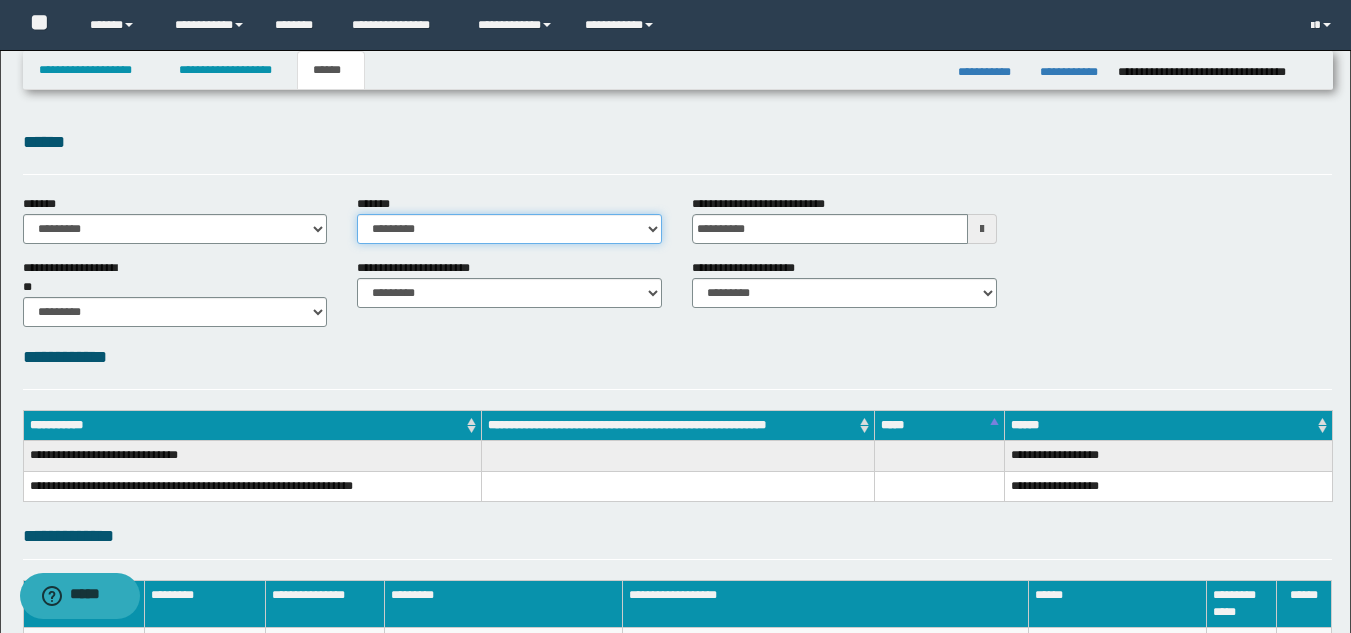 click on "**********" at bounding box center [509, 229] 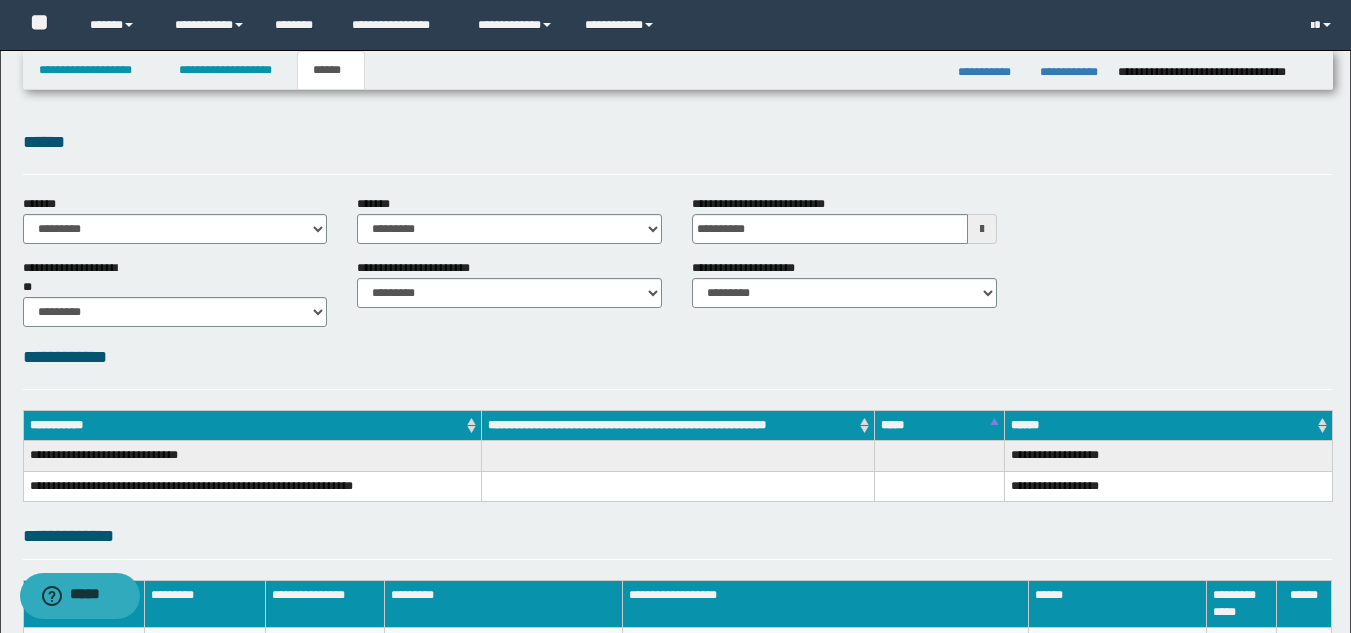 click on "******" at bounding box center [677, 151] 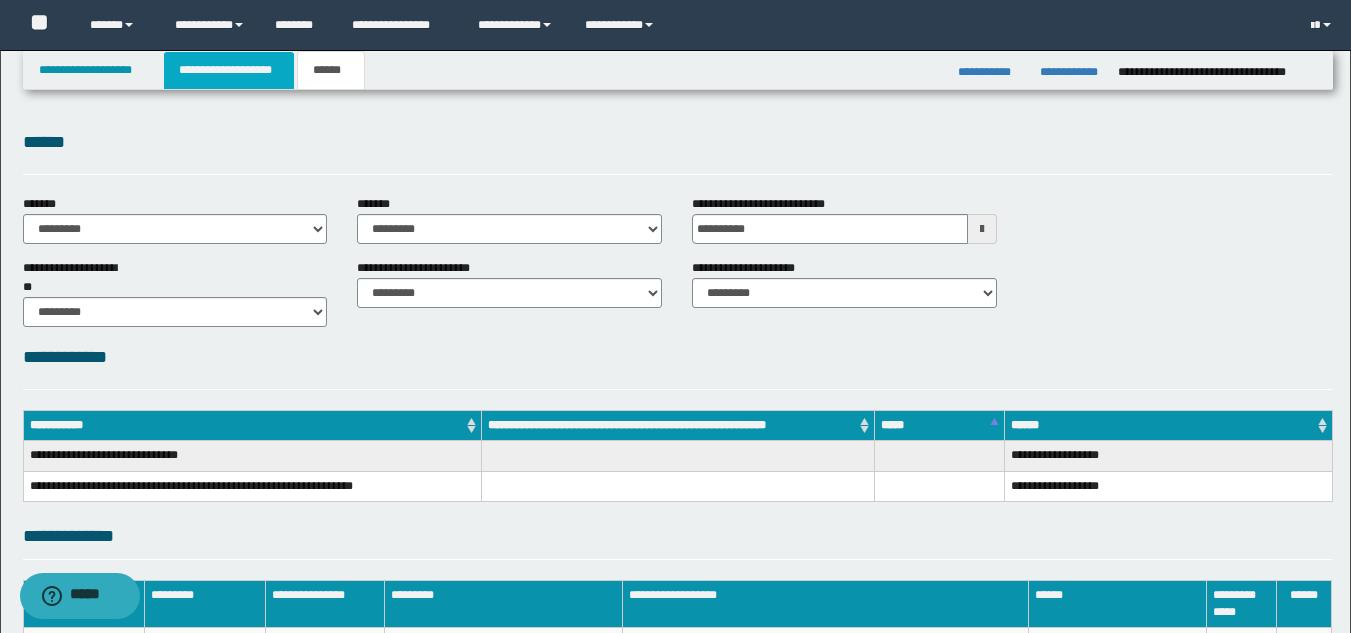 click on "**********" at bounding box center (229, 70) 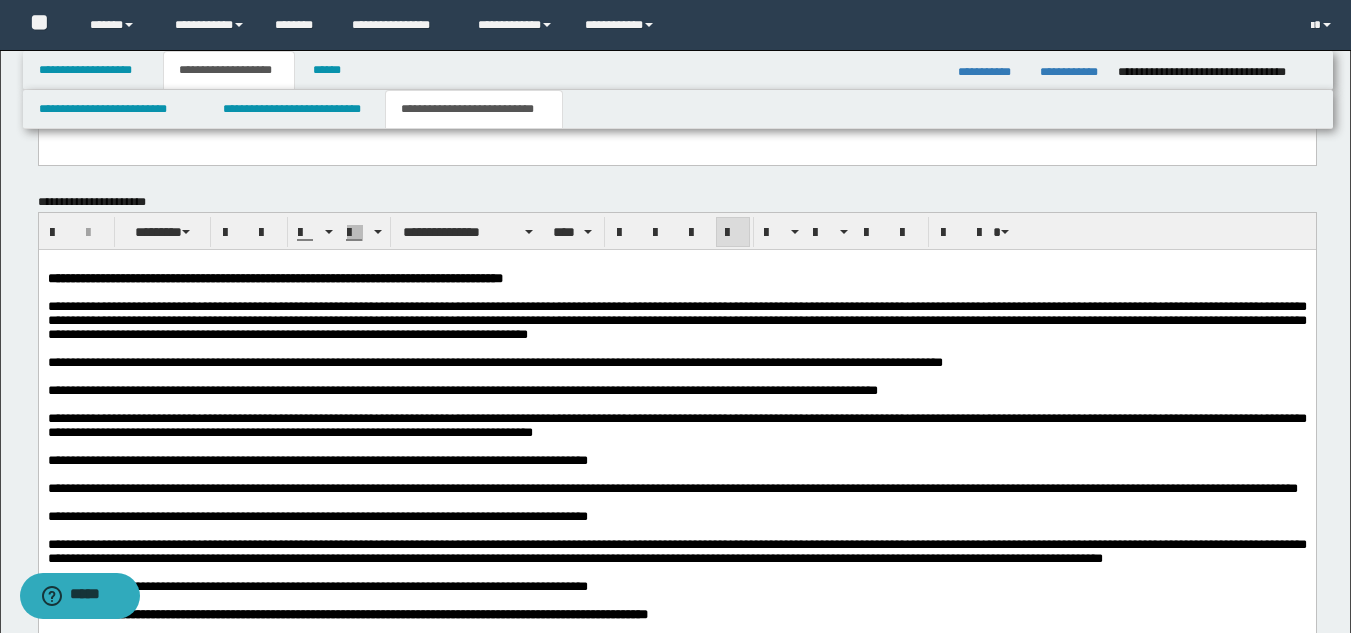 scroll, scrollTop: 2002, scrollLeft: 0, axis: vertical 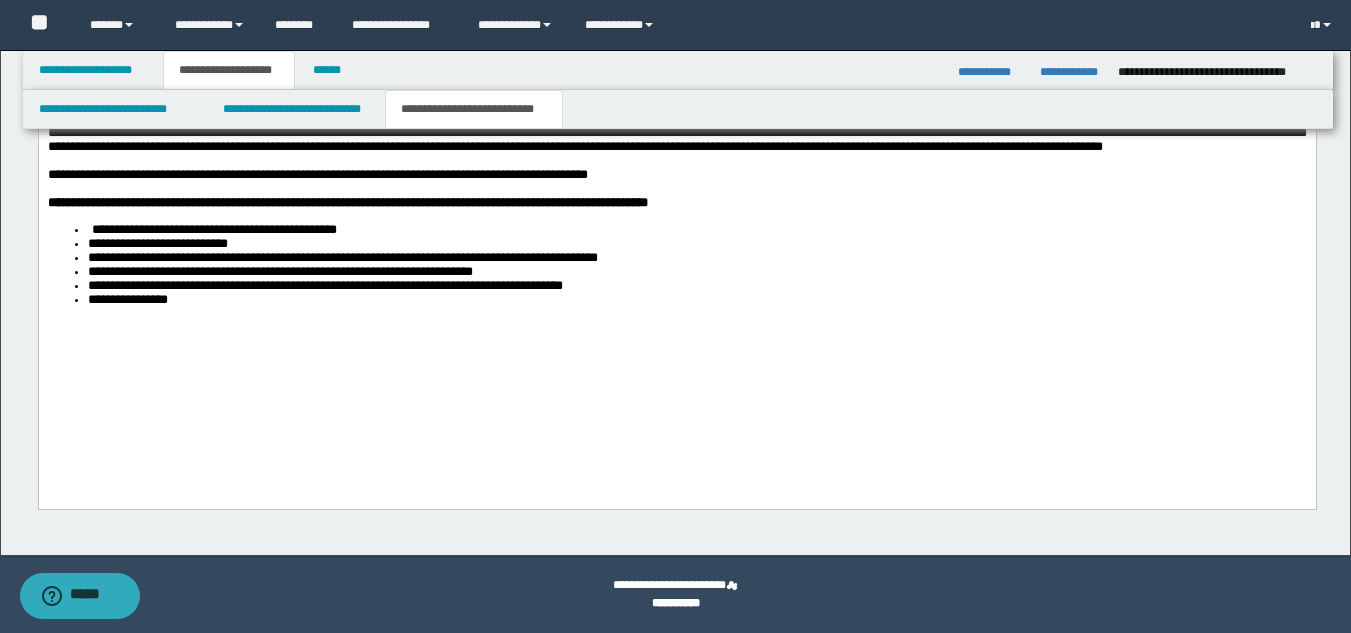 click on "**********" at bounding box center [676, 108] 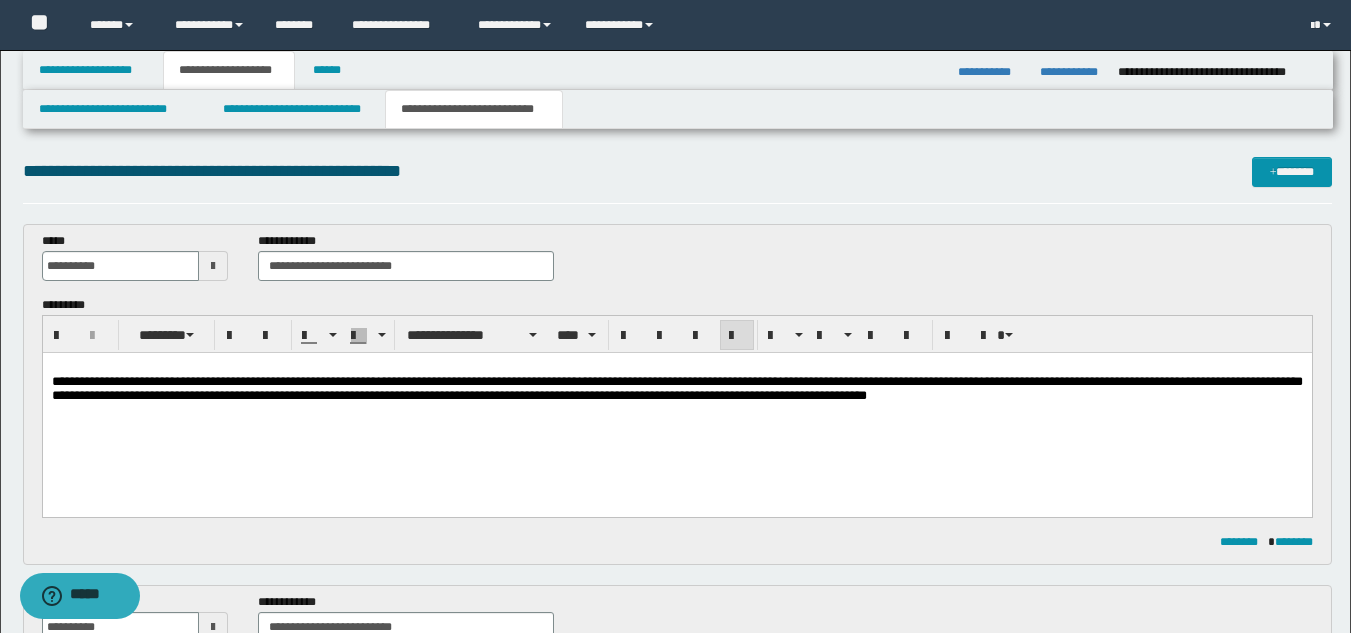 scroll, scrollTop: 0, scrollLeft: 0, axis: both 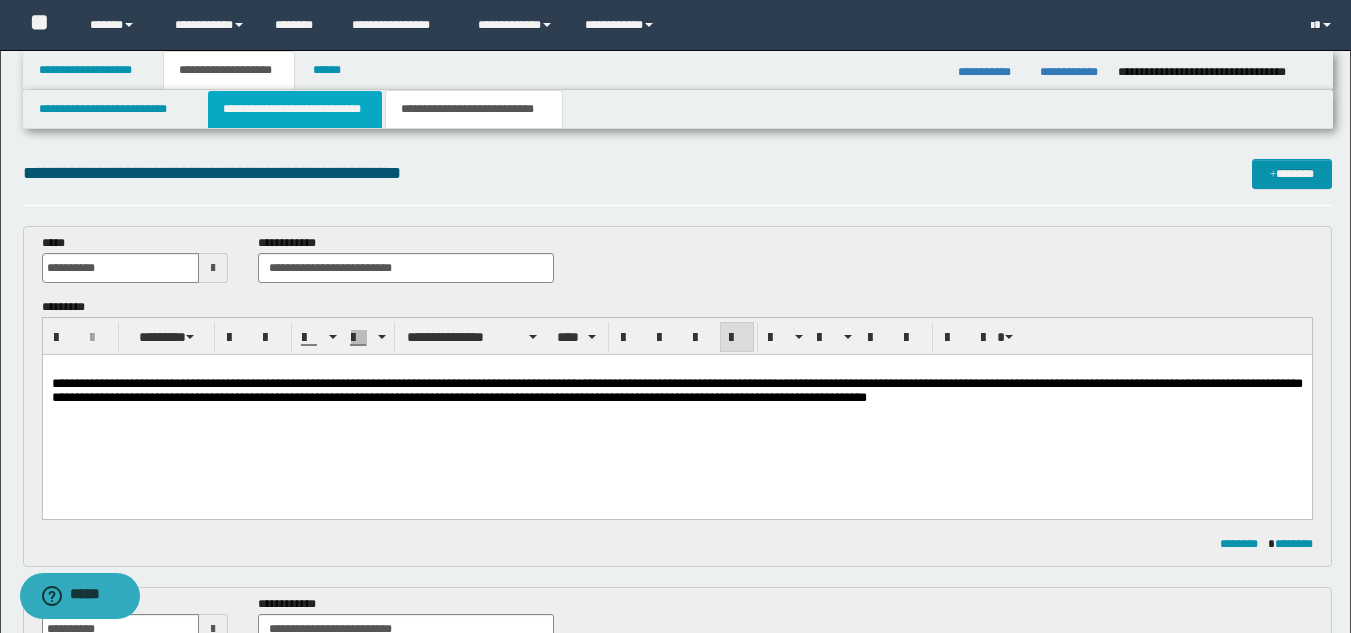 click on "**********" at bounding box center (295, 109) 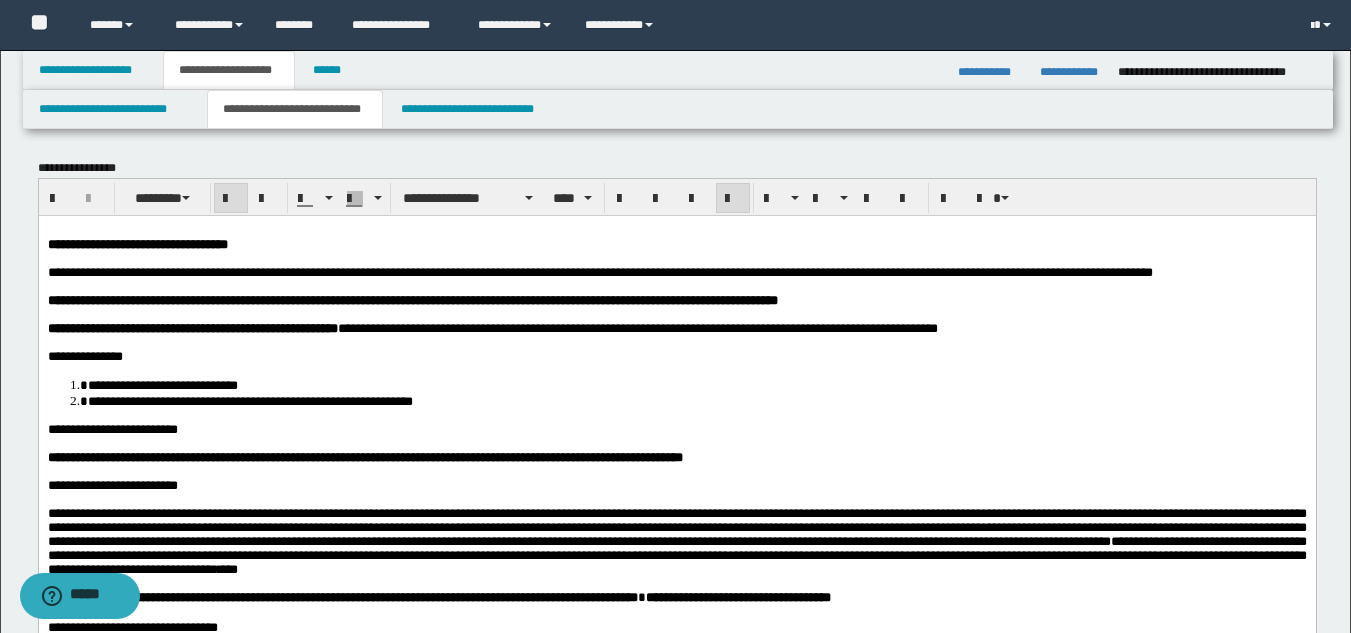 click at bounding box center [688, 314] 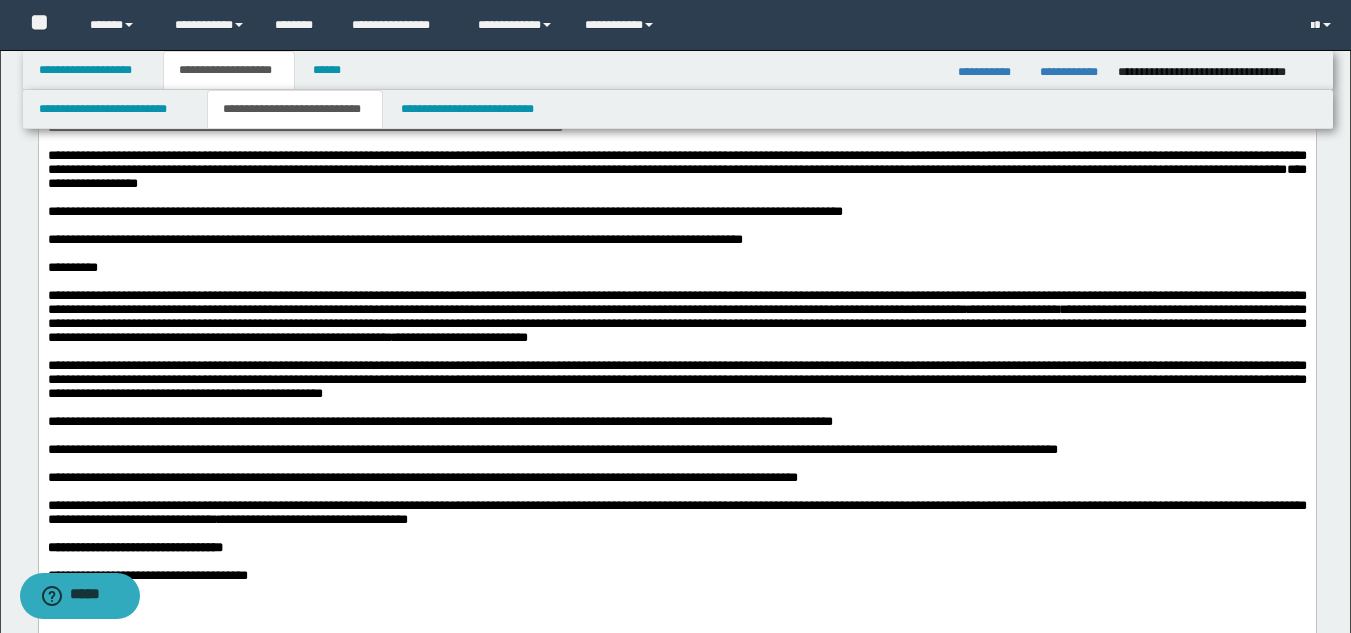scroll, scrollTop: 2300, scrollLeft: 0, axis: vertical 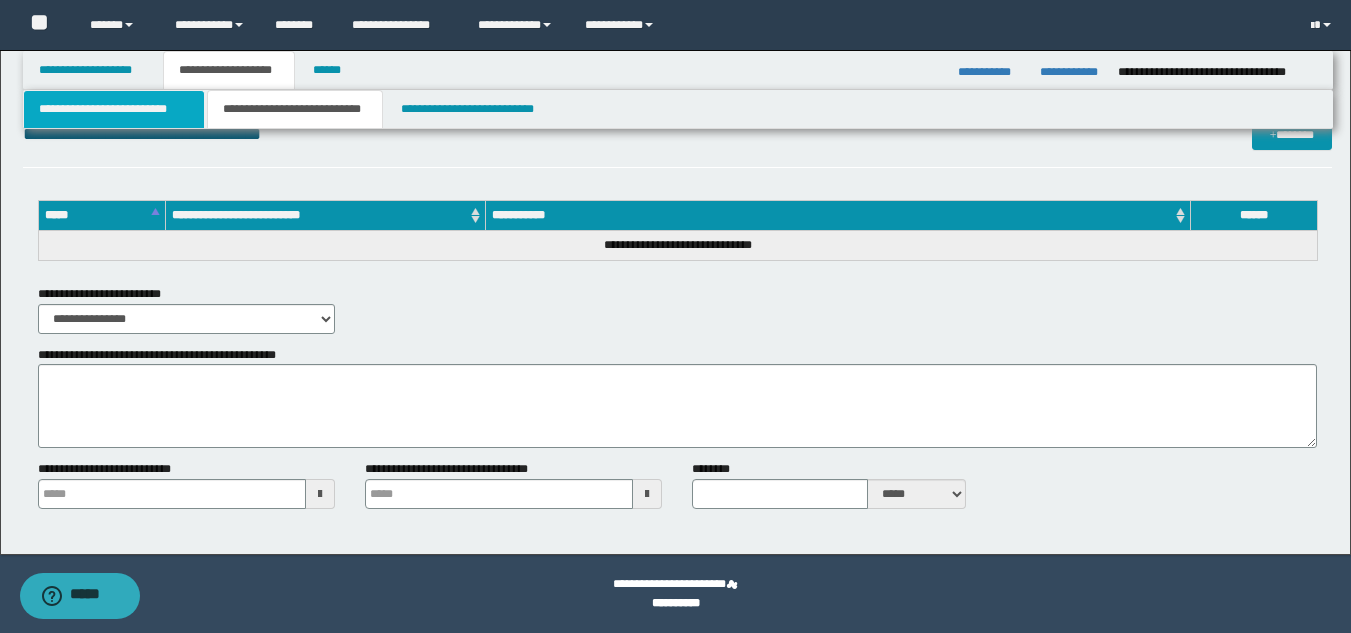 click on "**********" at bounding box center (114, 109) 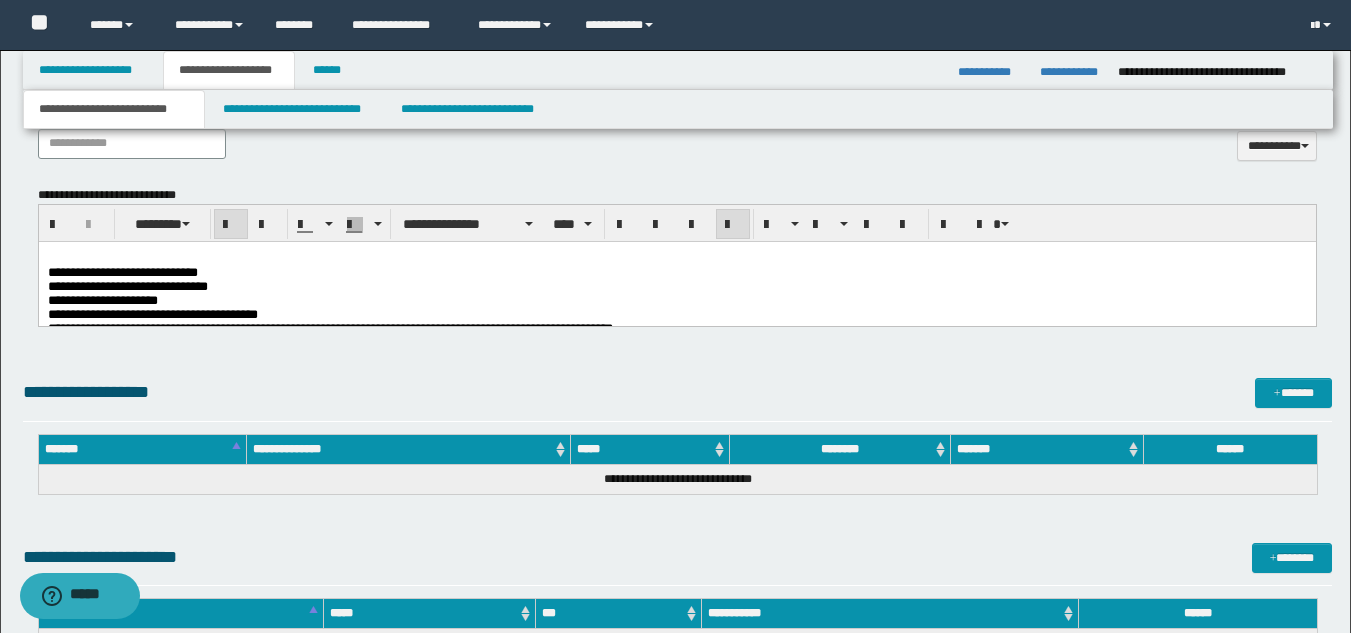 click on "**********" at bounding box center (676, 287) 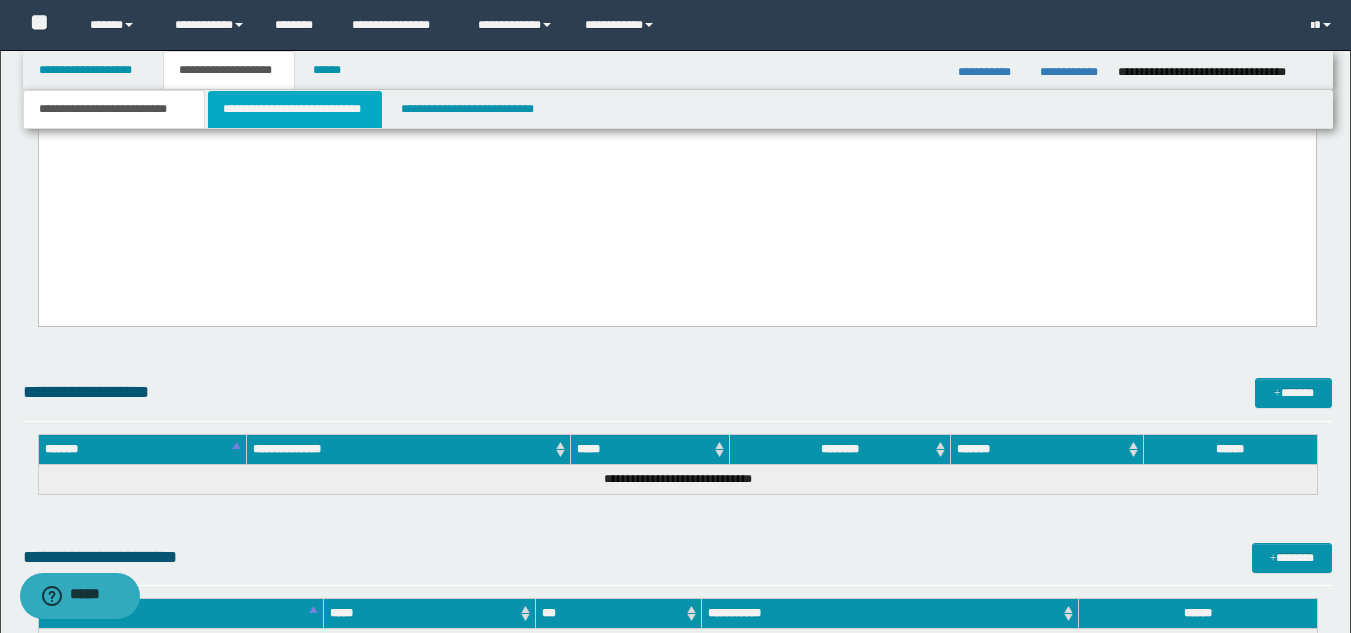 click on "**********" at bounding box center [295, 109] 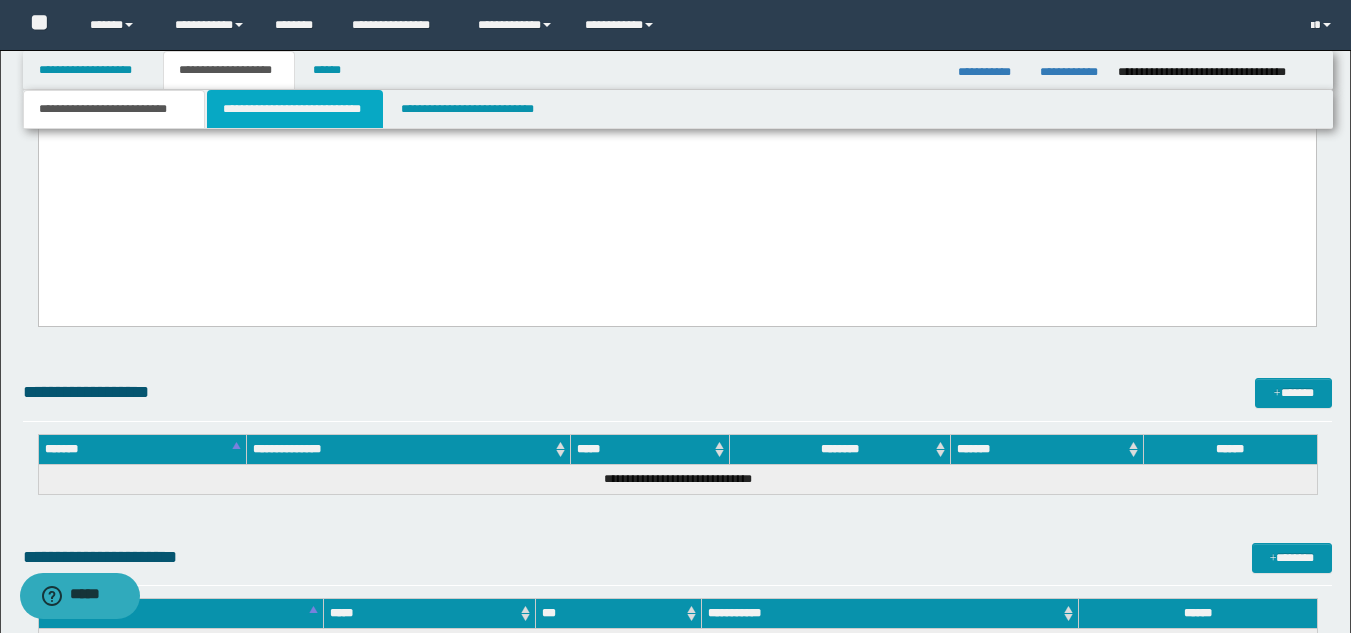 type 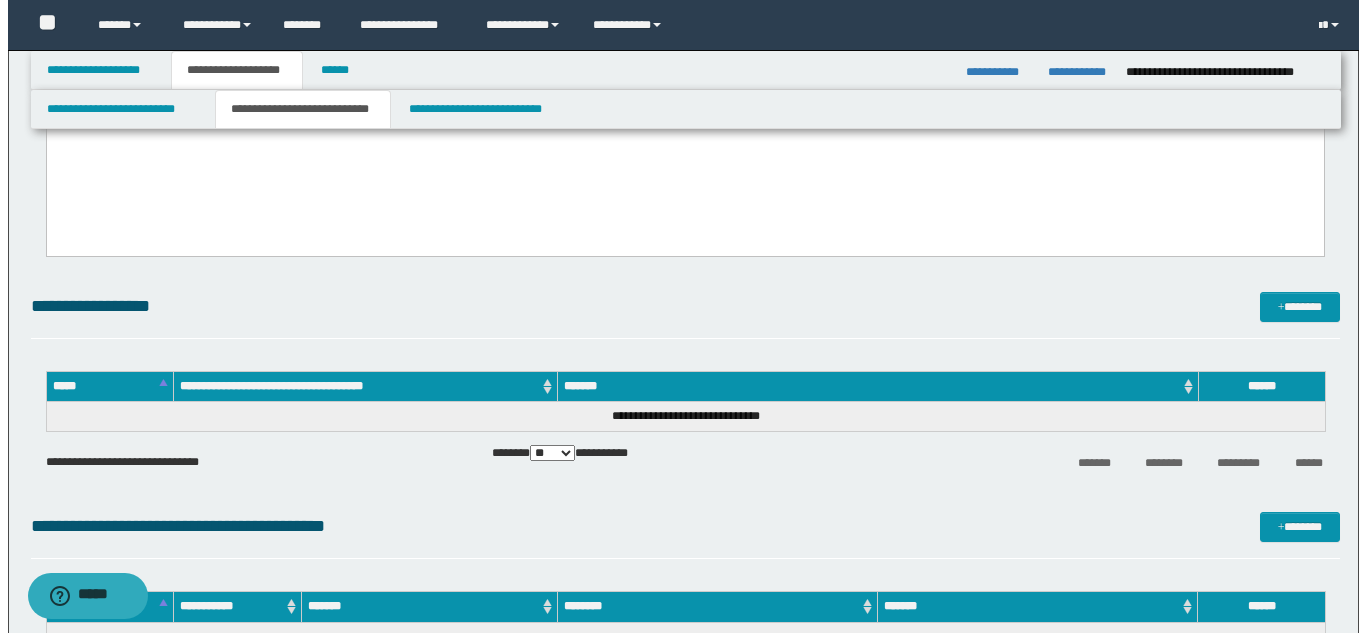 scroll, scrollTop: 3121, scrollLeft: 0, axis: vertical 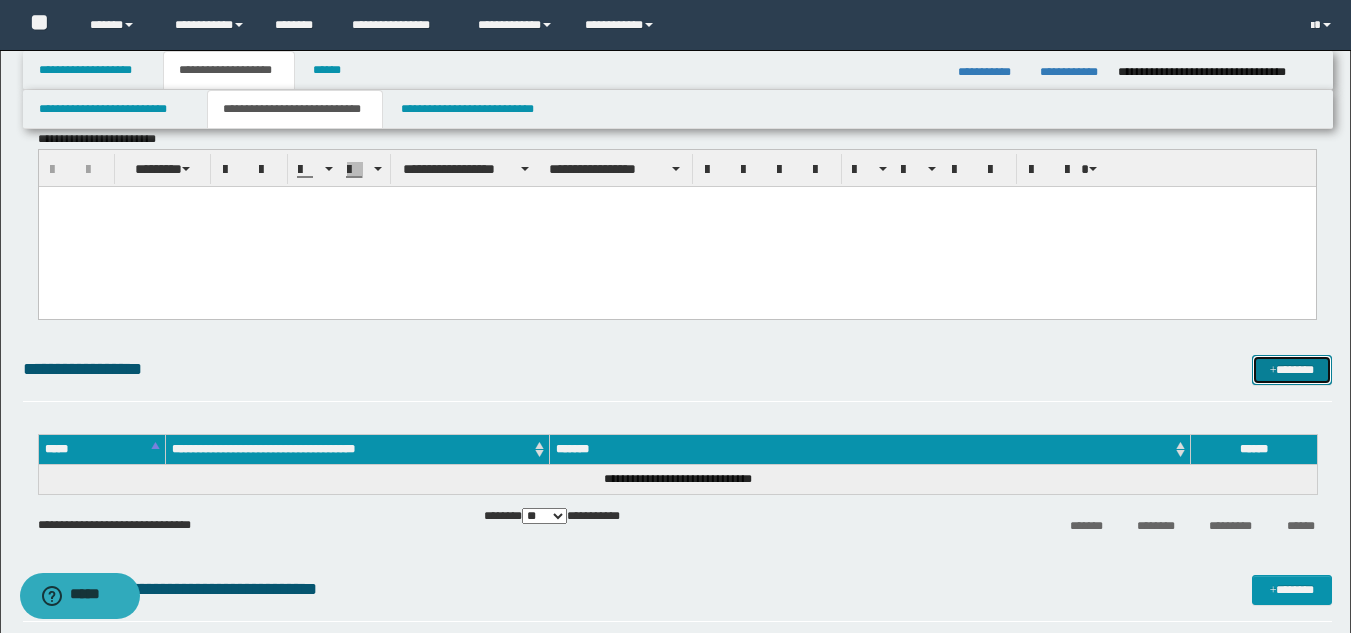 click on "*******" at bounding box center [1292, 370] 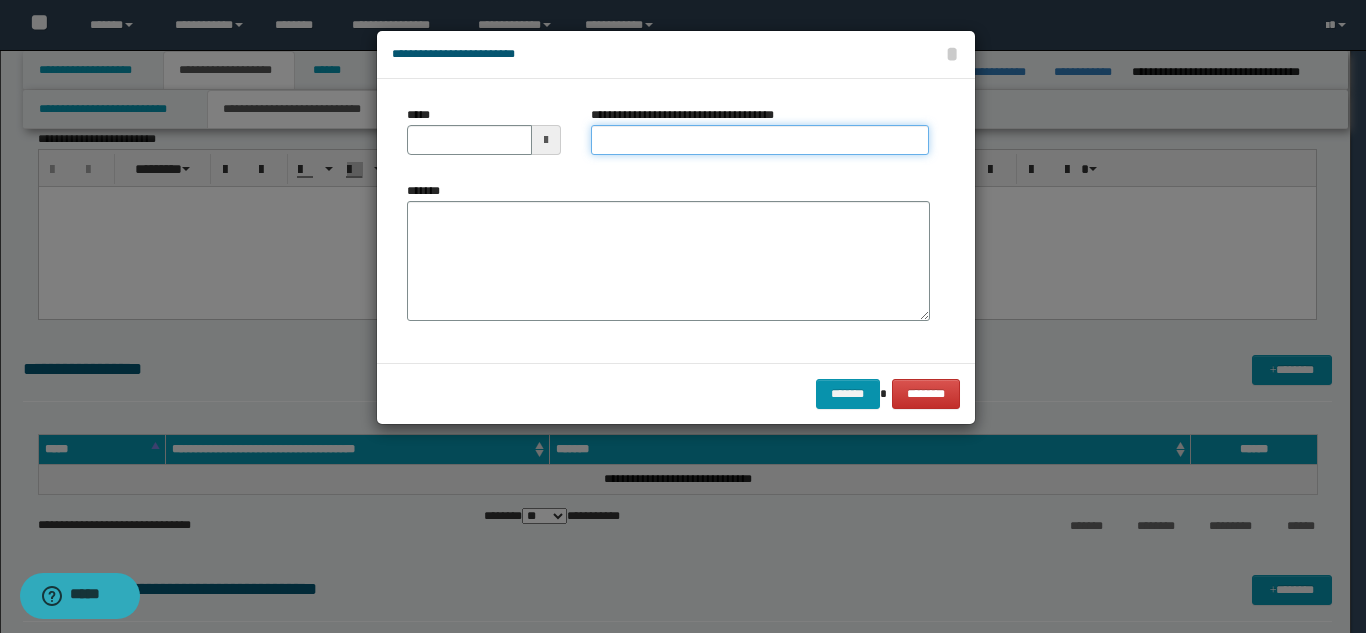 click on "**********" at bounding box center [760, 140] 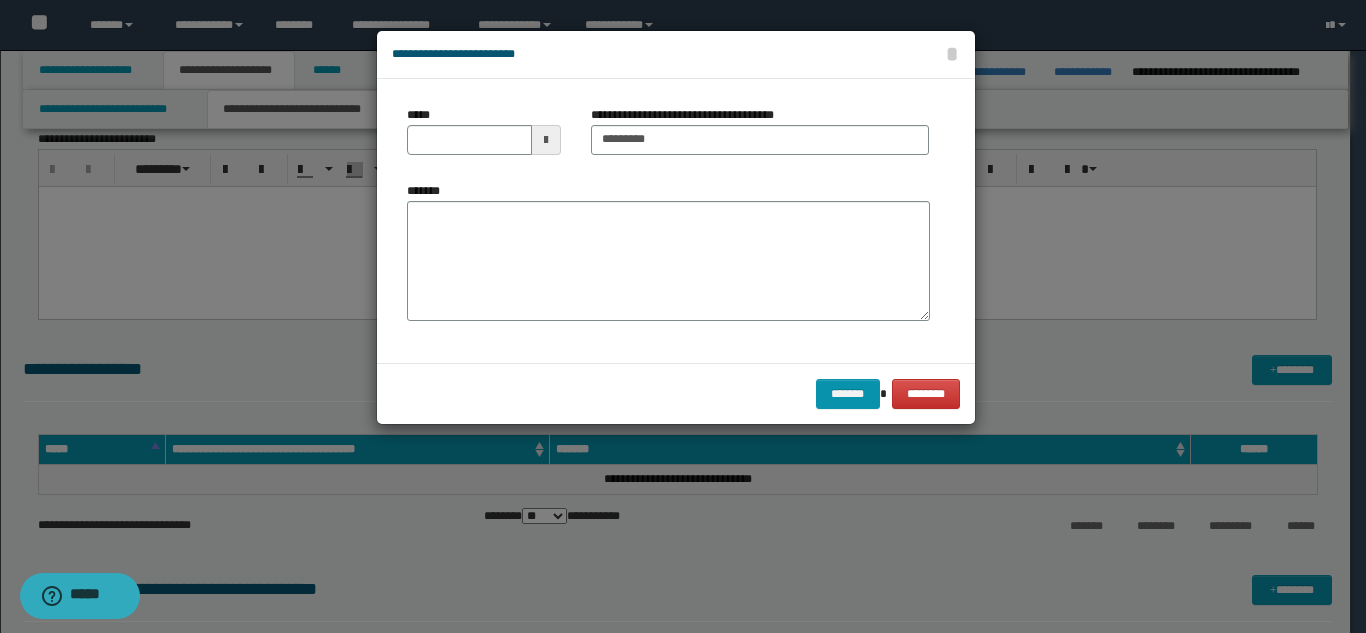 click on "*****" at bounding box center [484, 138] 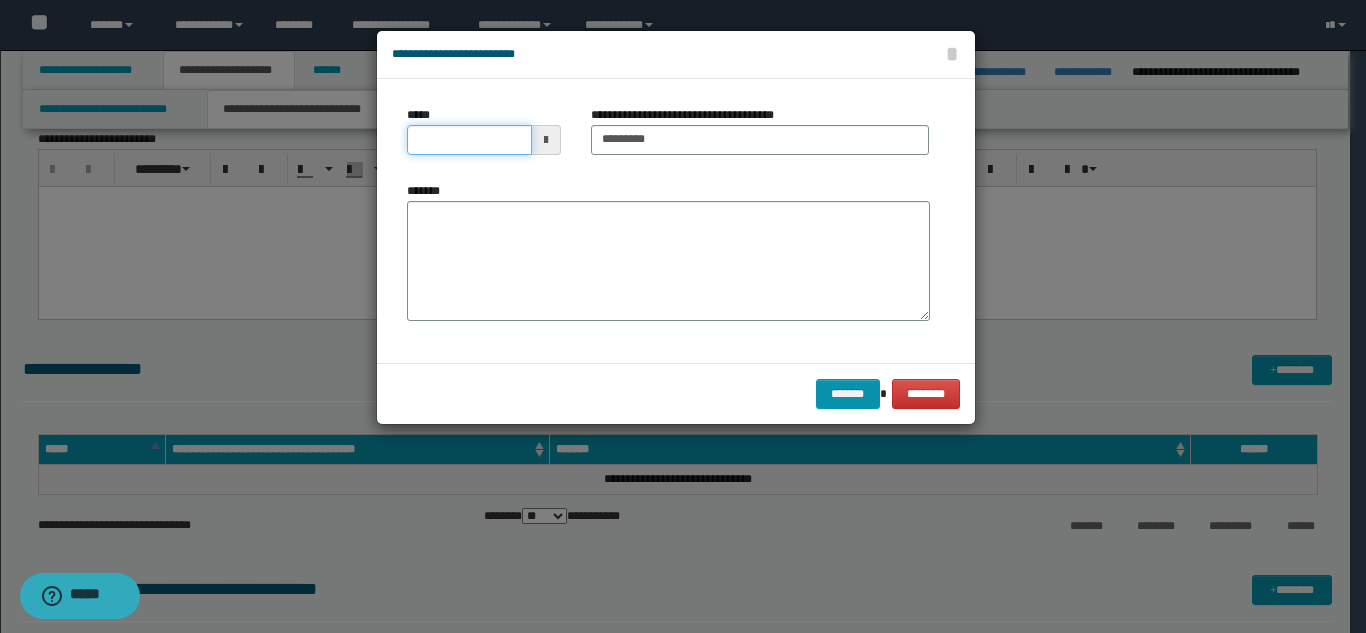 click on "*****" at bounding box center [469, 140] 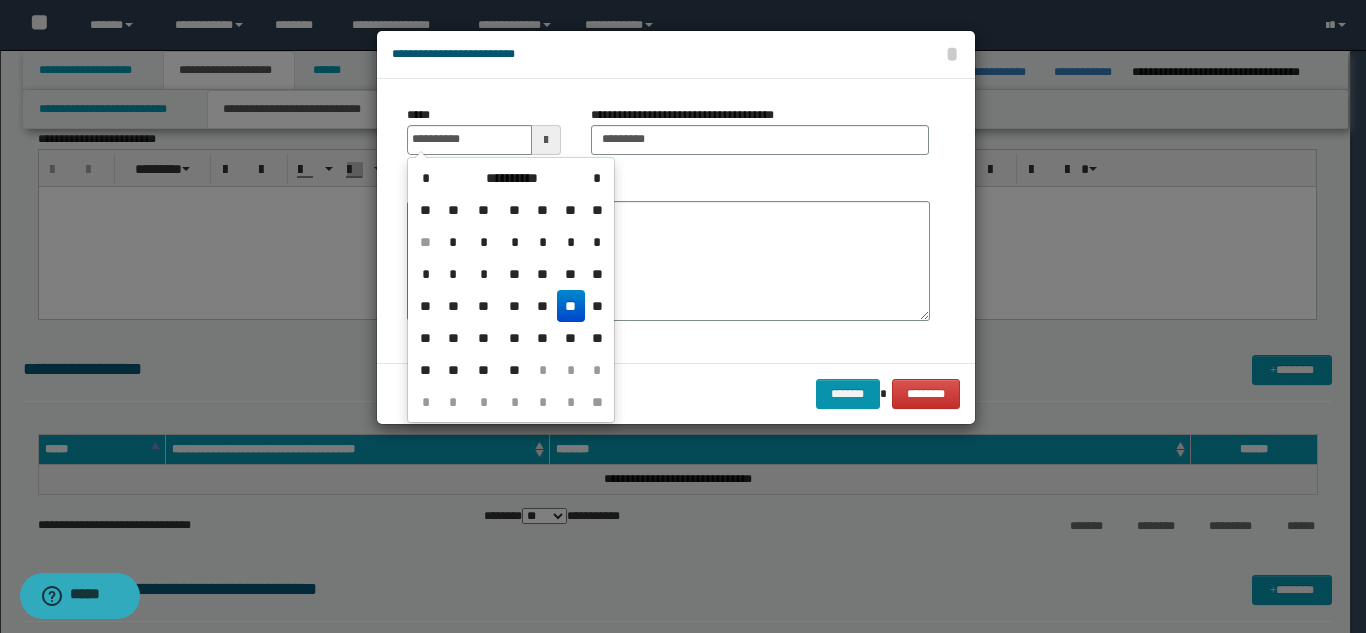 click on "**" at bounding box center [571, 306] 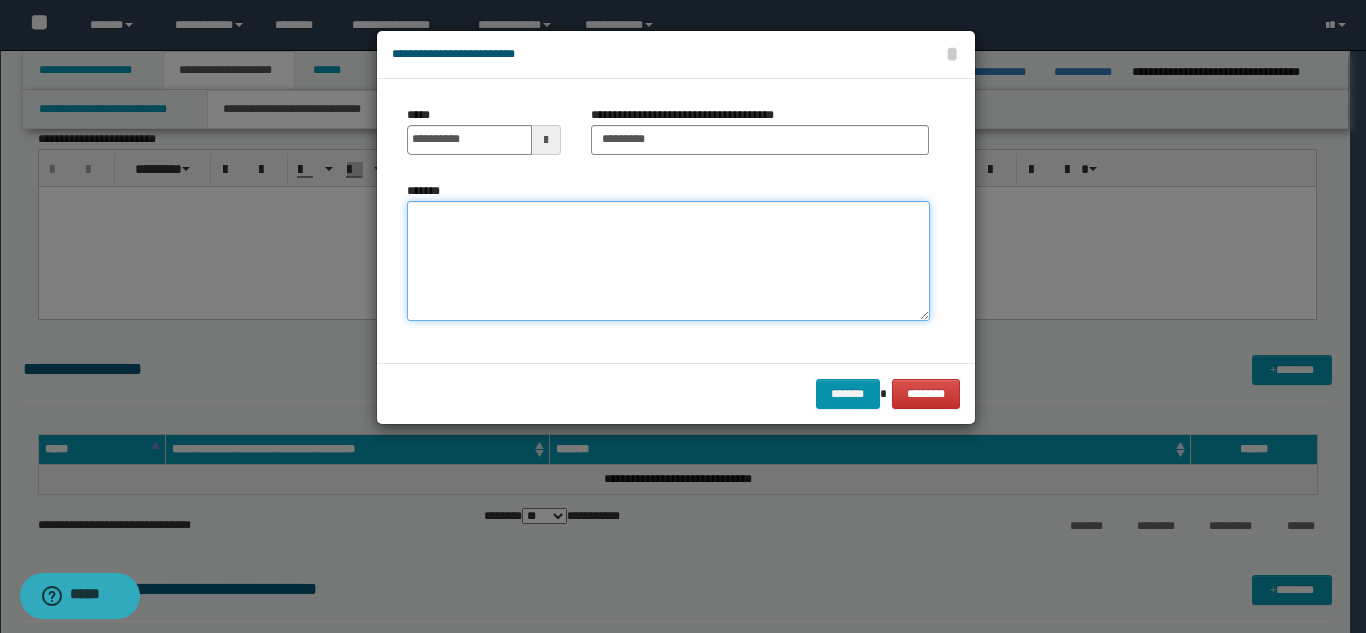 click on "*******" at bounding box center (668, 261) 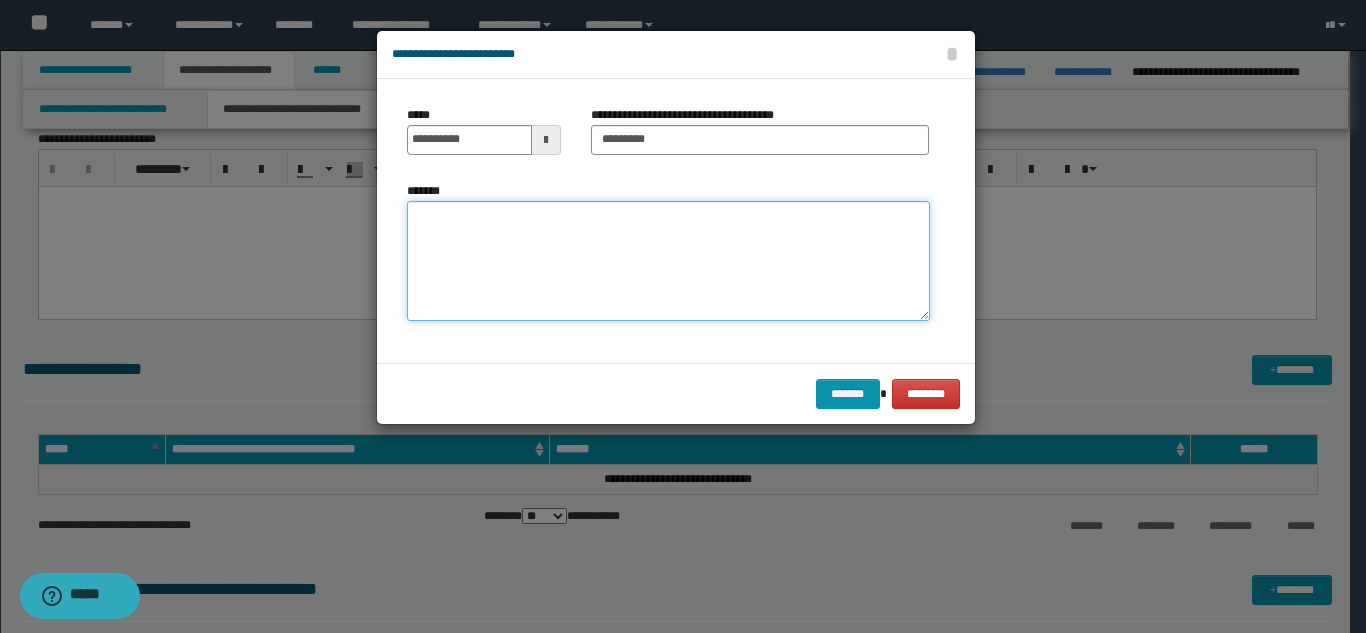 paste on "**********" 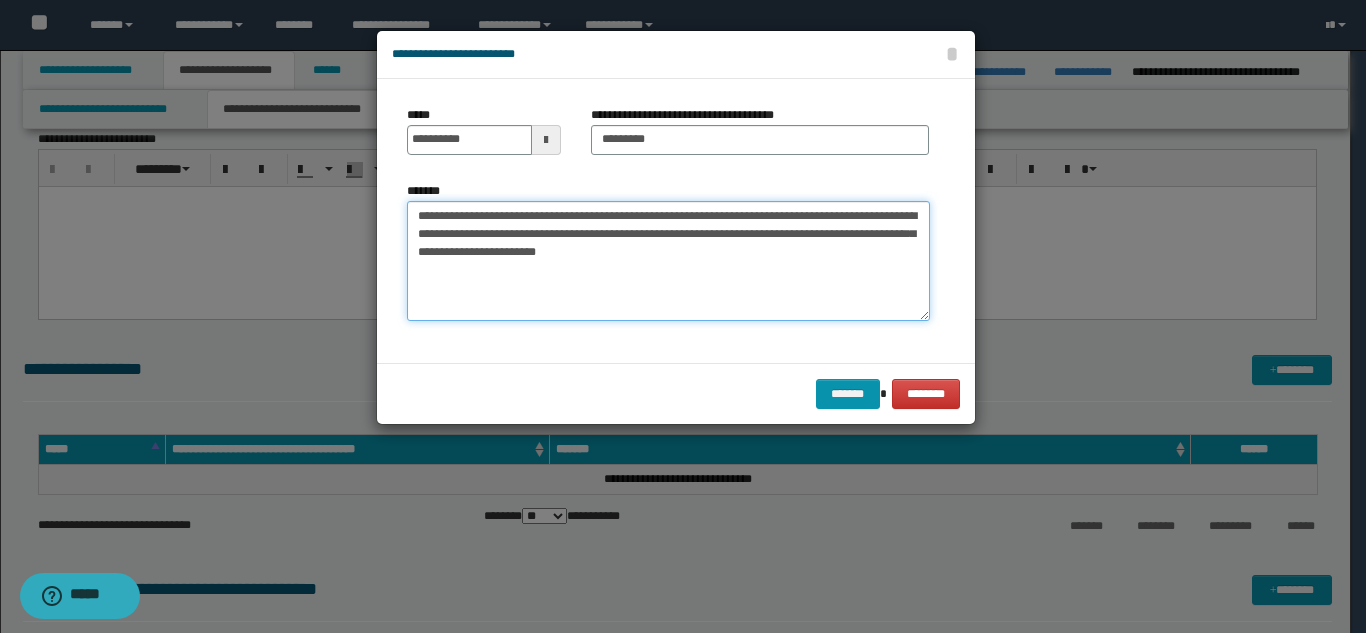 click on "**********" at bounding box center [668, 261] 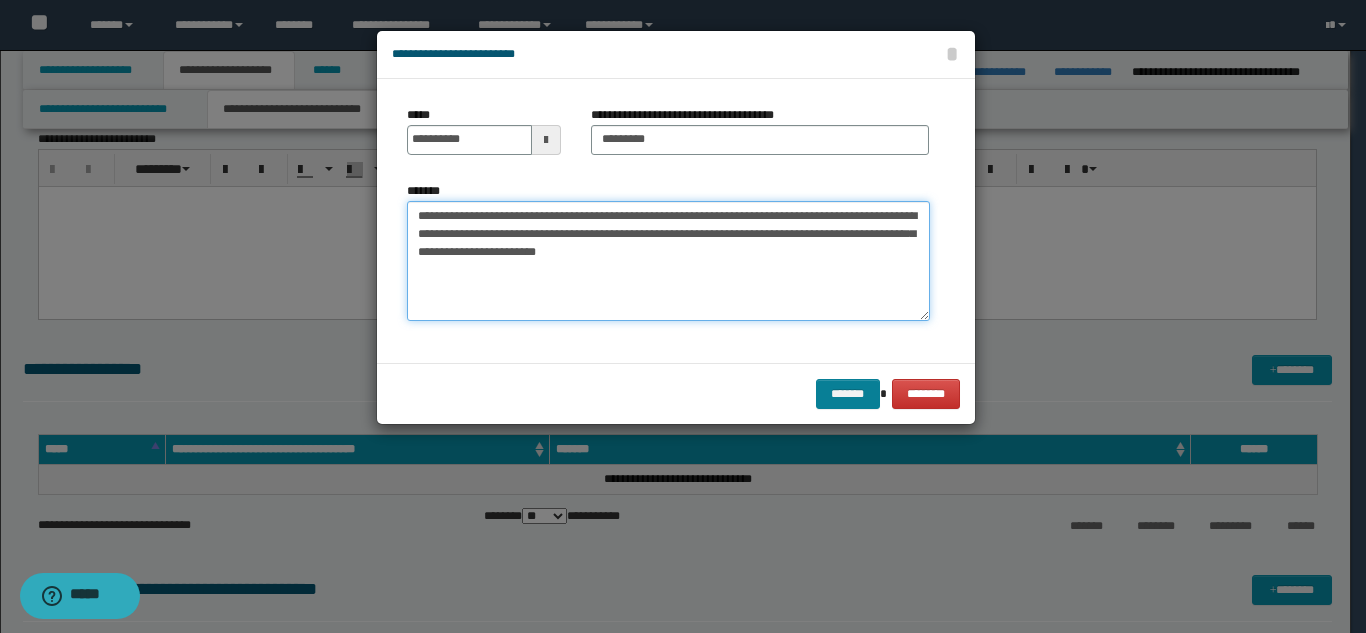 type on "**********" 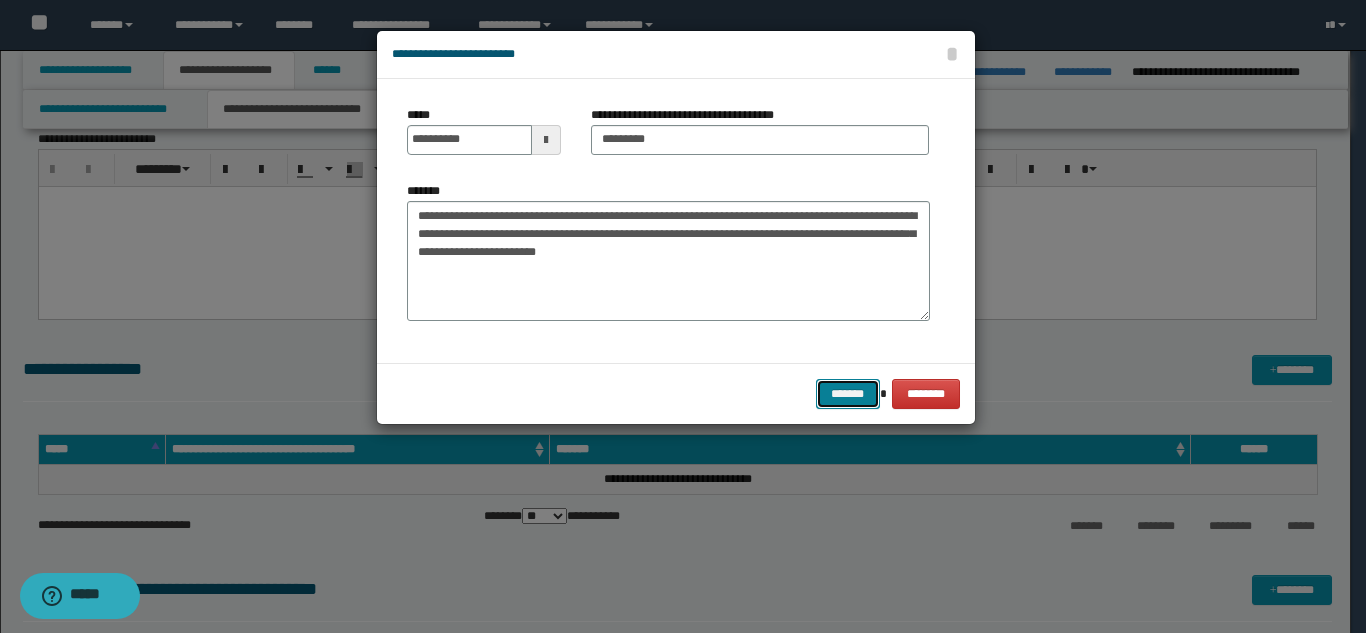 click on "*******" at bounding box center [848, 394] 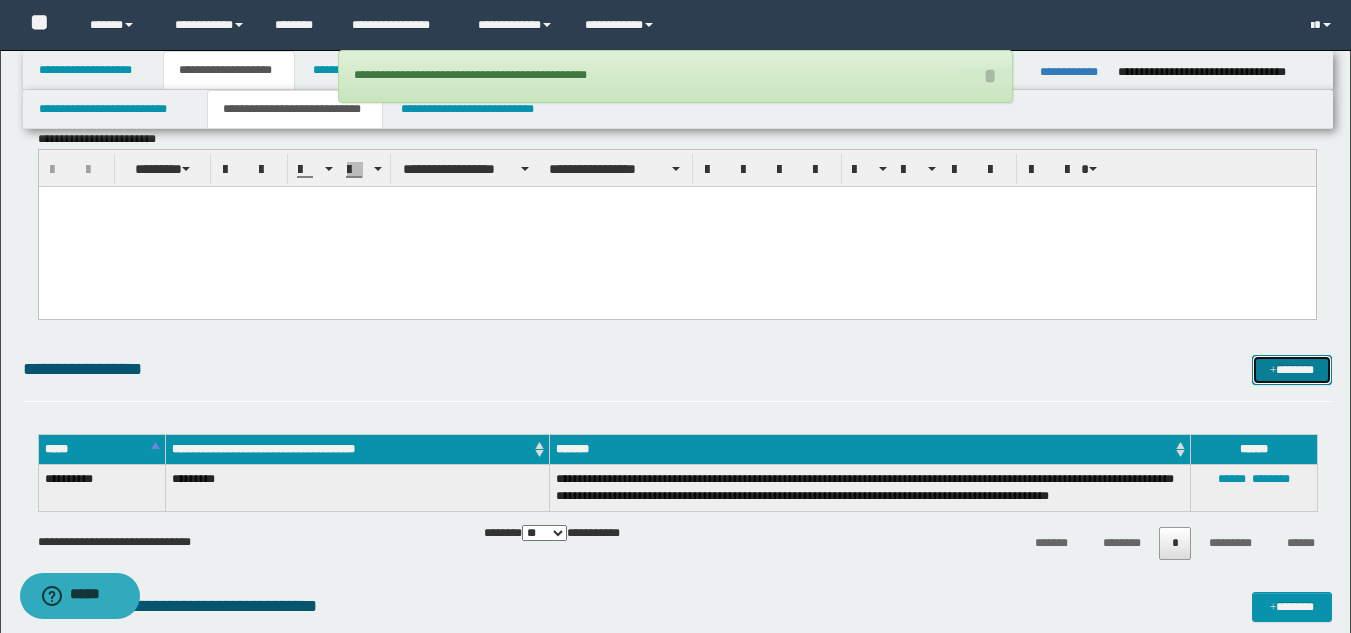 click on "*******" at bounding box center (1292, 370) 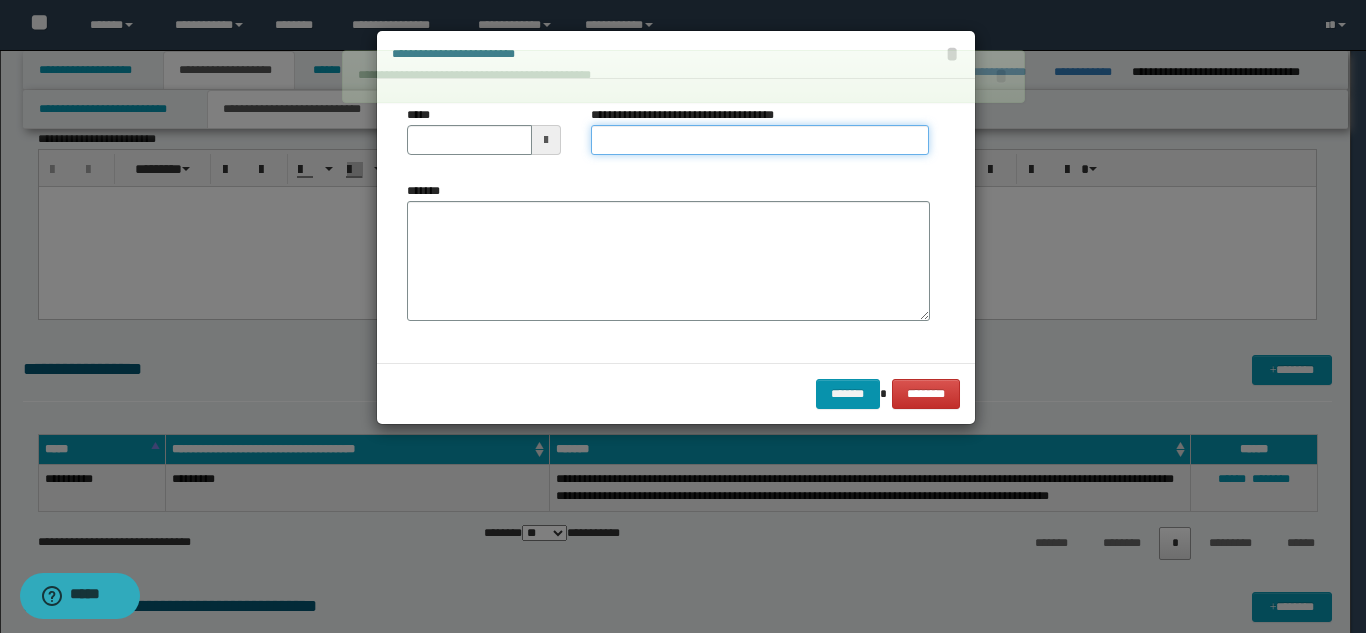click on "**********" at bounding box center [760, 140] 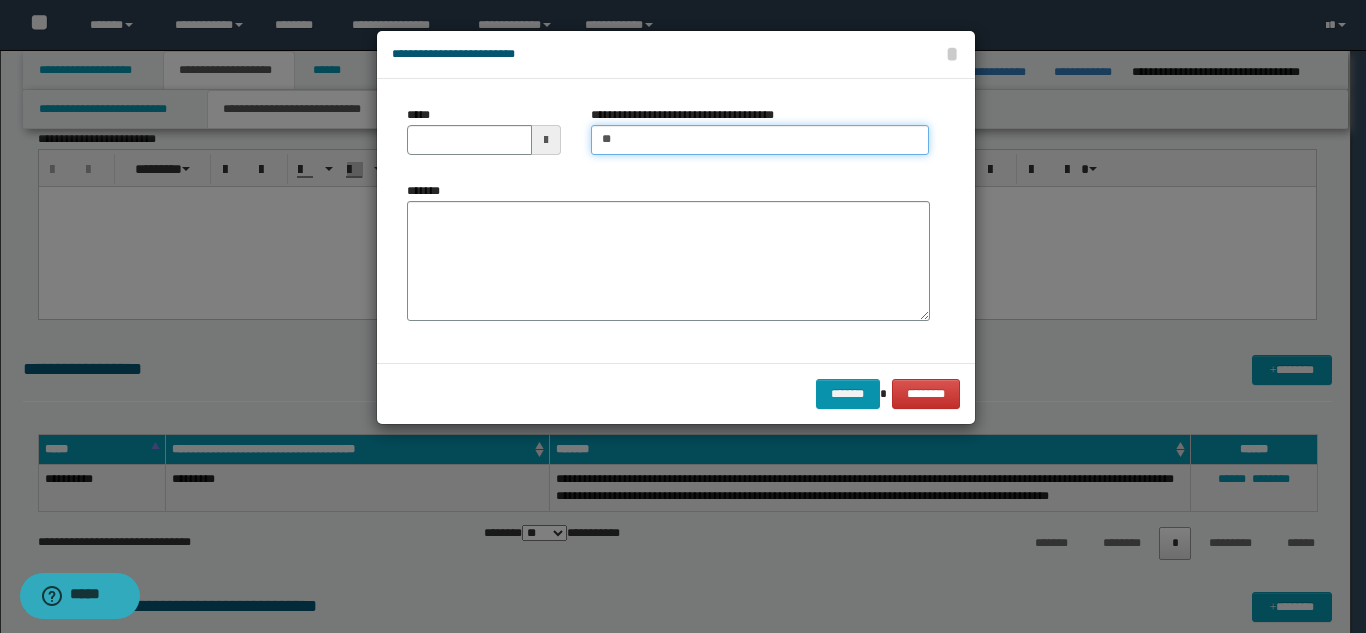 type on "*********" 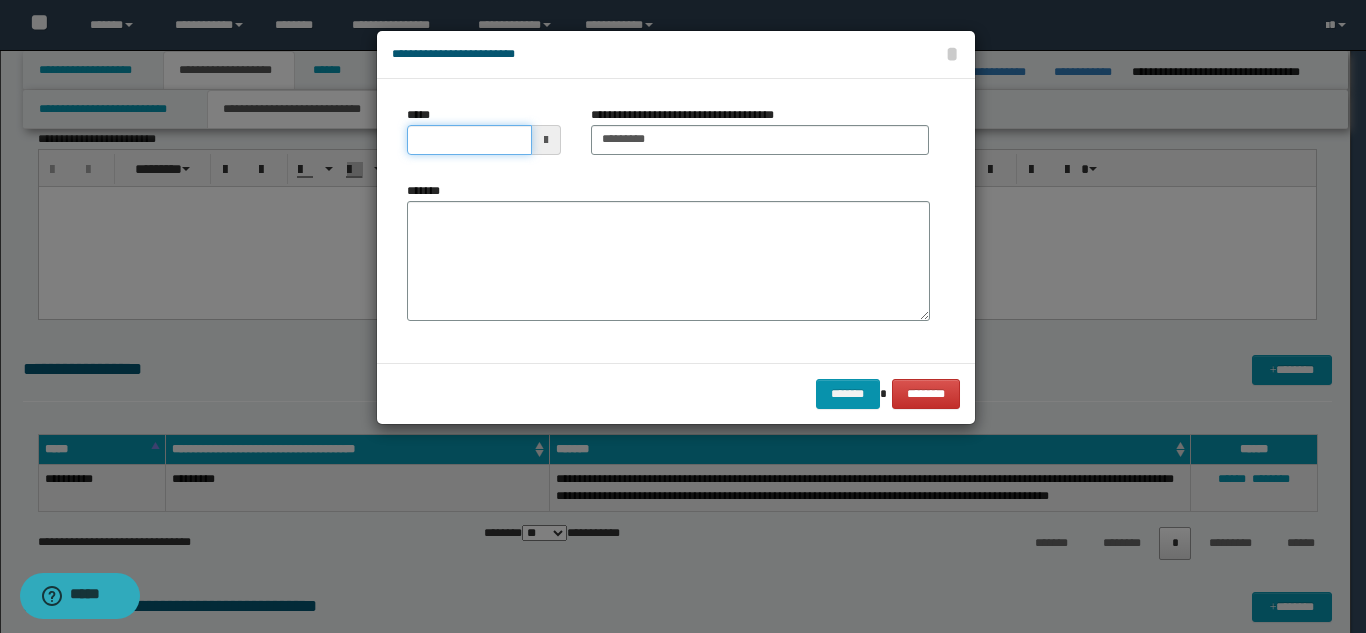 click on "*****" at bounding box center (469, 140) 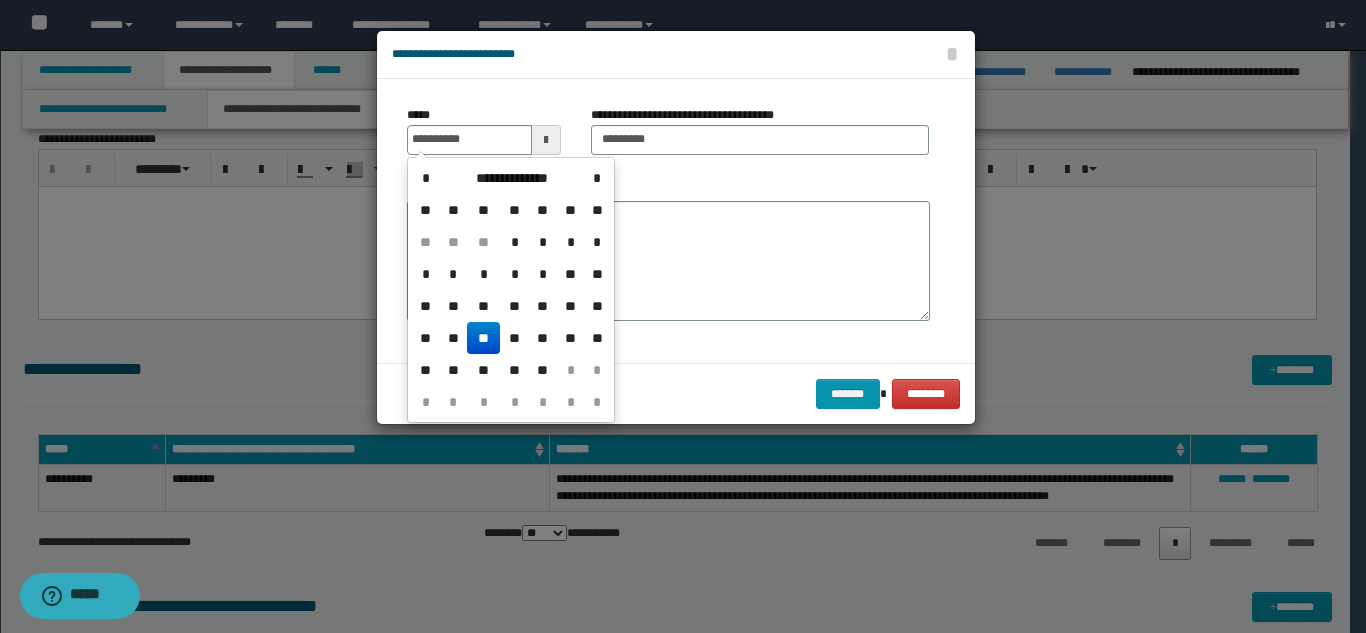 click on "**" at bounding box center [483, 338] 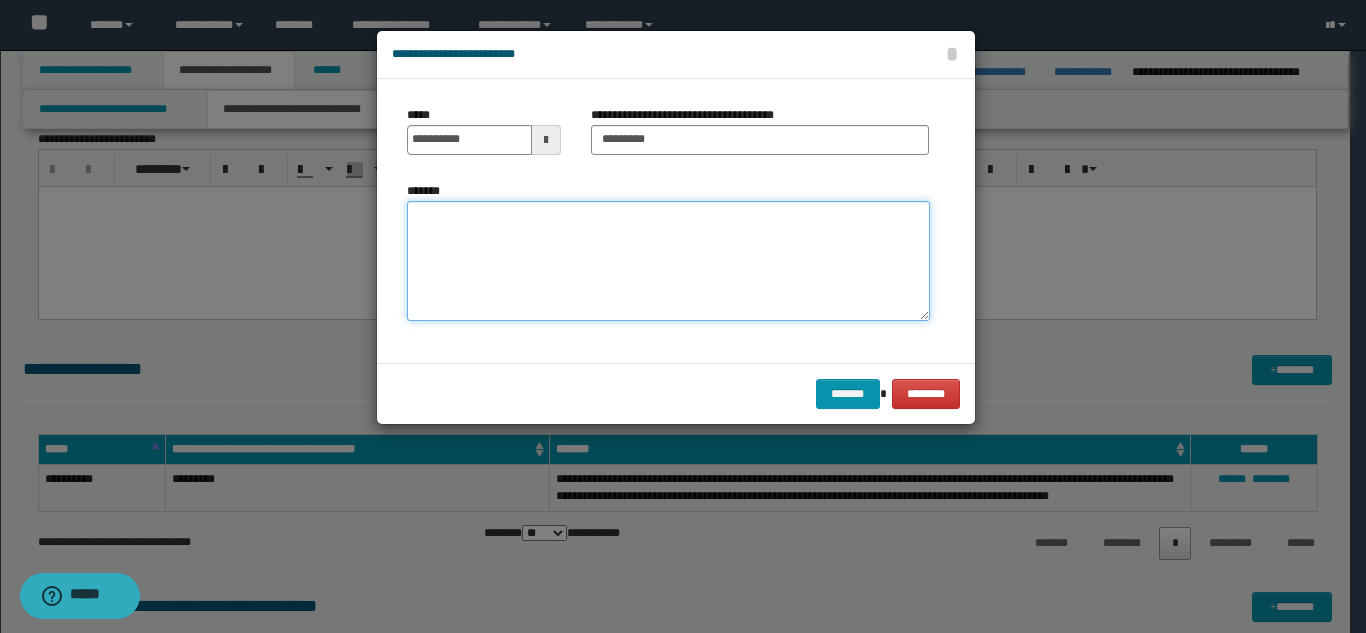 click on "*******" at bounding box center (668, 261) 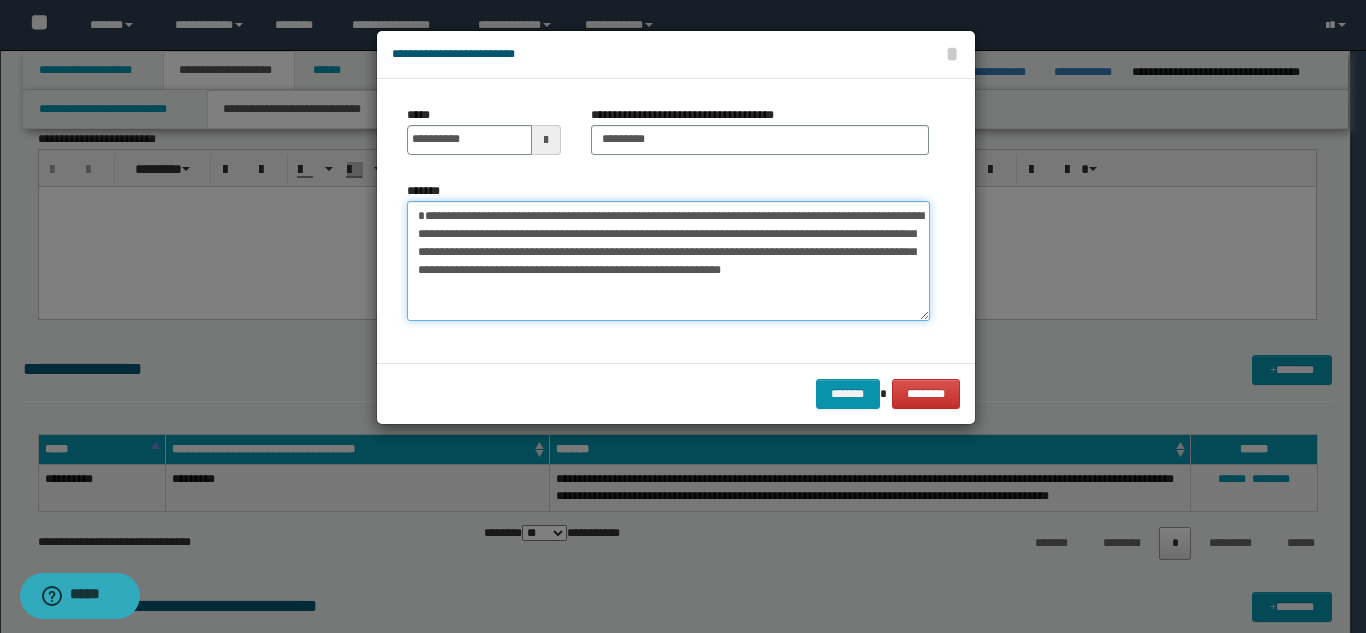 click on "**********" at bounding box center [668, 261] 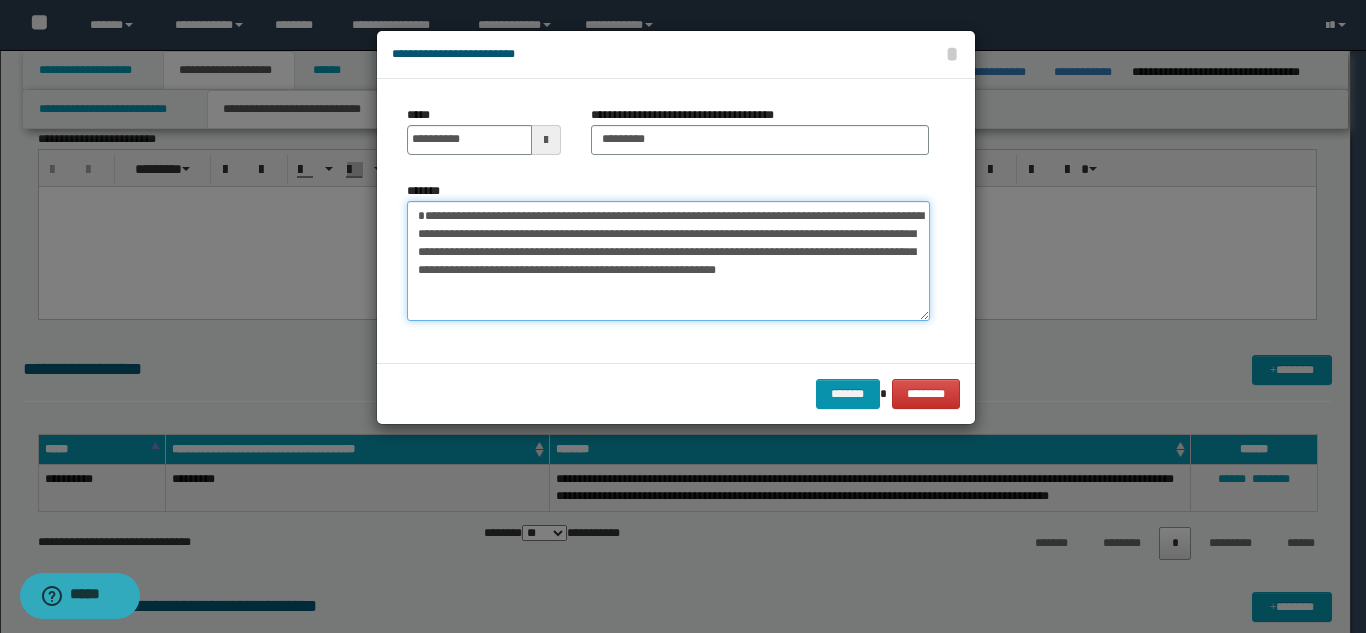 click on "**********" at bounding box center (668, 261) 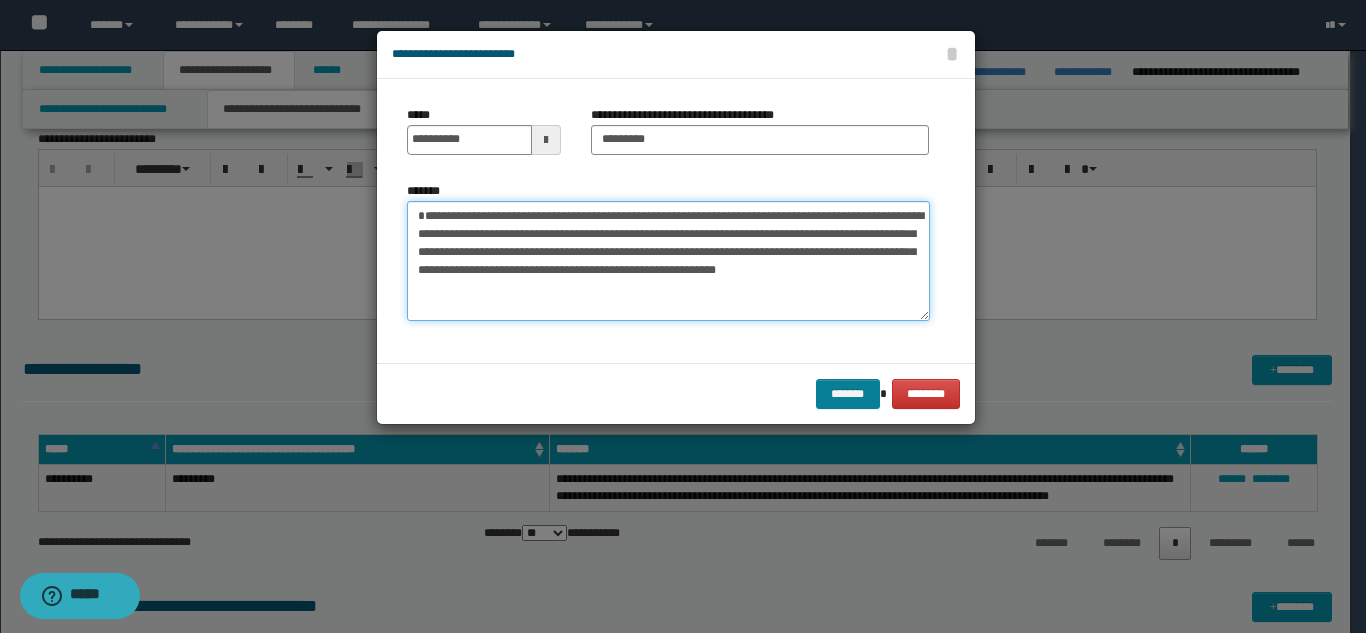 type on "**********" 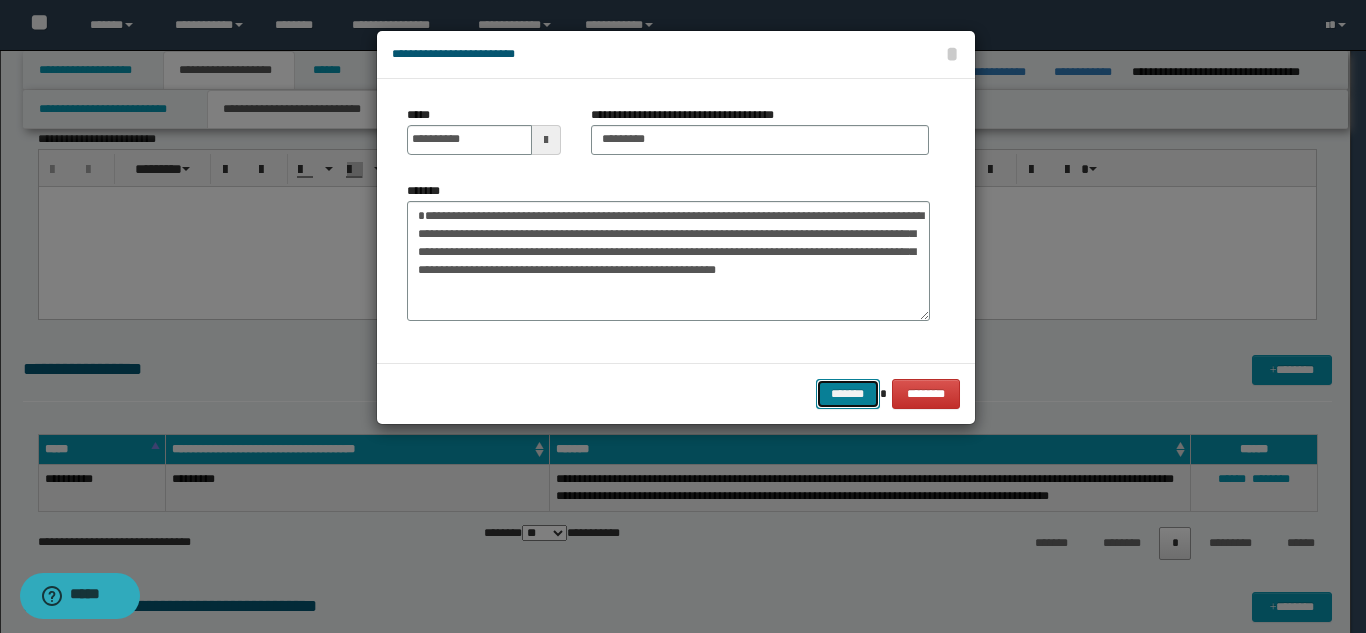 click on "*******" at bounding box center [848, 394] 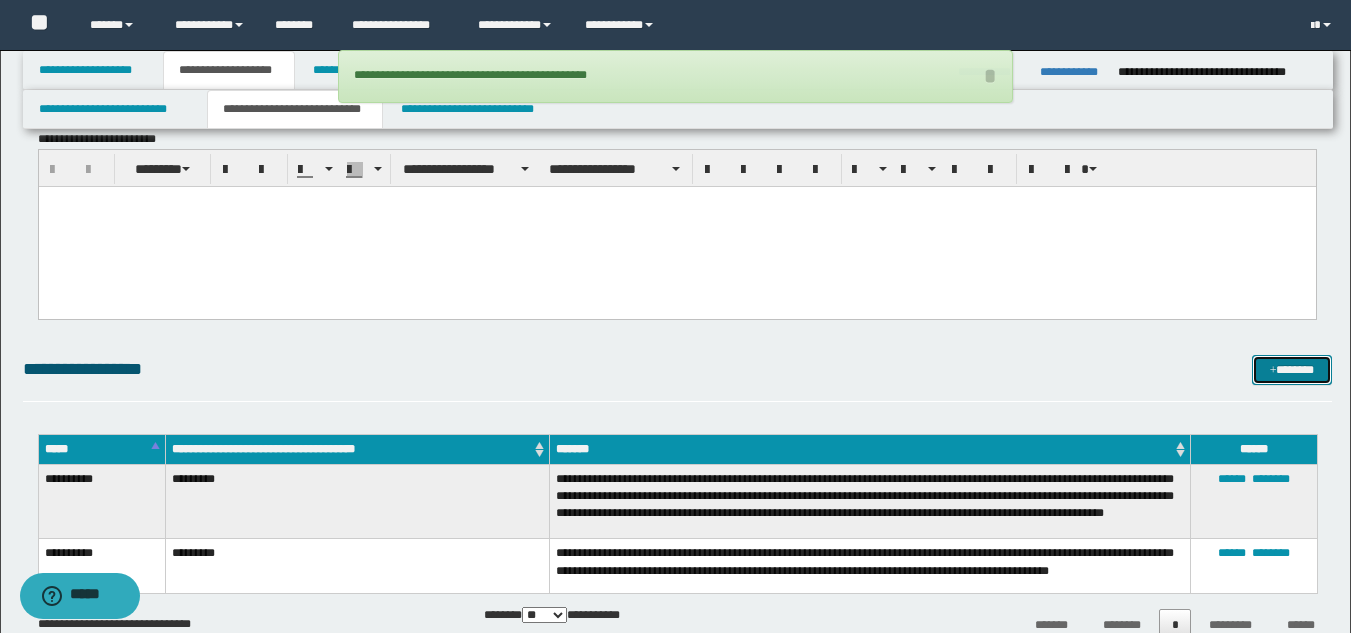 click at bounding box center (1273, 371) 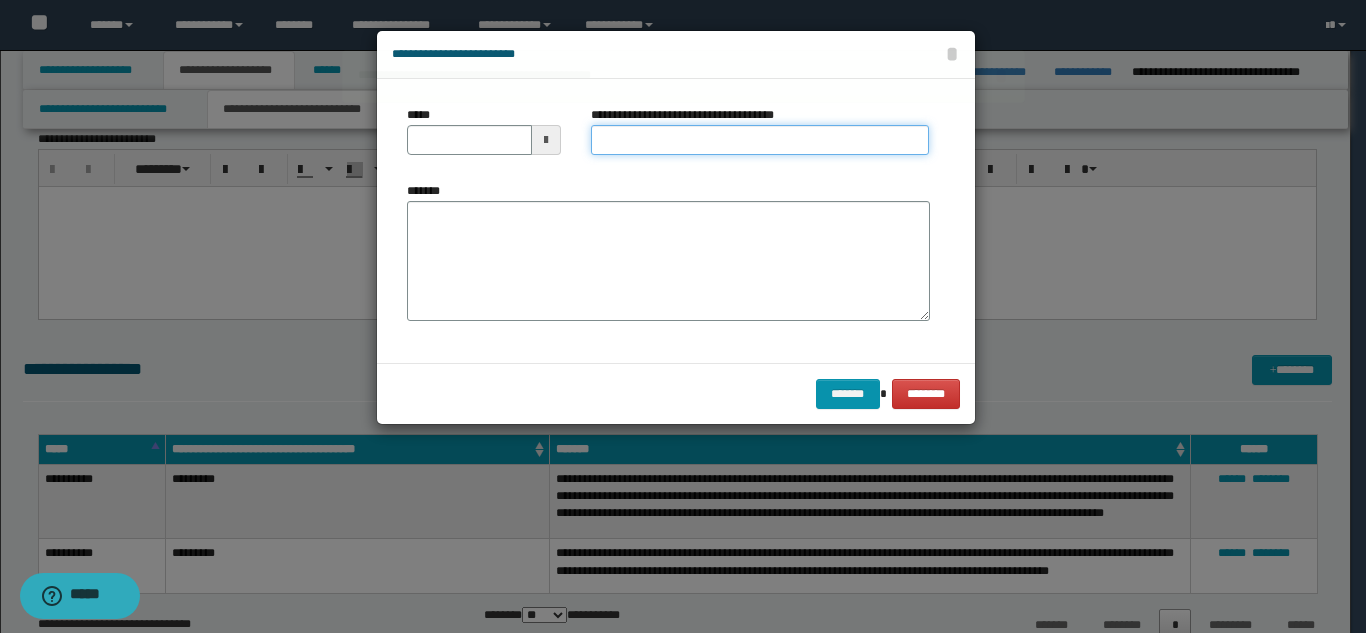 click on "**********" at bounding box center [760, 140] 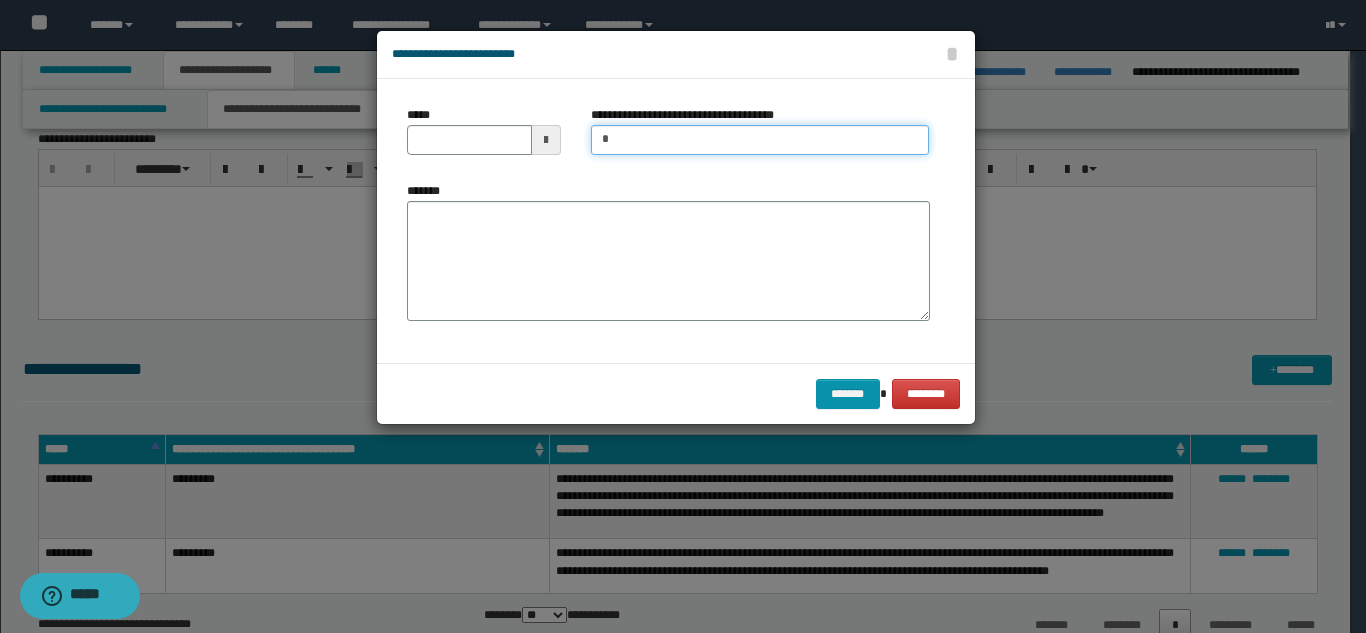 type on "*********" 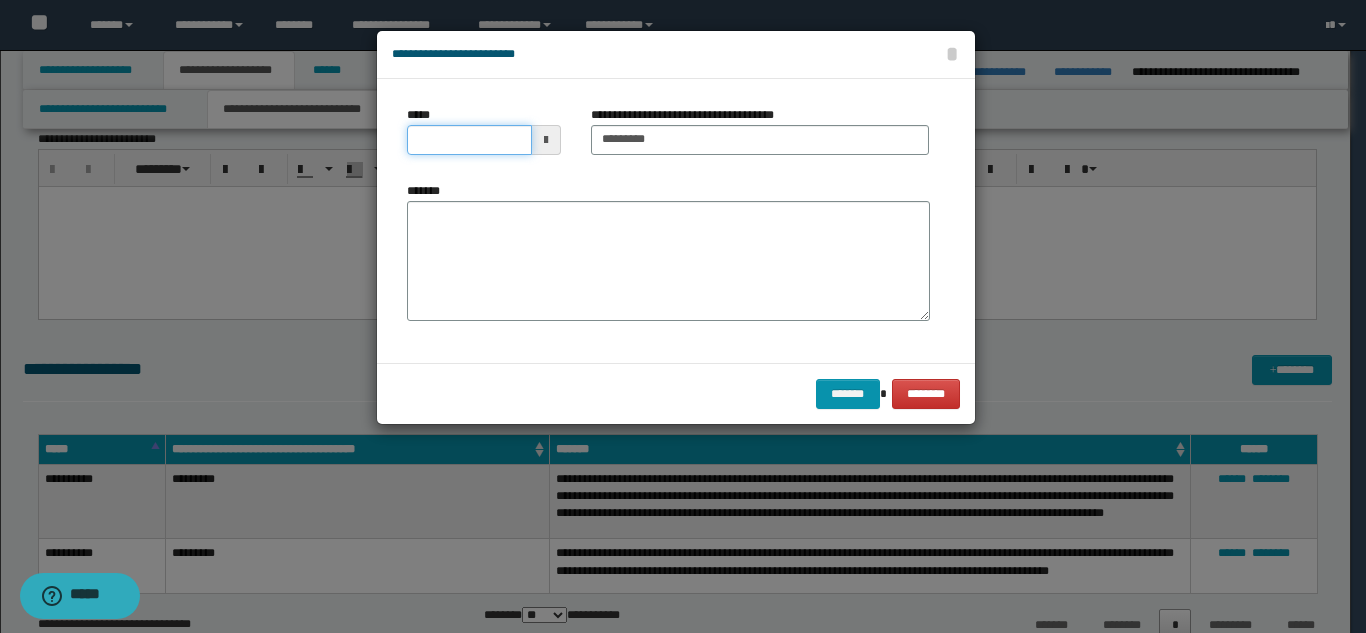 click on "*****" at bounding box center (469, 140) 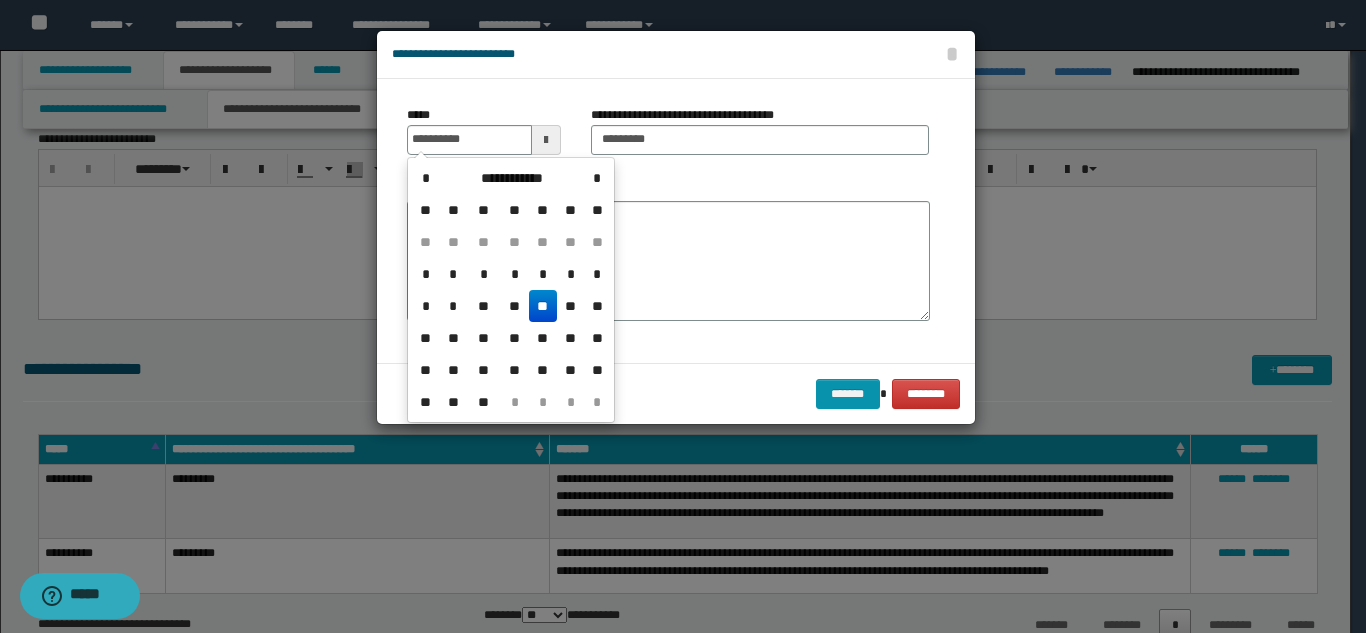 click on "**" at bounding box center [543, 306] 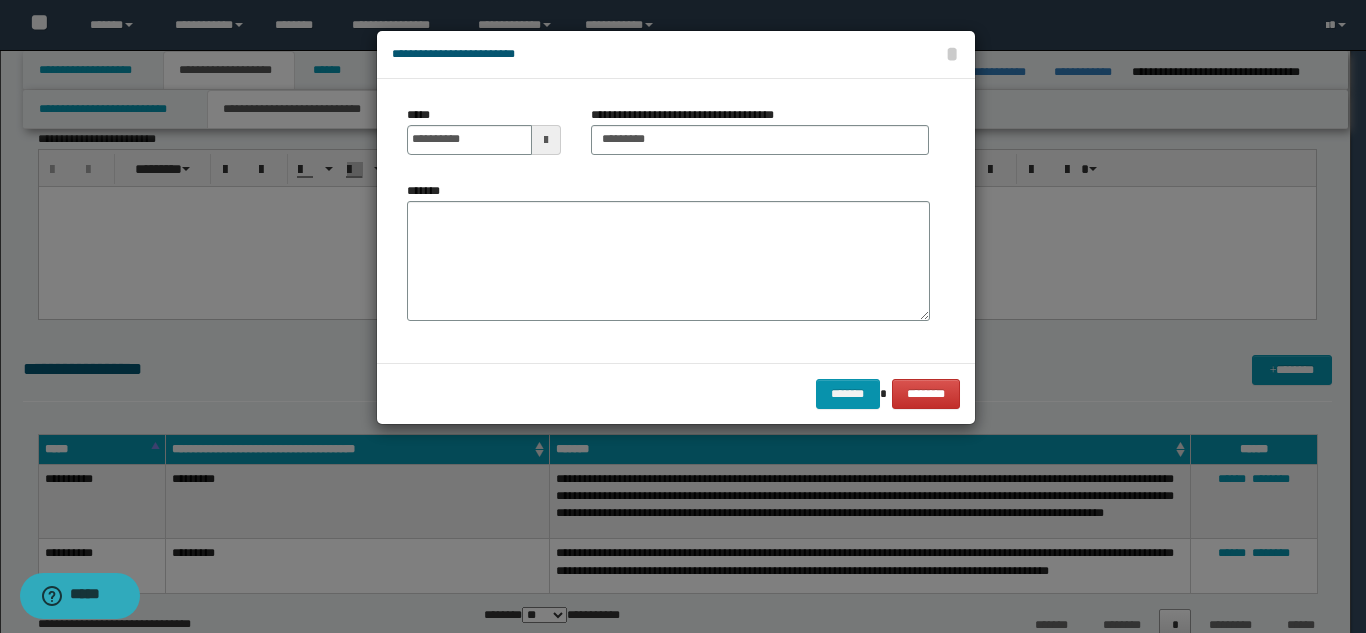 drag, startPoint x: 550, startPoint y: 276, endPoint x: 562, endPoint y: 276, distance: 12 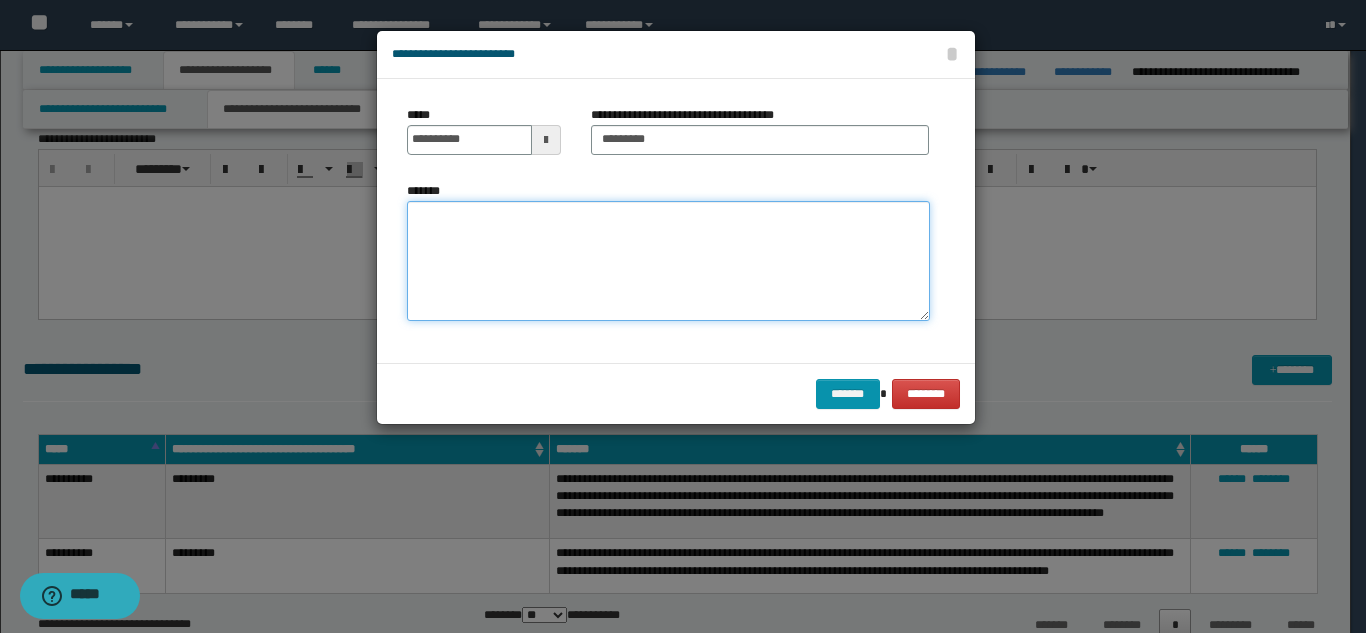 paste on "**********" 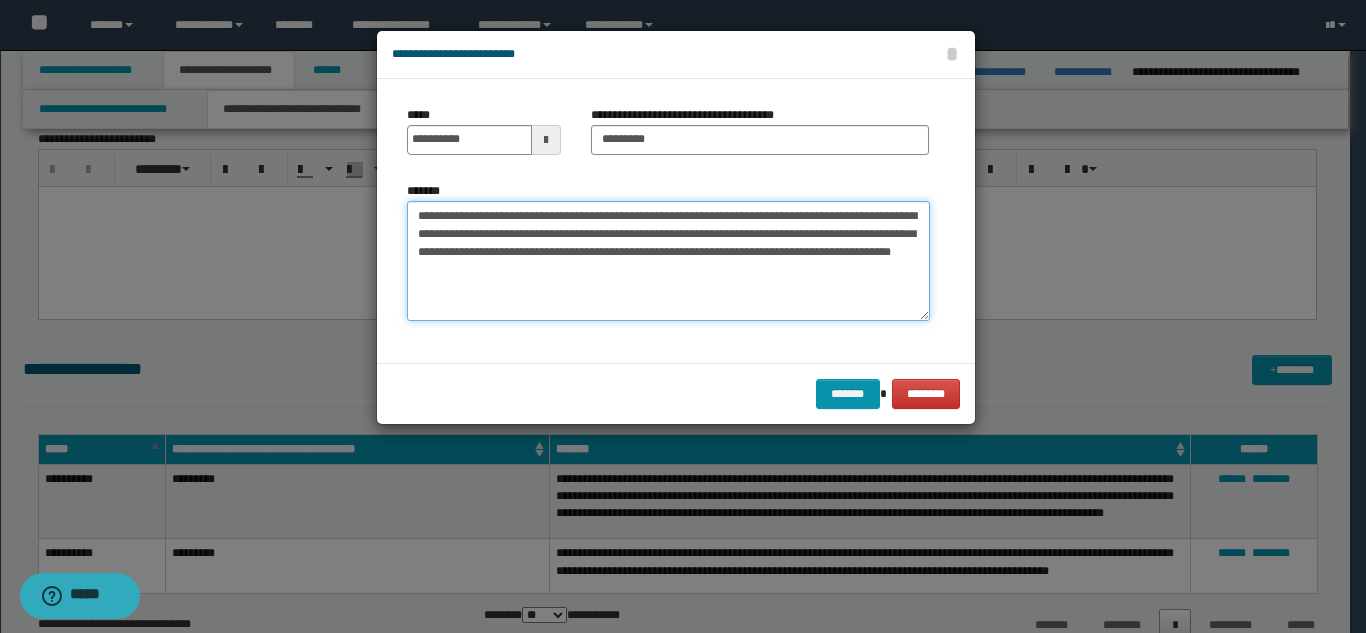 click on "**********" at bounding box center [668, 261] 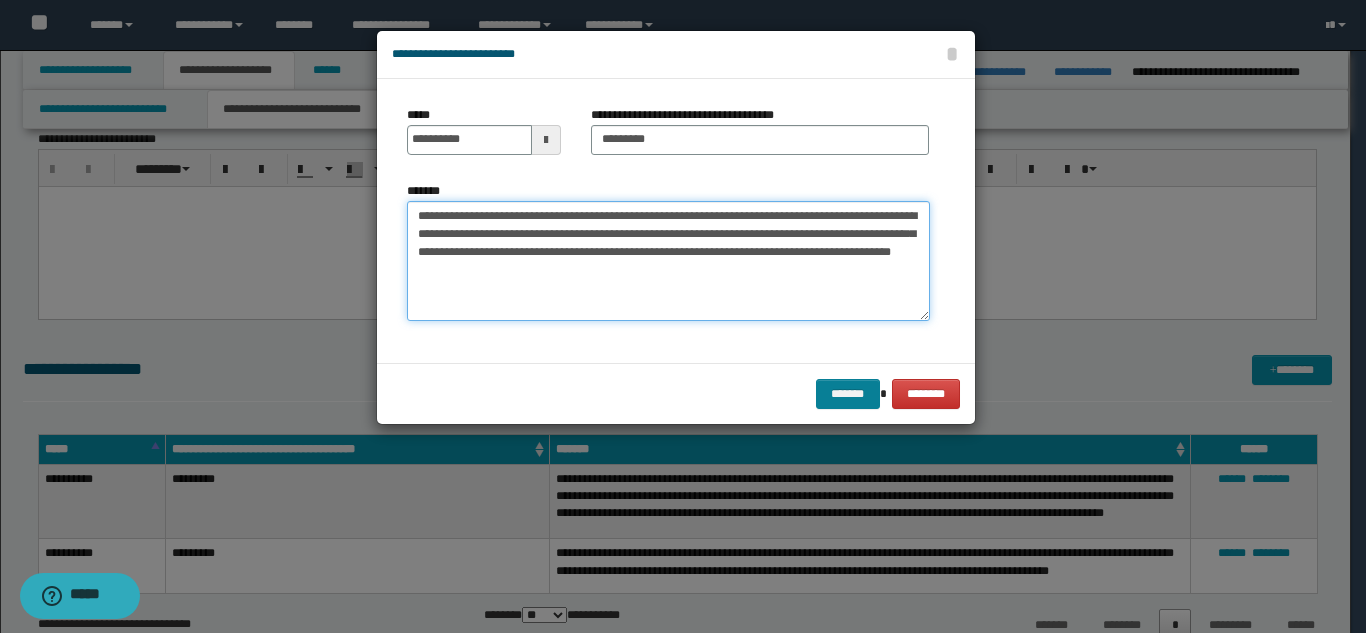type on "**********" 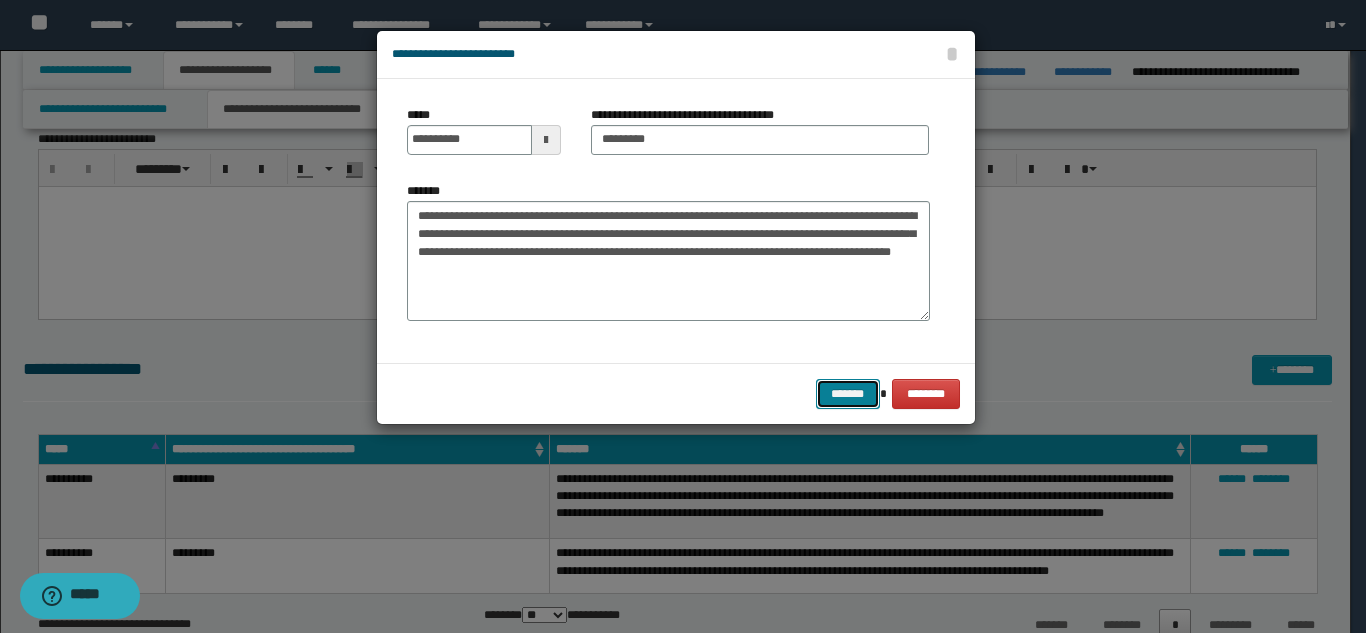 click on "*******" at bounding box center (848, 394) 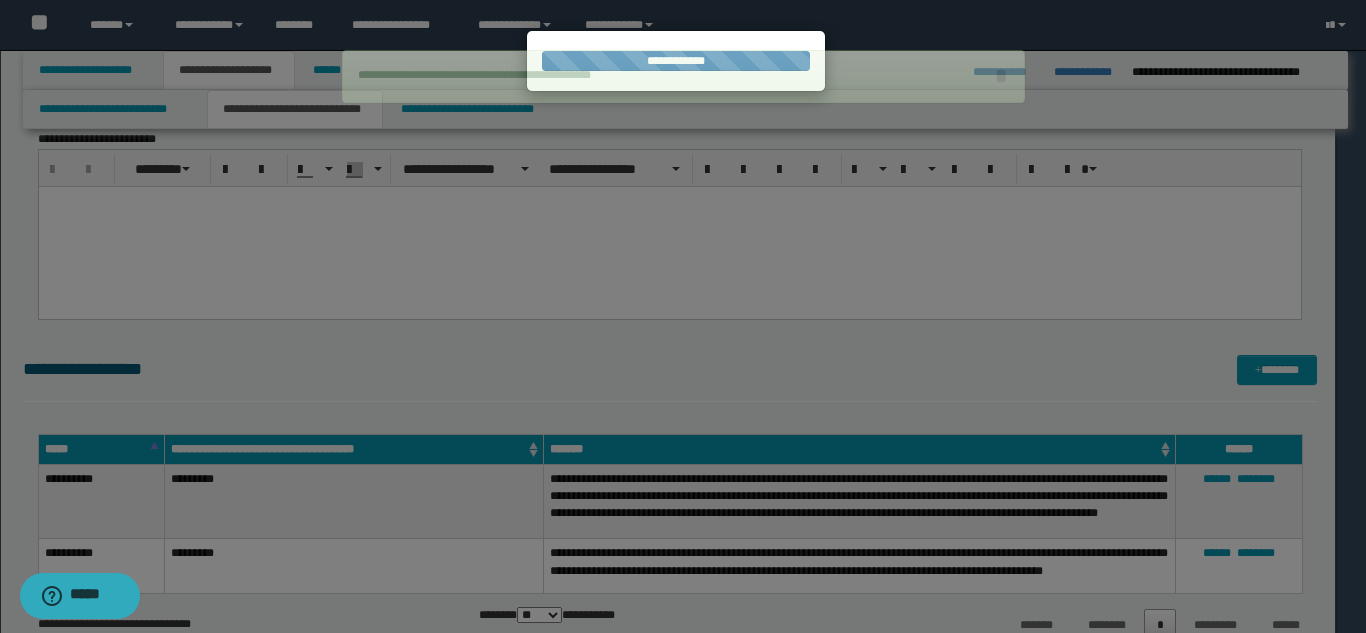 type 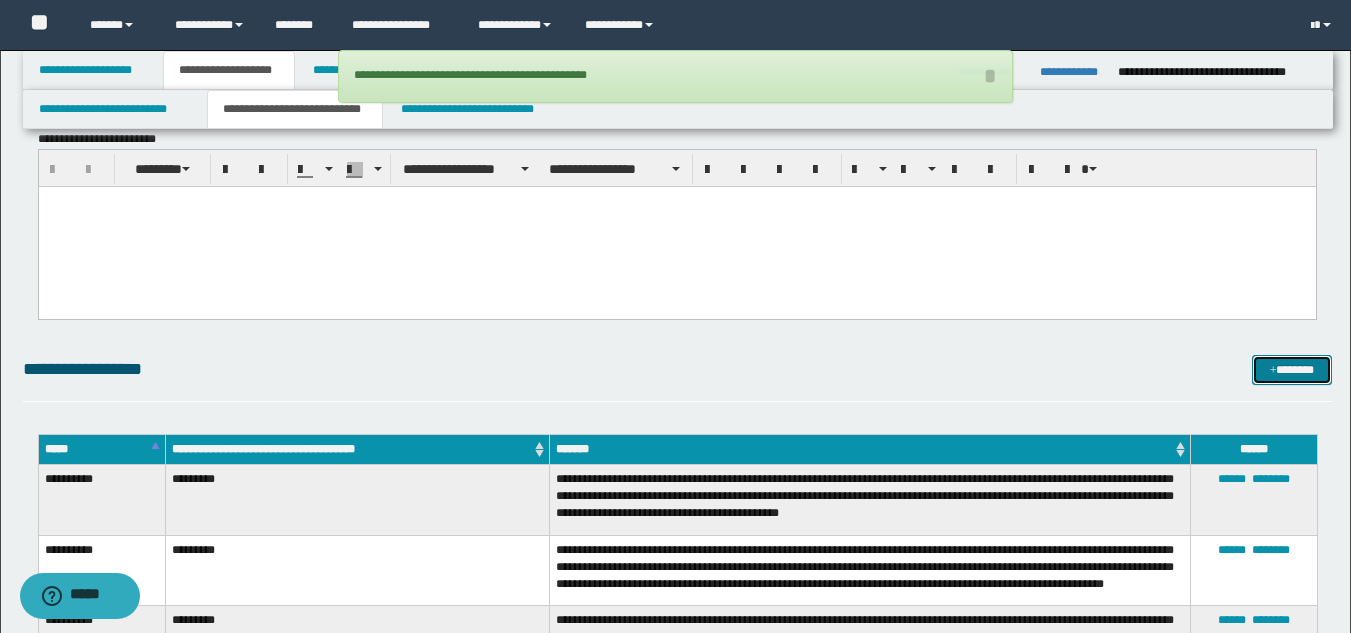 click on "*******" at bounding box center (1292, 370) 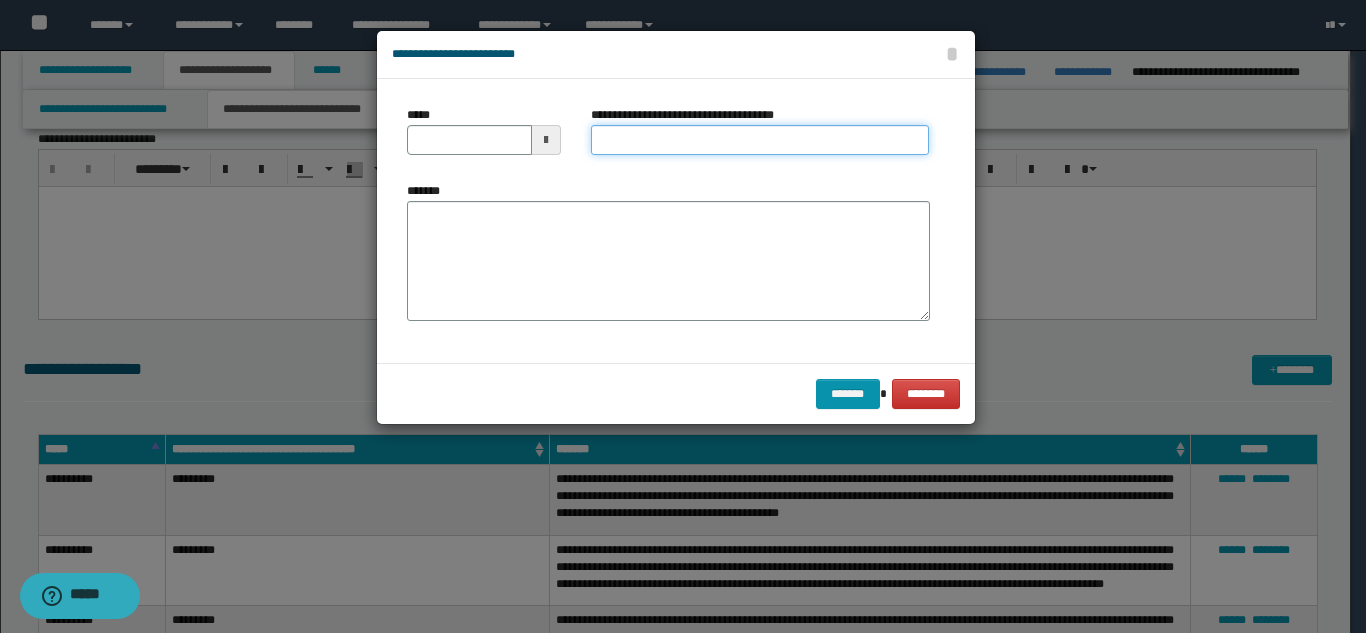 click on "**********" at bounding box center [760, 140] 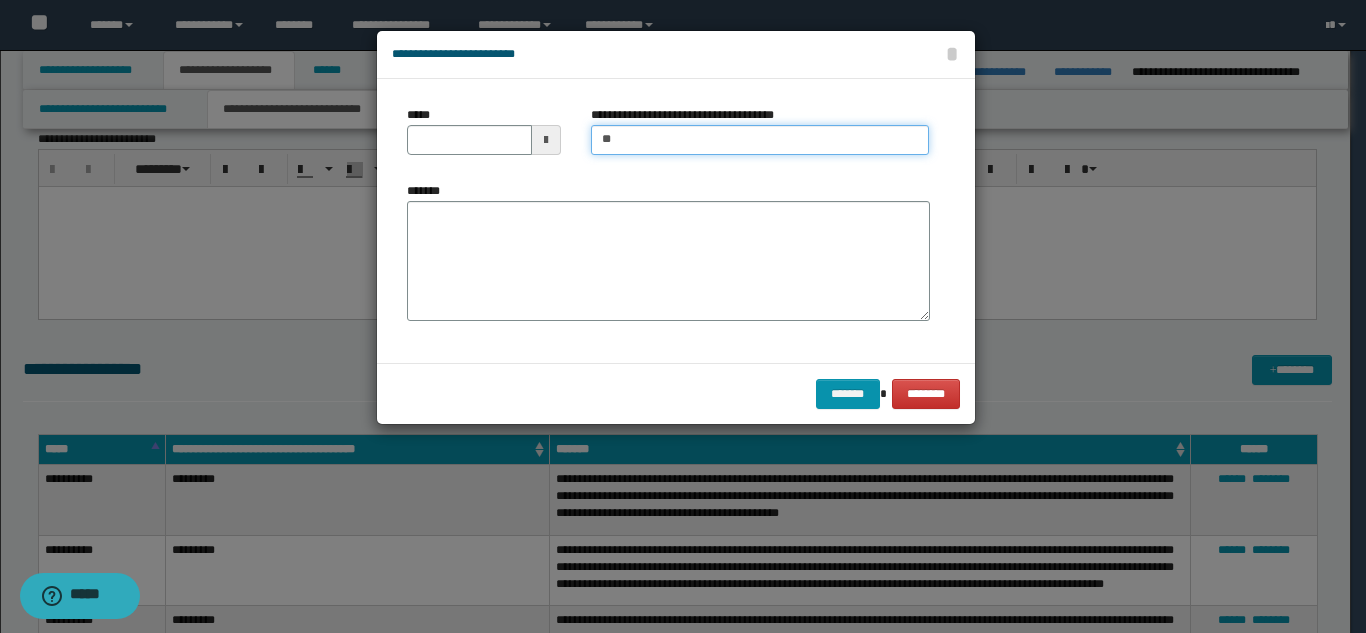 type on "*********" 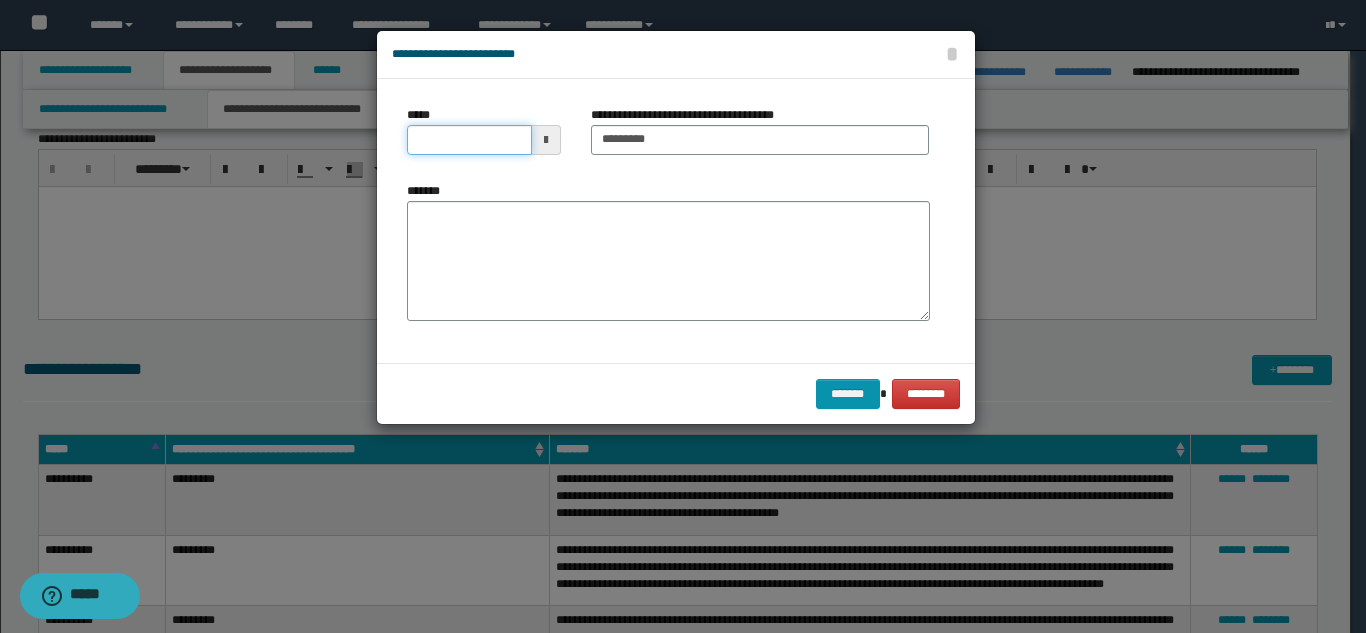 click on "*****" at bounding box center [469, 140] 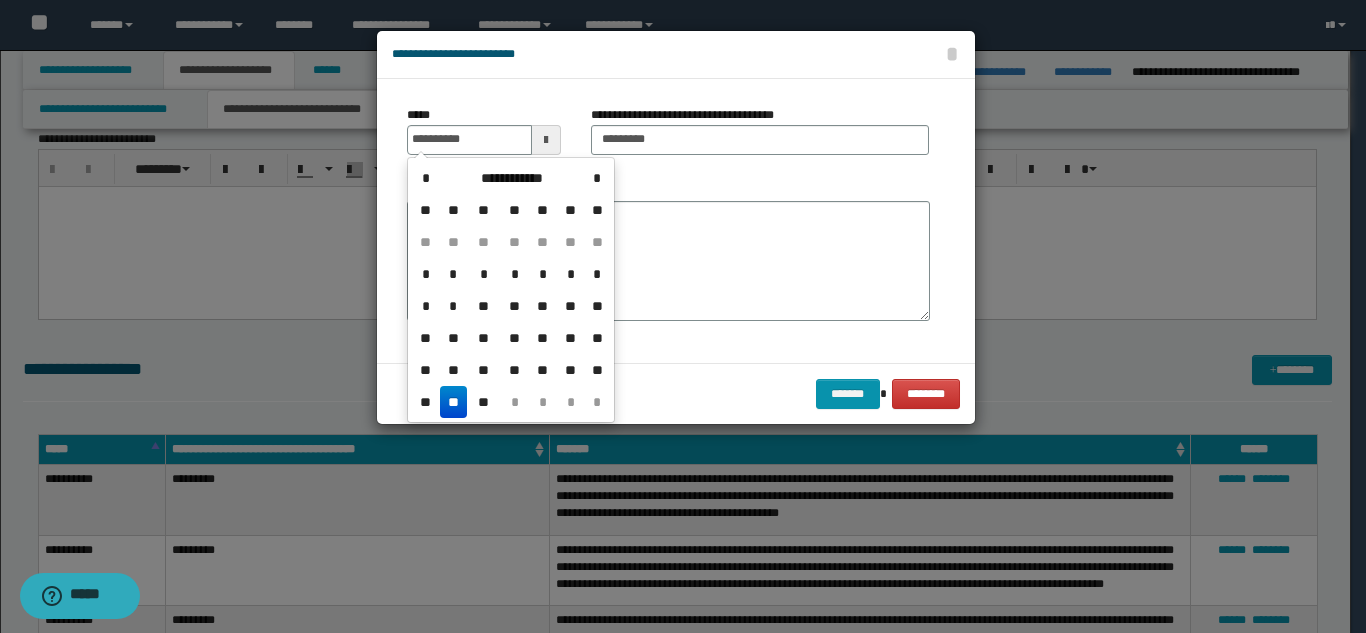 click on "**" at bounding box center (454, 402) 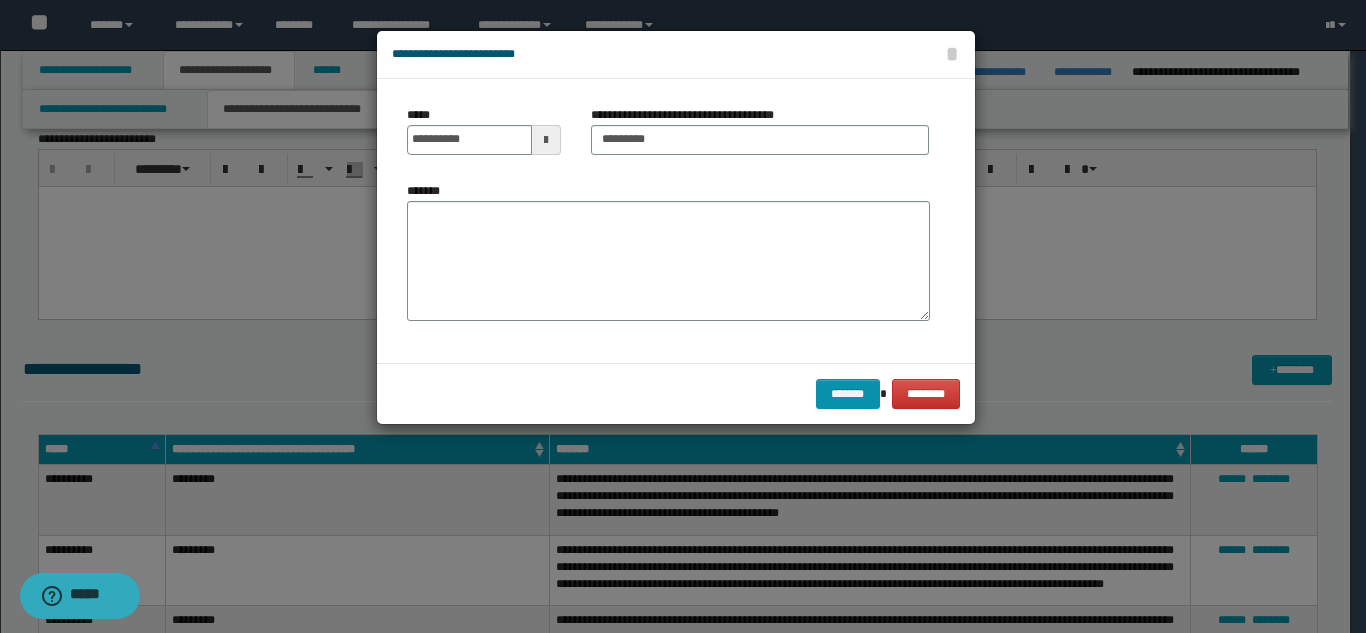 click on "*******" at bounding box center [668, 261] 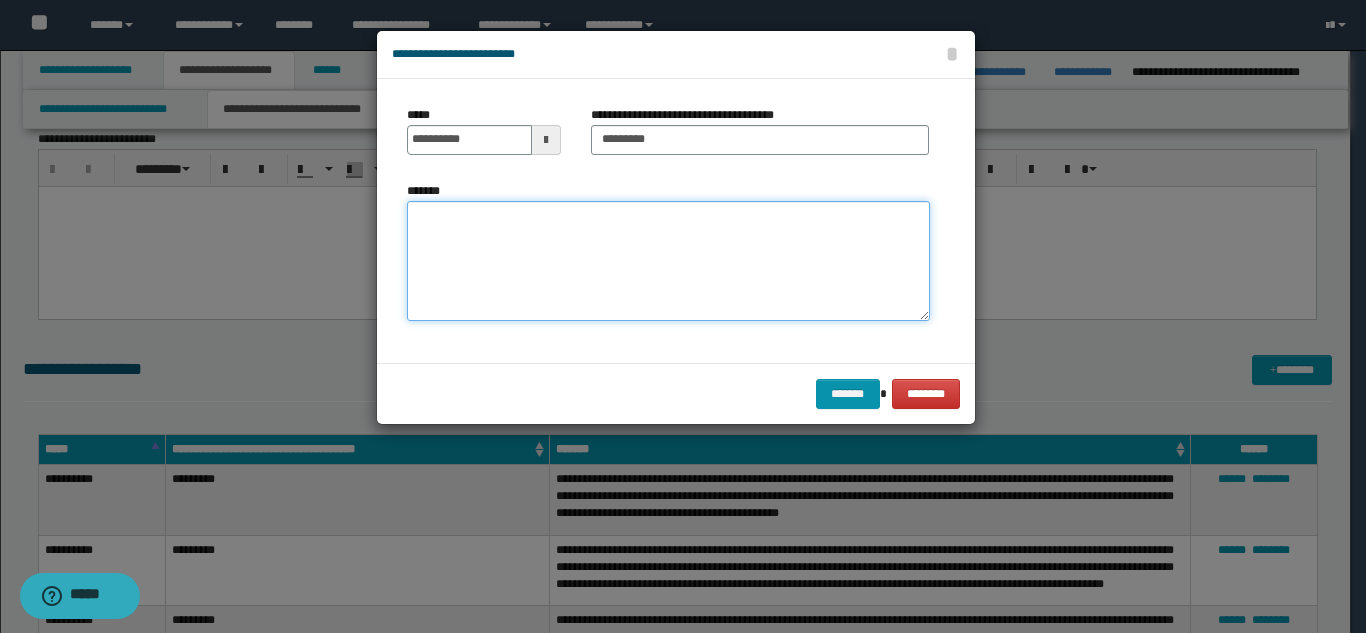 paste on "**********" 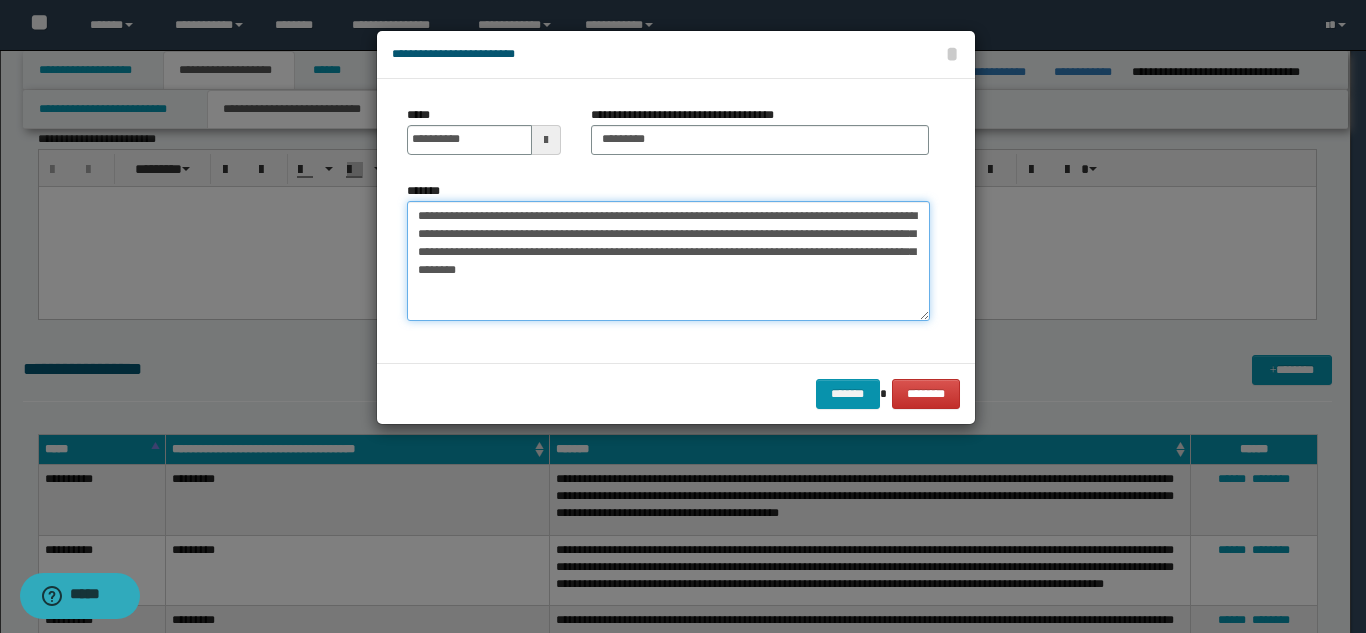 click on "**********" at bounding box center (668, 261) 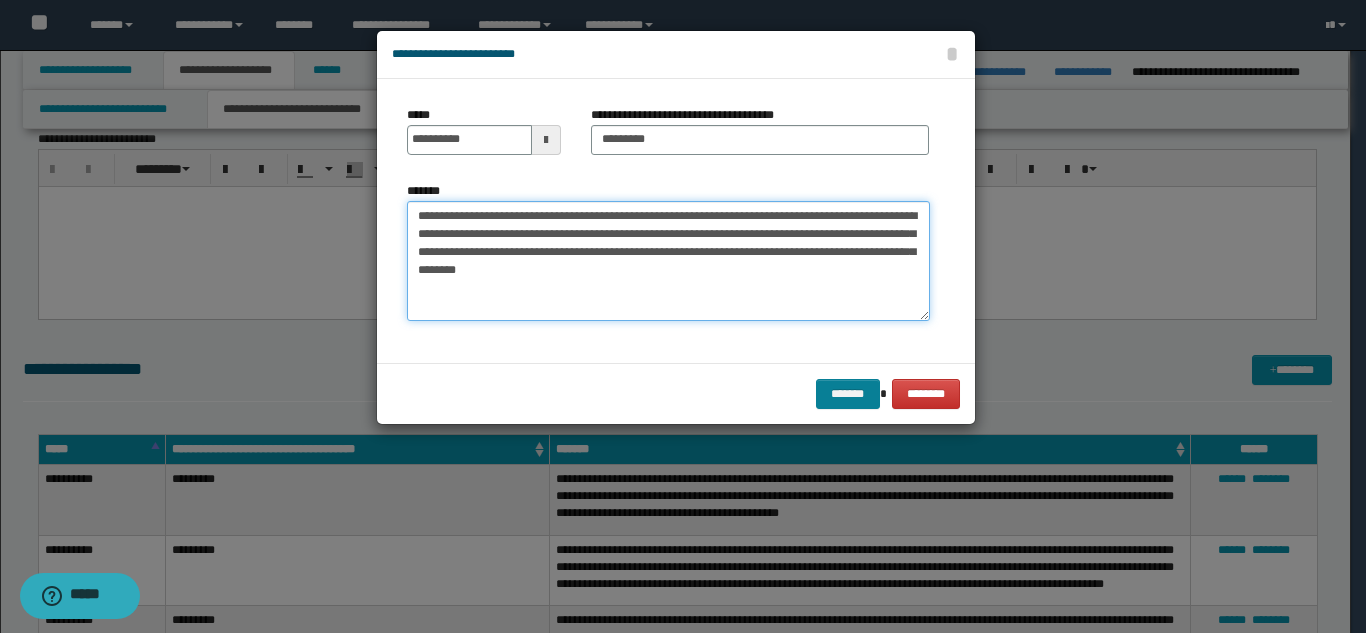 type on "**********" 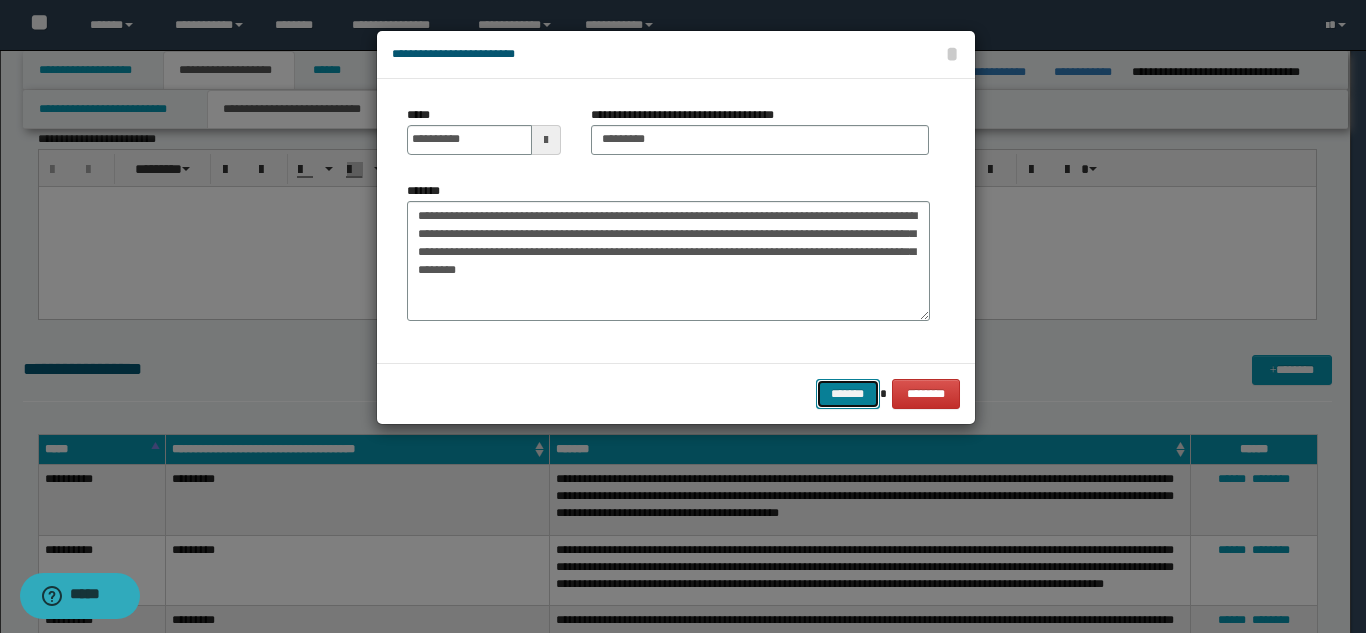 click on "*******" at bounding box center [848, 394] 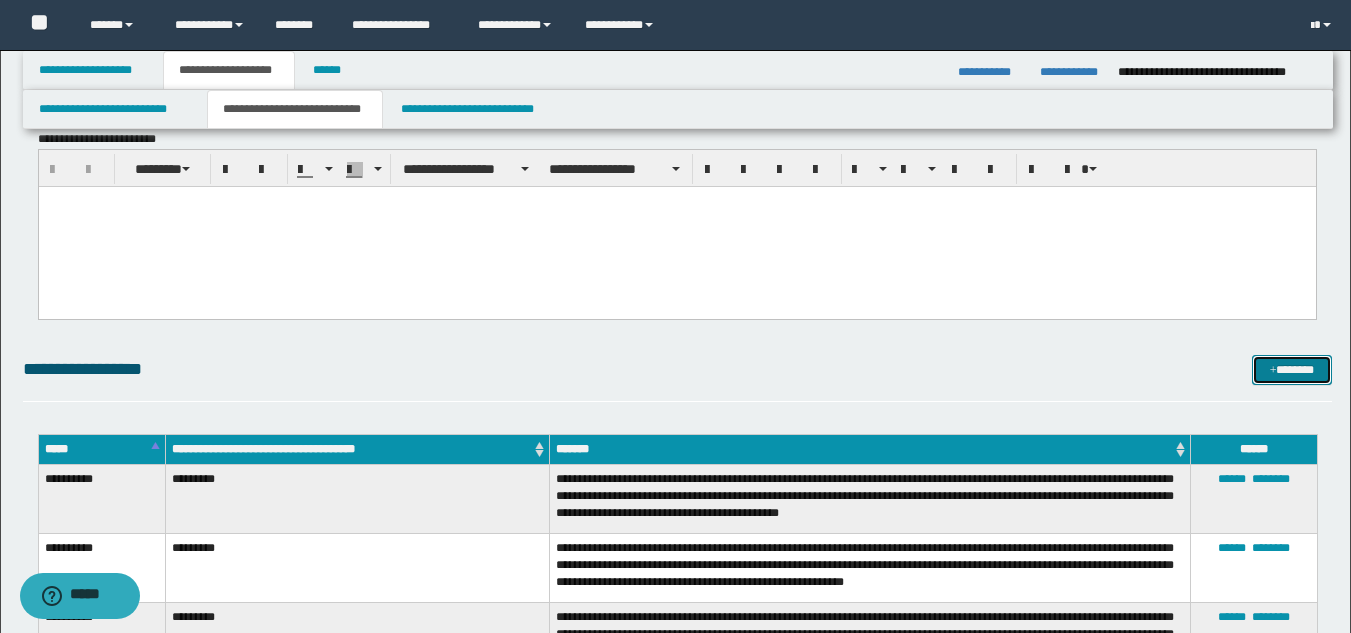 click on "*******" at bounding box center (1292, 370) 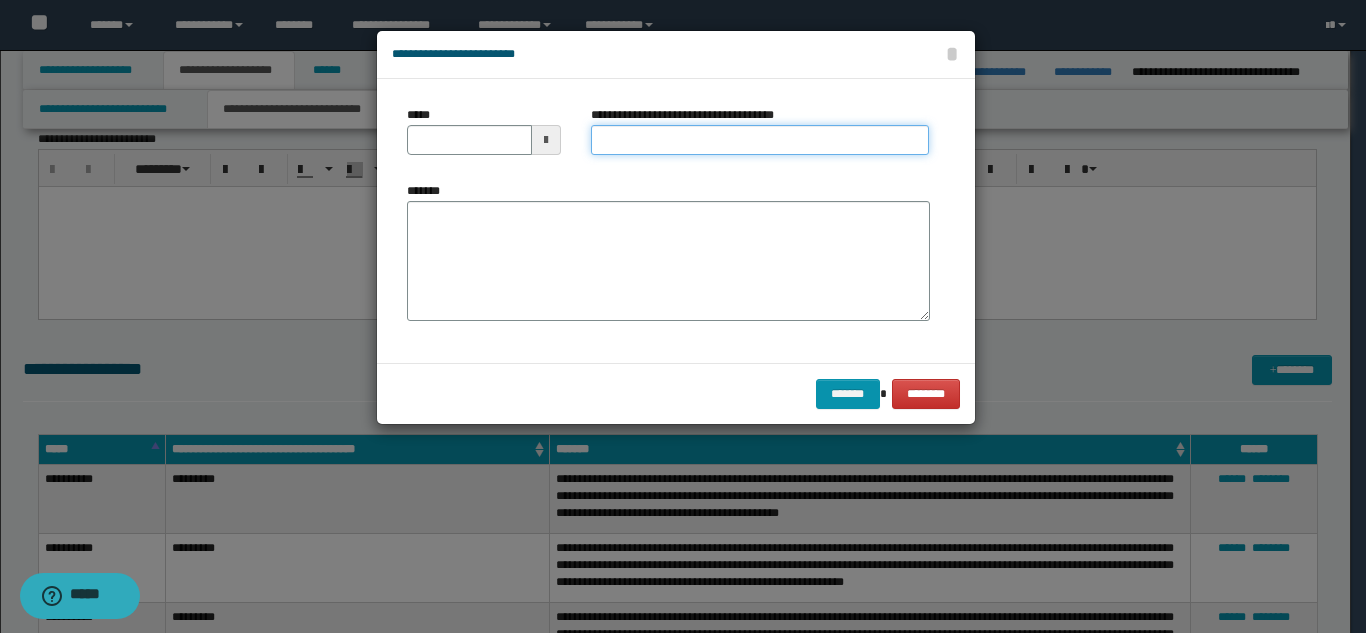 click on "**********" at bounding box center [760, 140] 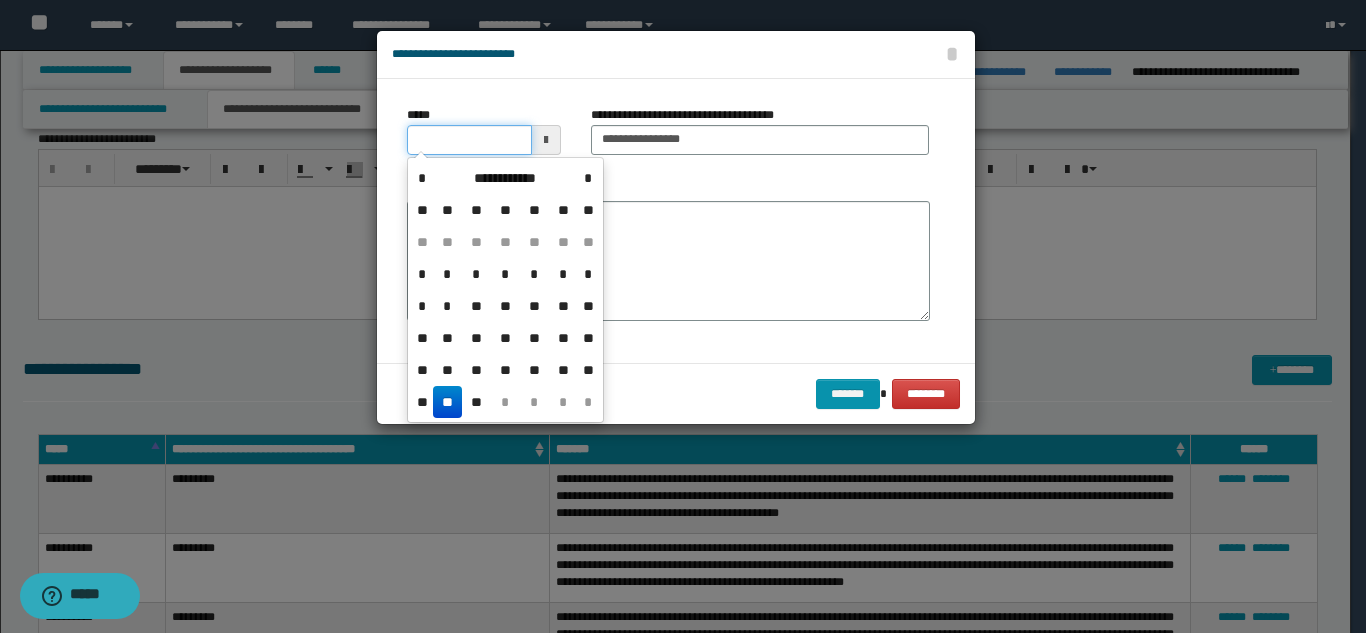 click on "*****" at bounding box center [469, 140] 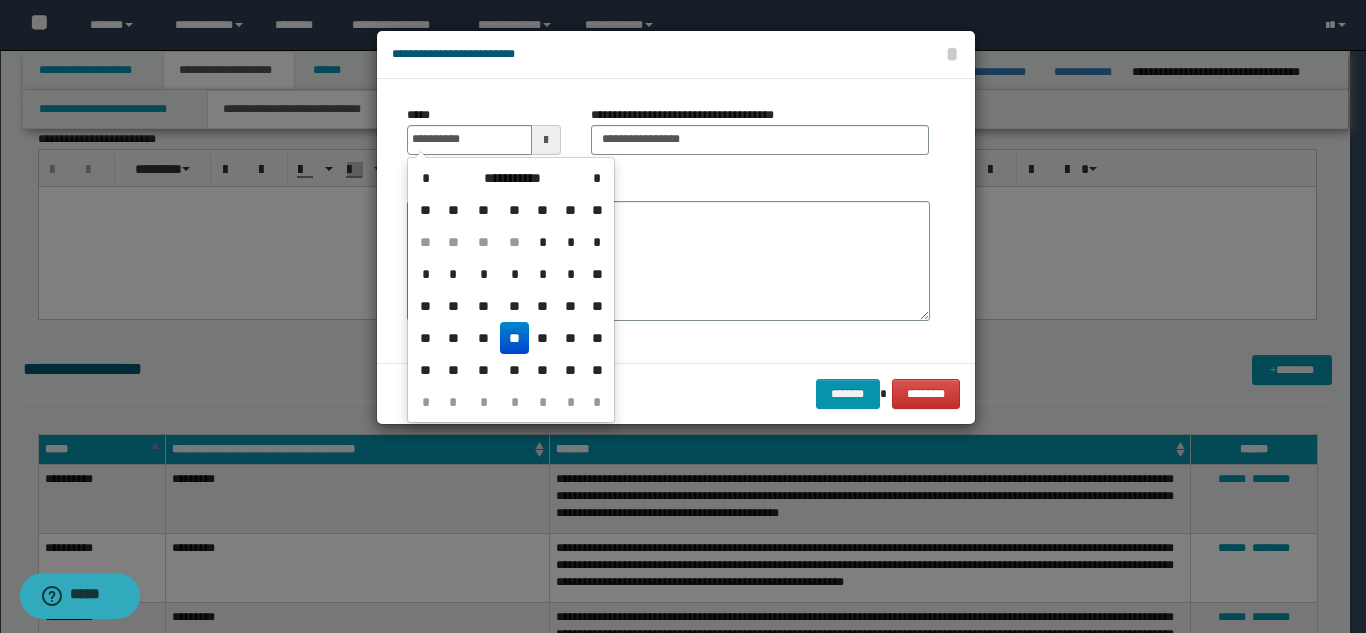 click on "**" at bounding box center (514, 338) 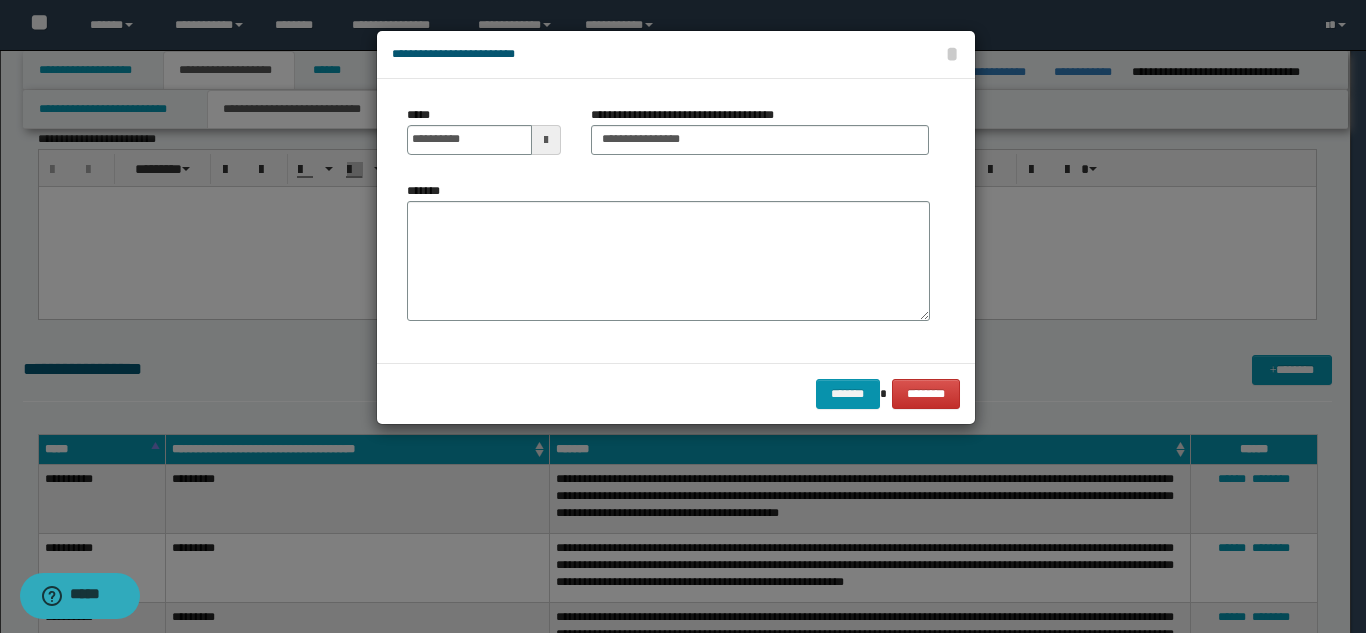 drag, startPoint x: 535, startPoint y: 296, endPoint x: 564, endPoint y: 295, distance: 29.017237 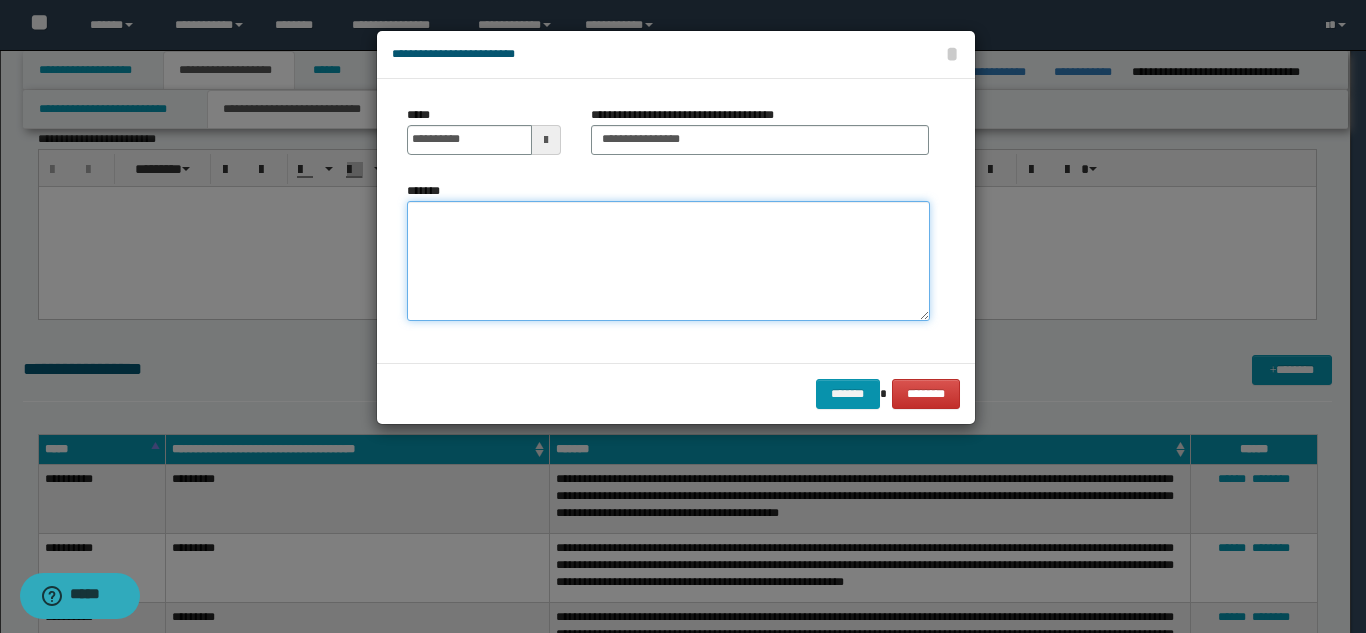 paste on "**********" 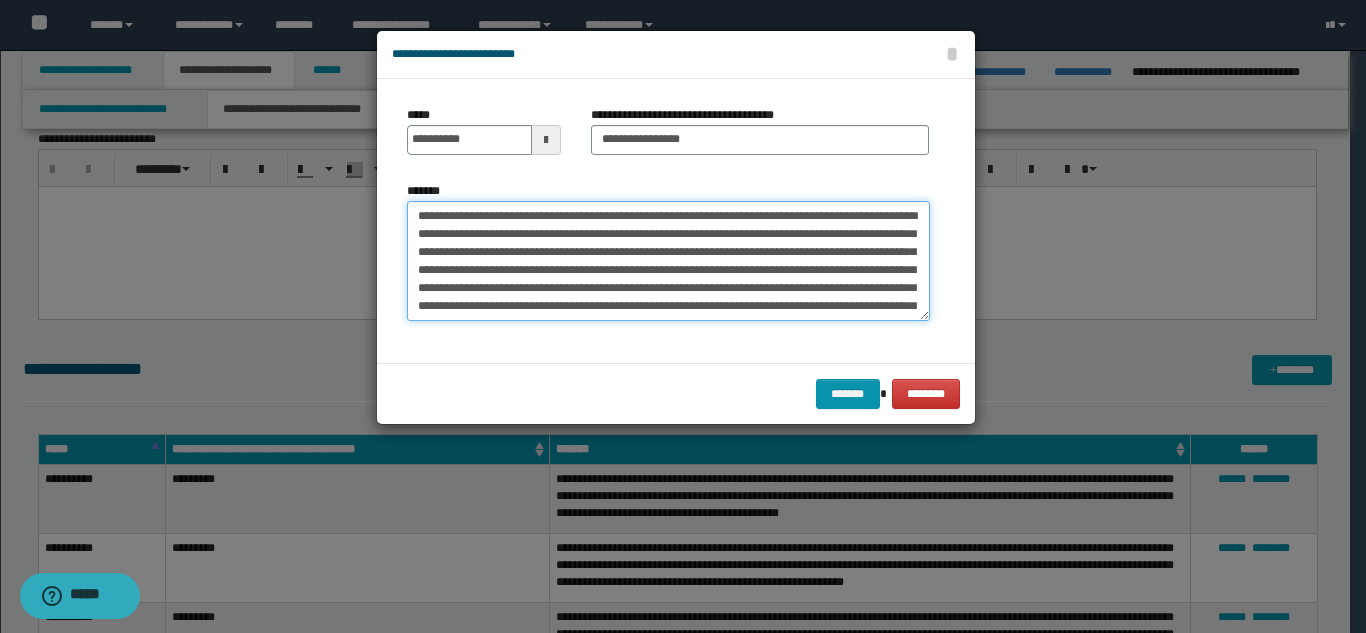 scroll, scrollTop: 30, scrollLeft: 0, axis: vertical 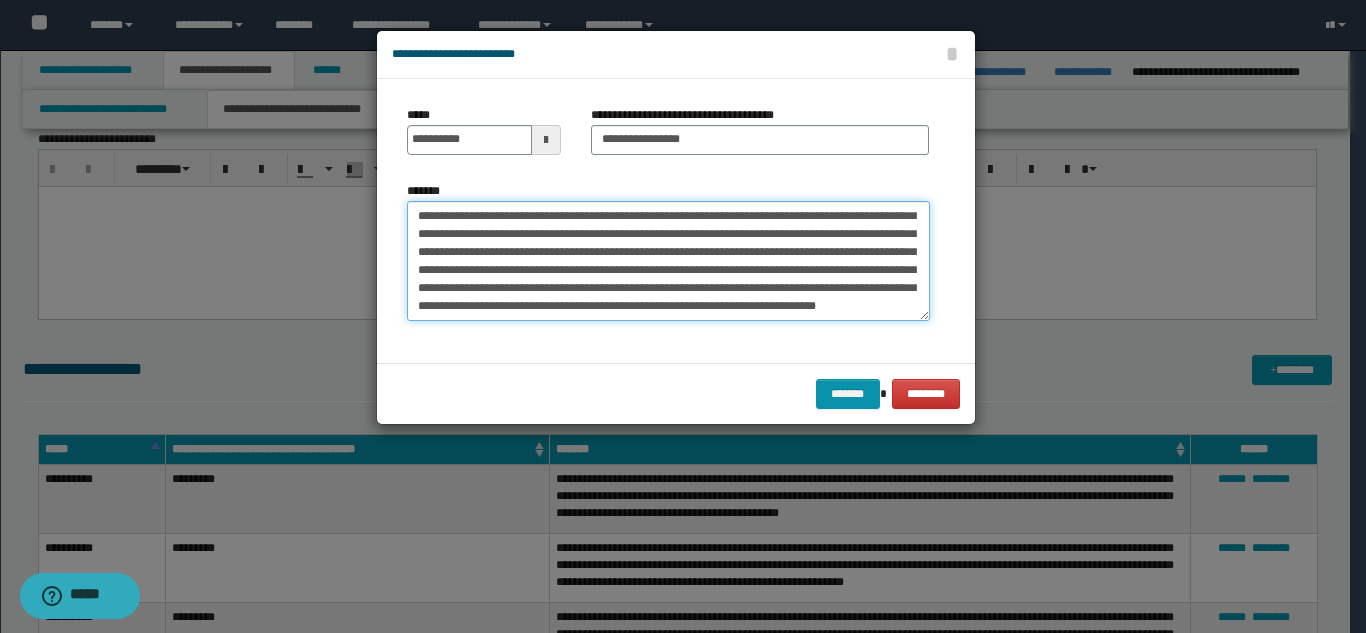 click on "**********" at bounding box center (668, 261) 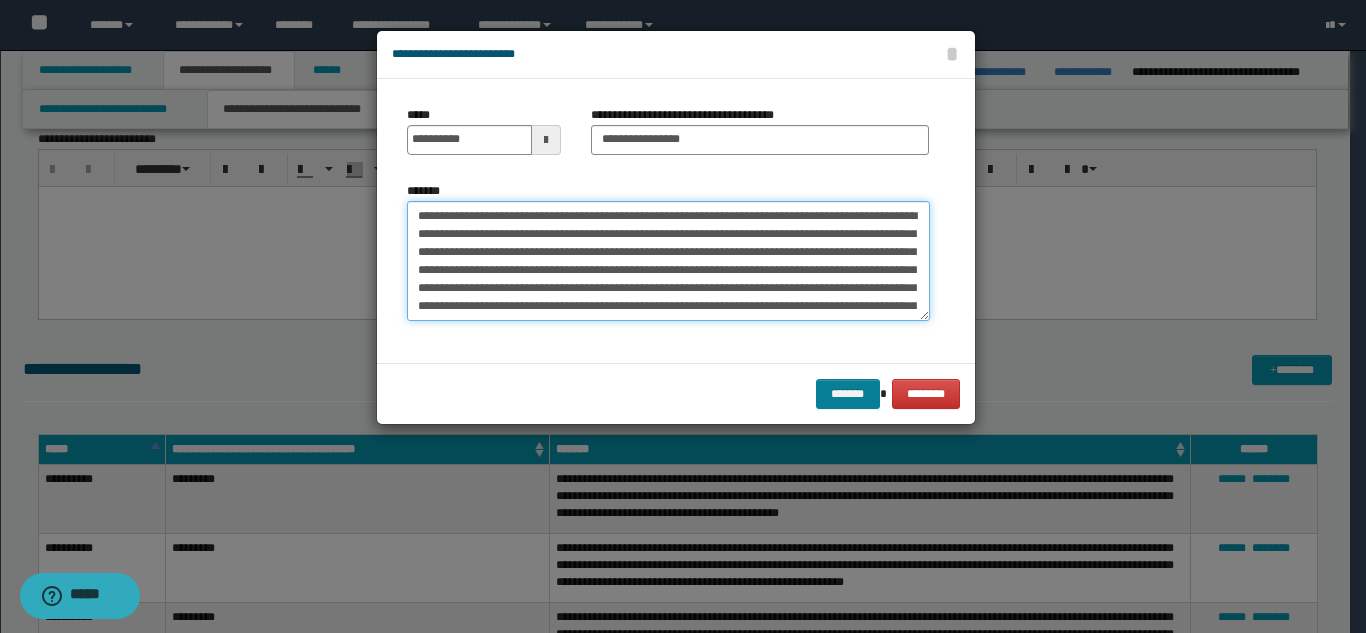 type on "**********" 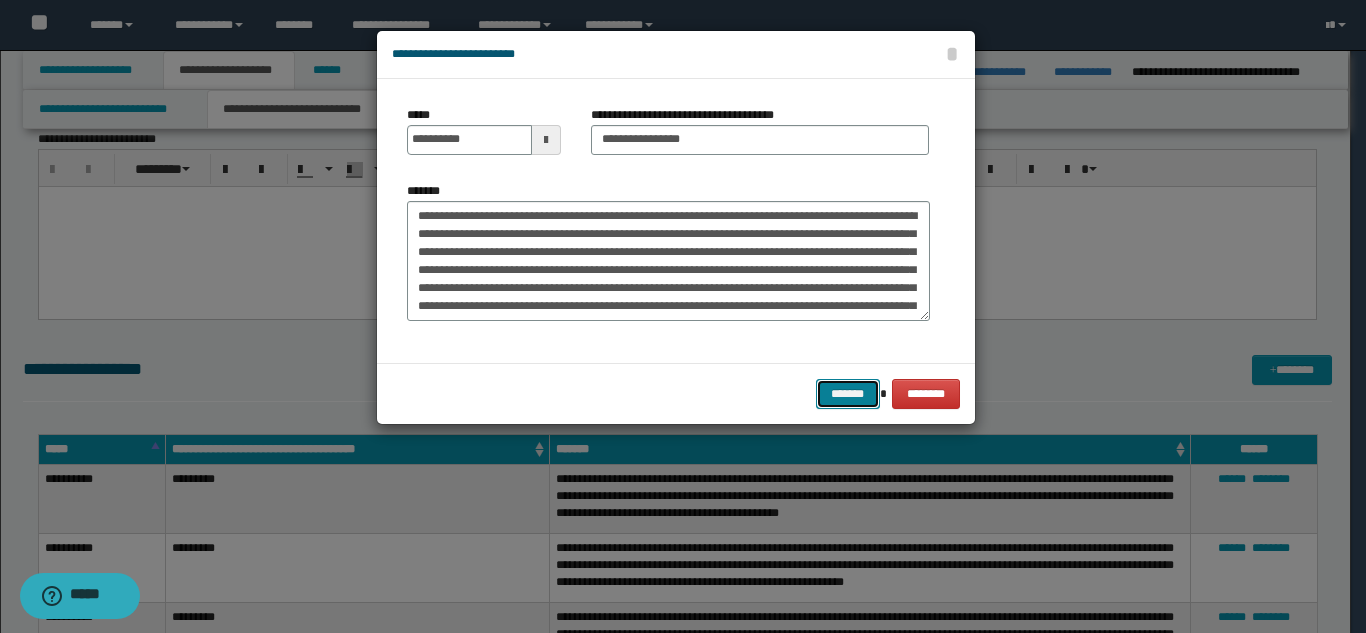 click on "*******" at bounding box center [848, 394] 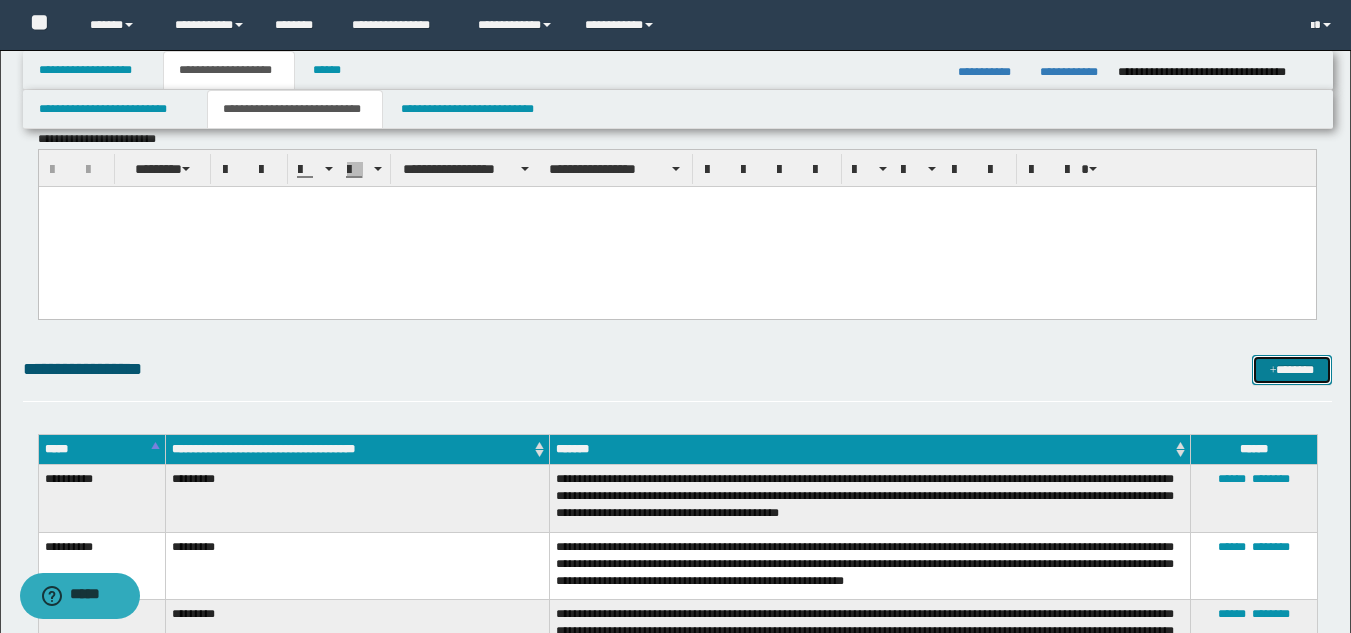click on "*******" at bounding box center (1292, 370) 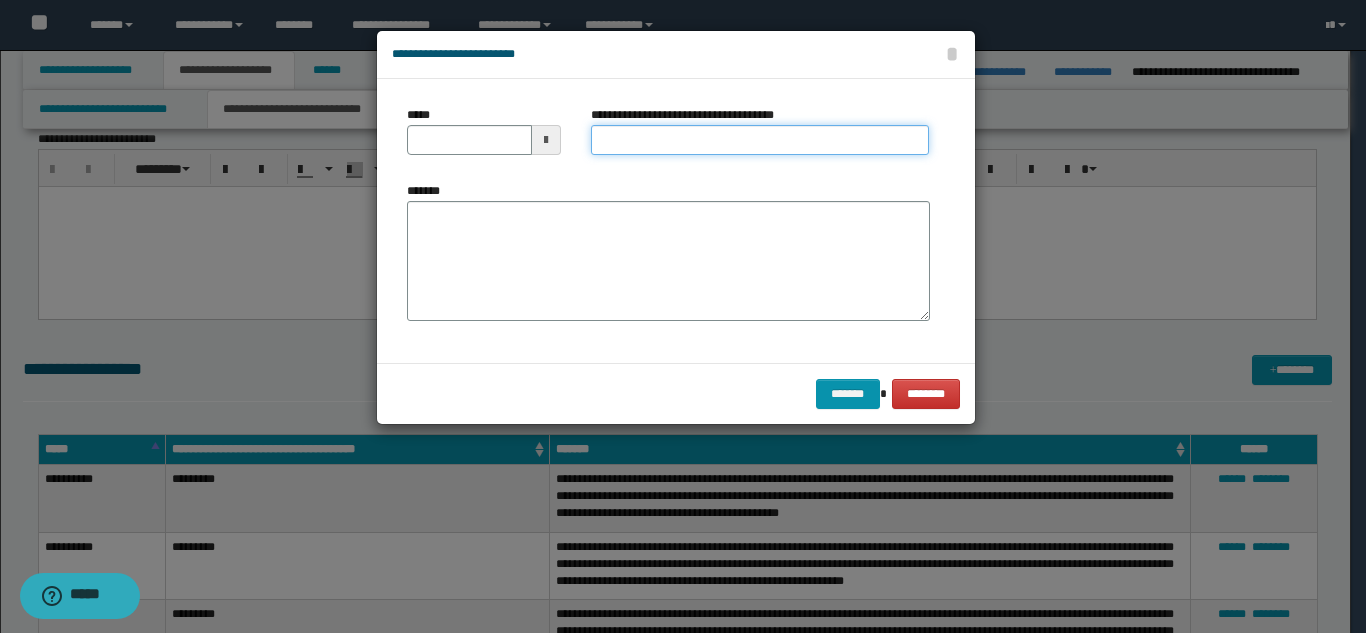 drag, startPoint x: 729, startPoint y: 139, endPoint x: 736, endPoint y: 155, distance: 17.464249 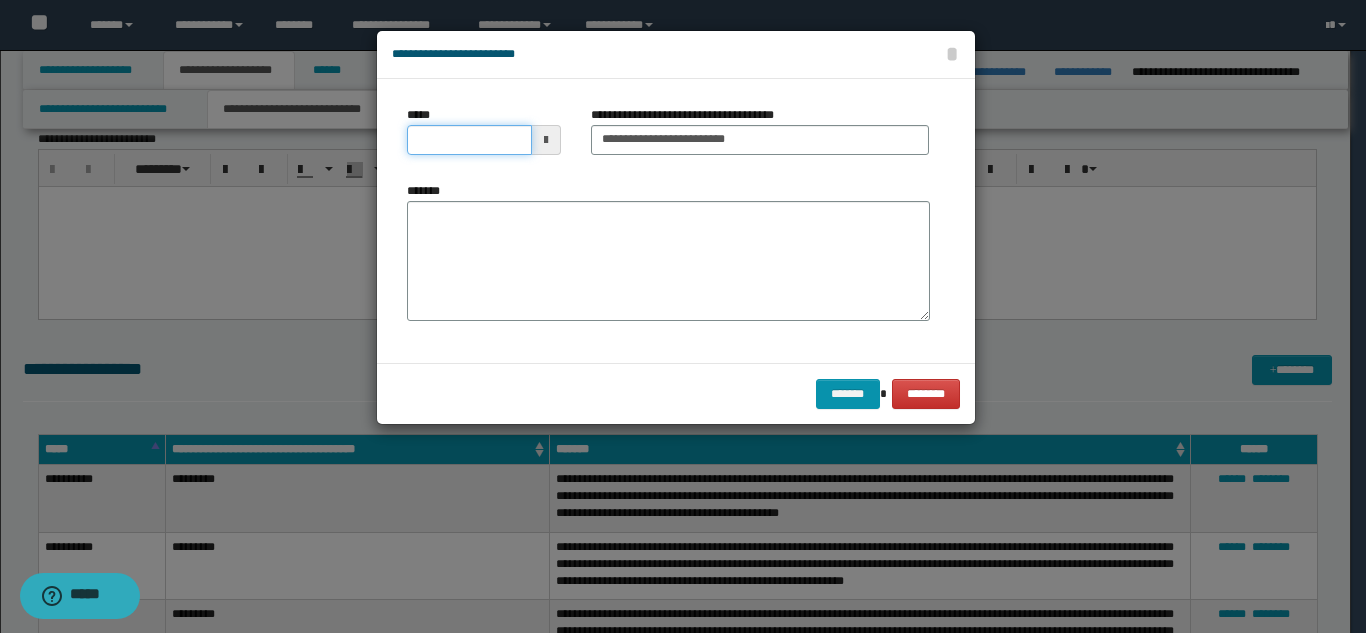 click on "*****" at bounding box center (469, 140) 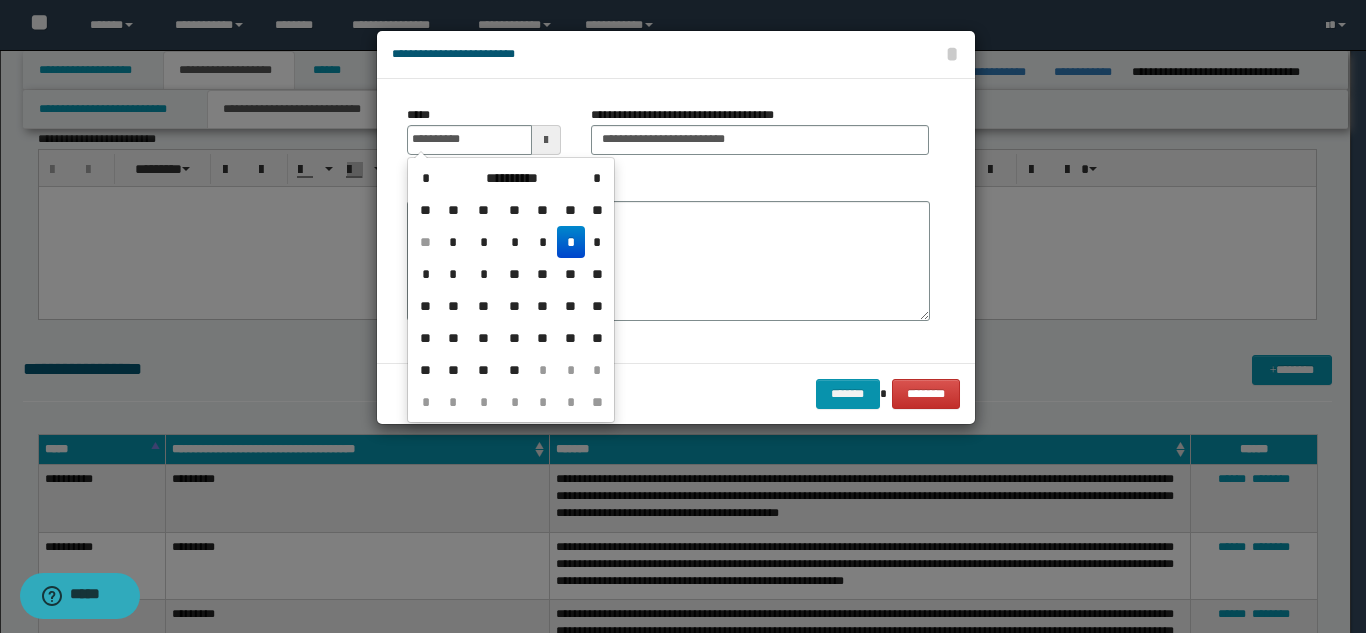 click on "*" at bounding box center (571, 242) 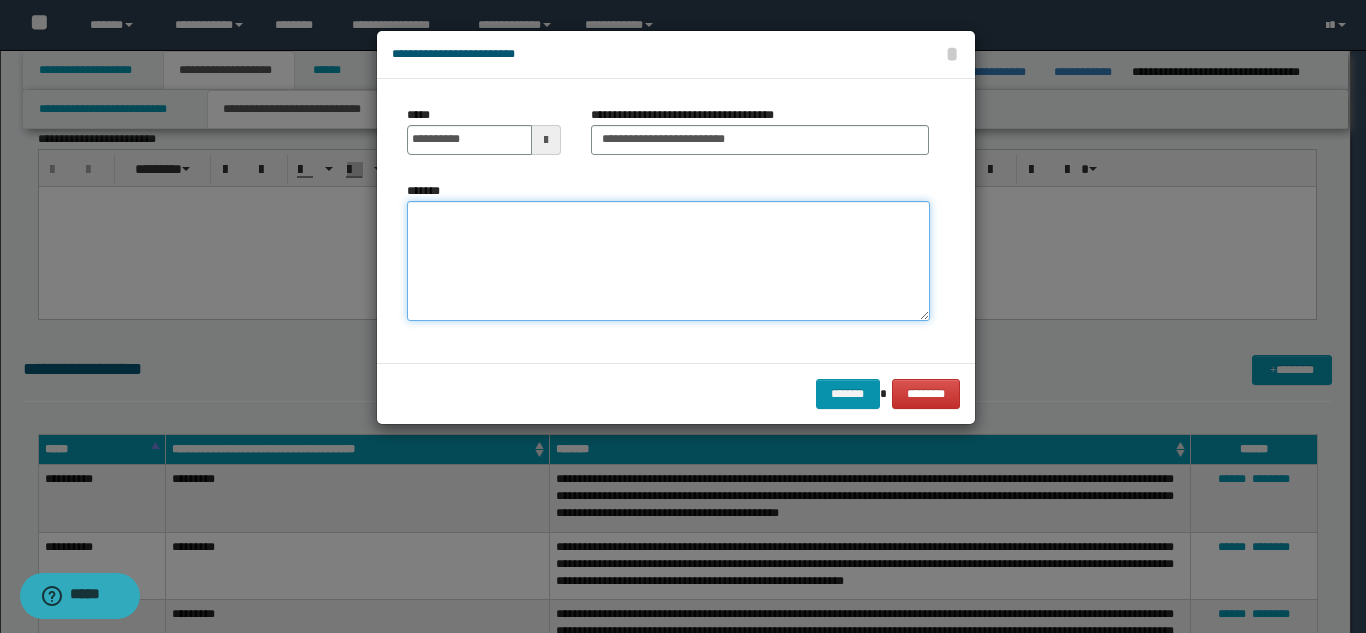 click on "*******" at bounding box center [668, 261] 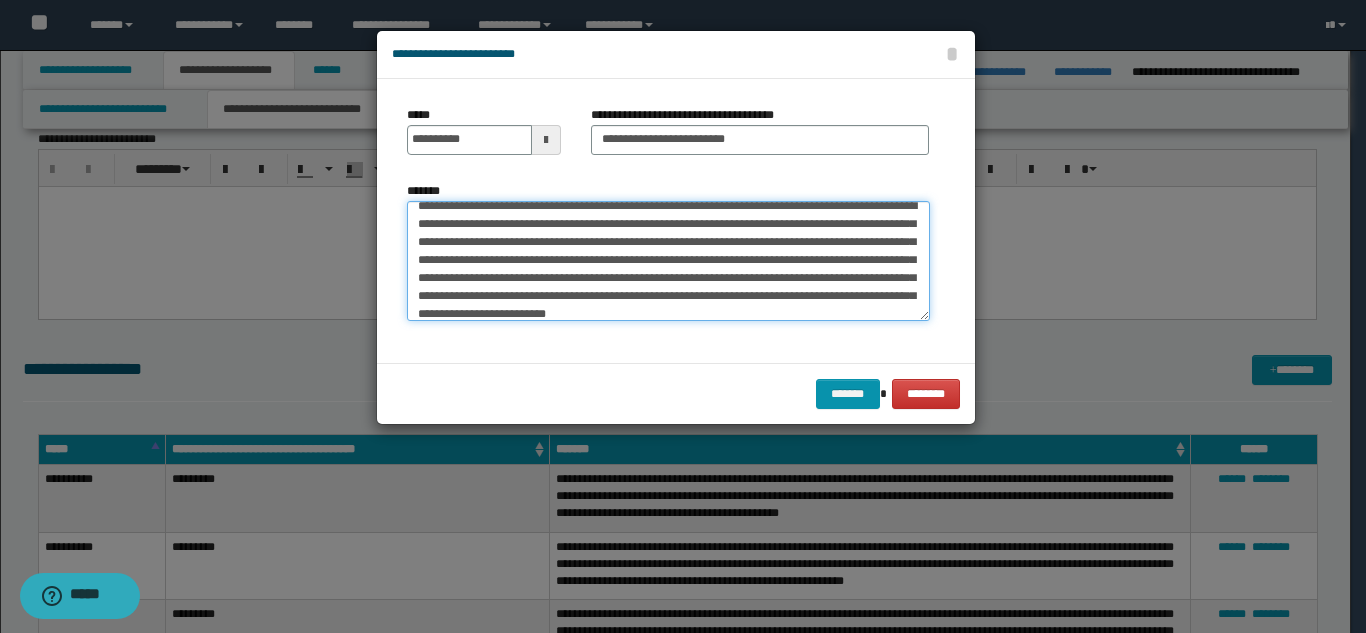 scroll, scrollTop: 0, scrollLeft: 0, axis: both 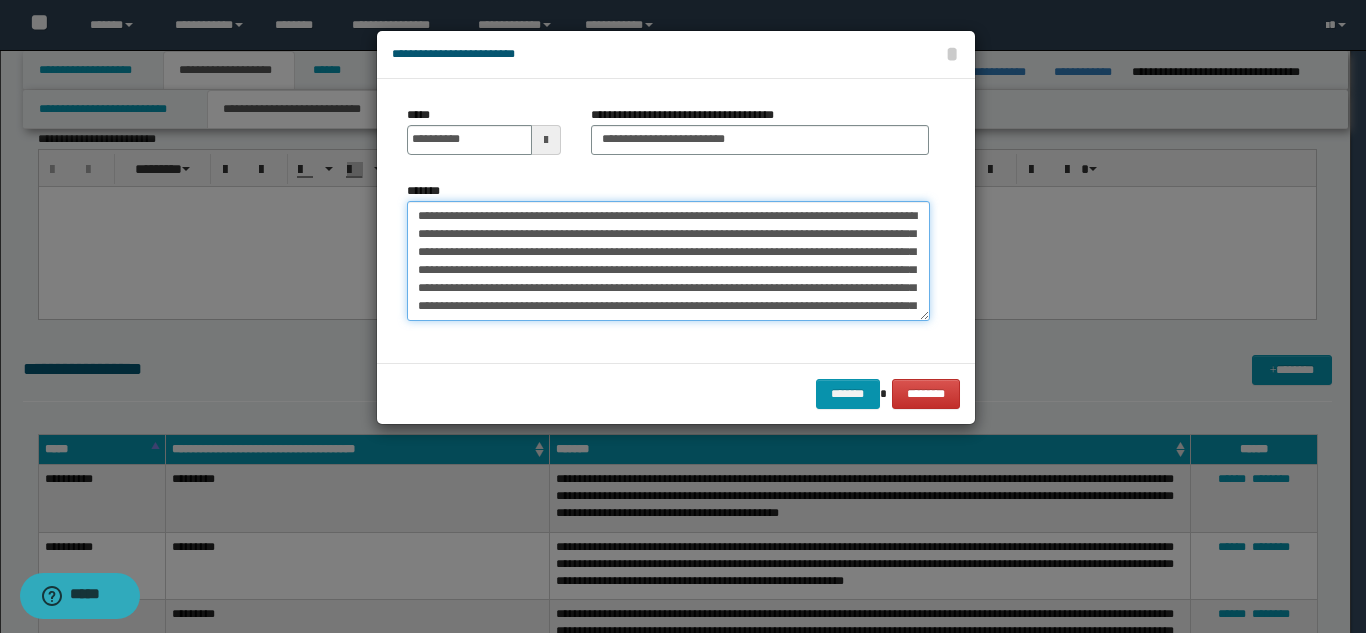 click on "**********" at bounding box center (668, 261) 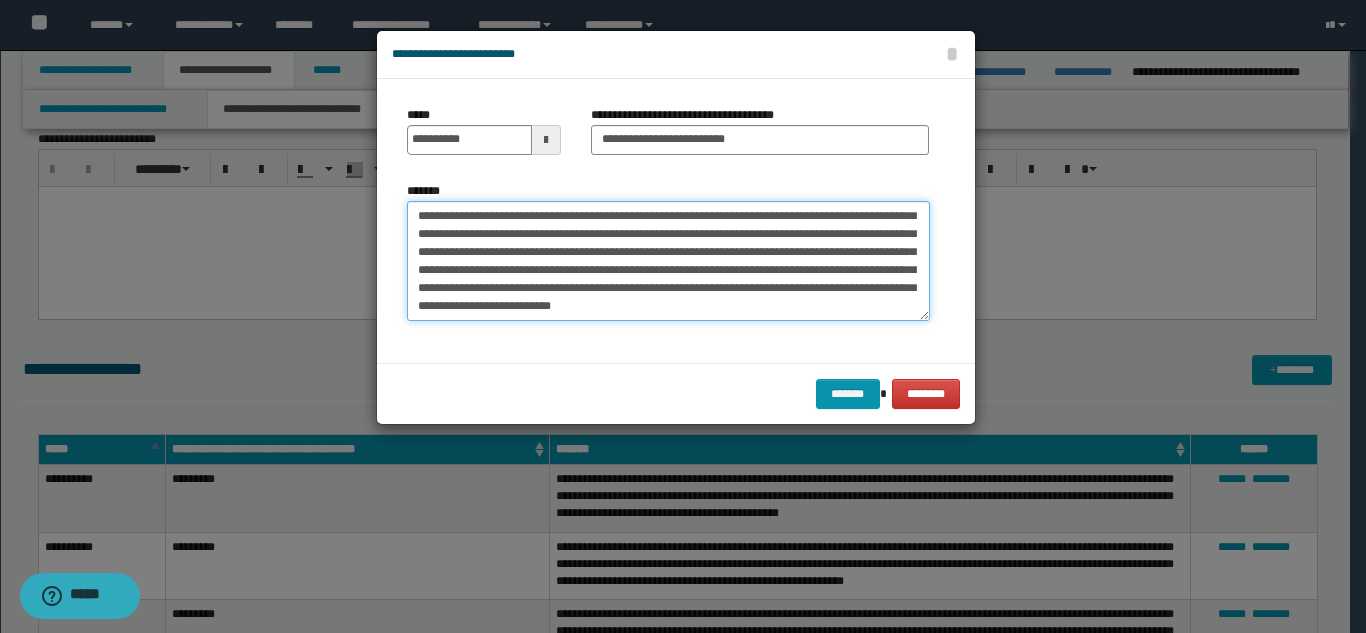 scroll, scrollTop: 36, scrollLeft: 0, axis: vertical 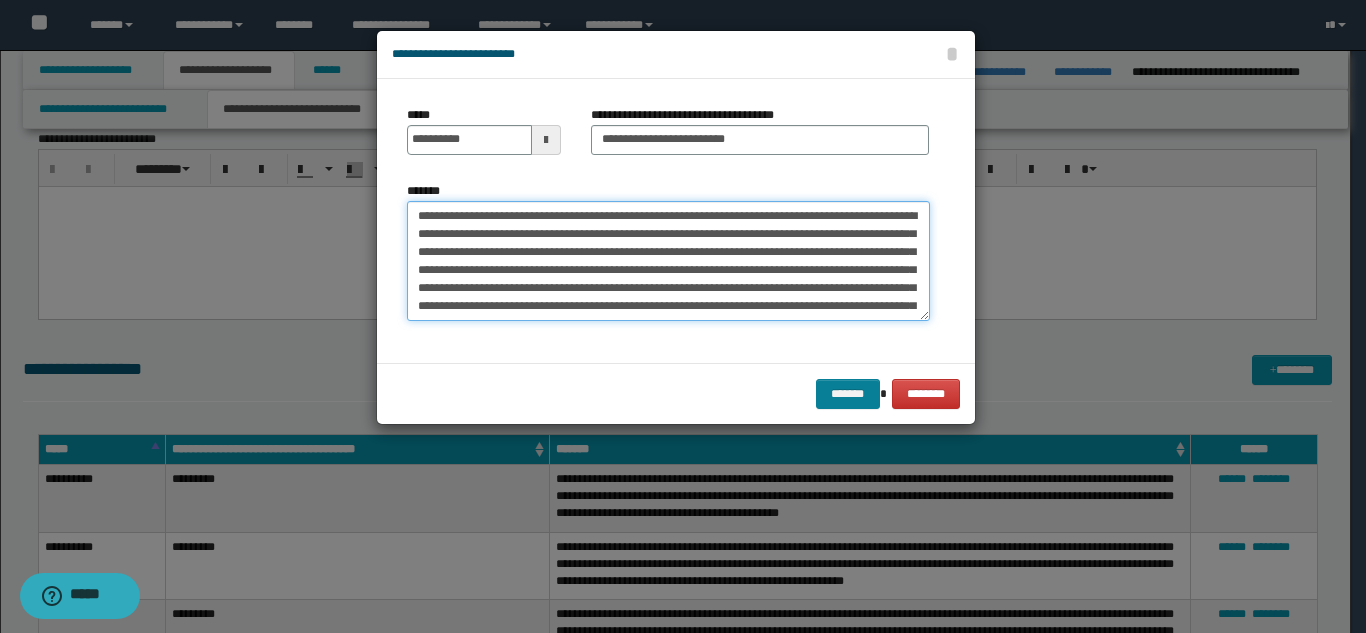 type on "**********" 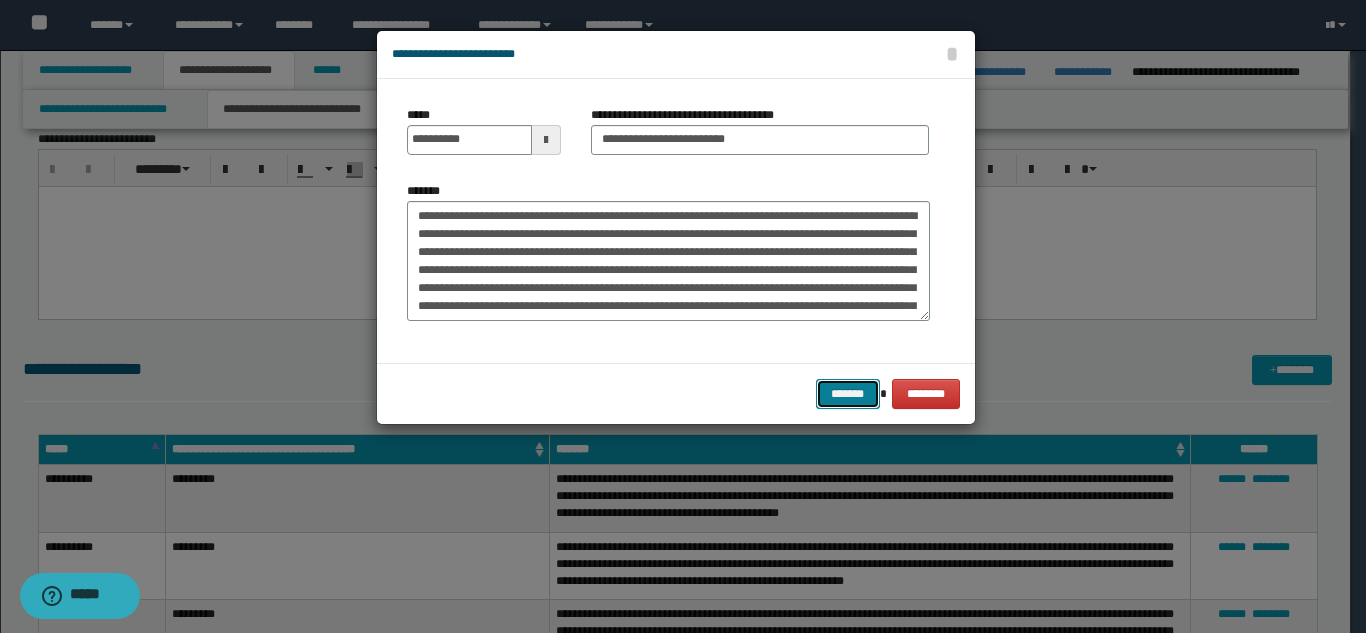 click on "*******" at bounding box center (848, 394) 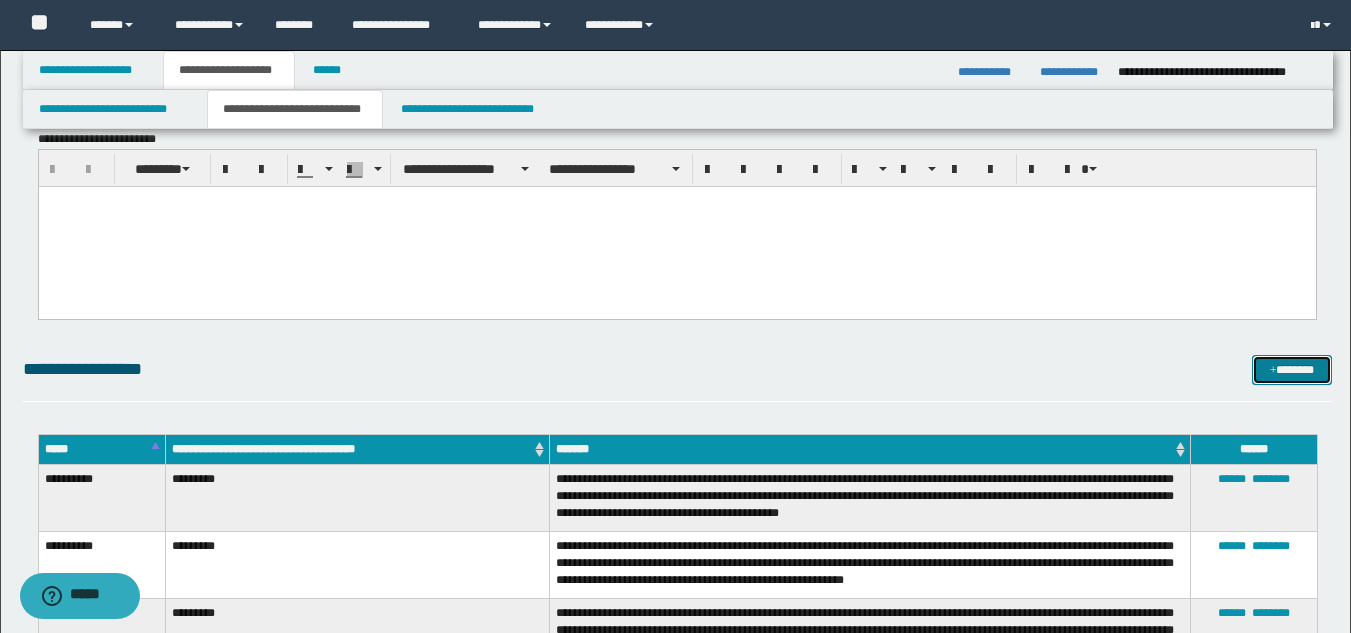 click on "*******" at bounding box center [1292, 370] 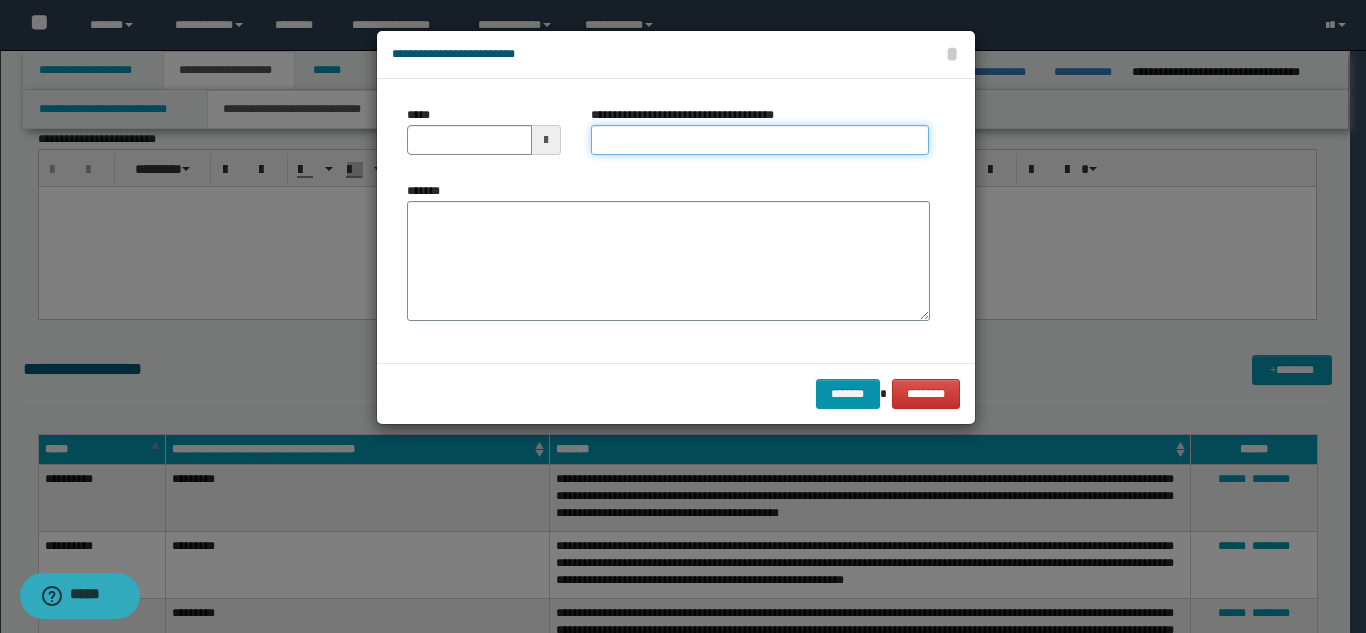 click on "**********" at bounding box center (760, 140) 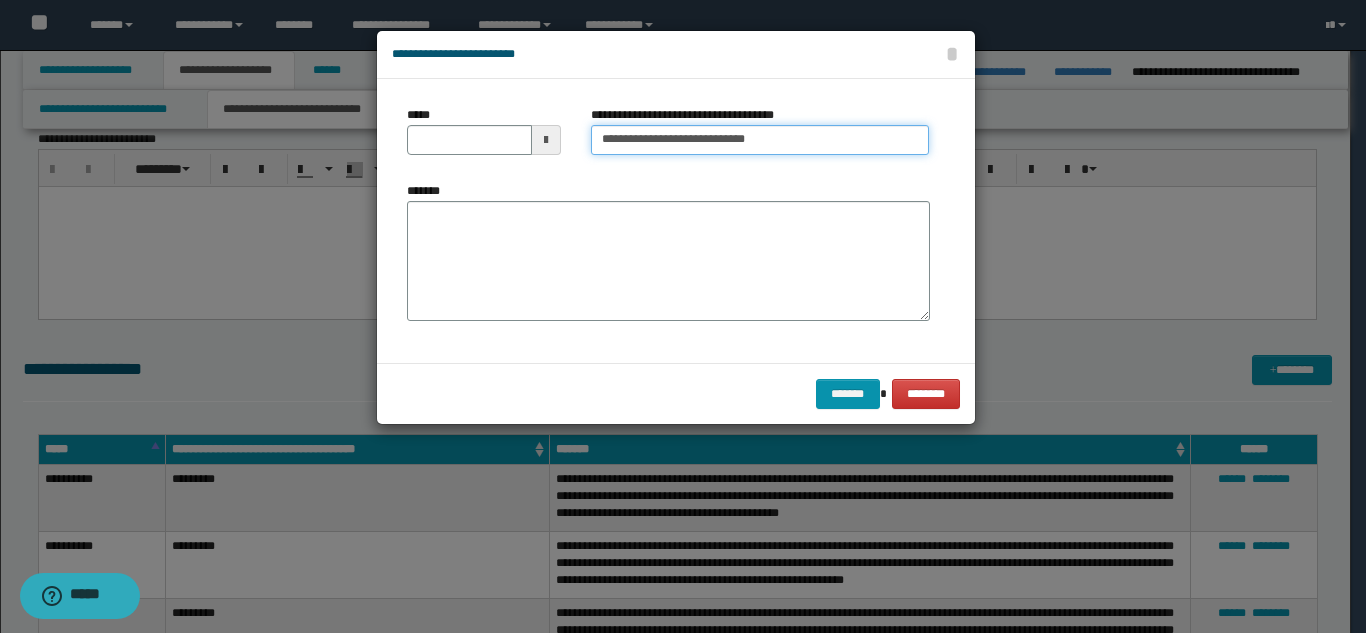 type on "**********" 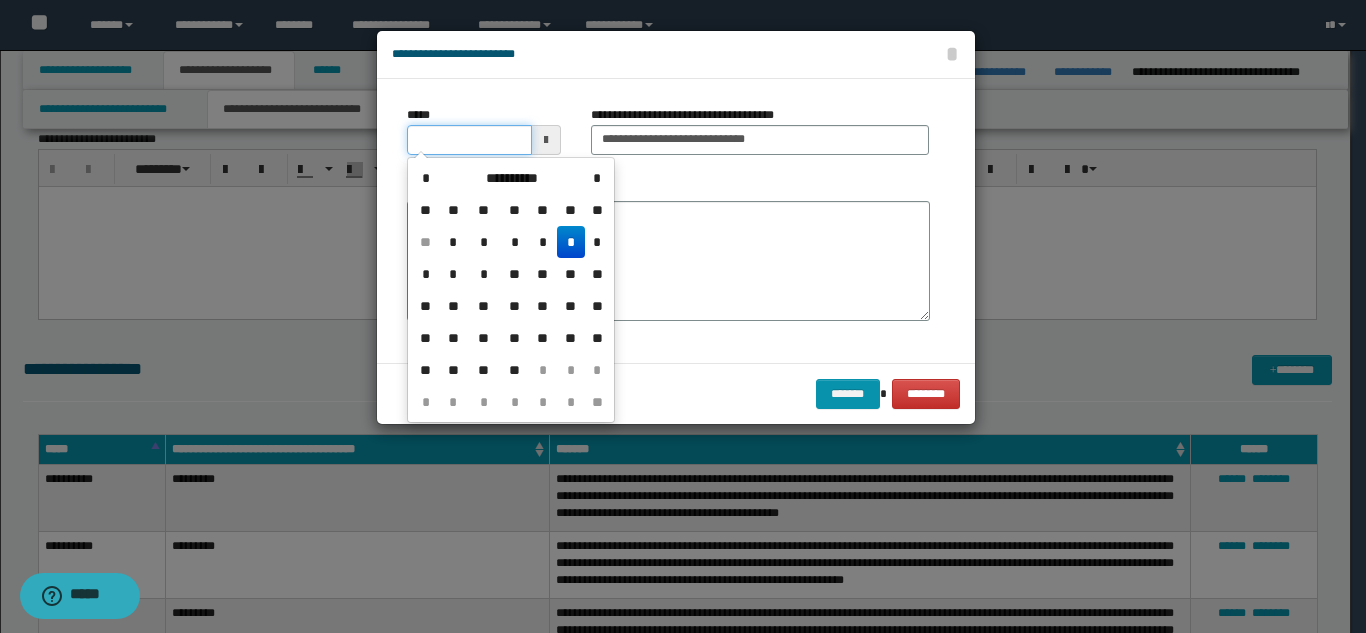 click on "*****" at bounding box center (469, 140) 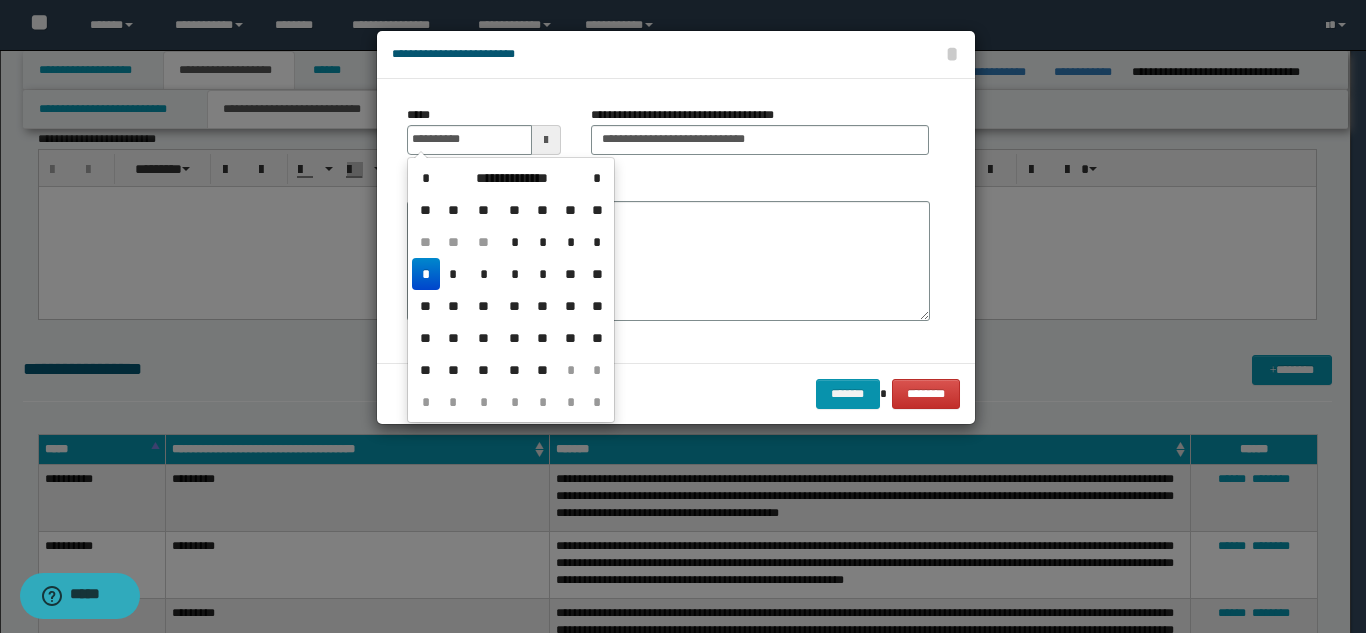 click on "*" at bounding box center [426, 274] 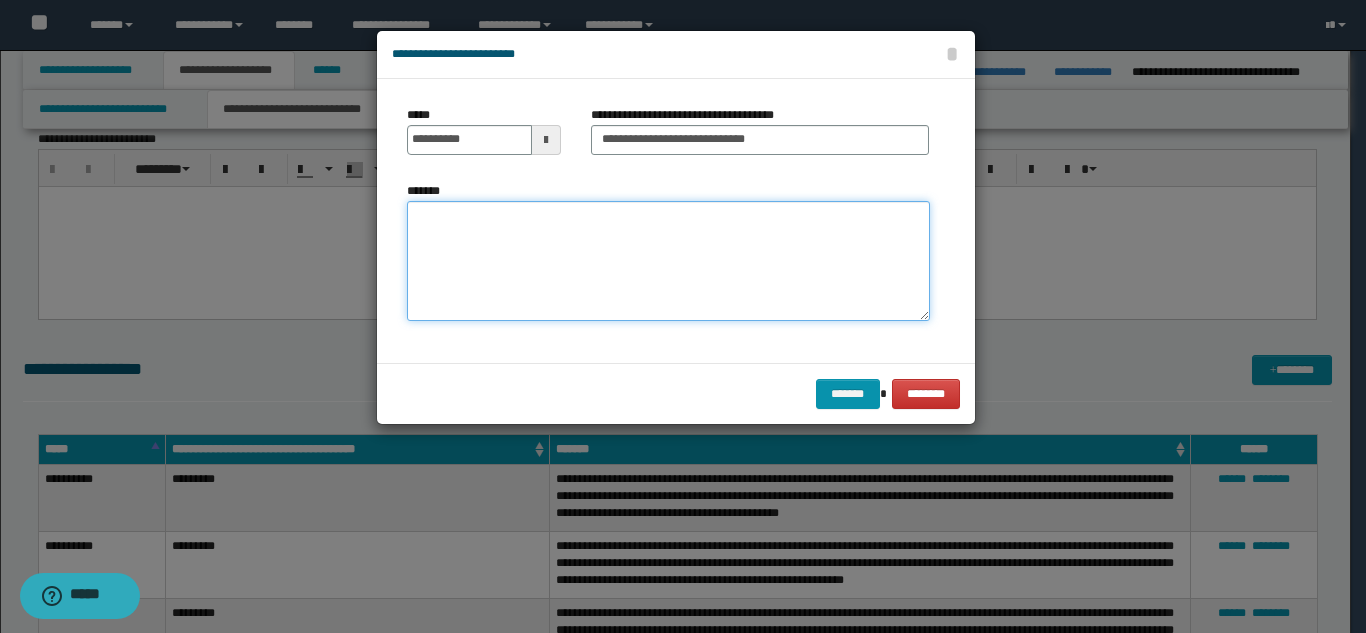 drag, startPoint x: 533, startPoint y: 250, endPoint x: 553, endPoint y: 254, distance: 20.396078 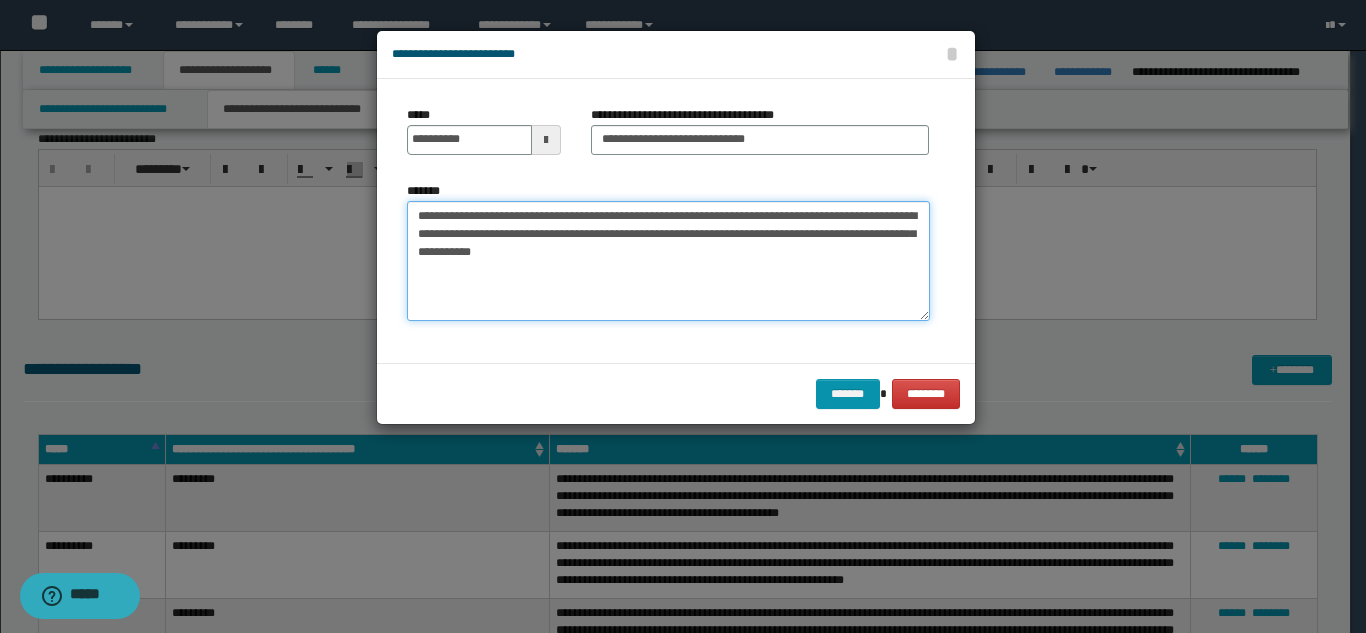 click on "**********" at bounding box center (668, 261) 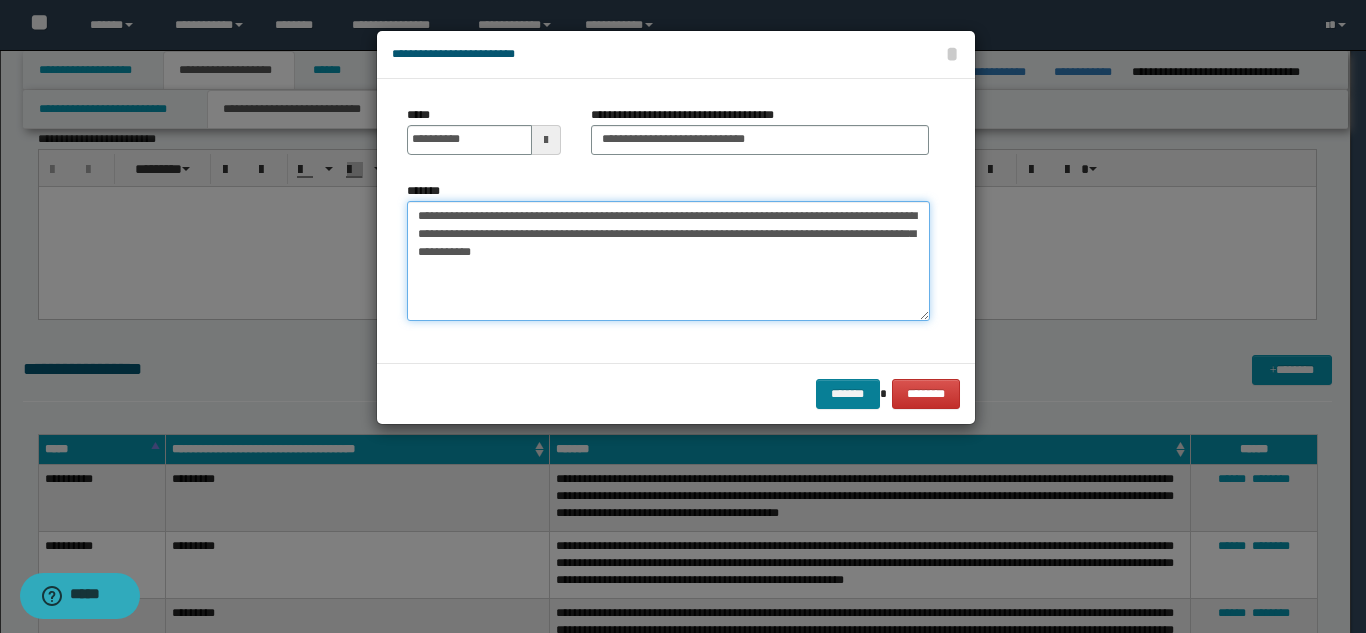 type on "**********" 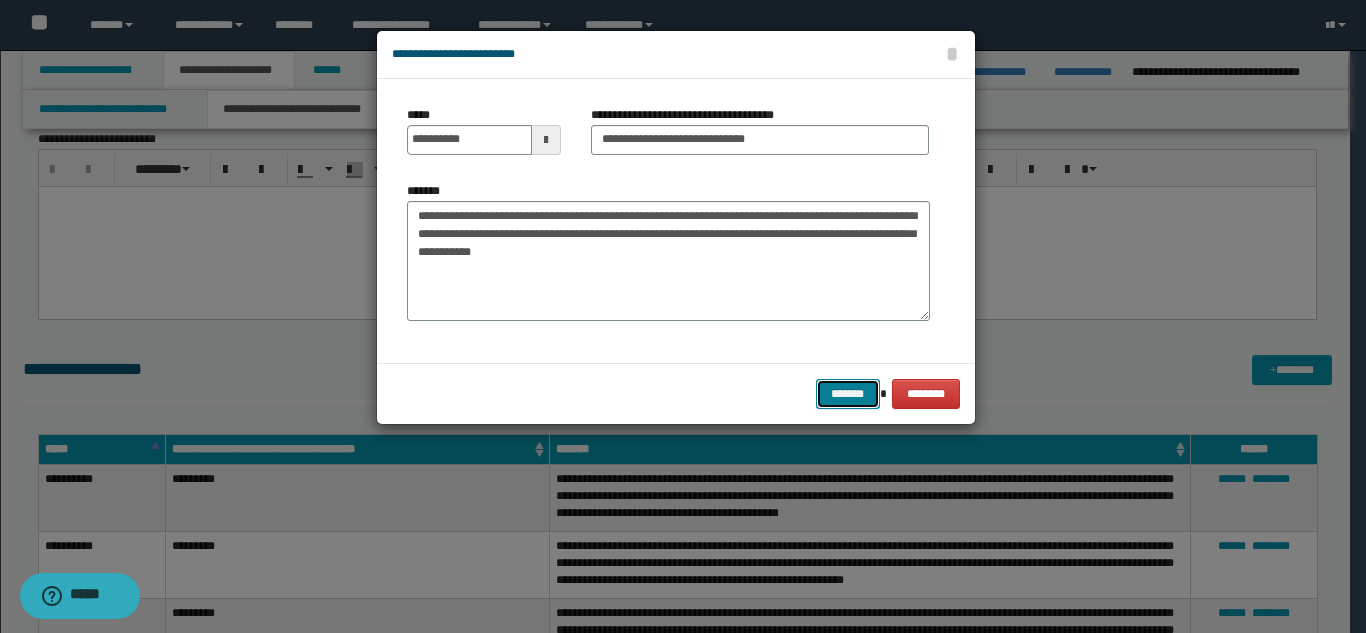 click on "*******" at bounding box center (848, 394) 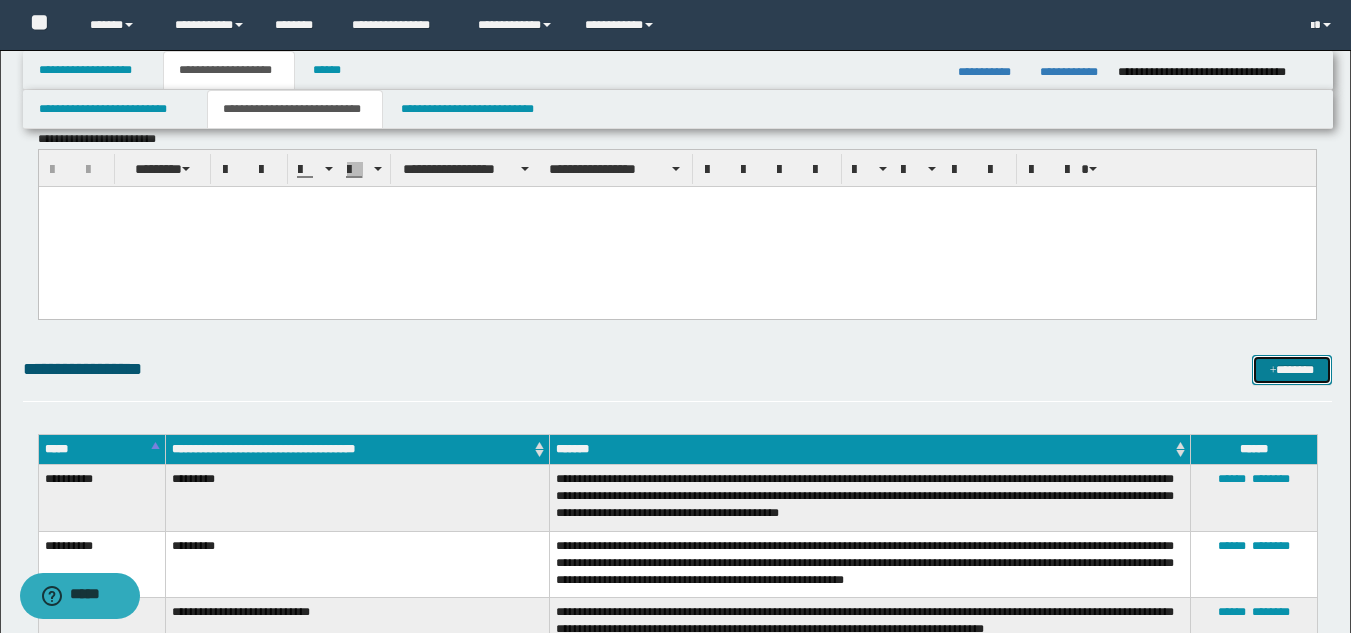 click on "*******" at bounding box center (1292, 370) 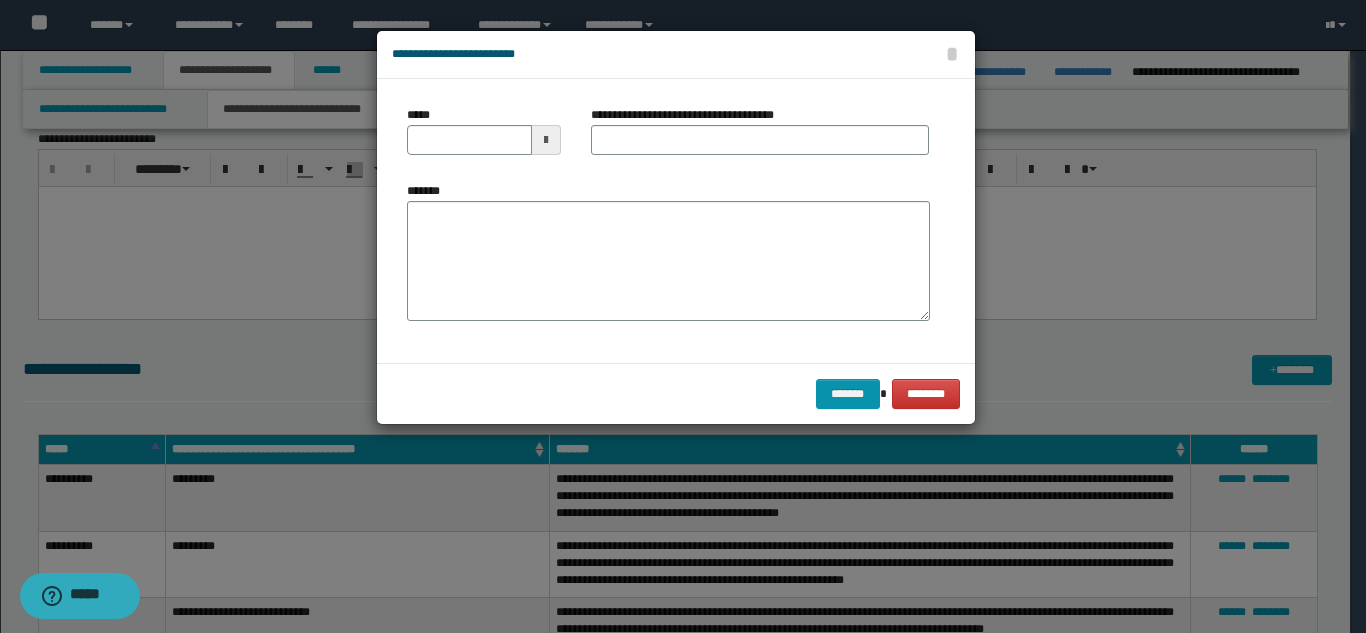 click on "**********" at bounding box center (690, 115) 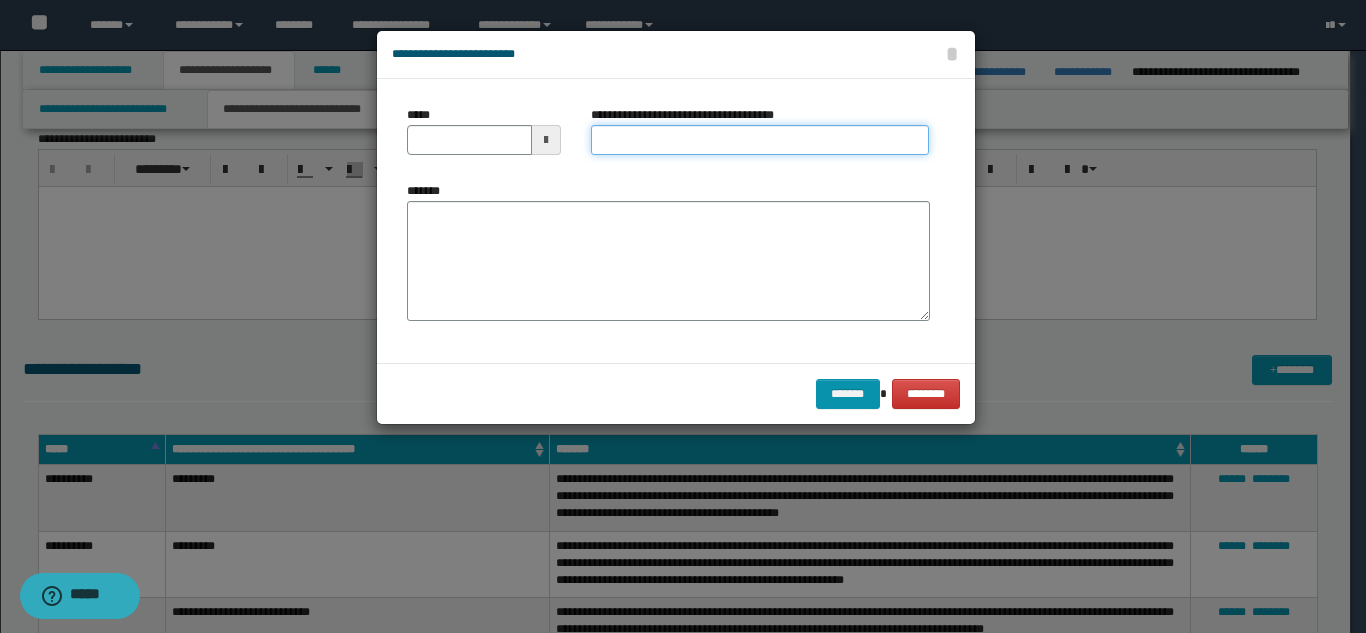 click on "**********" at bounding box center [760, 140] 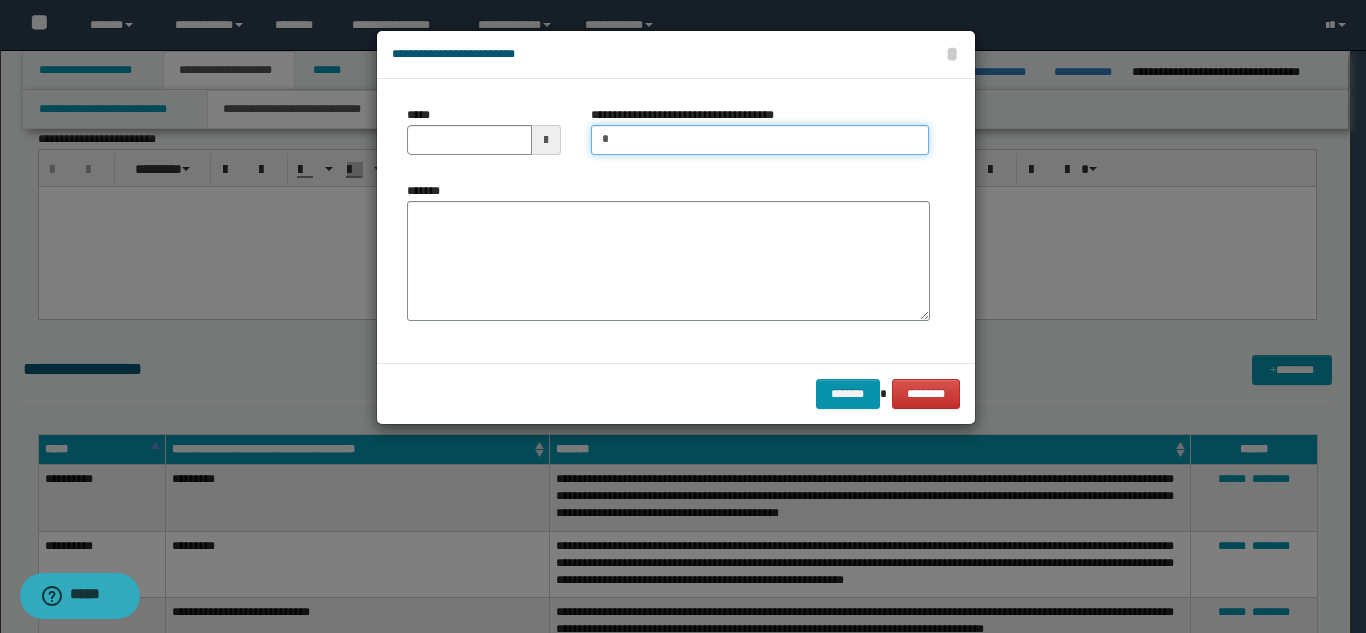 type on "**********" 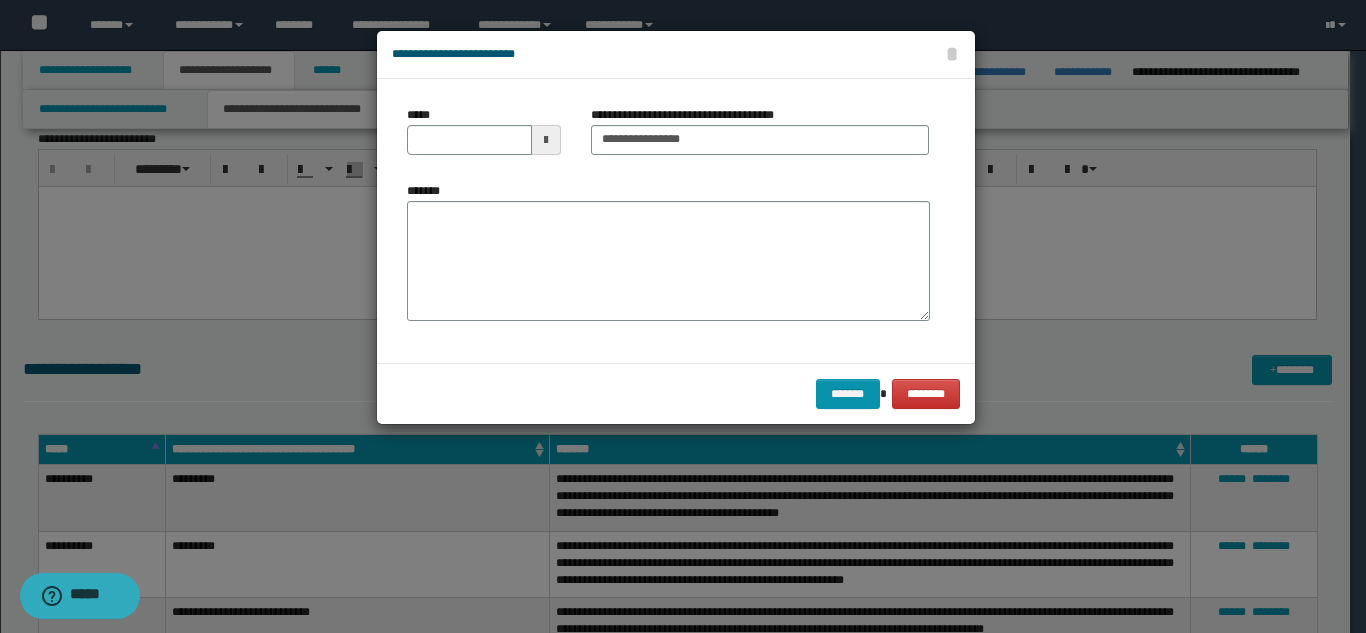 click on "*****" at bounding box center [484, 138] 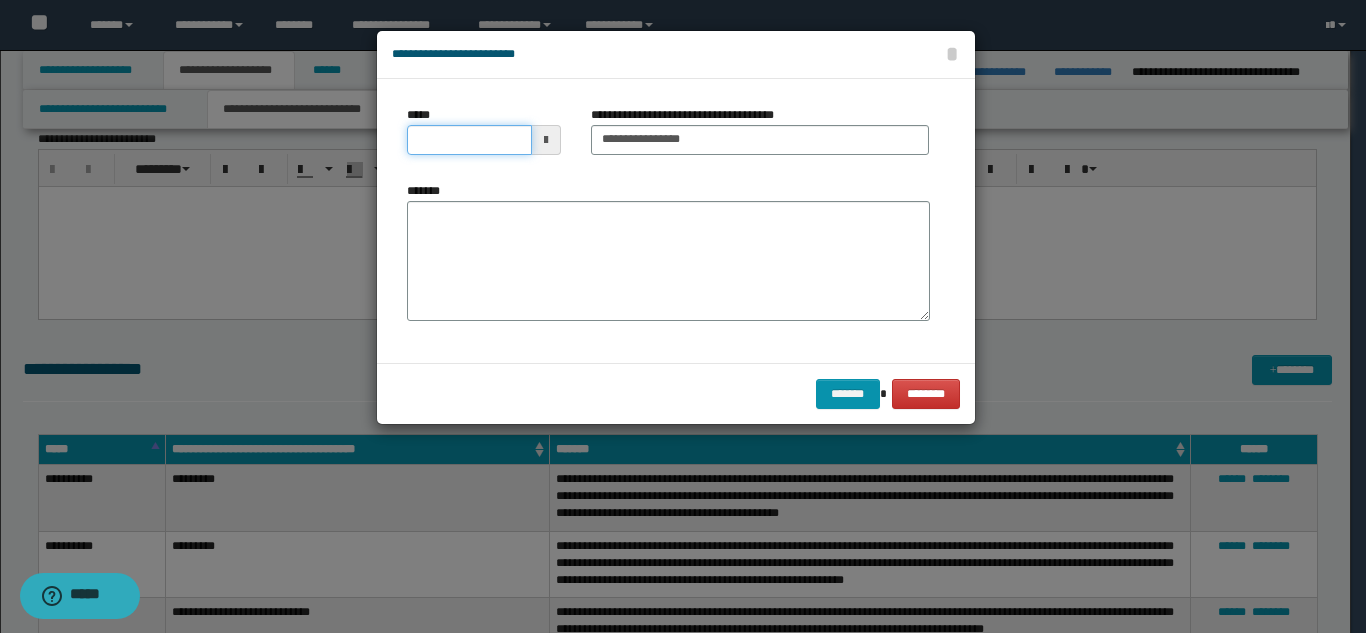 click on "*****" at bounding box center [469, 140] 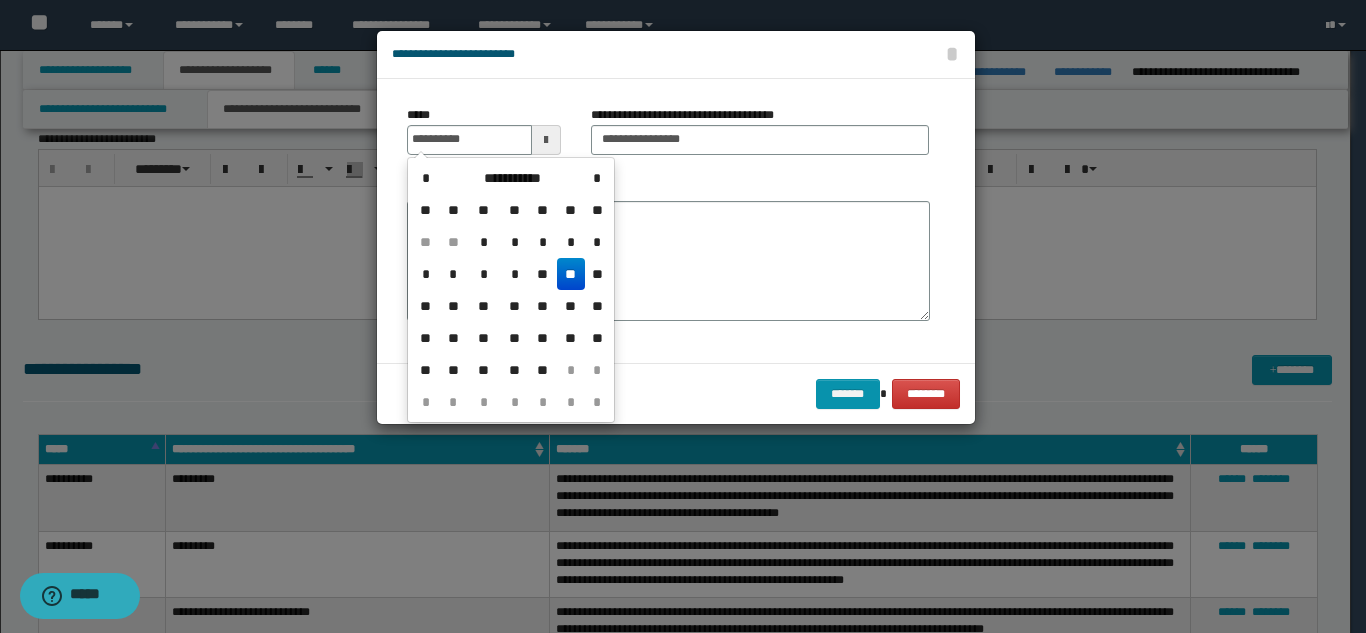 click on "**" at bounding box center [571, 274] 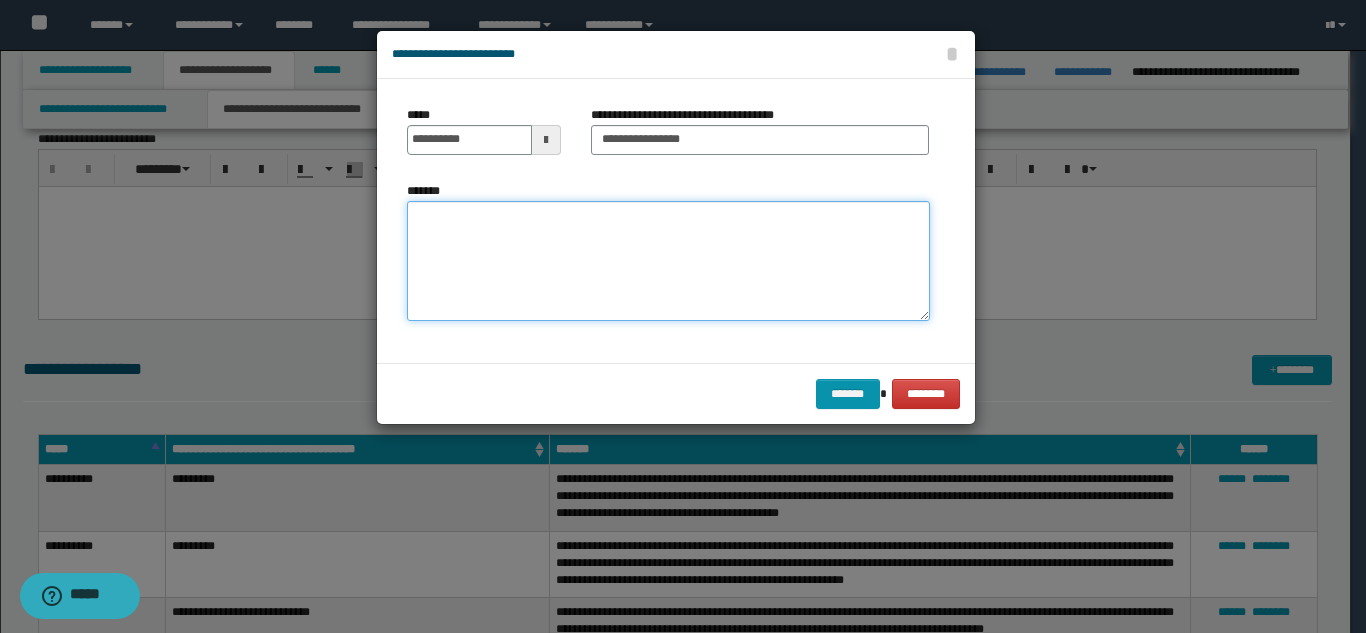 drag, startPoint x: 572, startPoint y: 258, endPoint x: 637, endPoint y: 256, distance: 65.03076 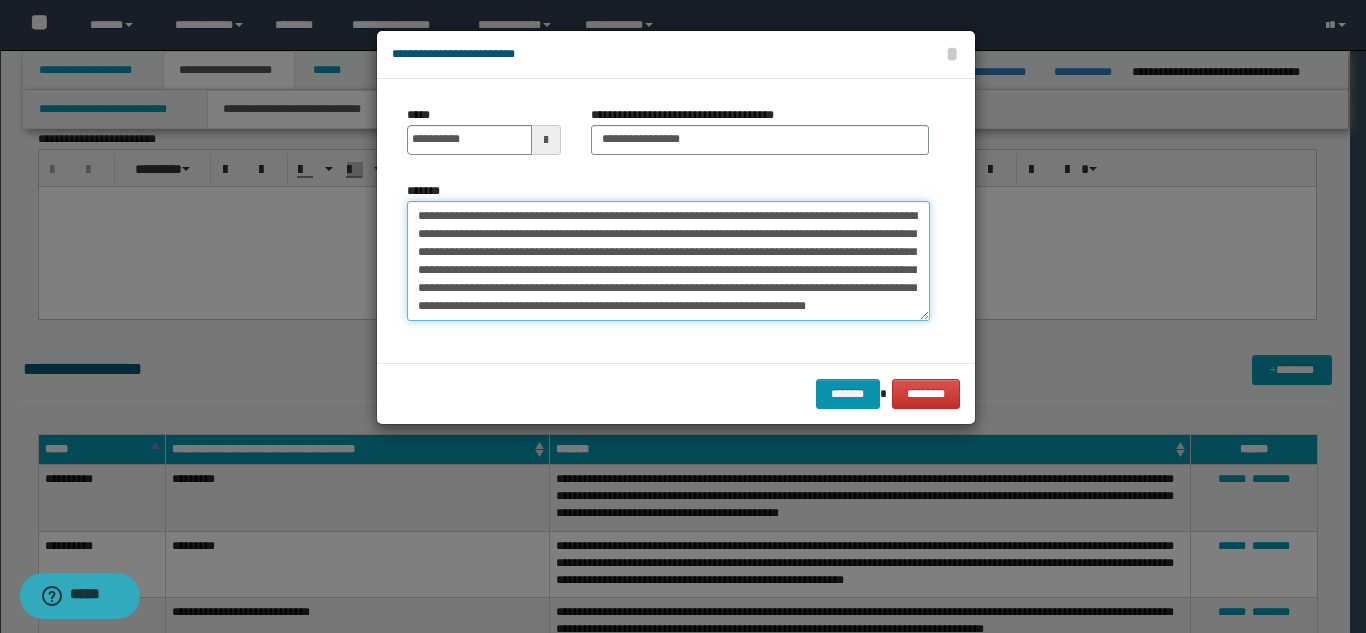 scroll, scrollTop: 12, scrollLeft: 0, axis: vertical 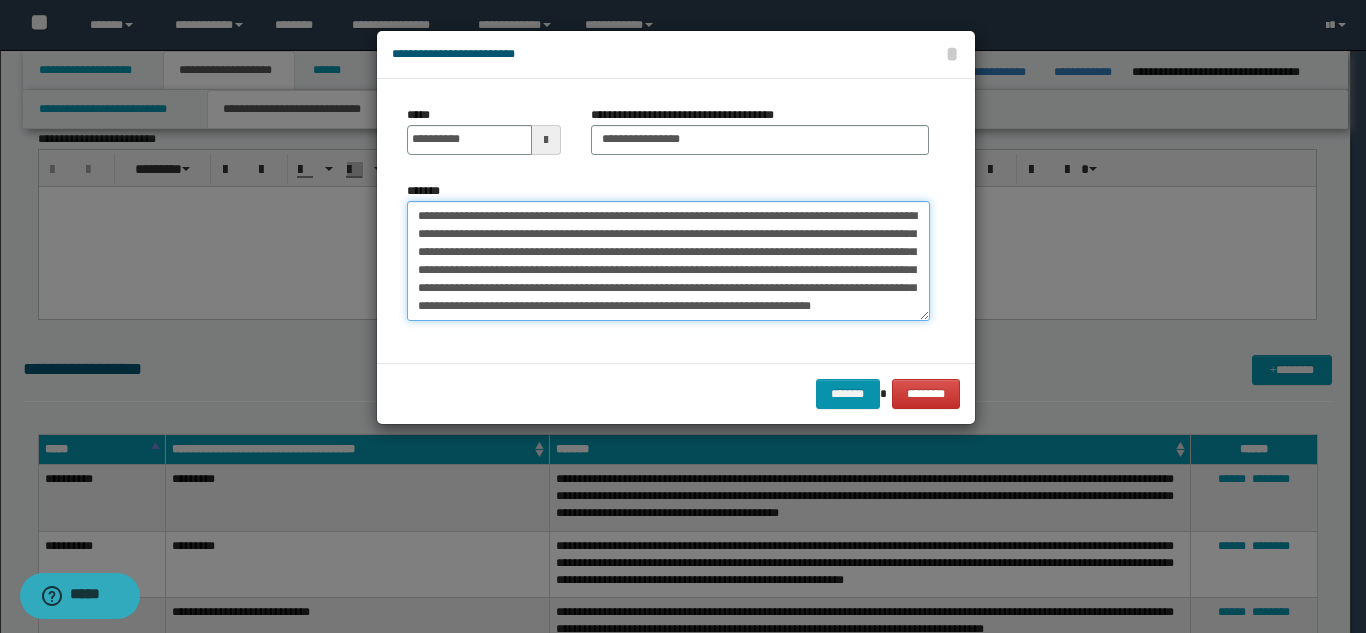 click on "**********" at bounding box center (668, 261) 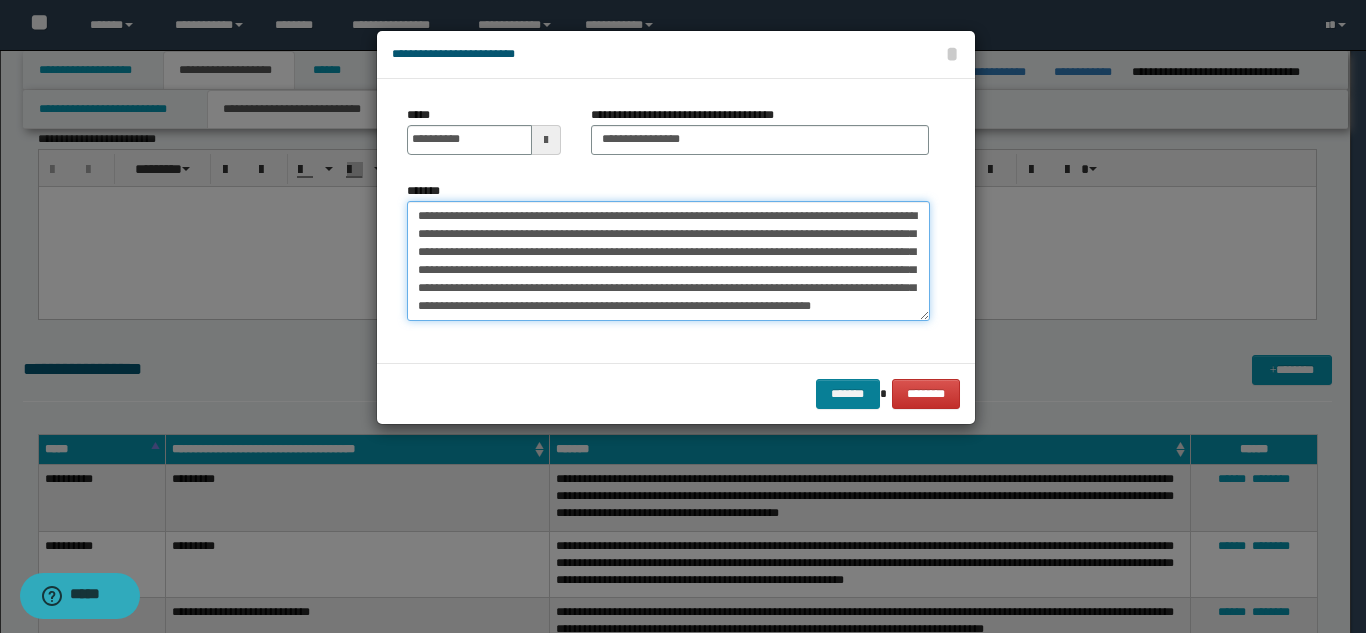 type on "**********" 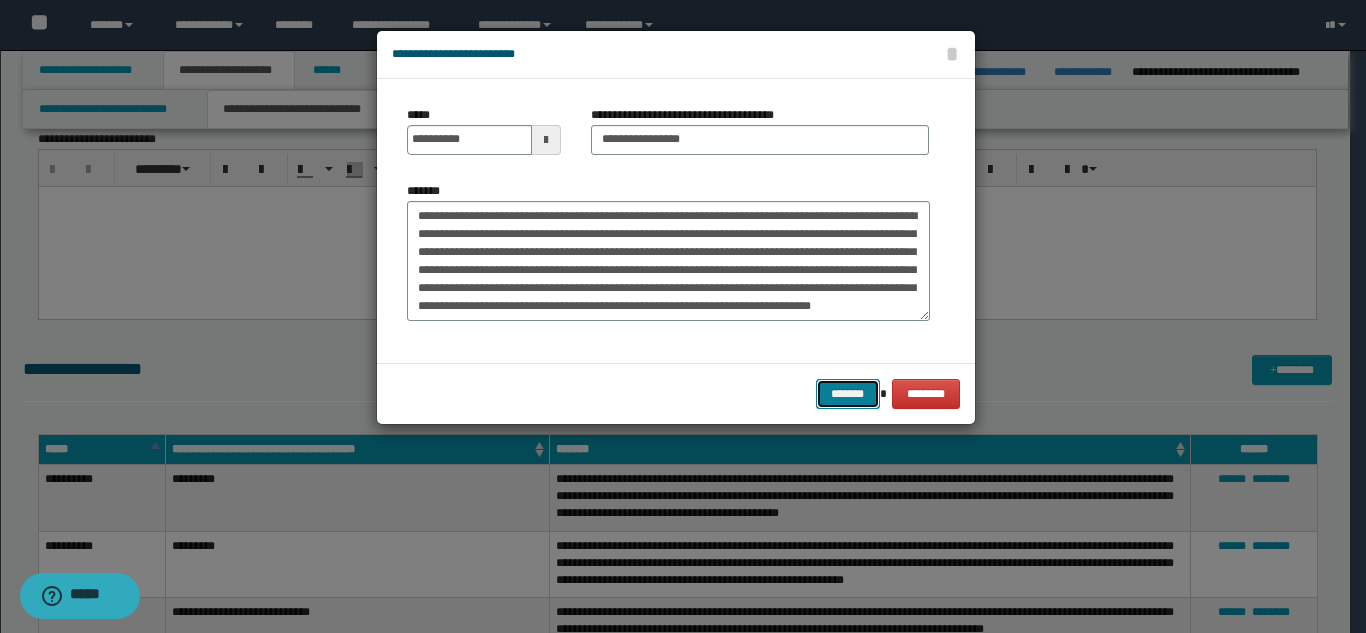 click on "*******" at bounding box center (848, 394) 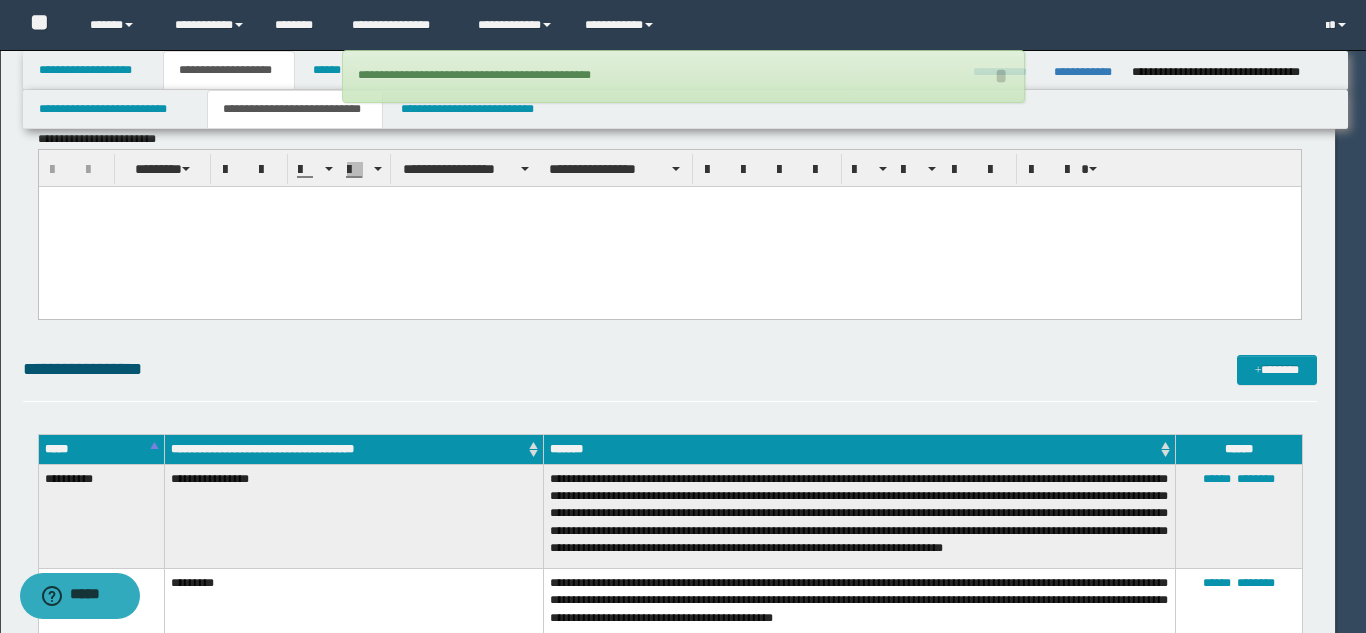 type 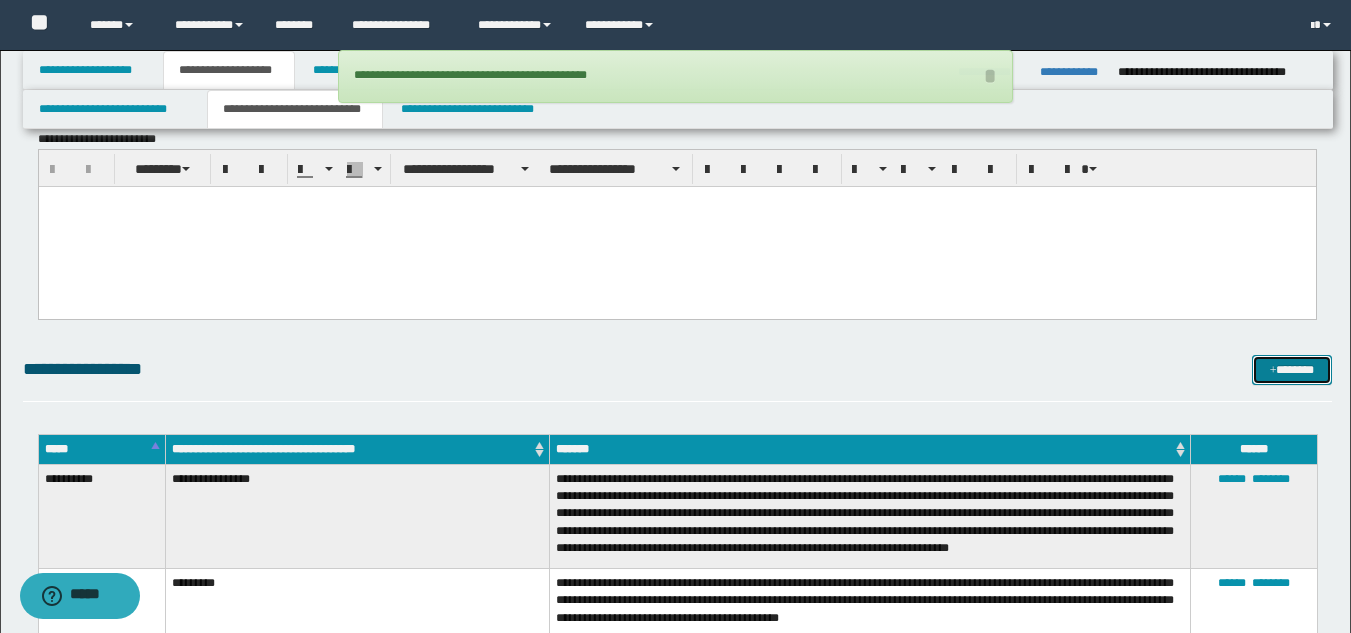 click on "*******" at bounding box center [1292, 370] 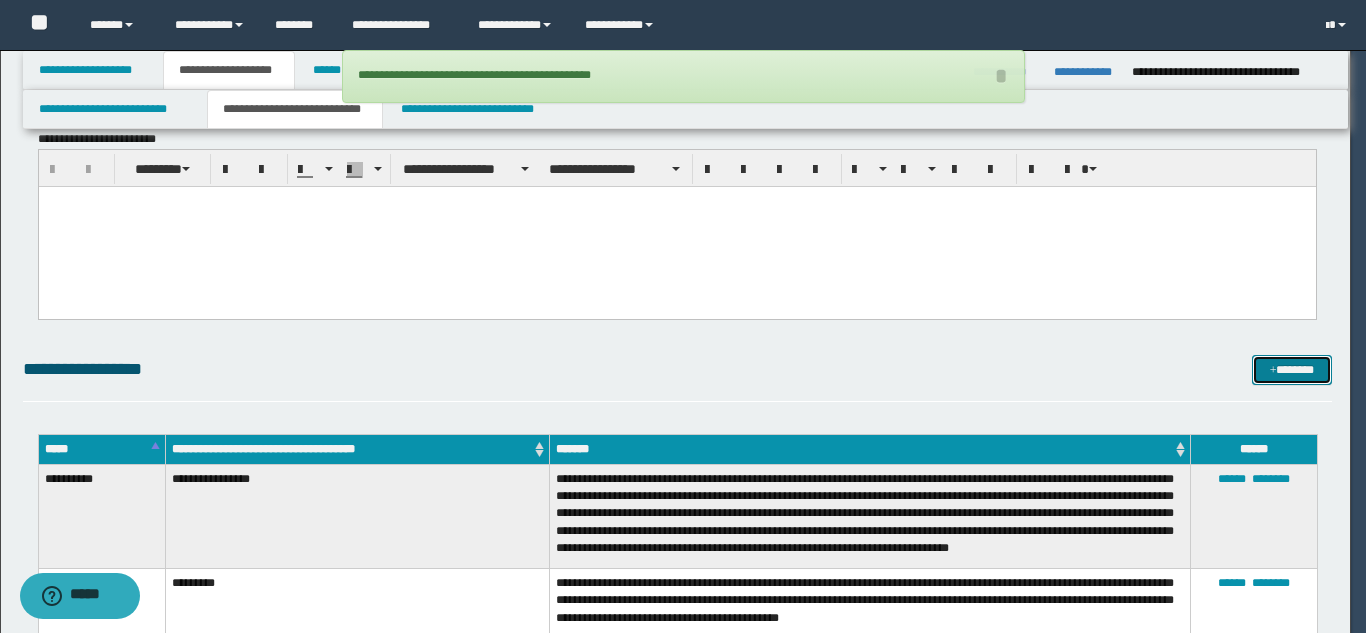 scroll, scrollTop: 0, scrollLeft: 0, axis: both 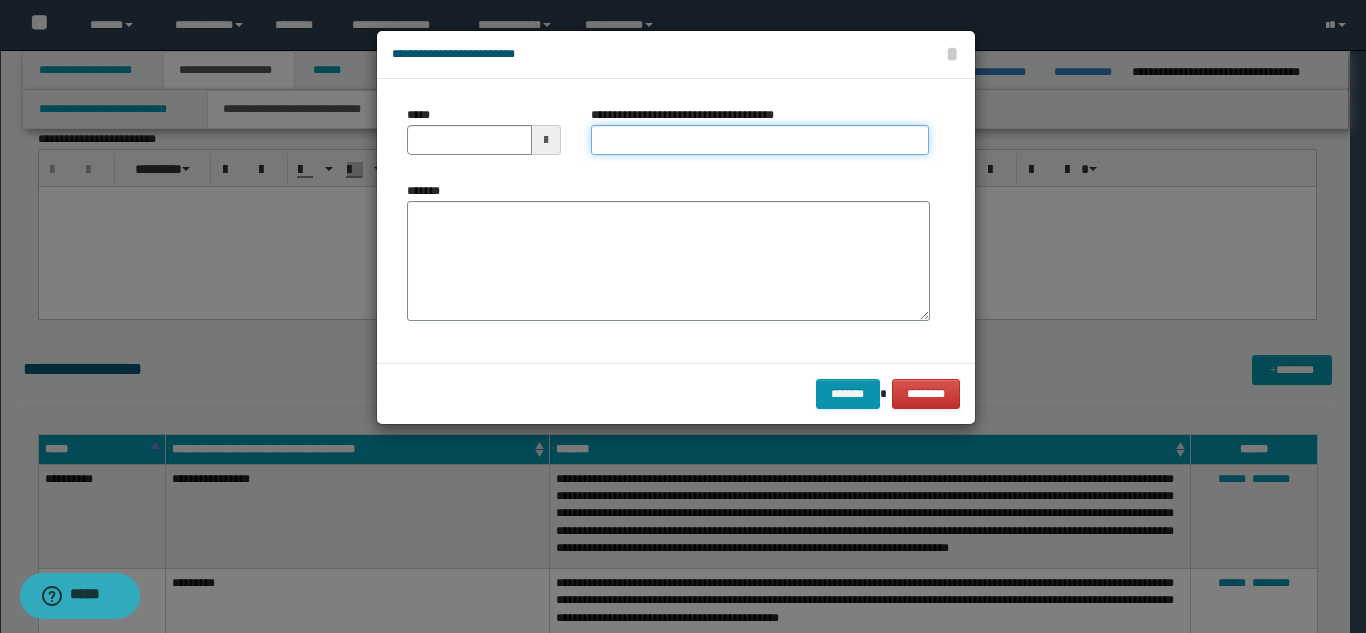 click on "**********" at bounding box center [760, 140] 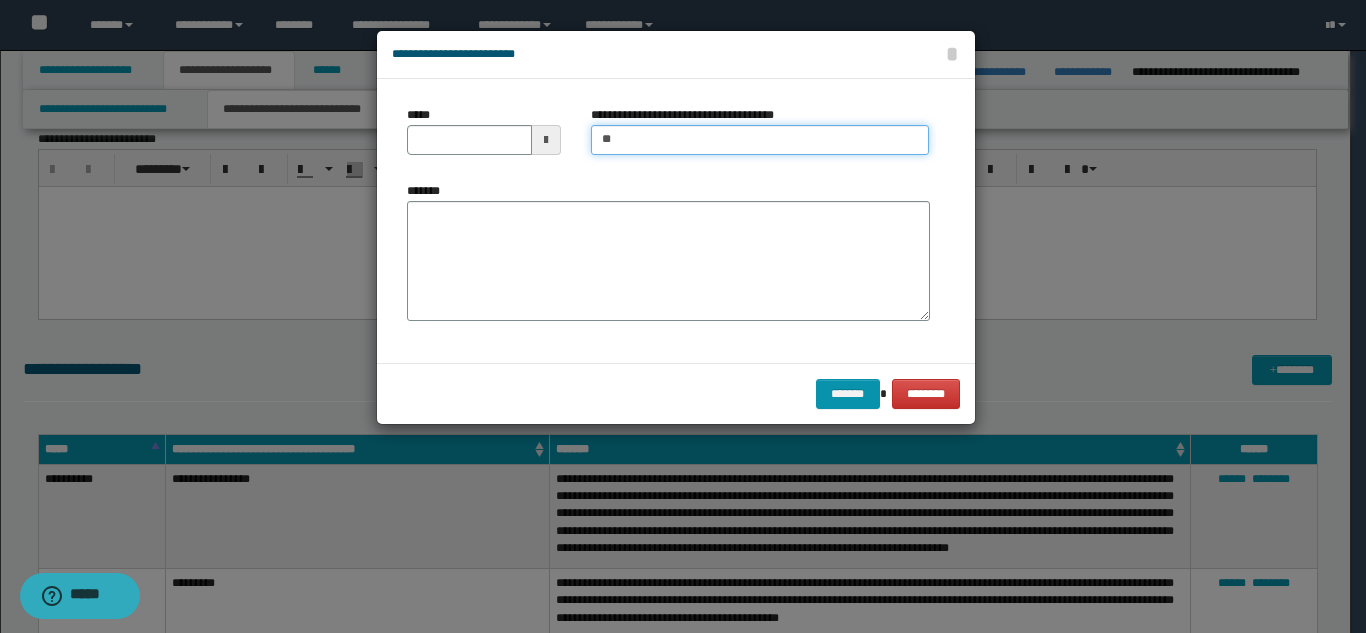 type on "**********" 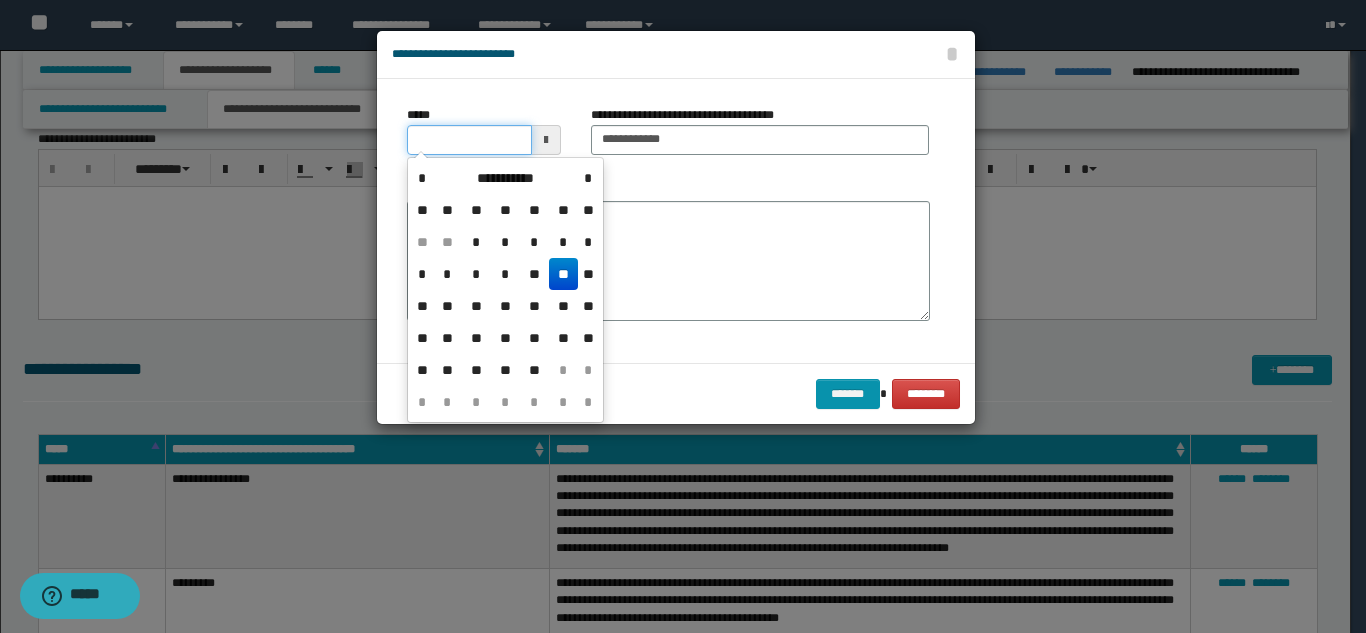 click on "*****" at bounding box center (469, 140) 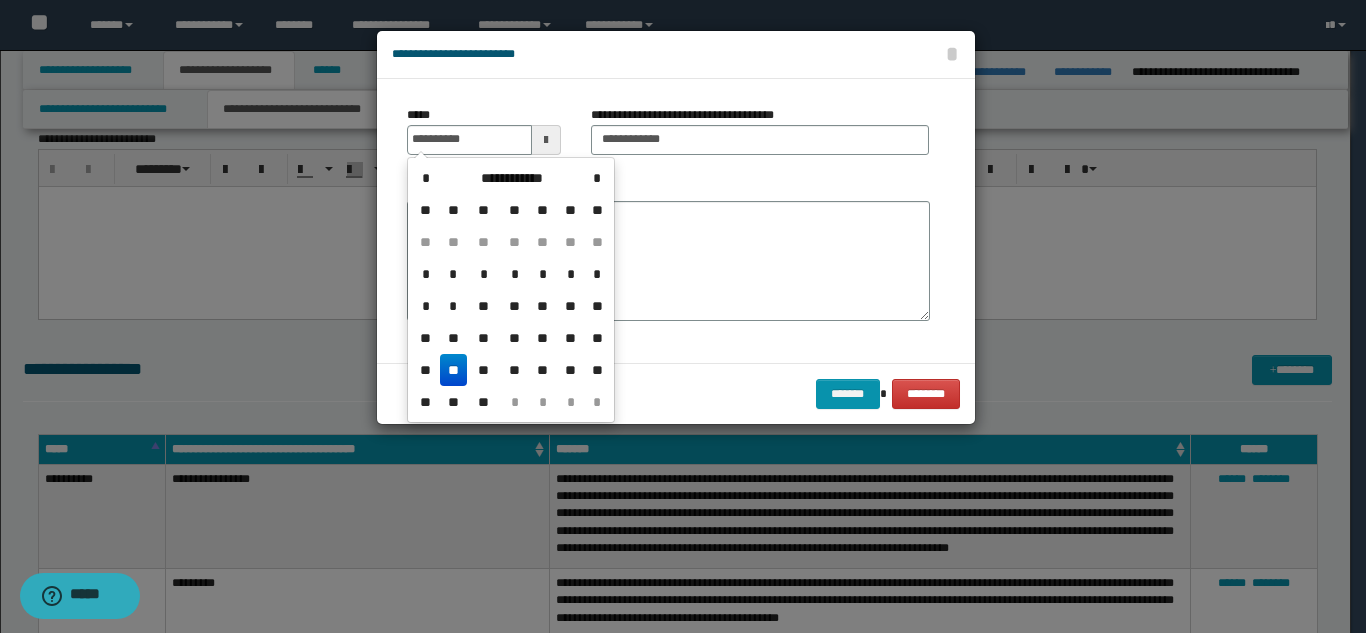 click on "**" at bounding box center (454, 370) 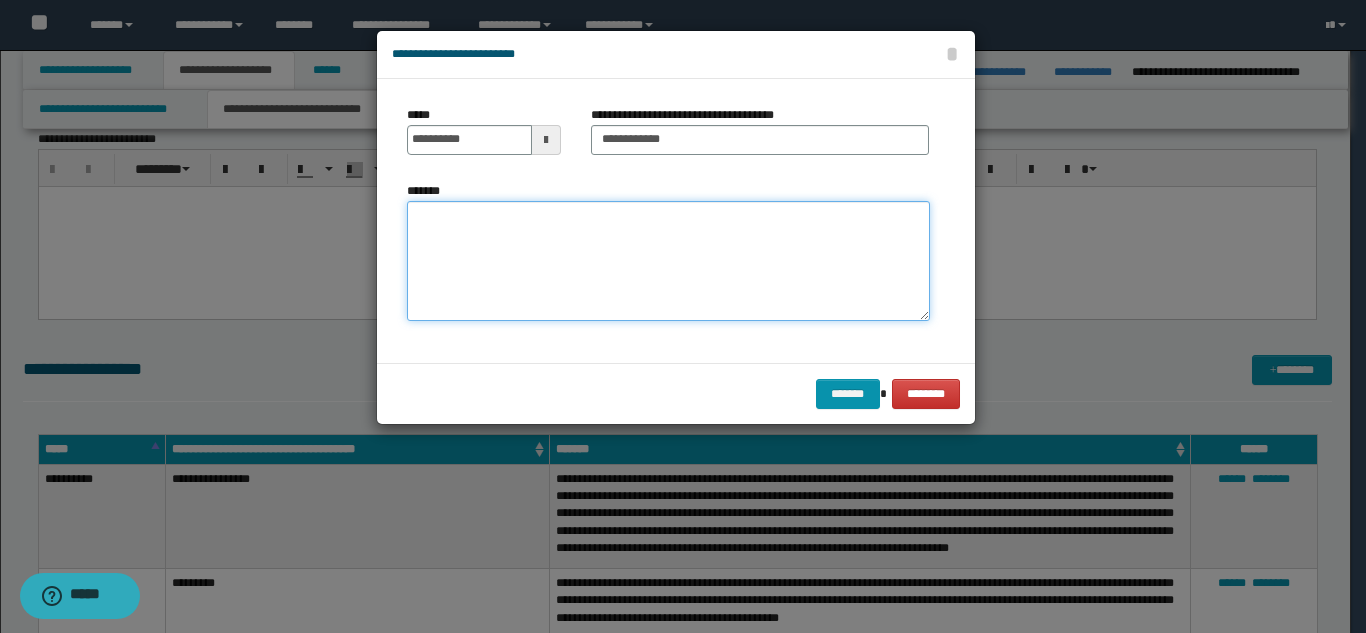 click on "*******" at bounding box center (668, 261) 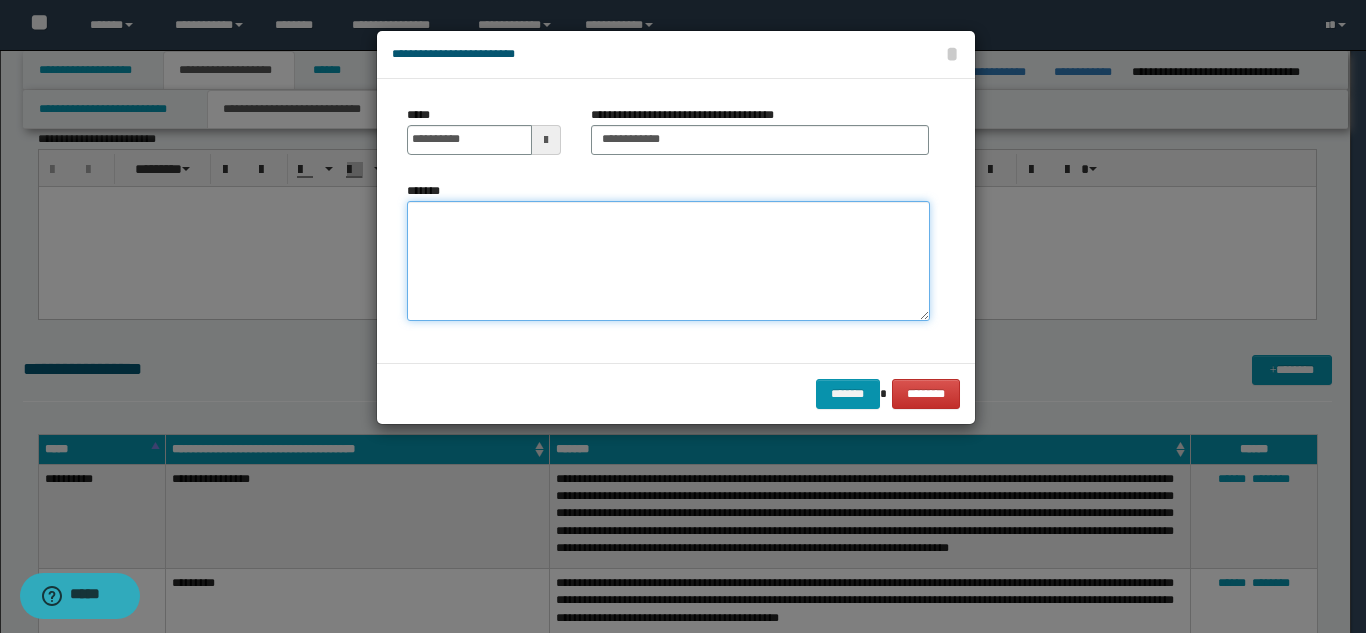 paste on "**********" 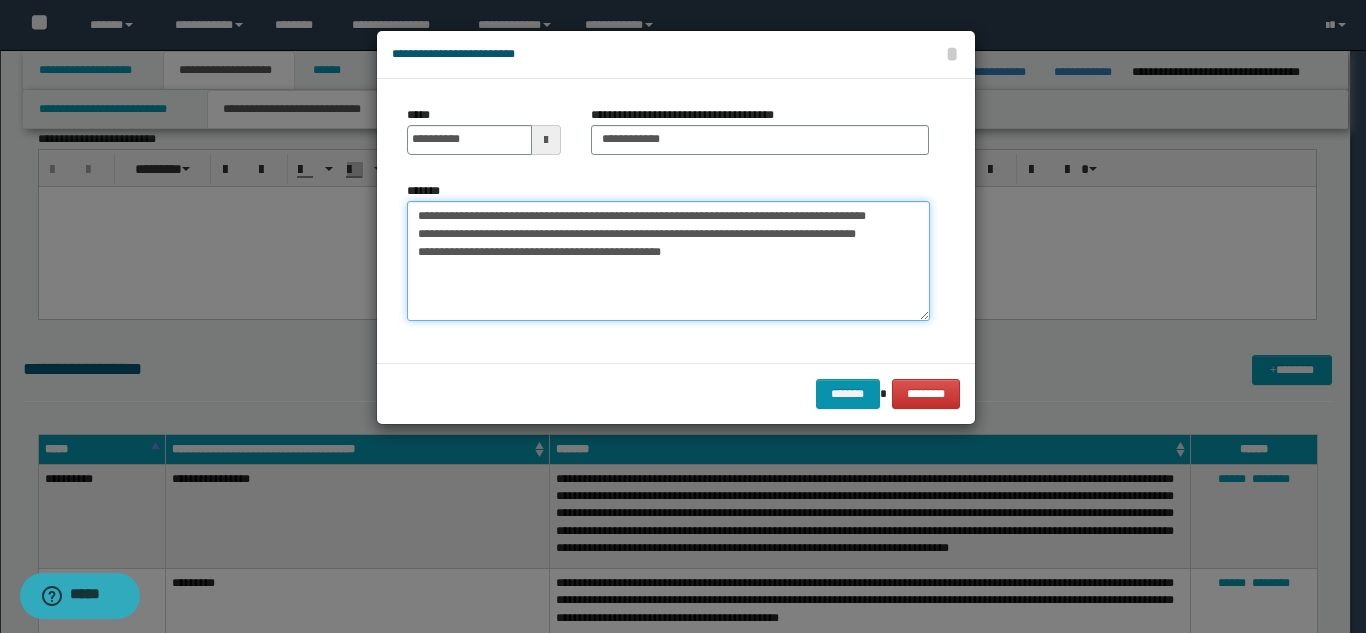 click on "**********" at bounding box center [668, 261] 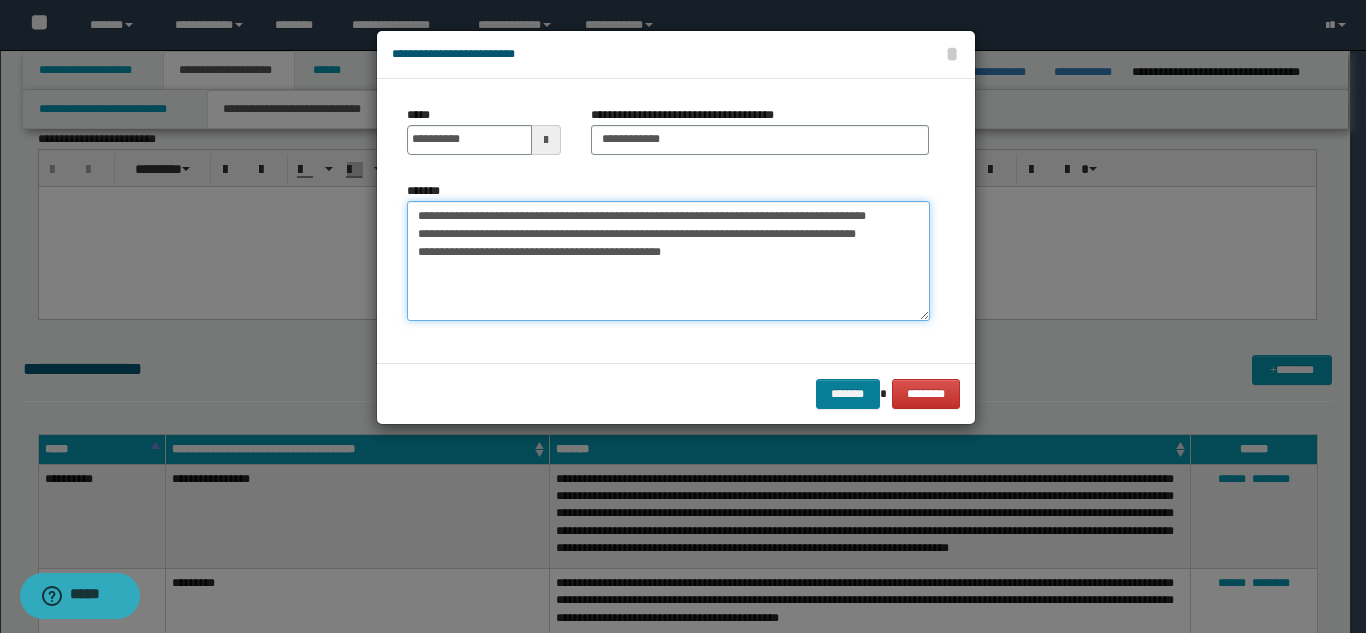 type on "**********" 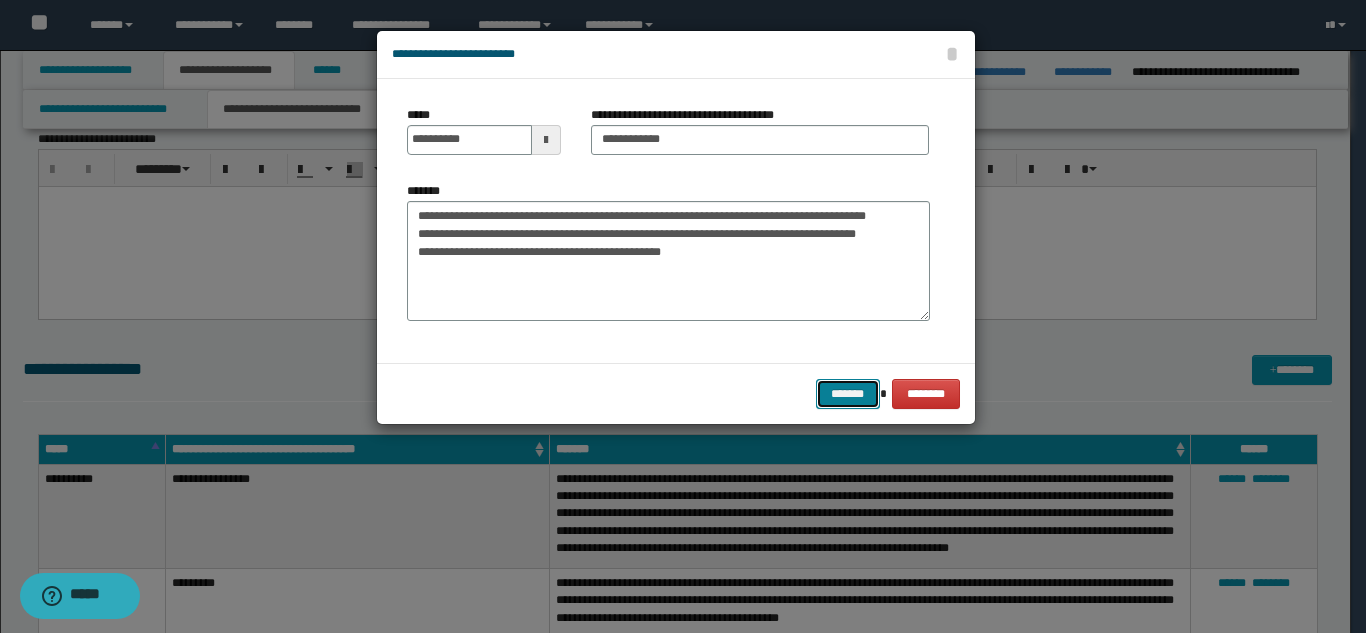 click on "*******" at bounding box center [848, 394] 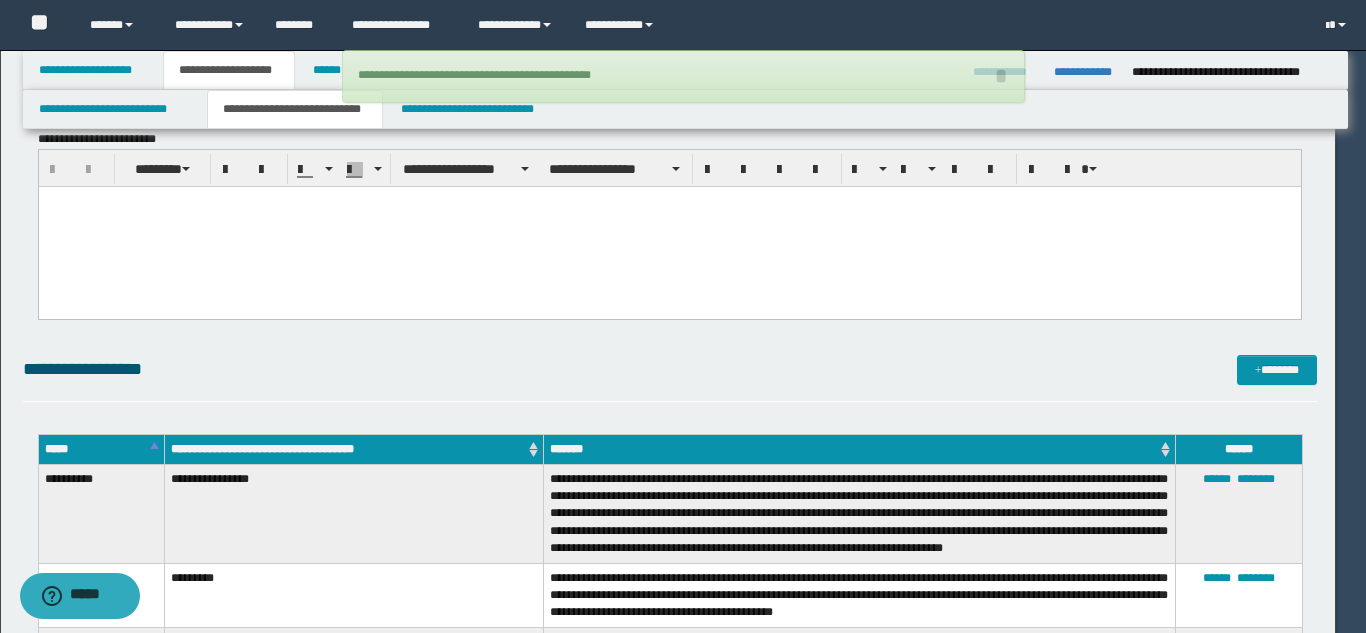 type 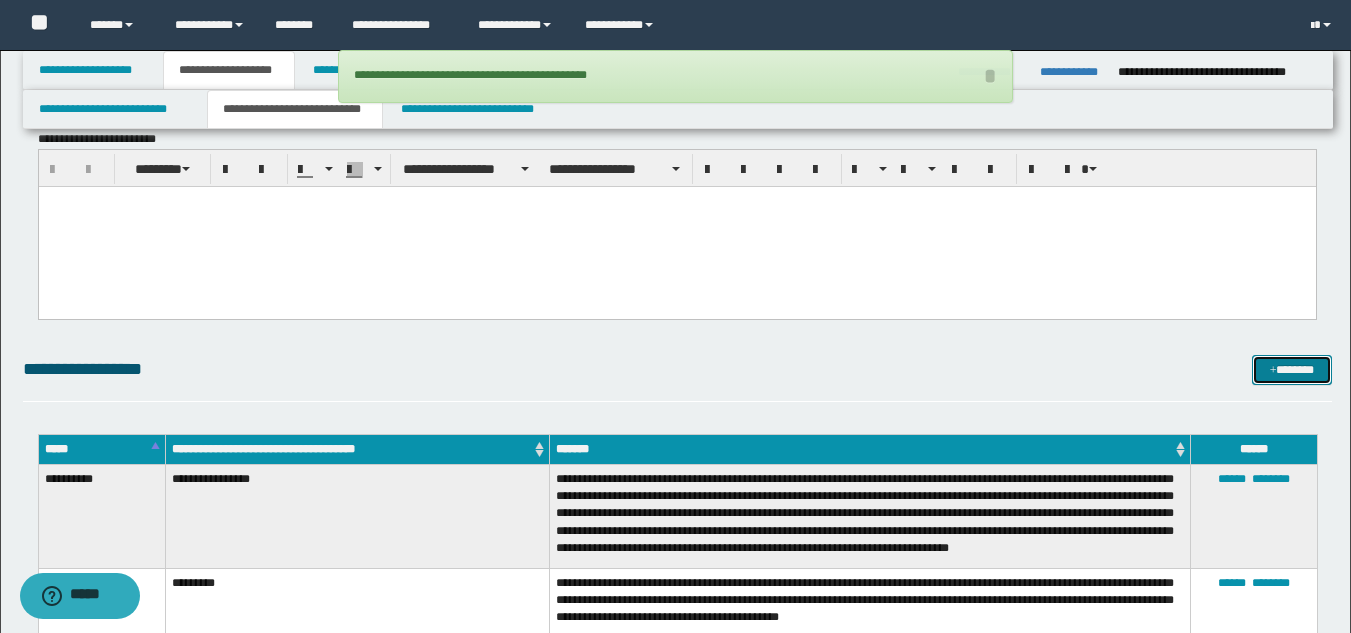 click on "*******" at bounding box center [1292, 370] 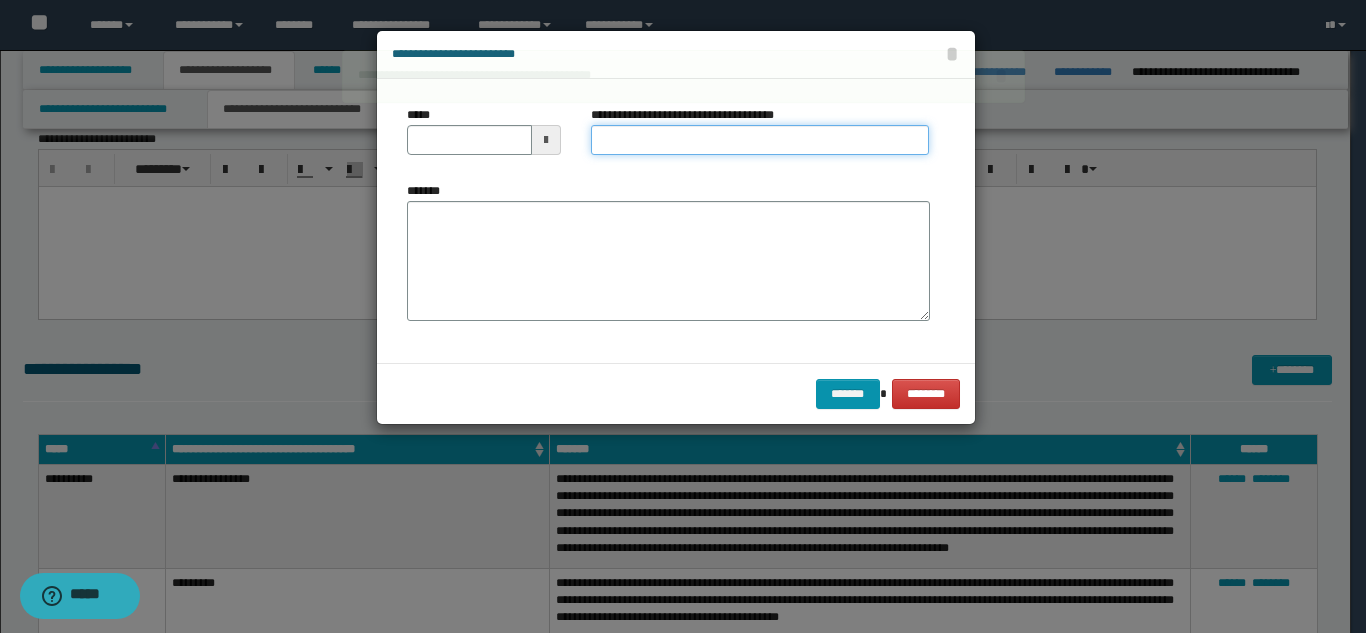 click on "**********" at bounding box center [760, 140] 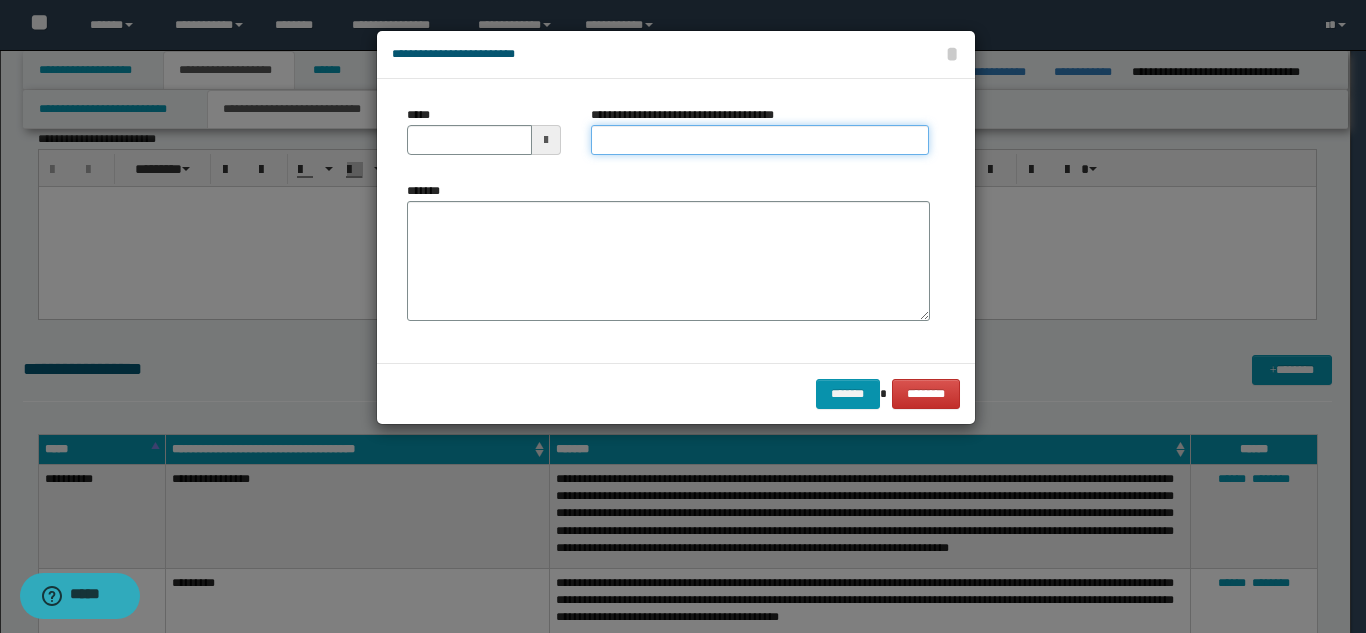 type on "**********" 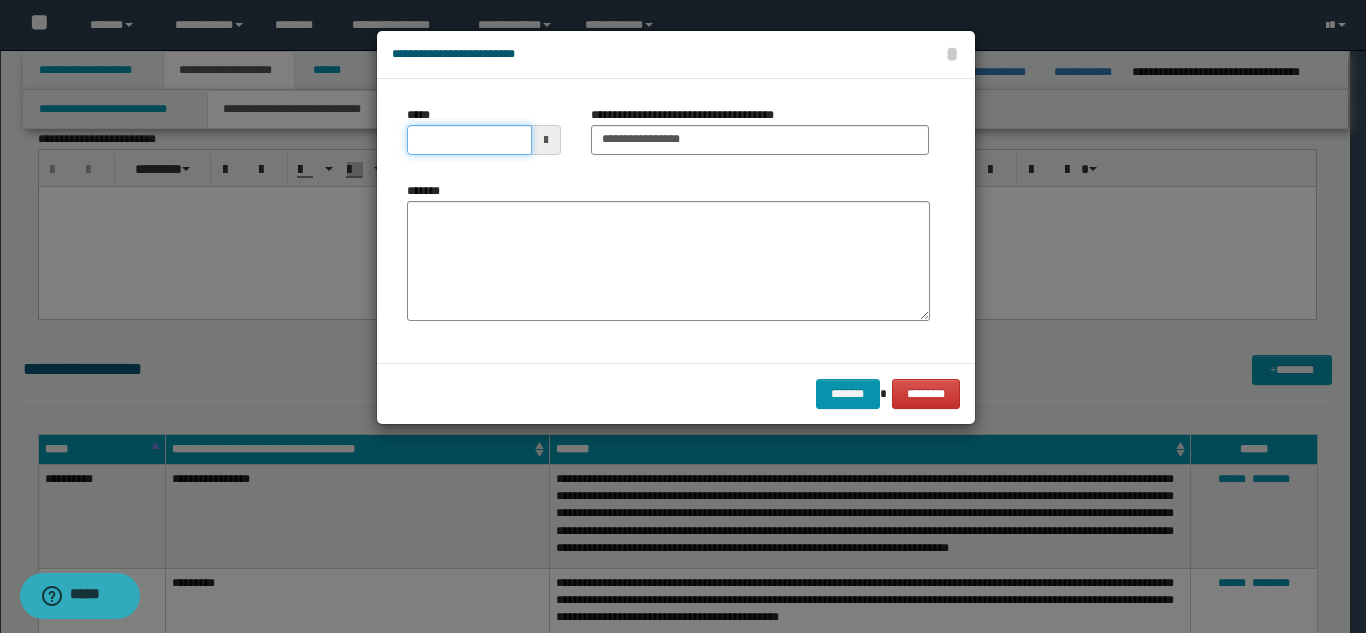 click on "*****" at bounding box center (469, 140) 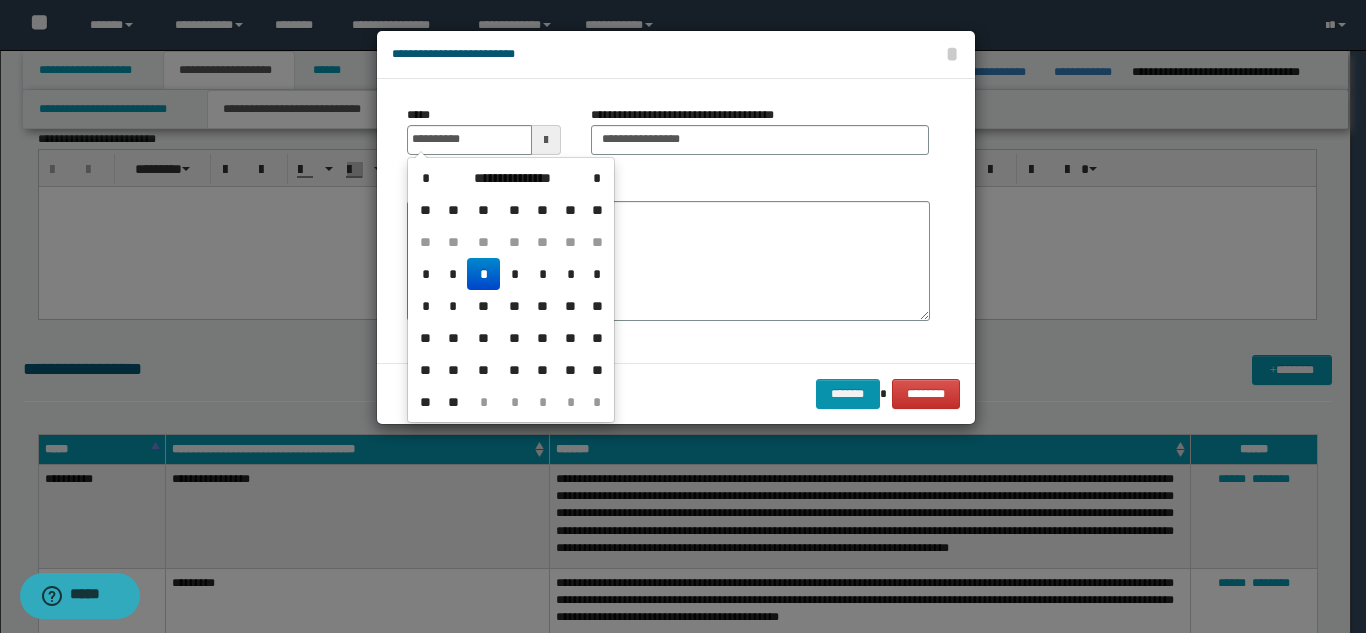 click on "*" at bounding box center (483, 274) 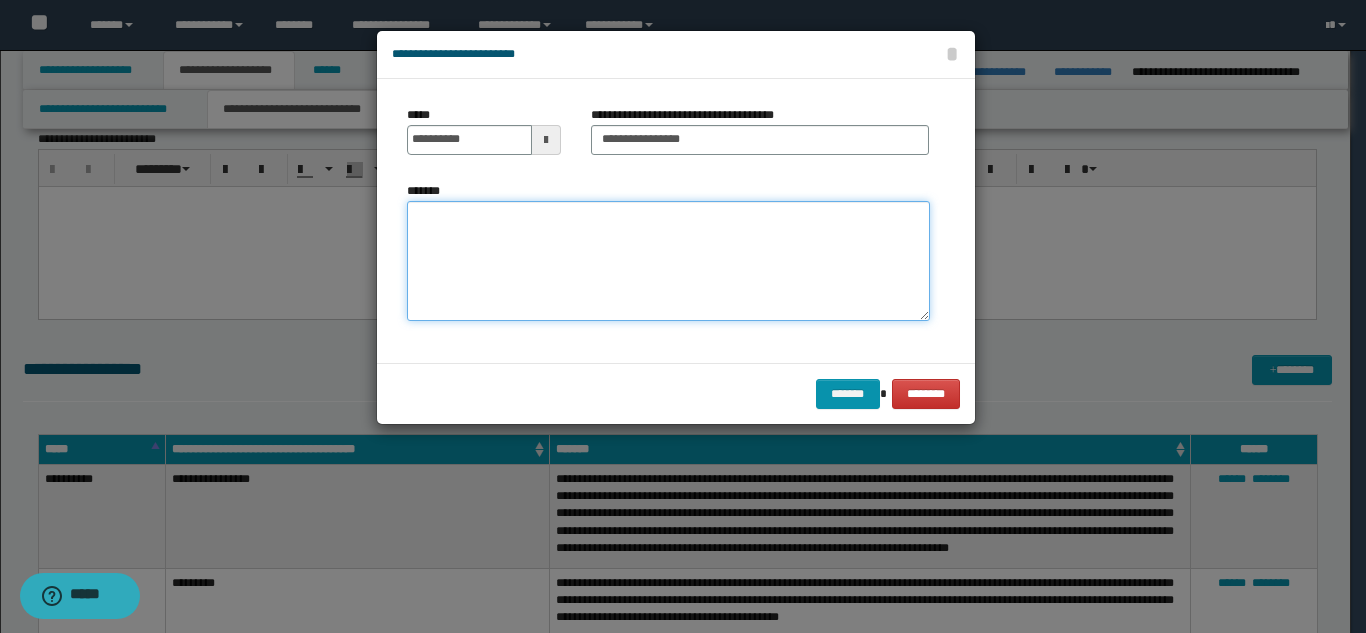 click on "*******" at bounding box center [668, 261] 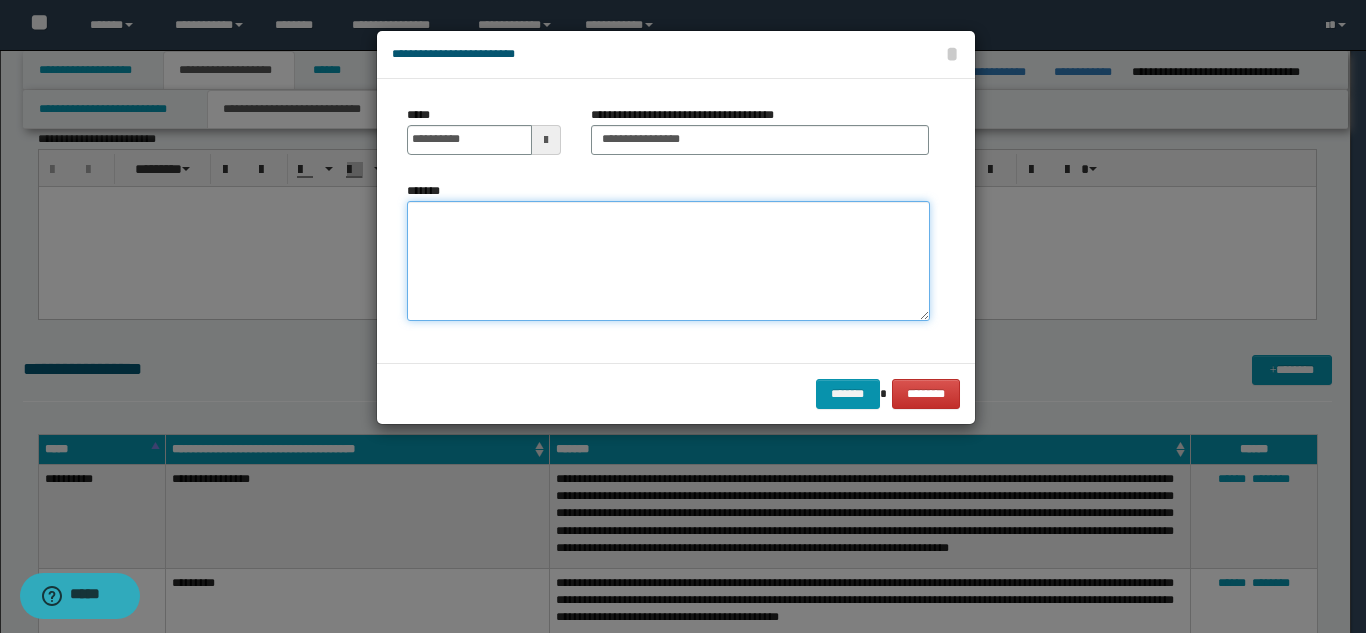 paste on "**********" 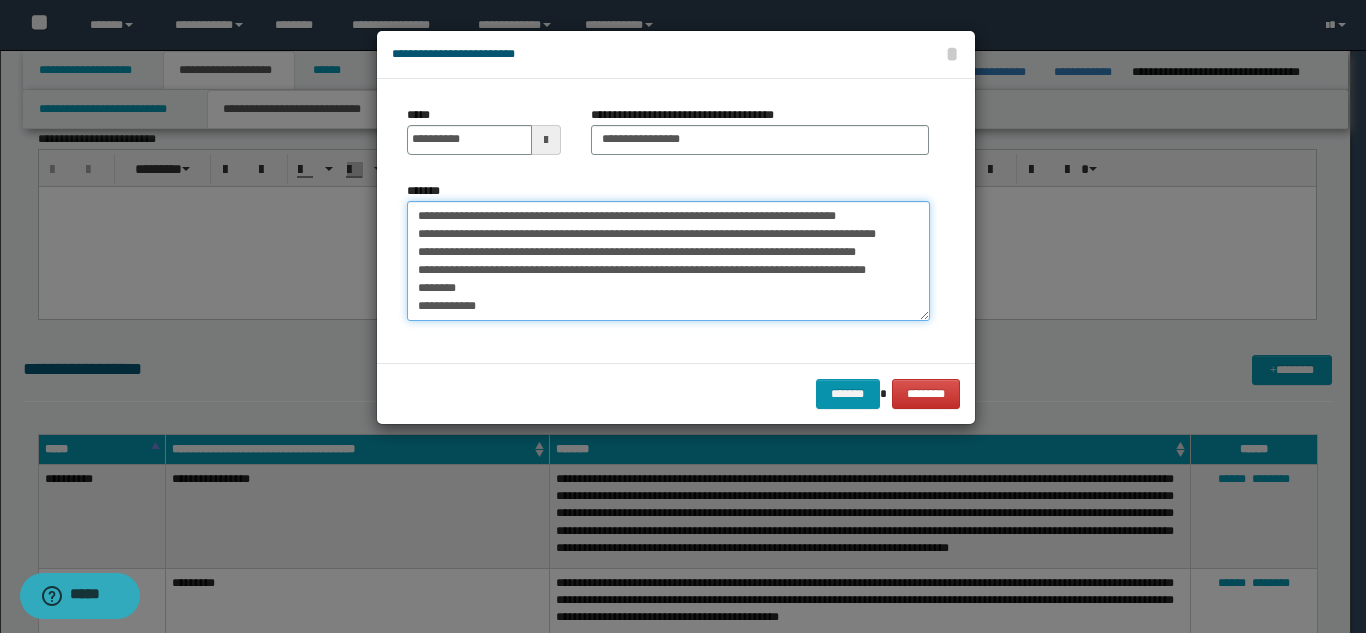 scroll, scrollTop: 30, scrollLeft: 0, axis: vertical 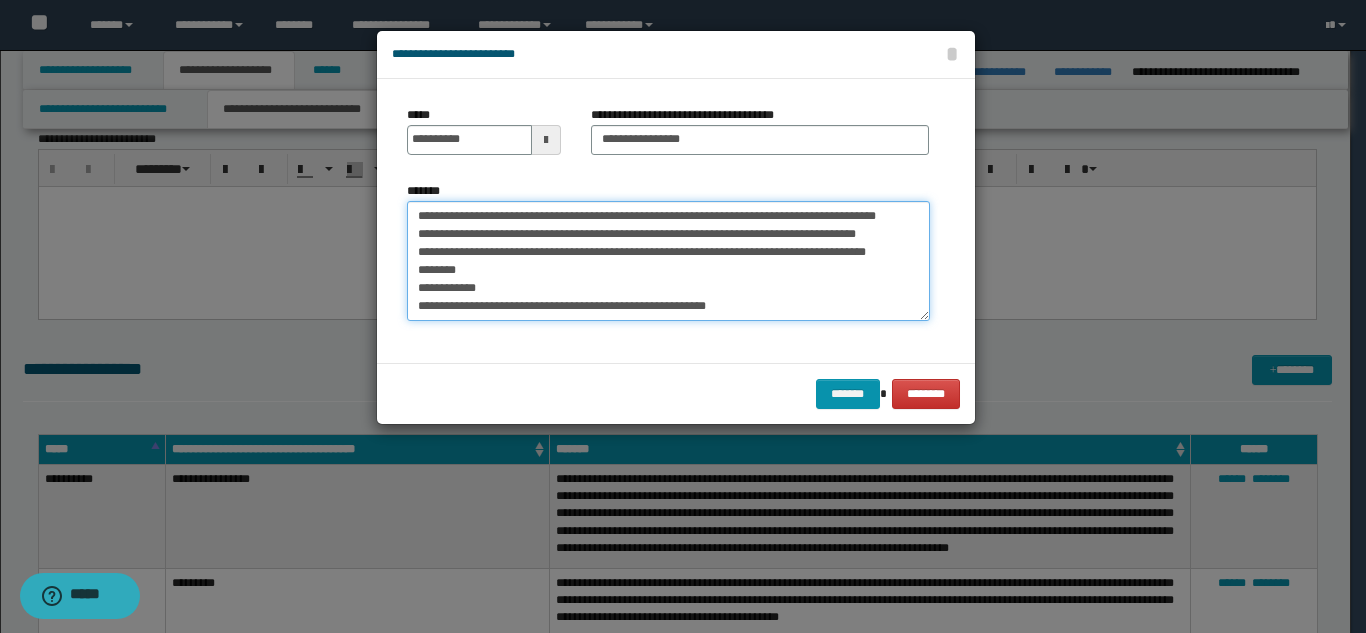 click on "**********" at bounding box center (668, 261) 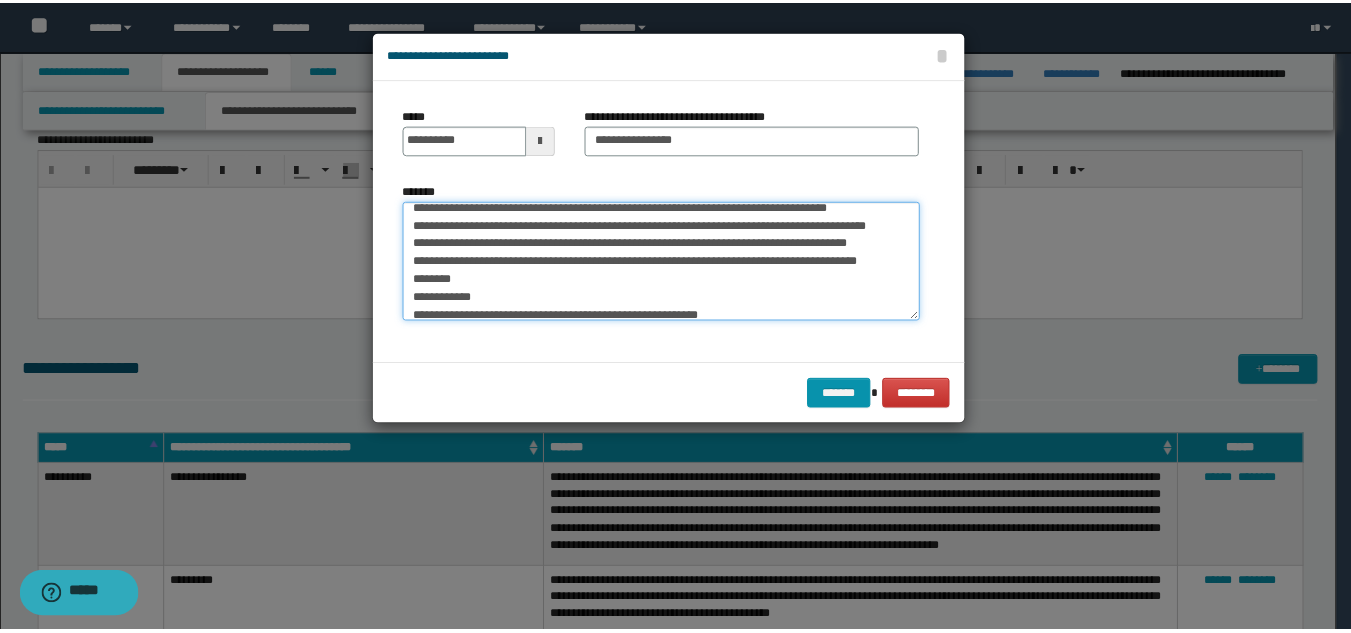 scroll, scrollTop: 0, scrollLeft: 0, axis: both 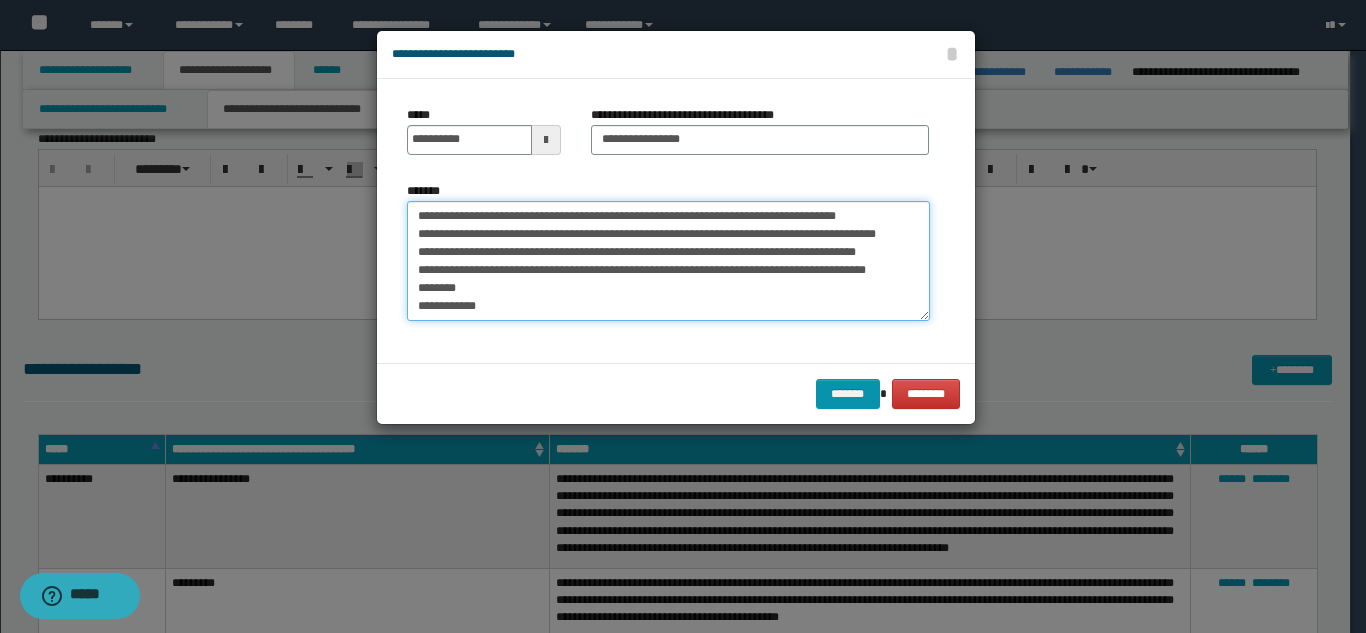 click on "**********" at bounding box center (668, 261) 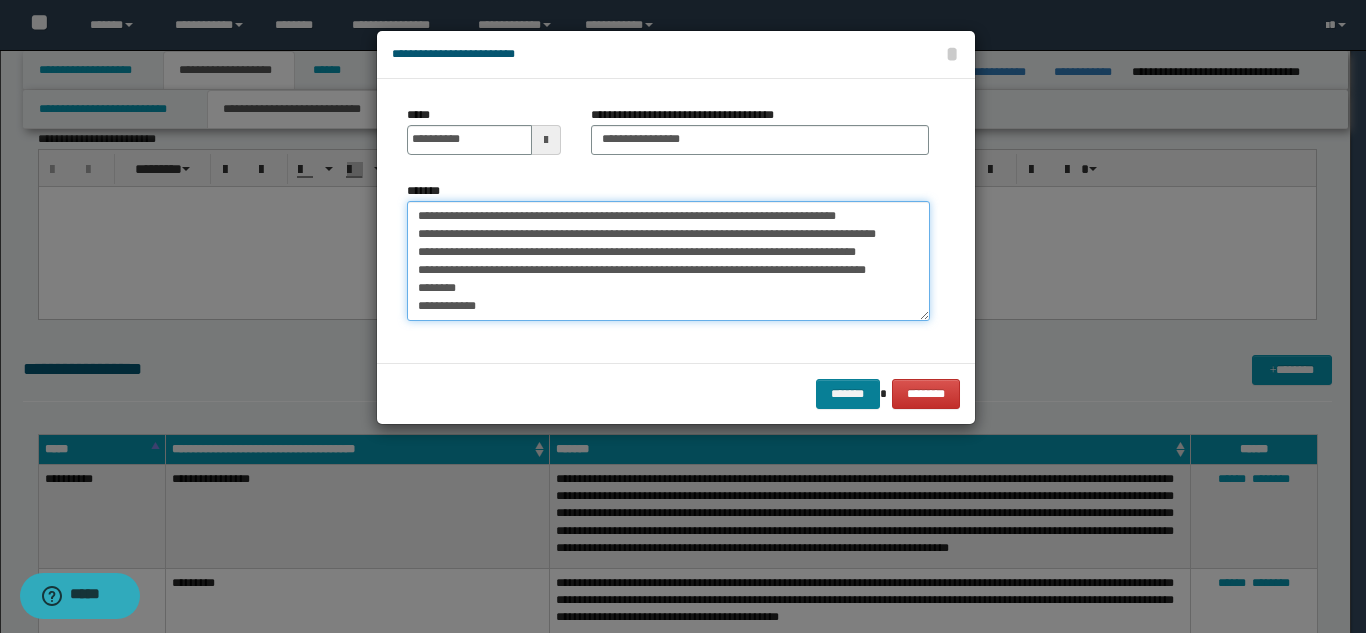 type on "**********" 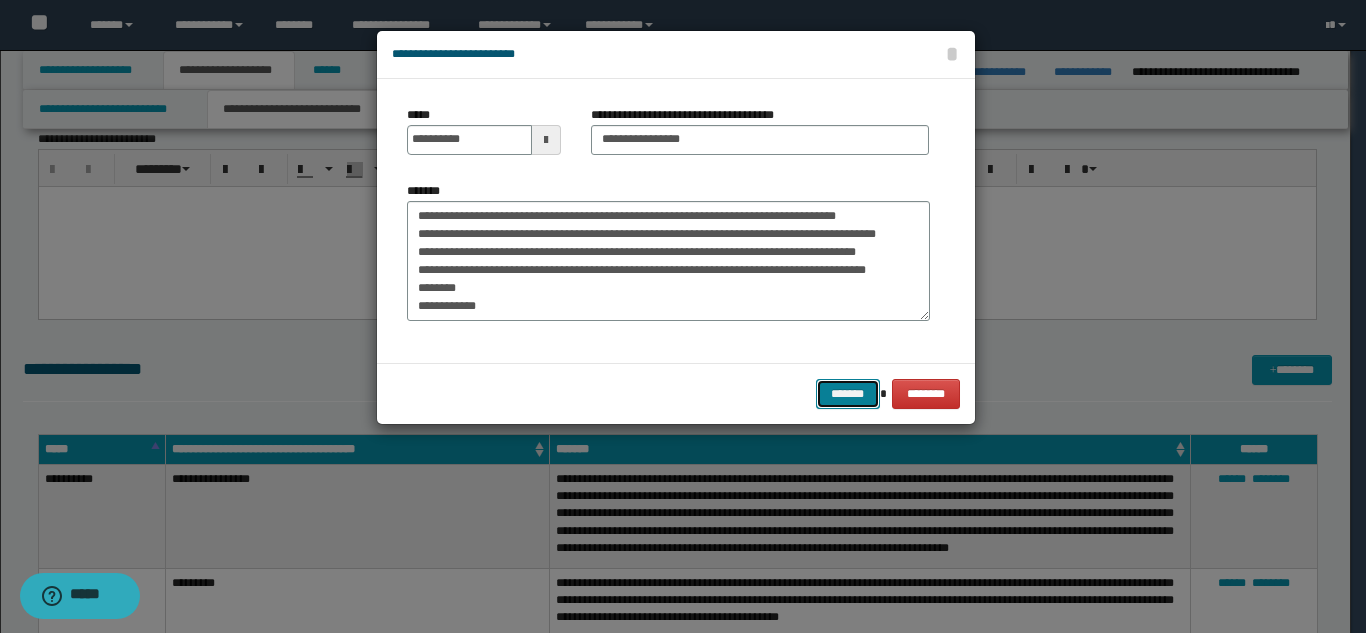 click on "*******" at bounding box center (848, 394) 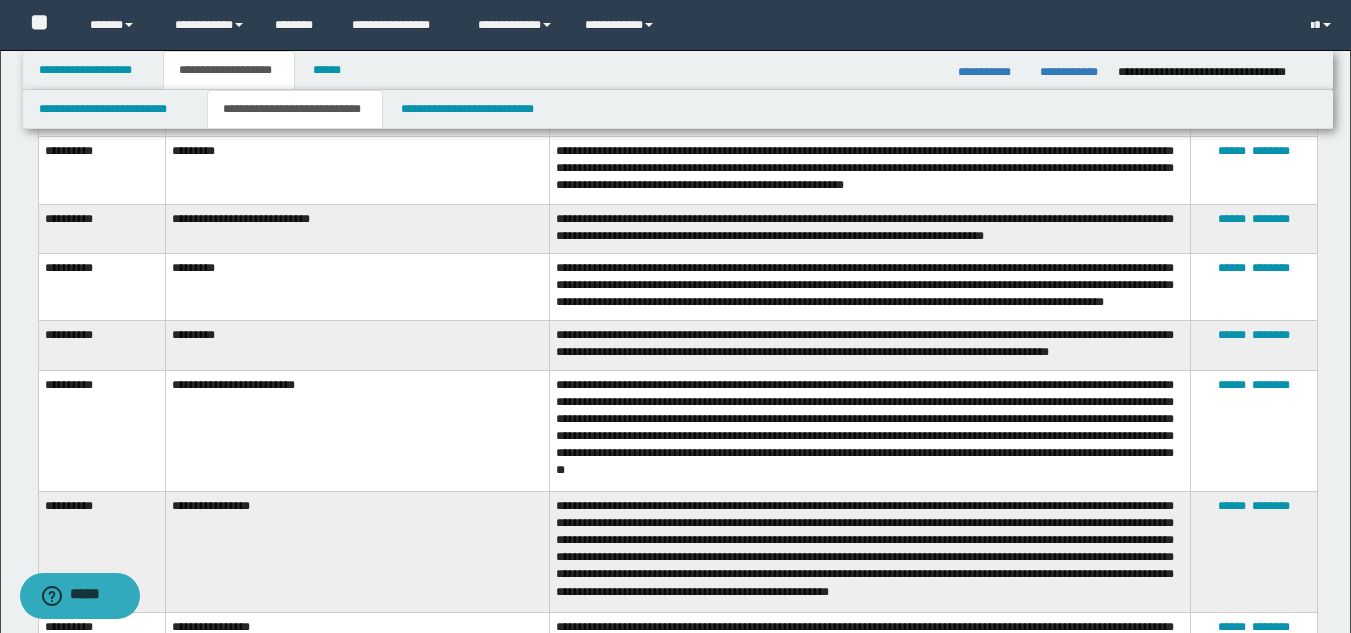 scroll, scrollTop: 3521, scrollLeft: 0, axis: vertical 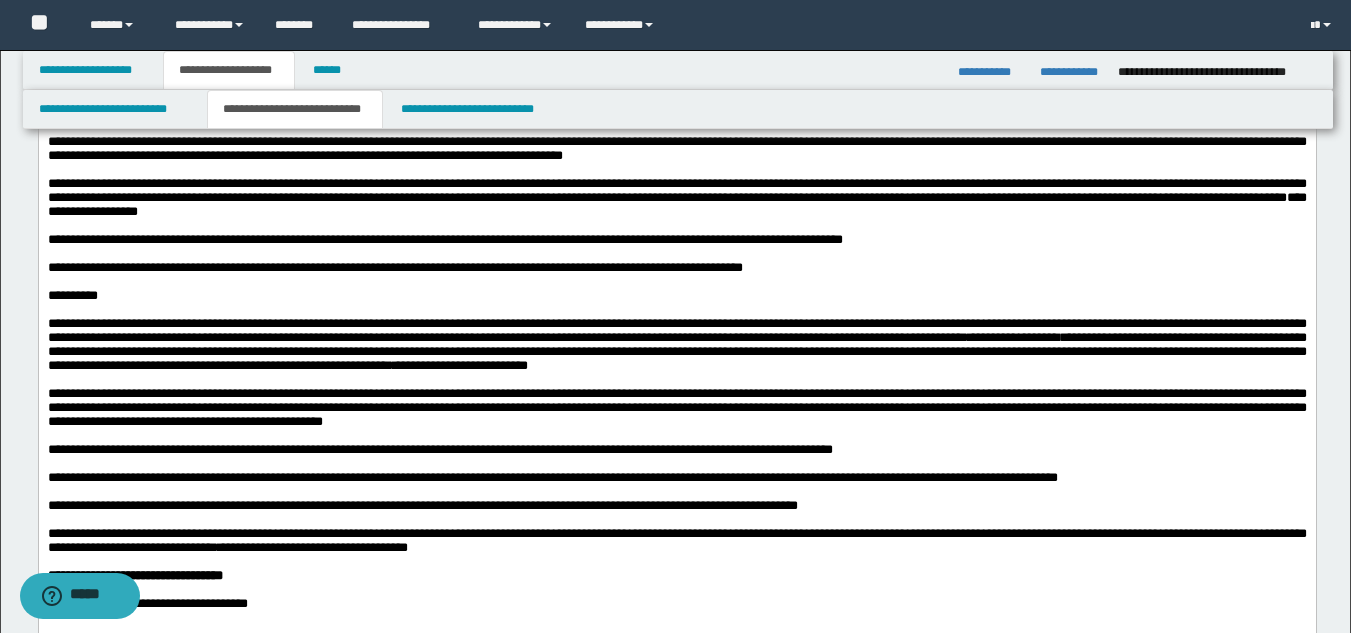 click on "**********" at bounding box center (676, -20) 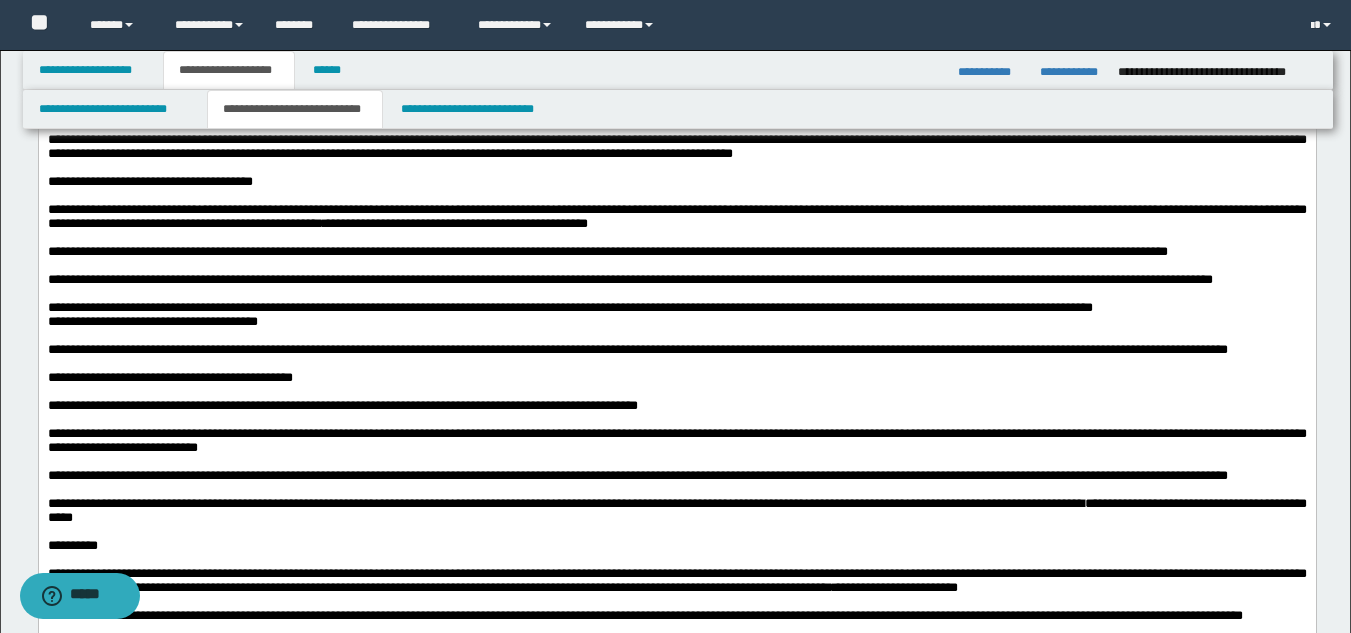 click at bounding box center (676, 98) 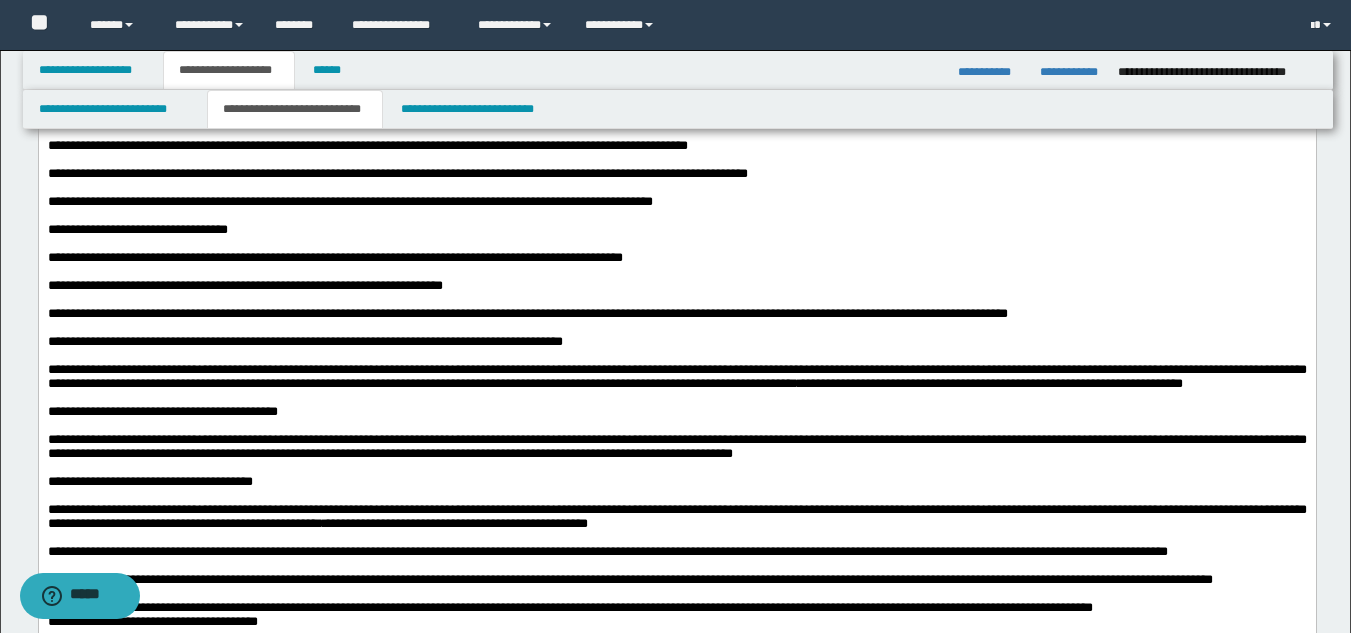 click at bounding box center (676, 160) 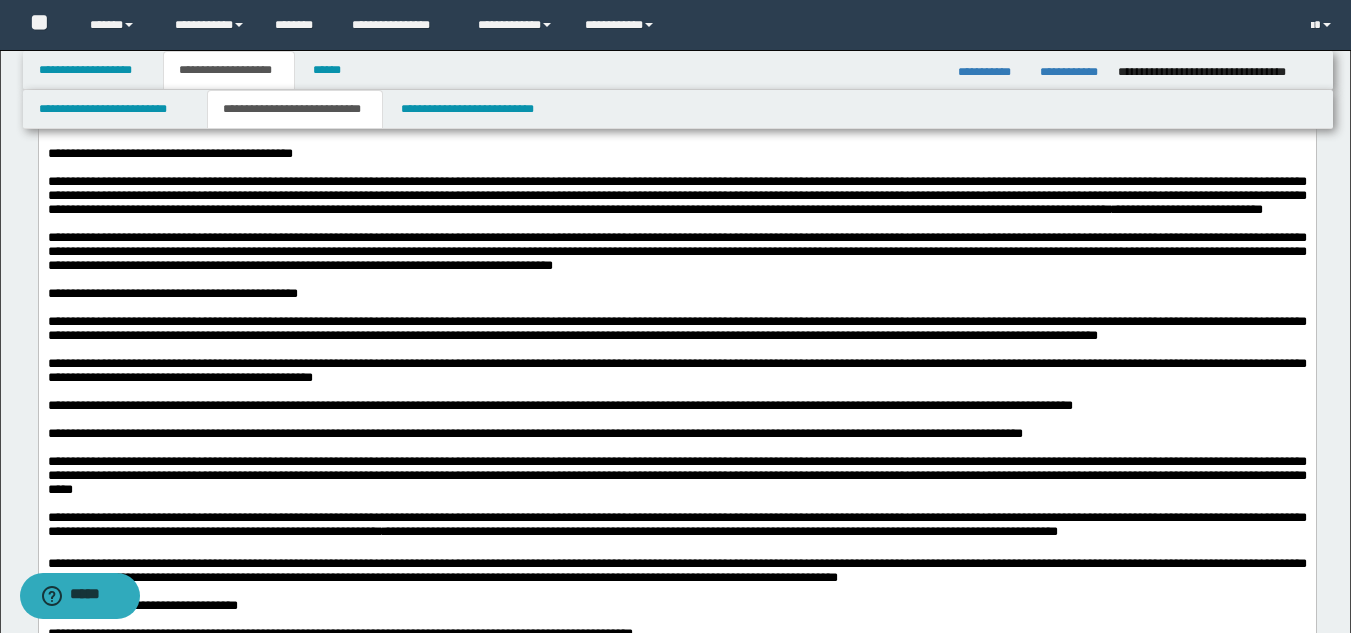 click on "**********" at bounding box center [676, 244] 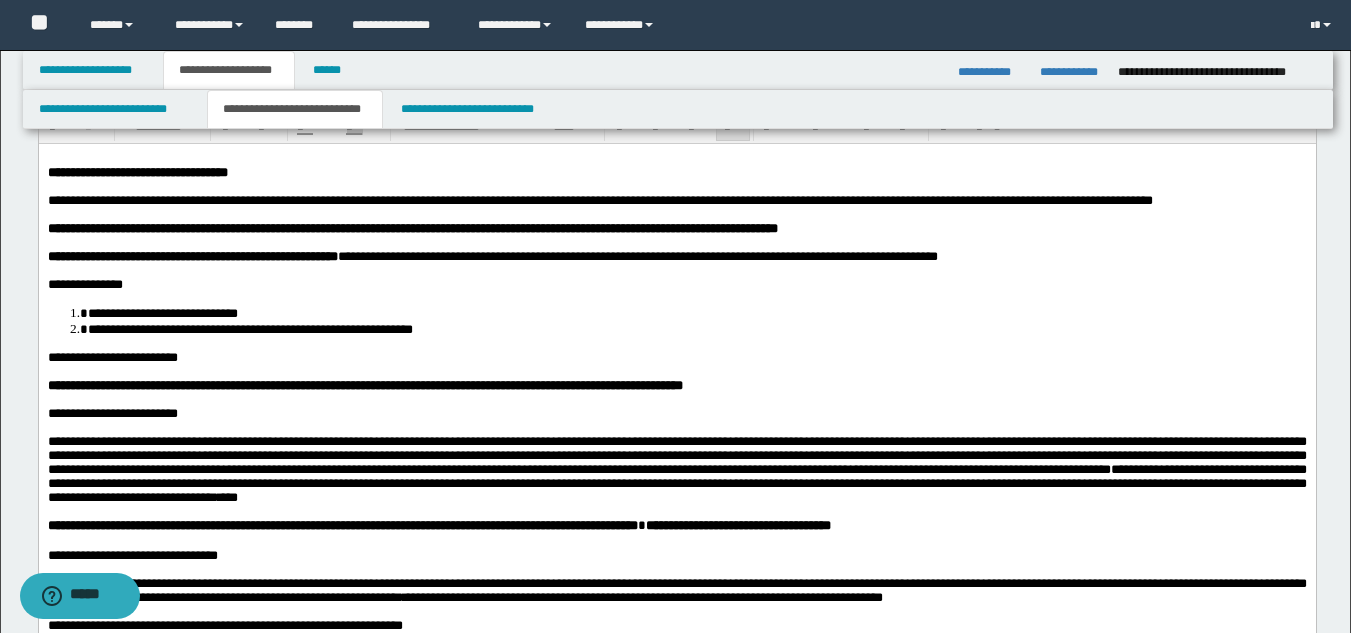 scroll, scrollTop: 0, scrollLeft: 0, axis: both 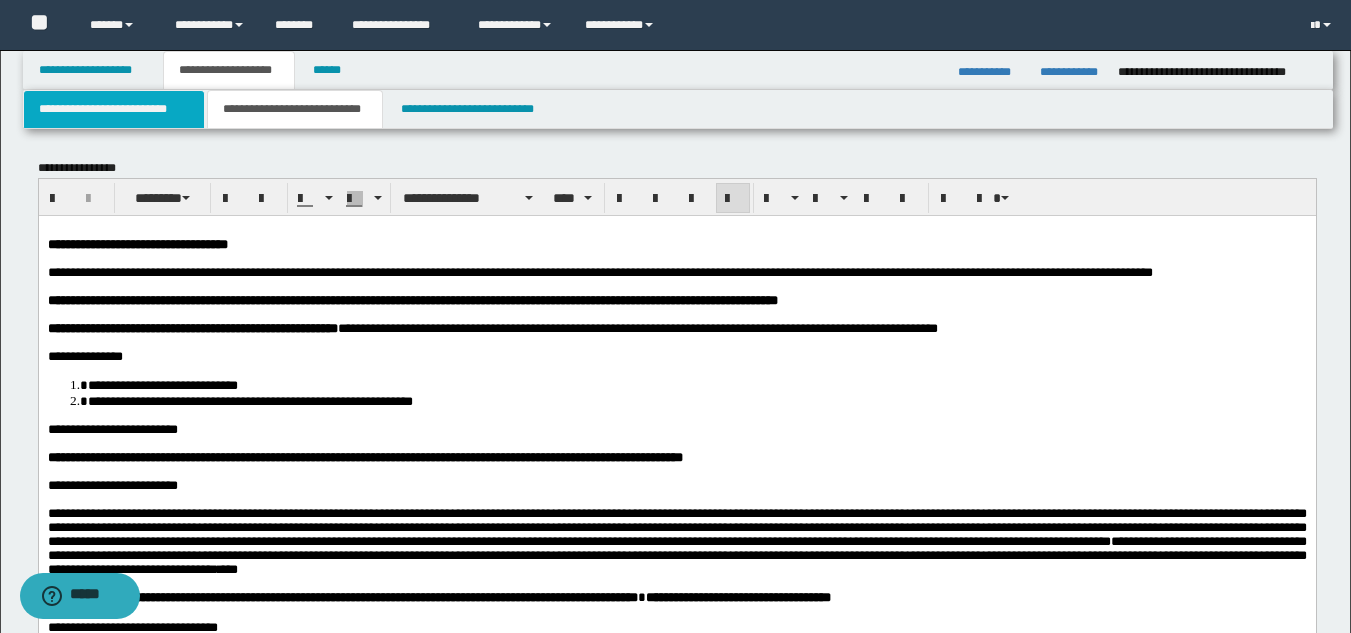 click on "**********" at bounding box center (114, 109) 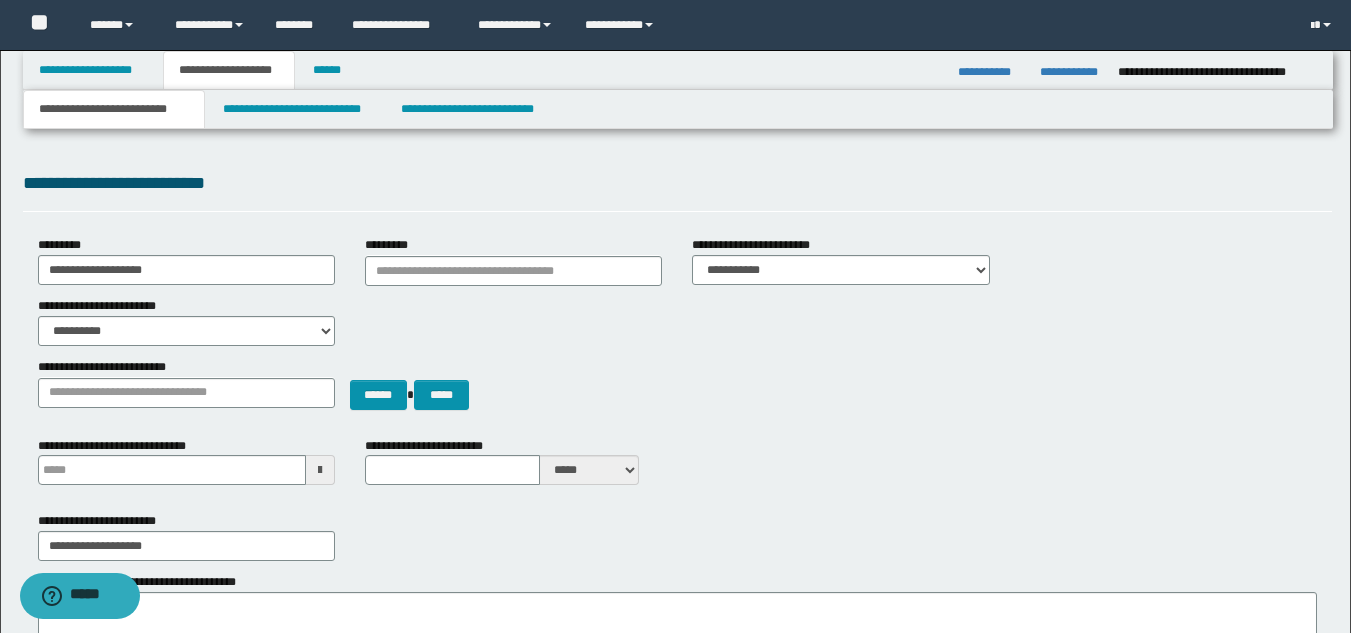 type 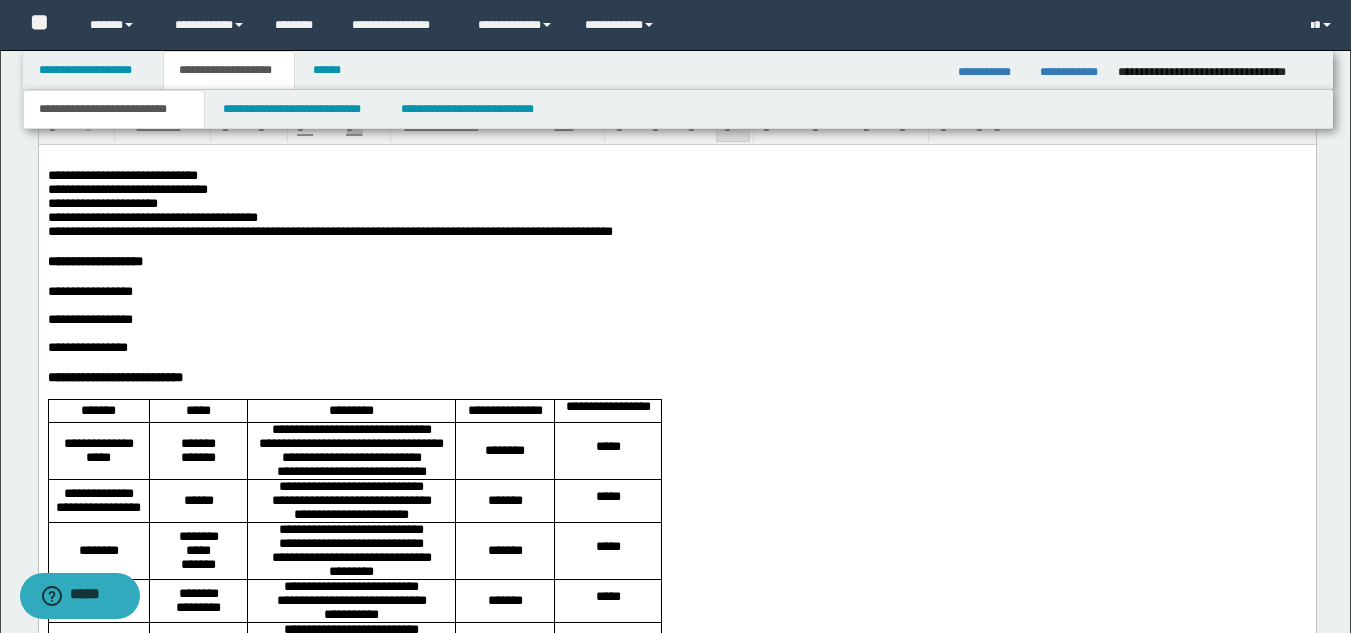 click at bounding box center (676, 306) 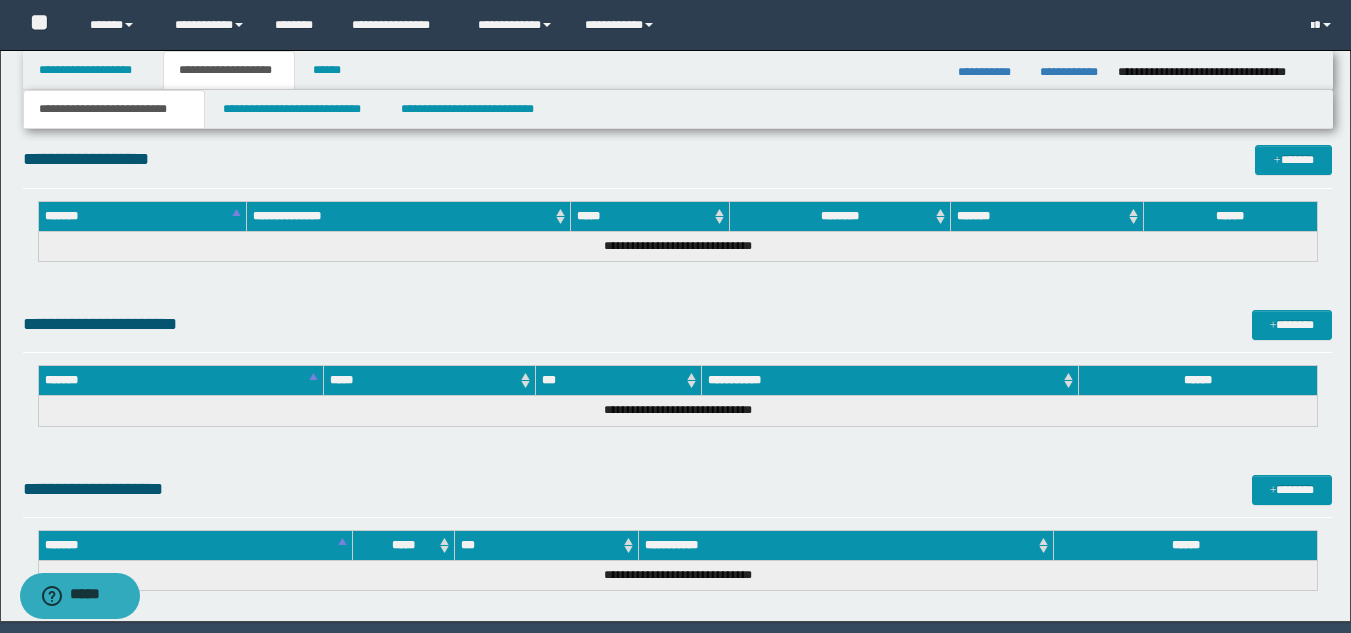 scroll, scrollTop: 5144, scrollLeft: 0, axis: vertical 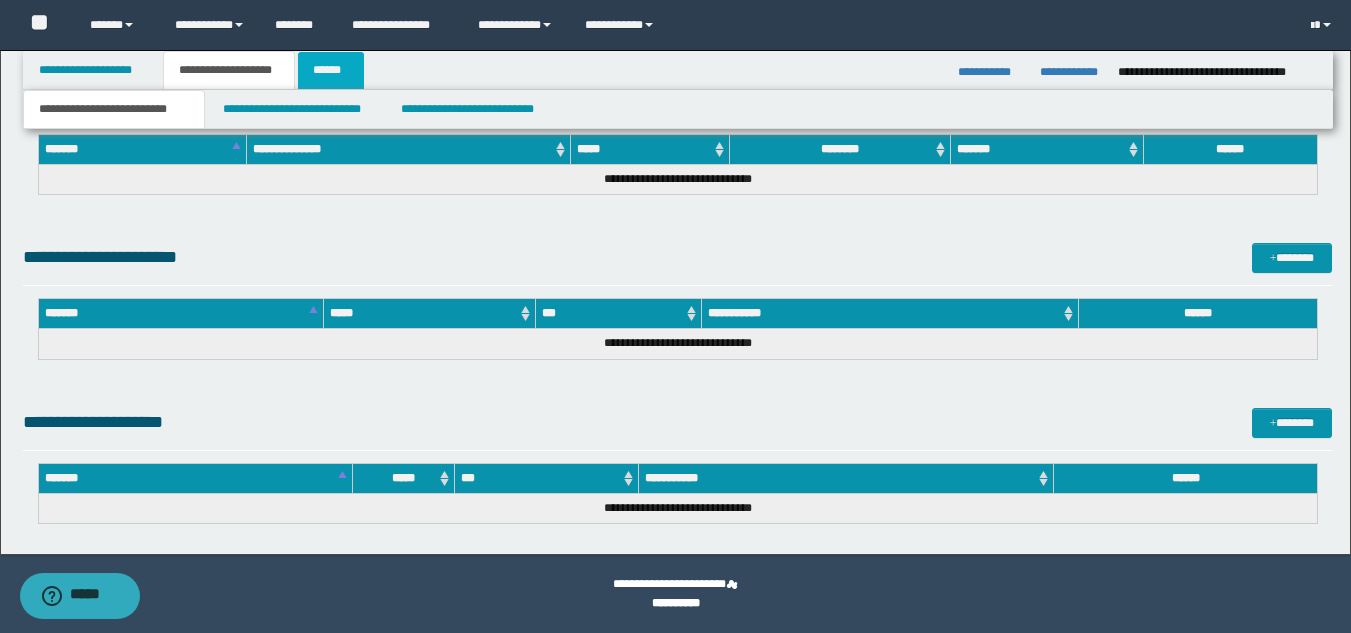 click on "******" at bounding box center [331, 70] 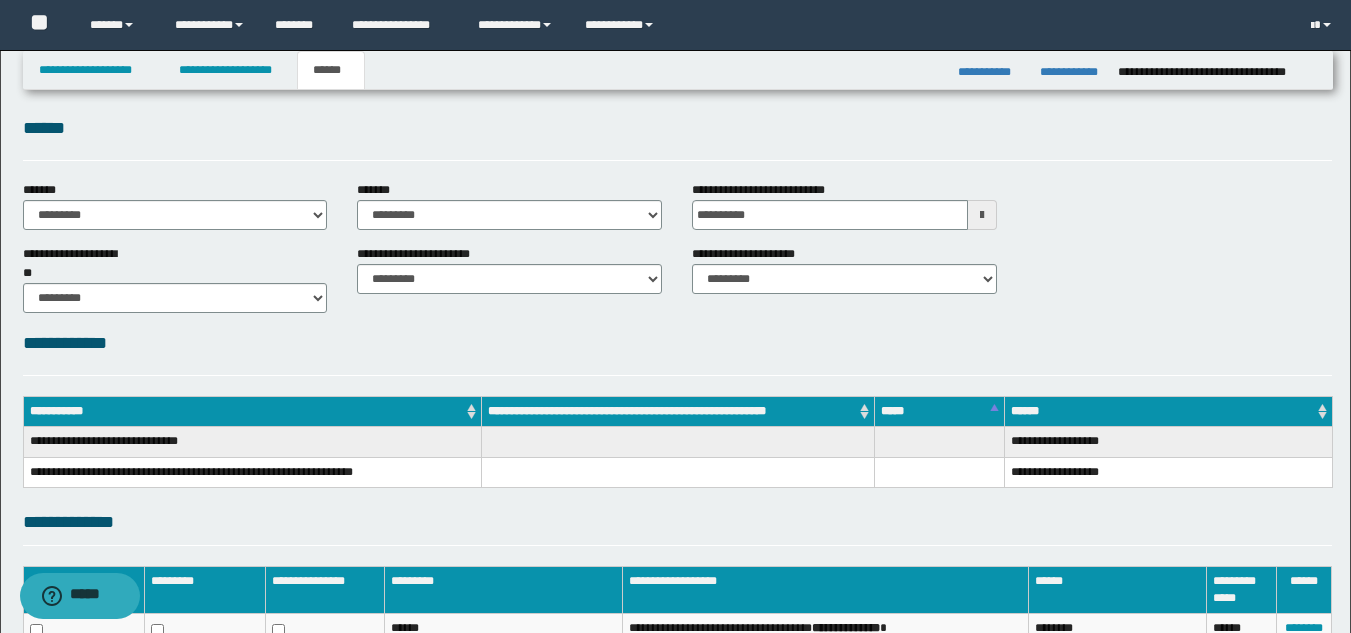 scroll, scrollTop: 0, scrollLeft: 0, axis: both 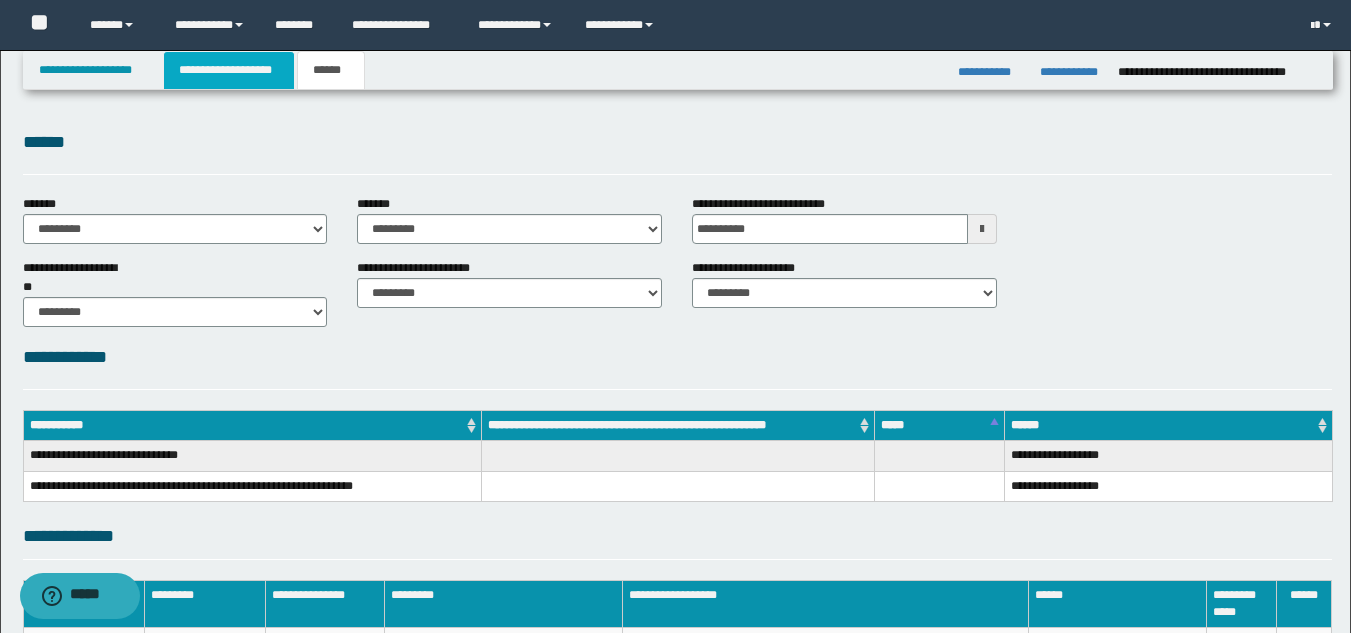 click on "**********" at bounding box center [229, 70] 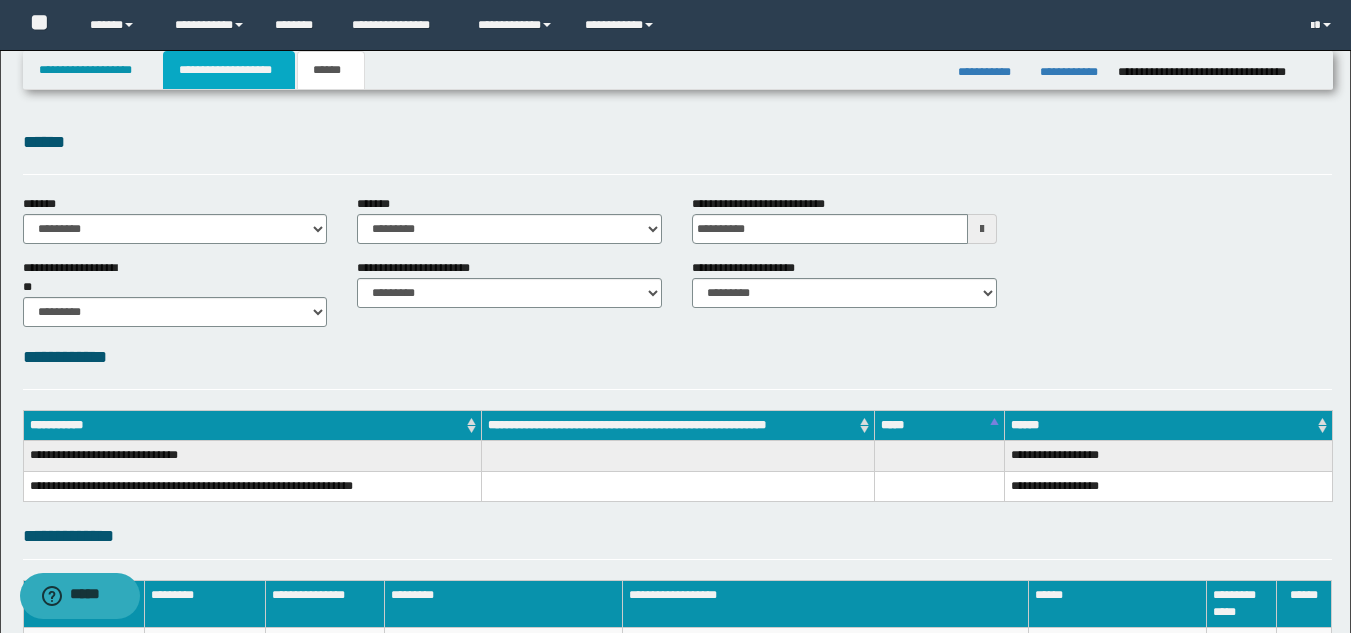 type 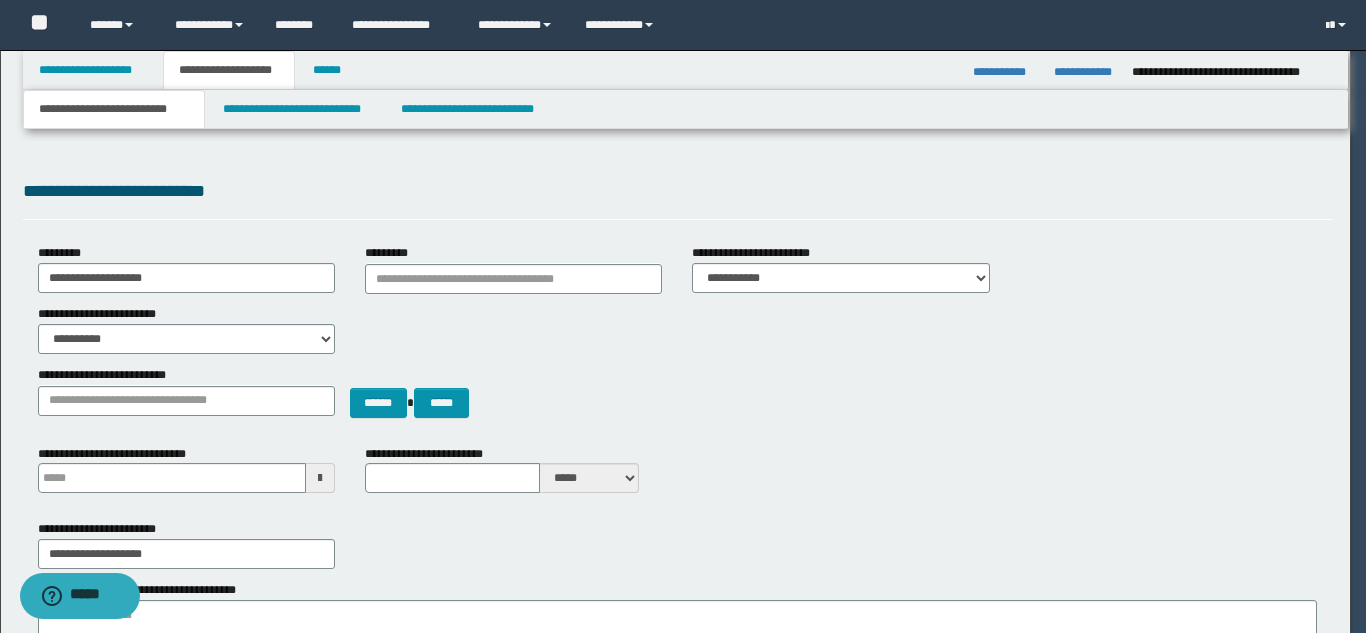 type 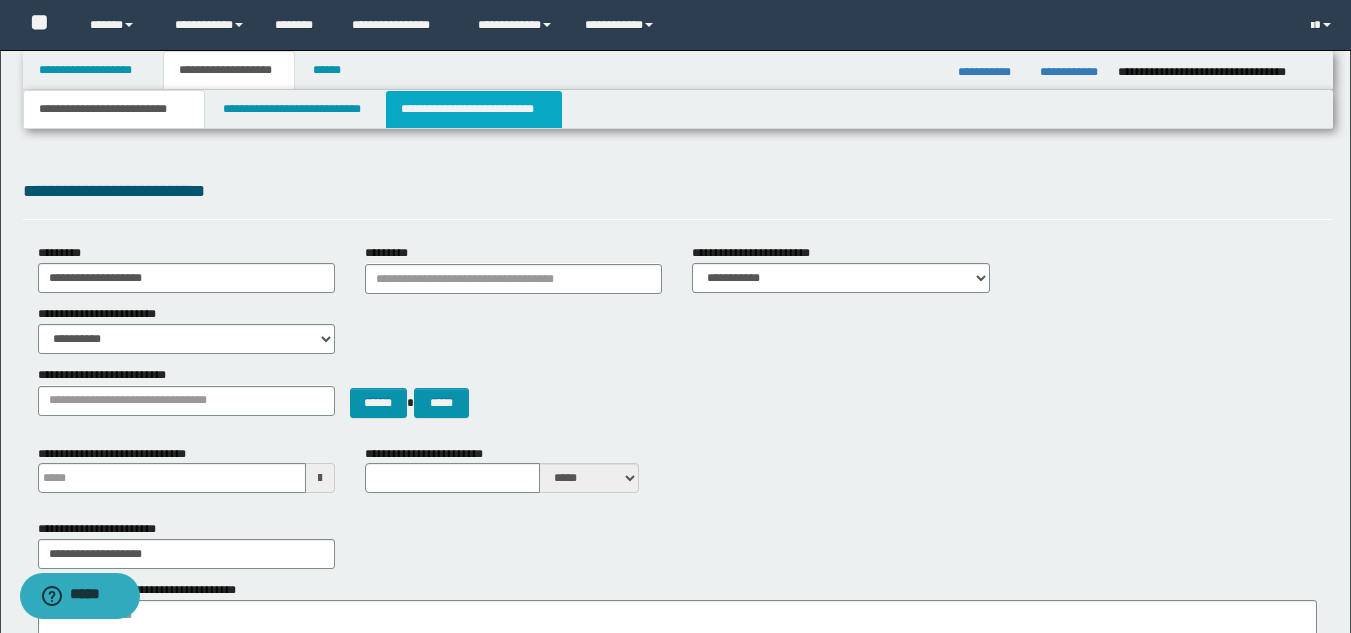 click on "**********" at bounding box center (474, 109) 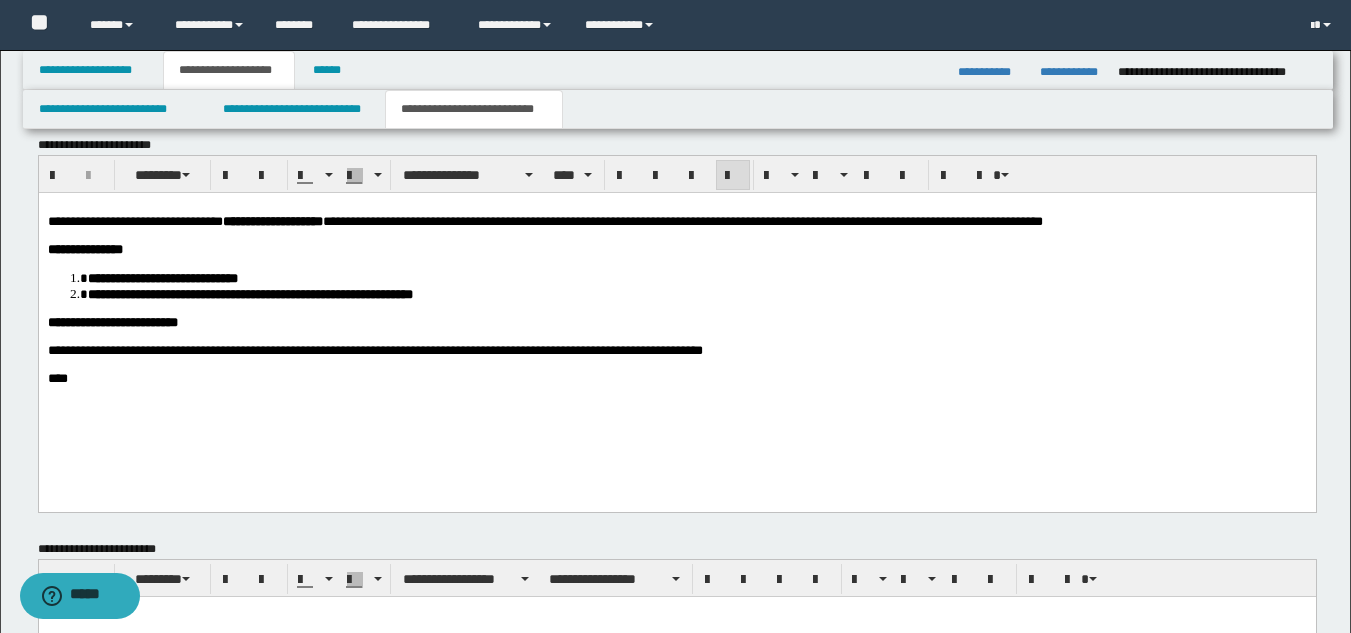 scroll, scrollTop: 1015, scrollLeft: 0, axis: vertical 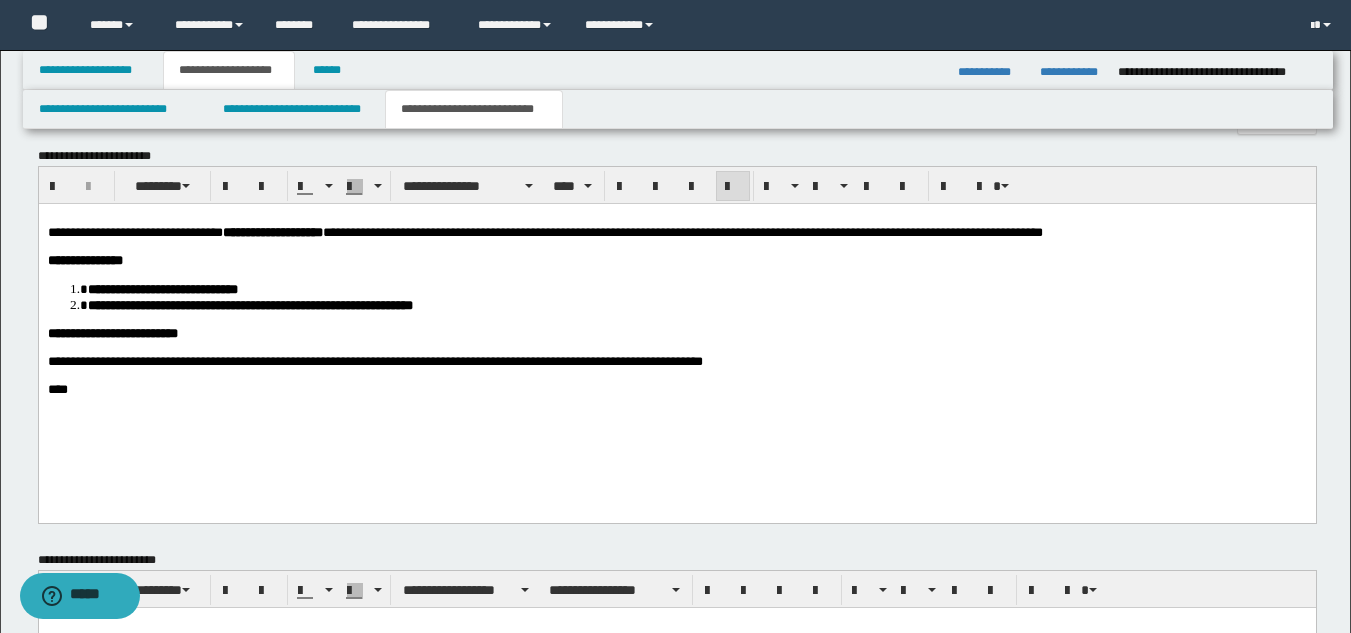 click at bounding box center (676, 347) 